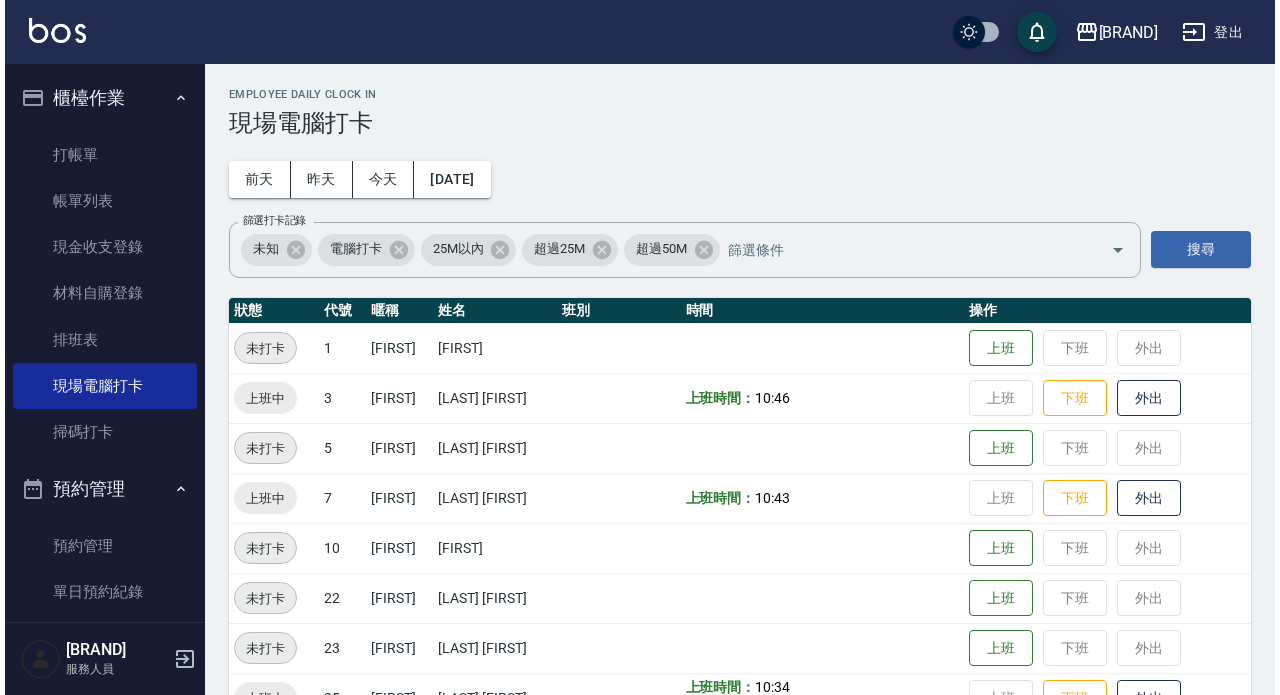 scroll, scrollTop: 0, scrollLeft: 0, axis: both 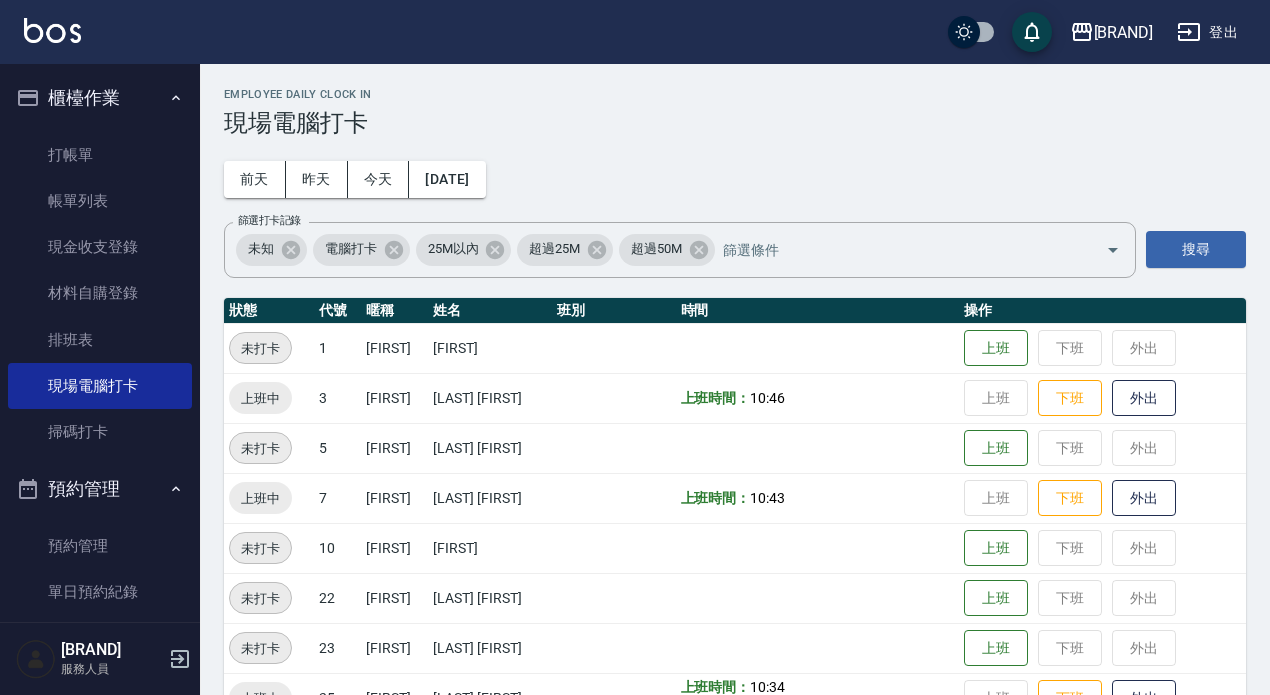 click on "登出" at bounding box center [1207, 32] 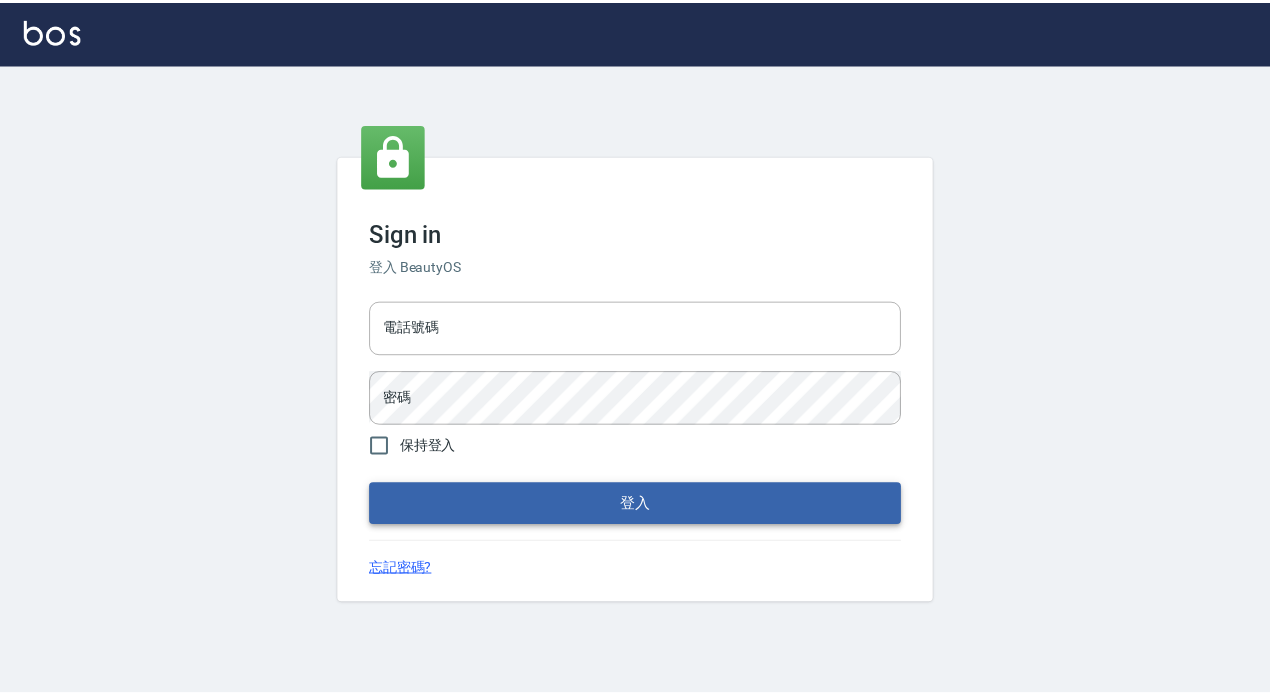 scroll, scrollTop: 0, scrollLeft: 0, axis: both 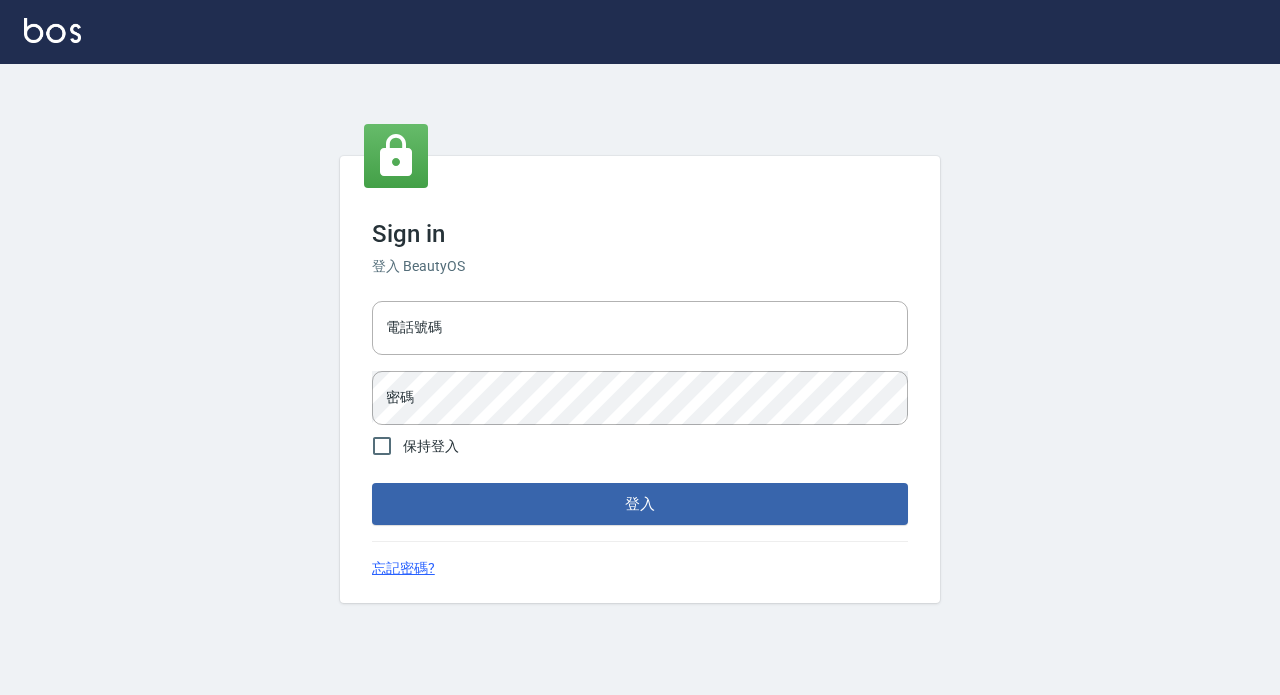 click on "電話號碼 電話號碼" at bounding box center (640, 328) 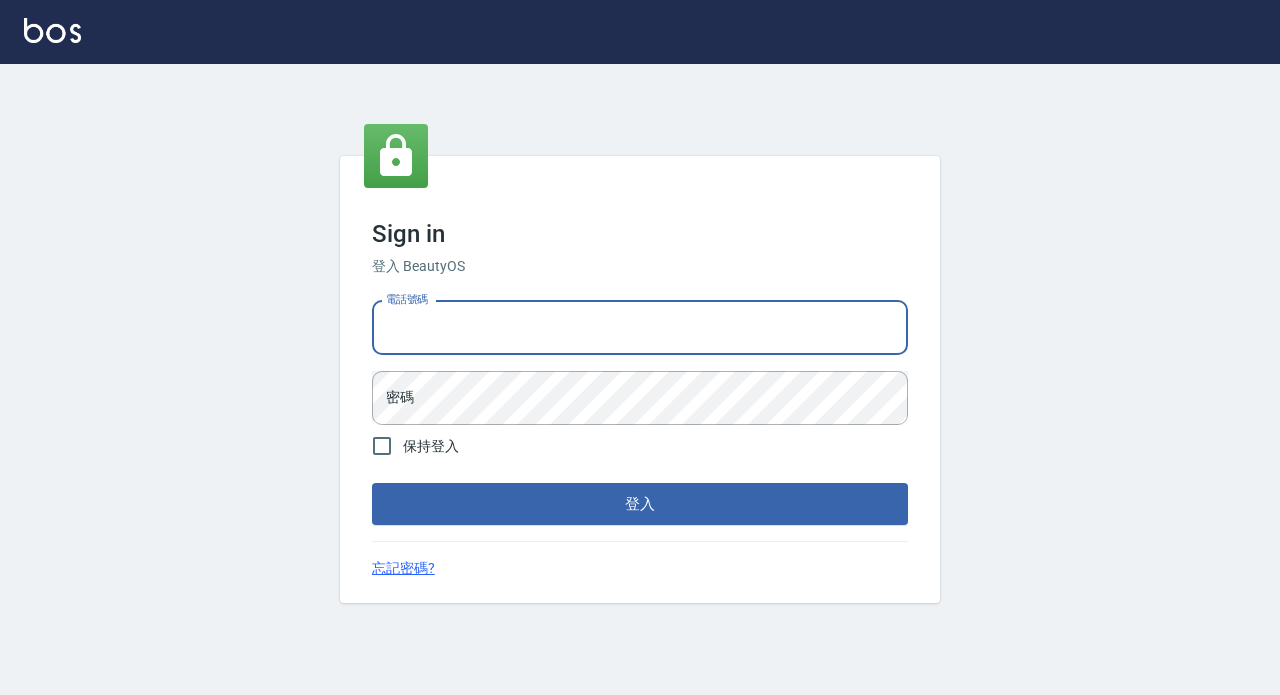 type on "29881612" 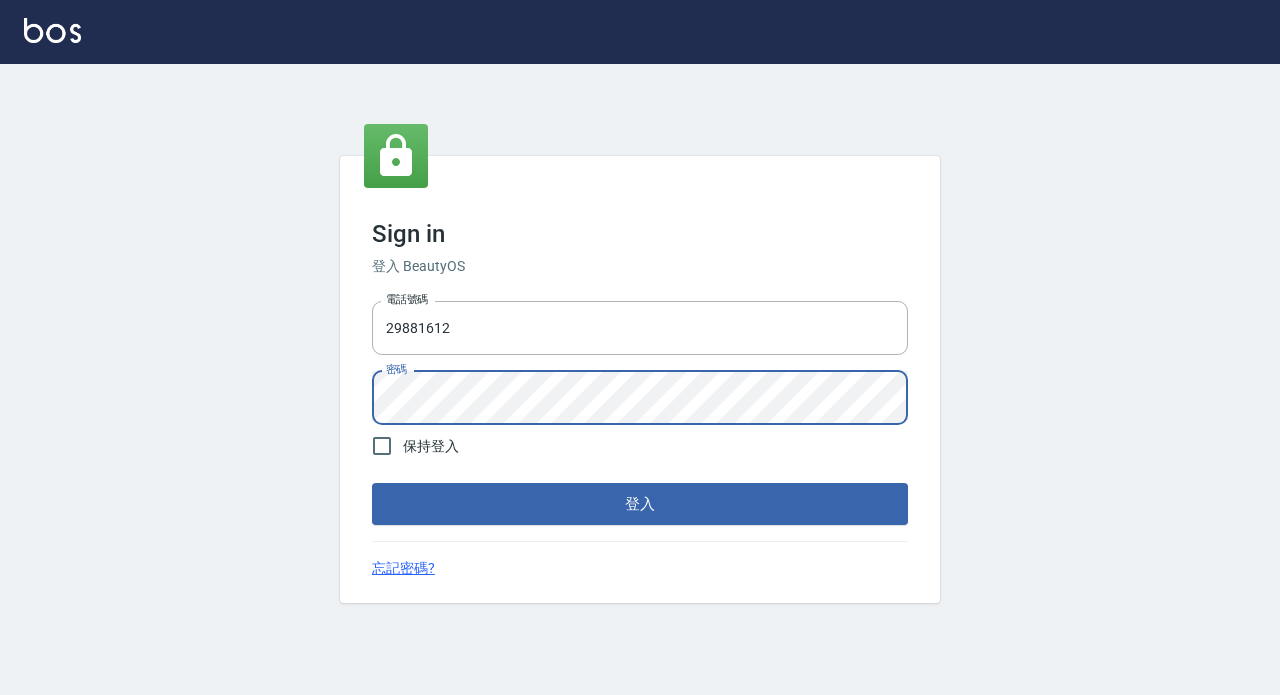 click on "登入" at bounding box center [640, 504] 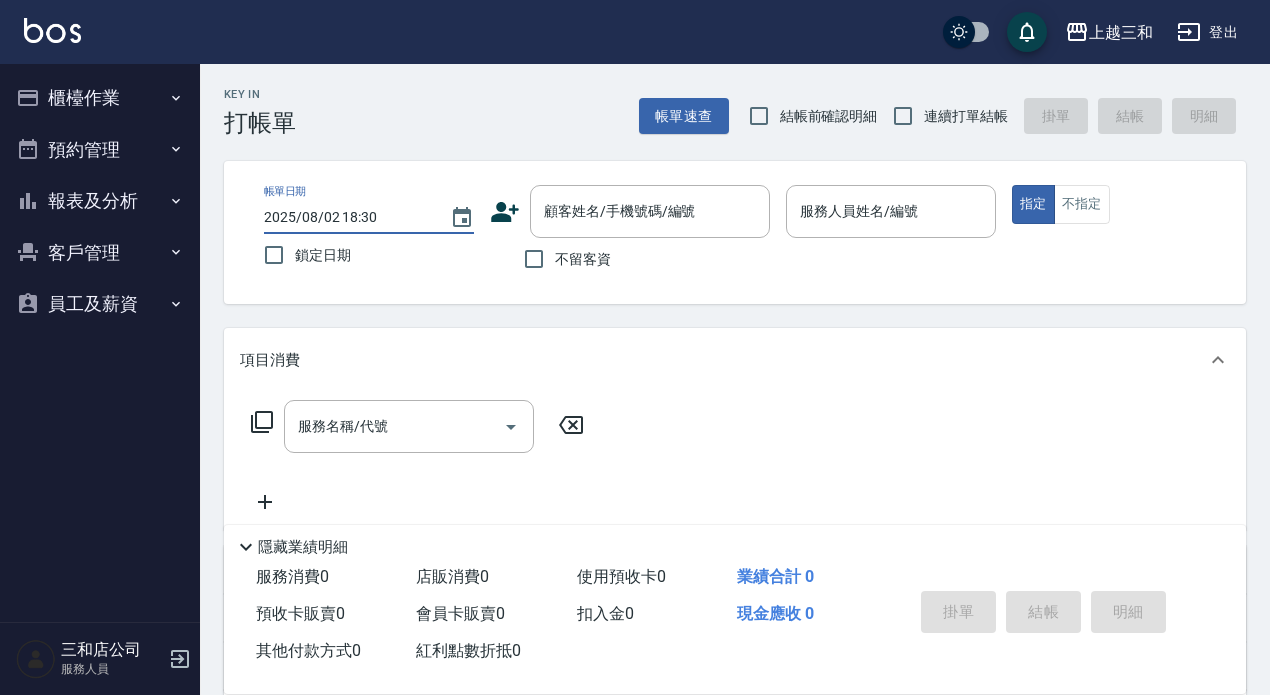 click on "2025/08/02 18:30" at bounding box center [347, 217] 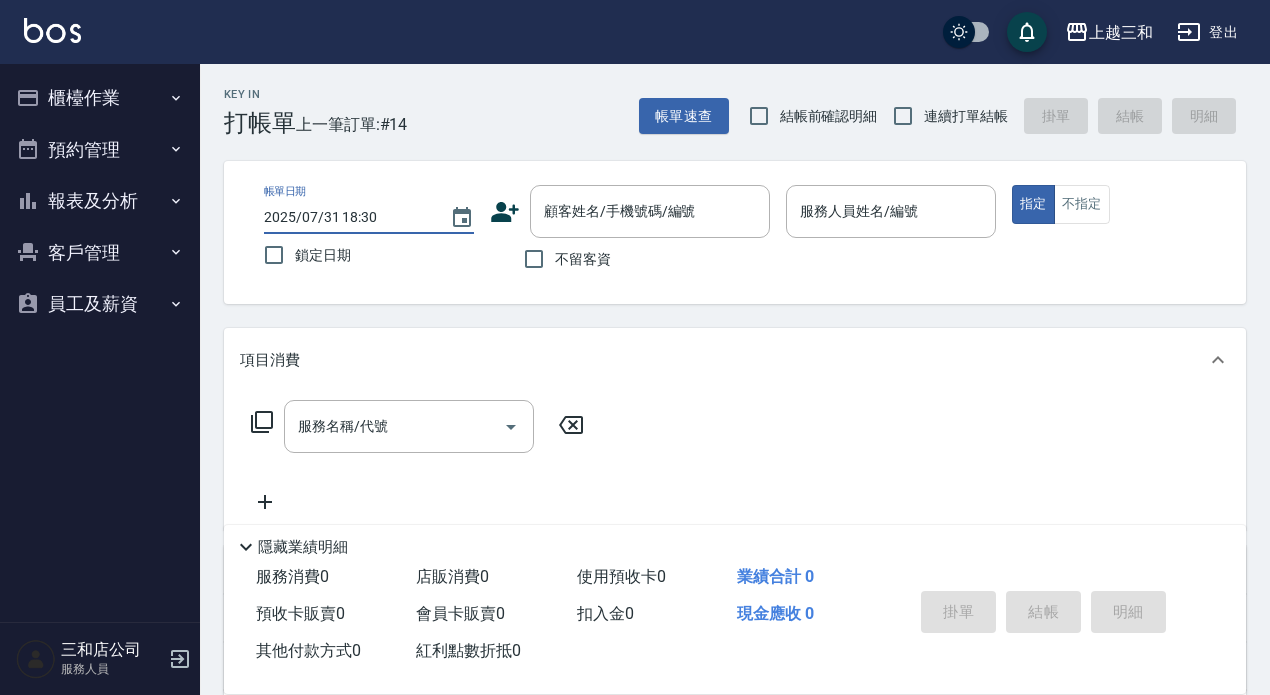 type on "2025/07/31 18:30" 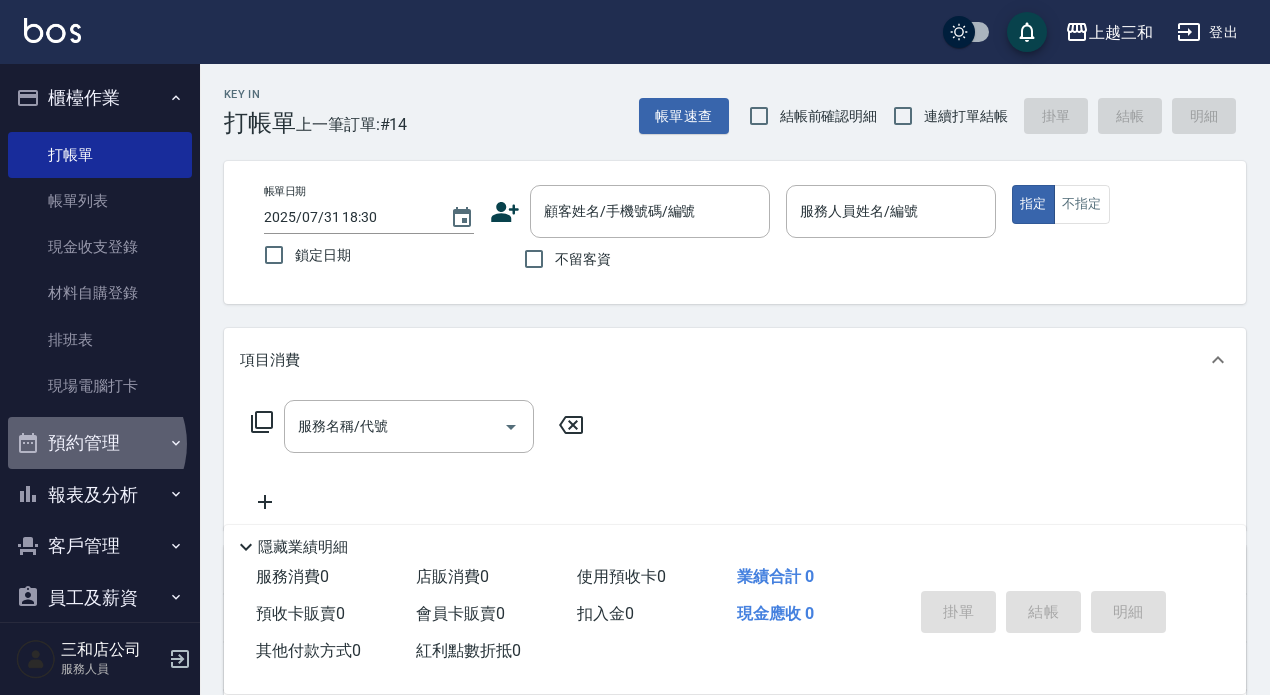 click on "預約管理" at bounding box center (100, 443) 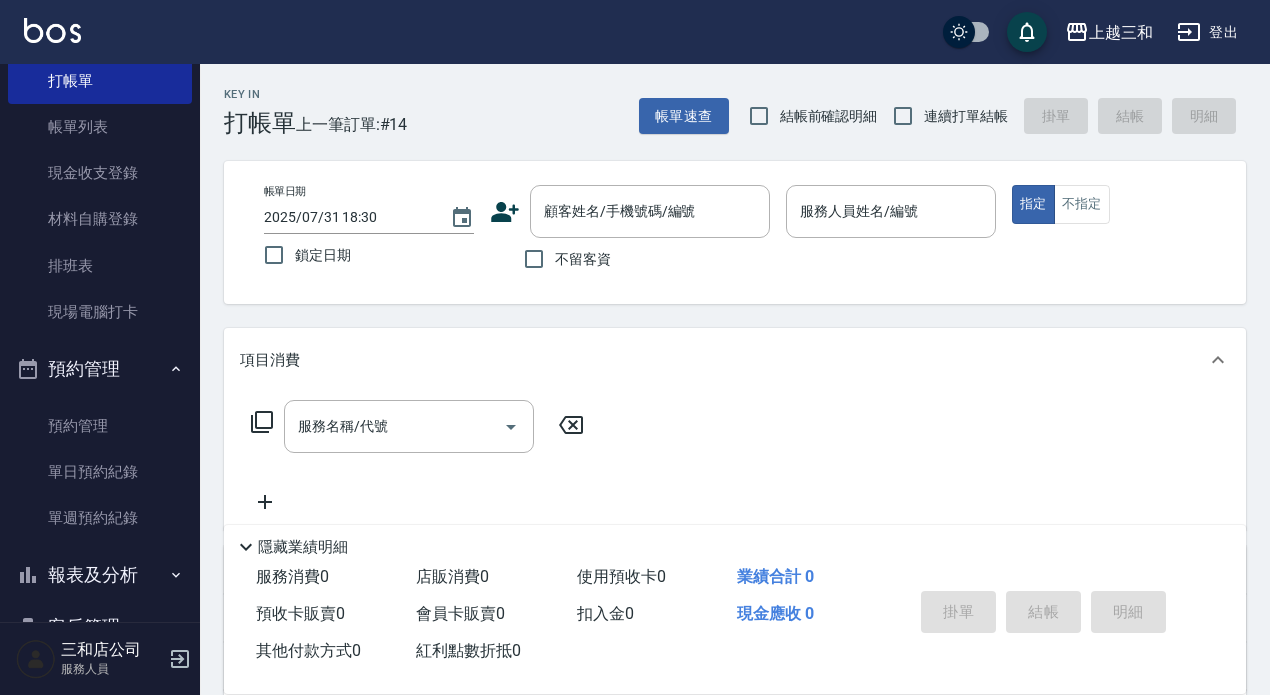 scroll, scrollTop: 180, scrollLeft: 0, axis: vertical 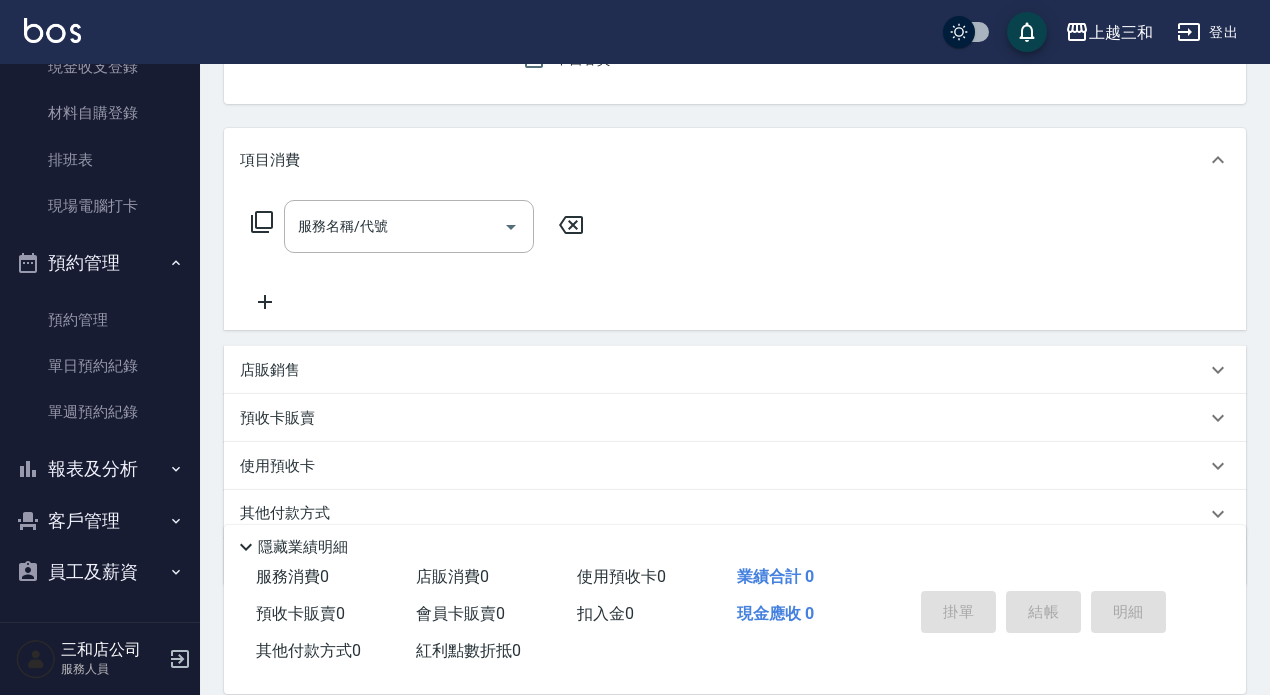 click on "報表及分析" at bounding box center [100, 469] 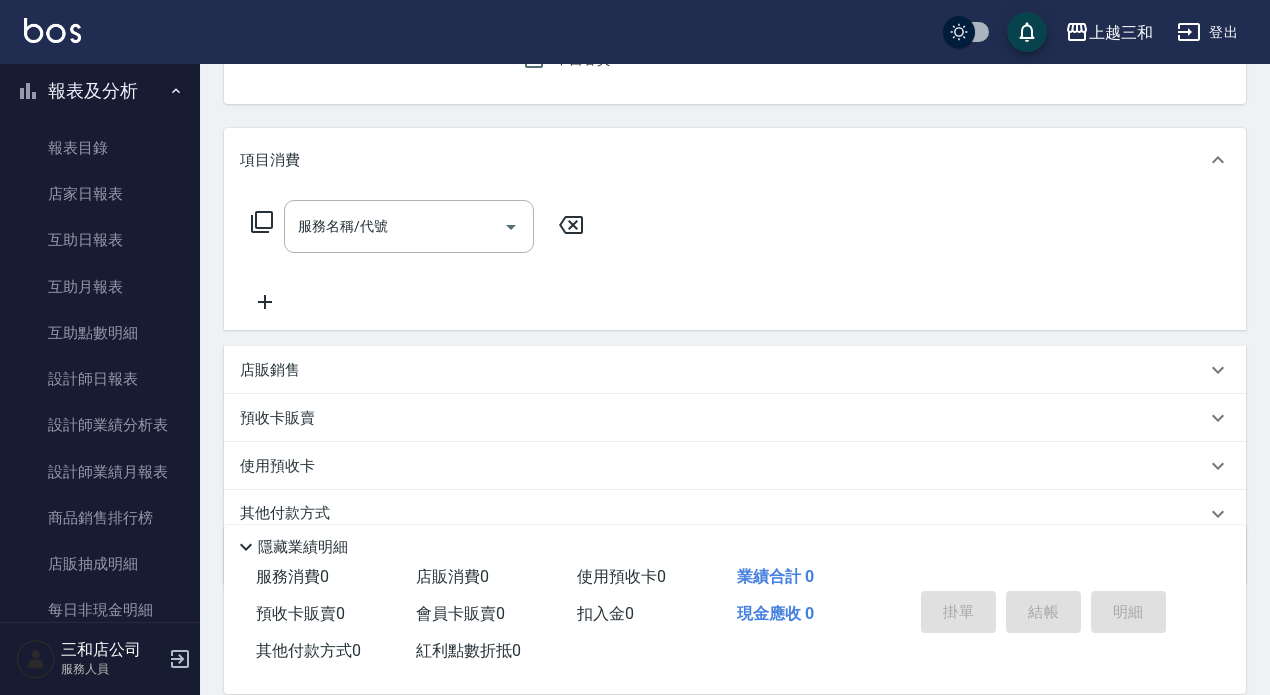scroll, scrollTop: 580, scrollLeft: 0, axis: vertical 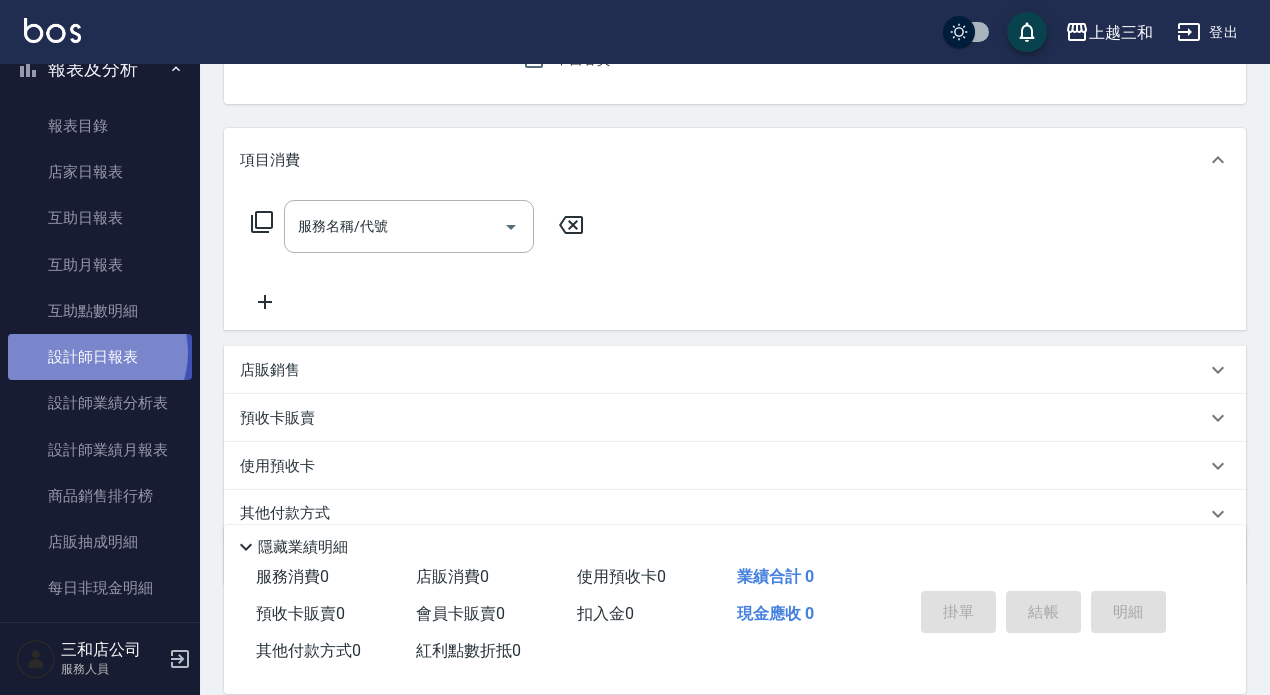 click on "設計師日報表" at bounding box center (100, 357) 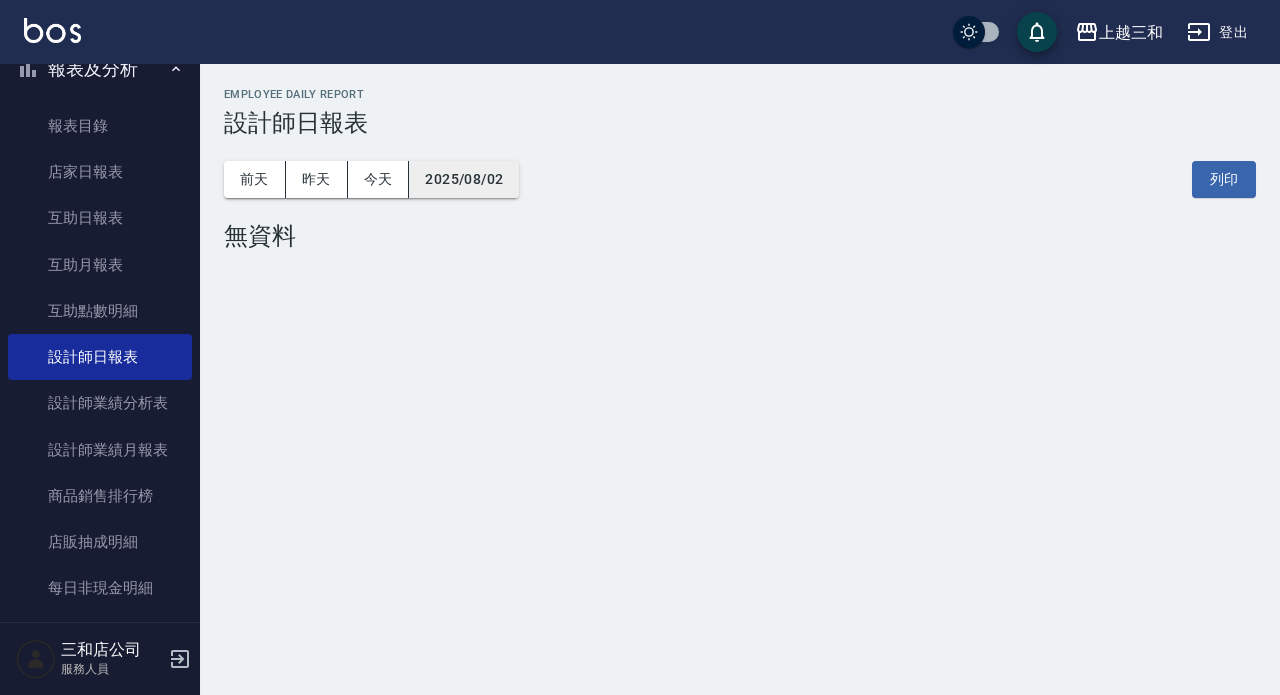 click on "2025/08/02" at bounding box center [464, 179] 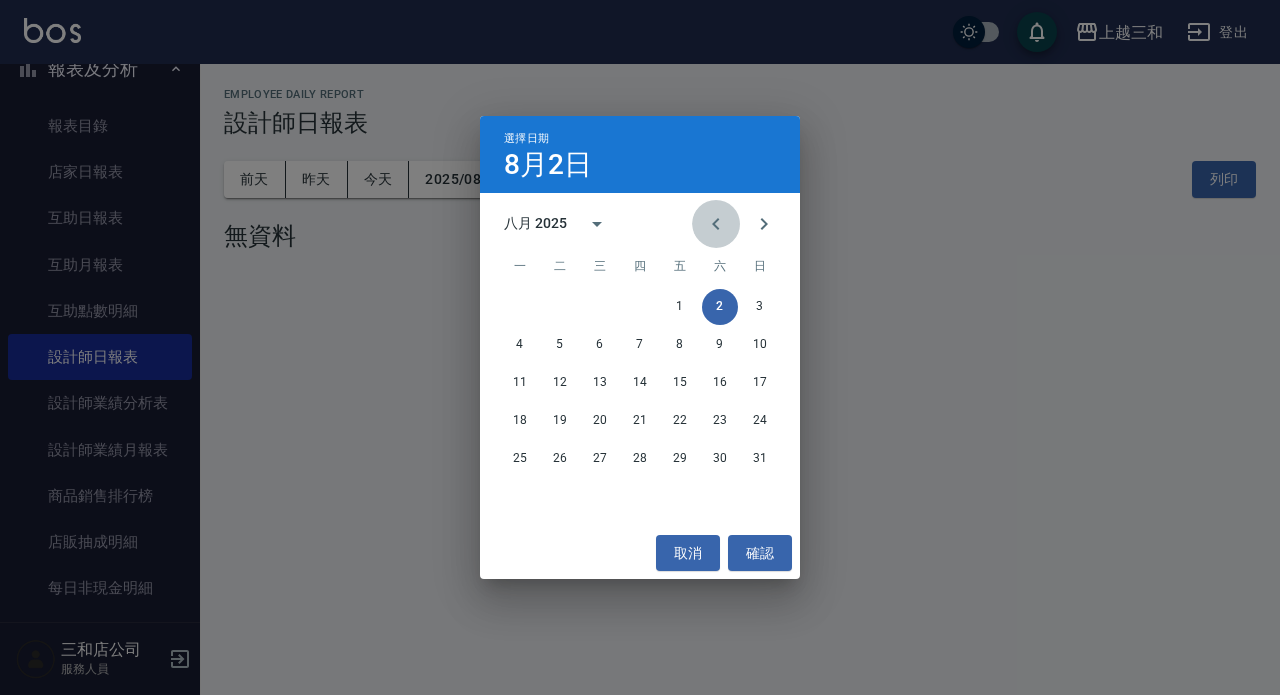 click 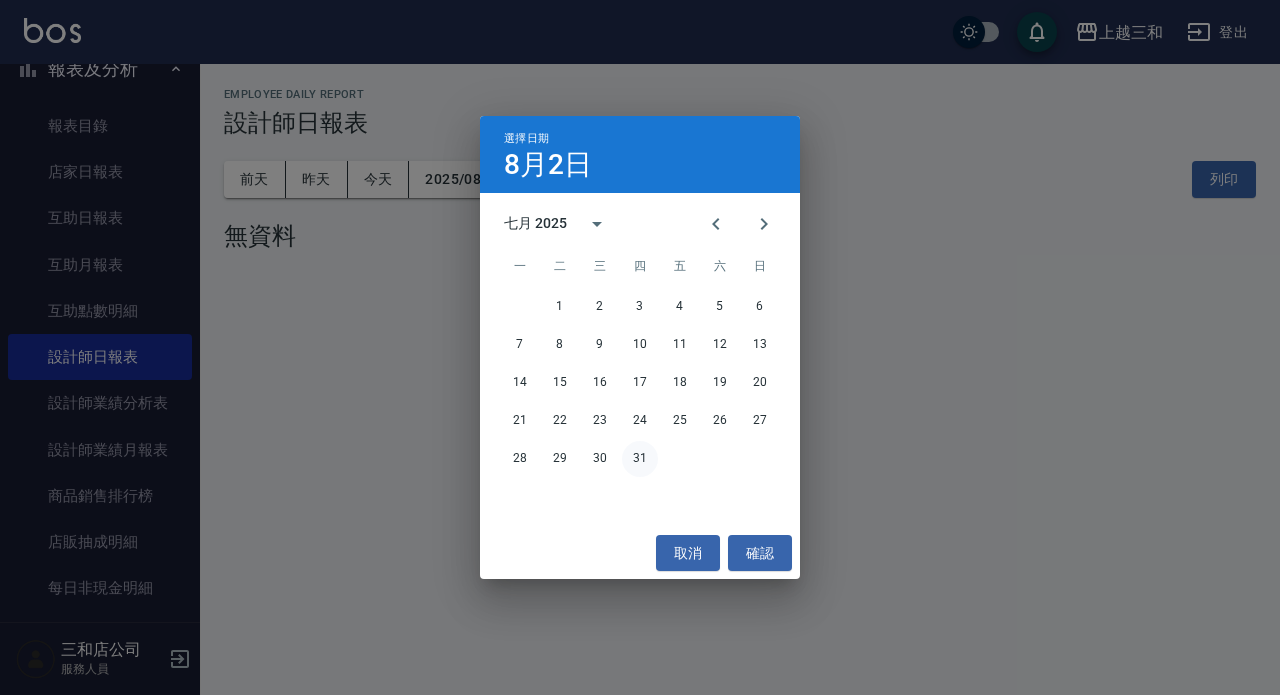 click on "31" at bounding box center (640, 459) 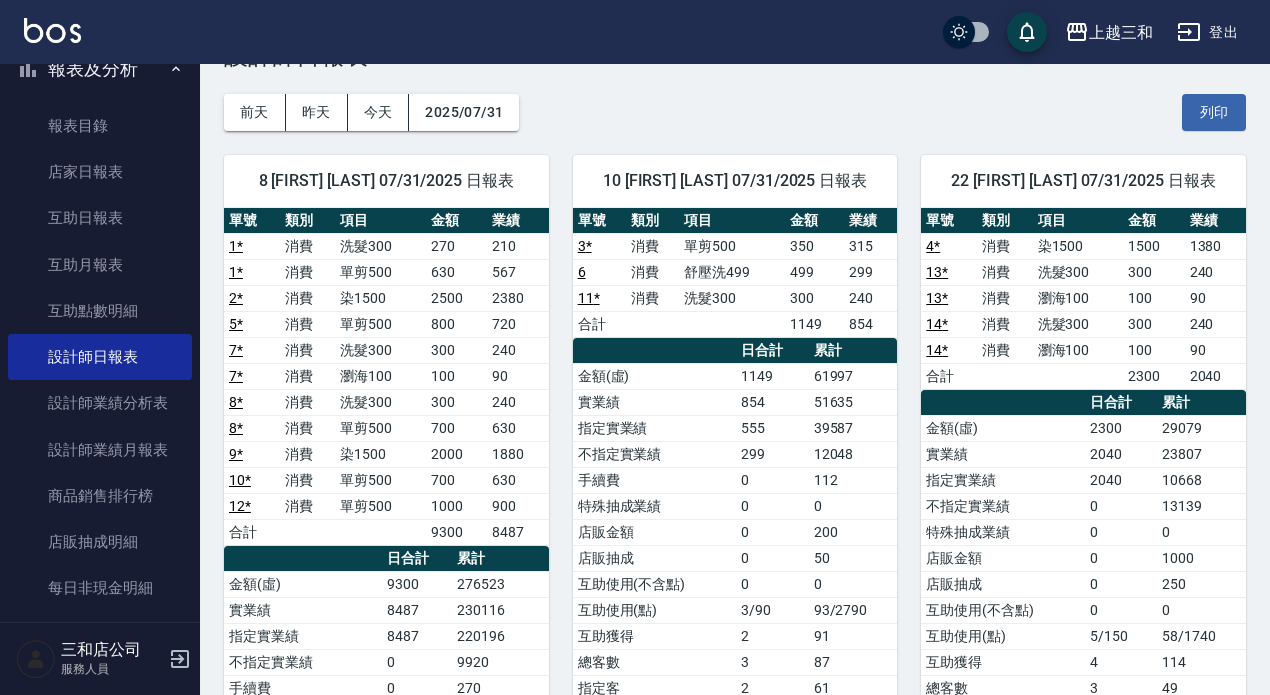 scroll, scrollTop: 100, scrollLeft: 0, axis: vertical 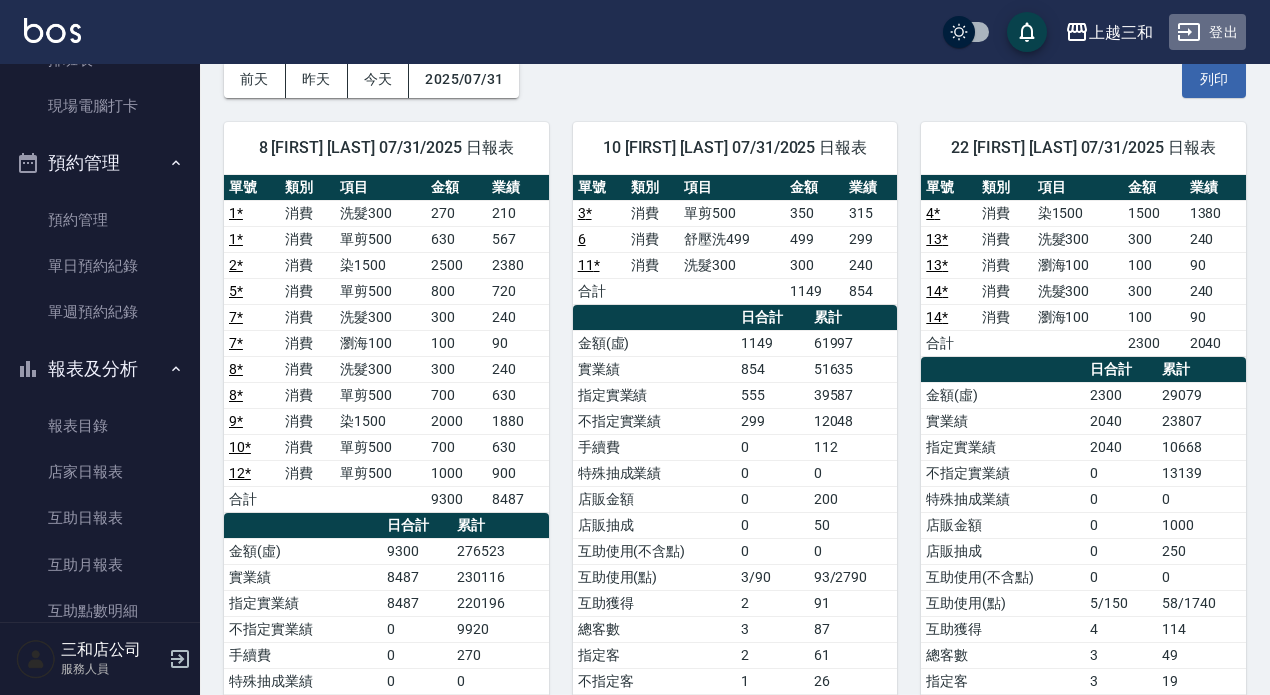 click on "登出" at bounding box center (1207, 32) 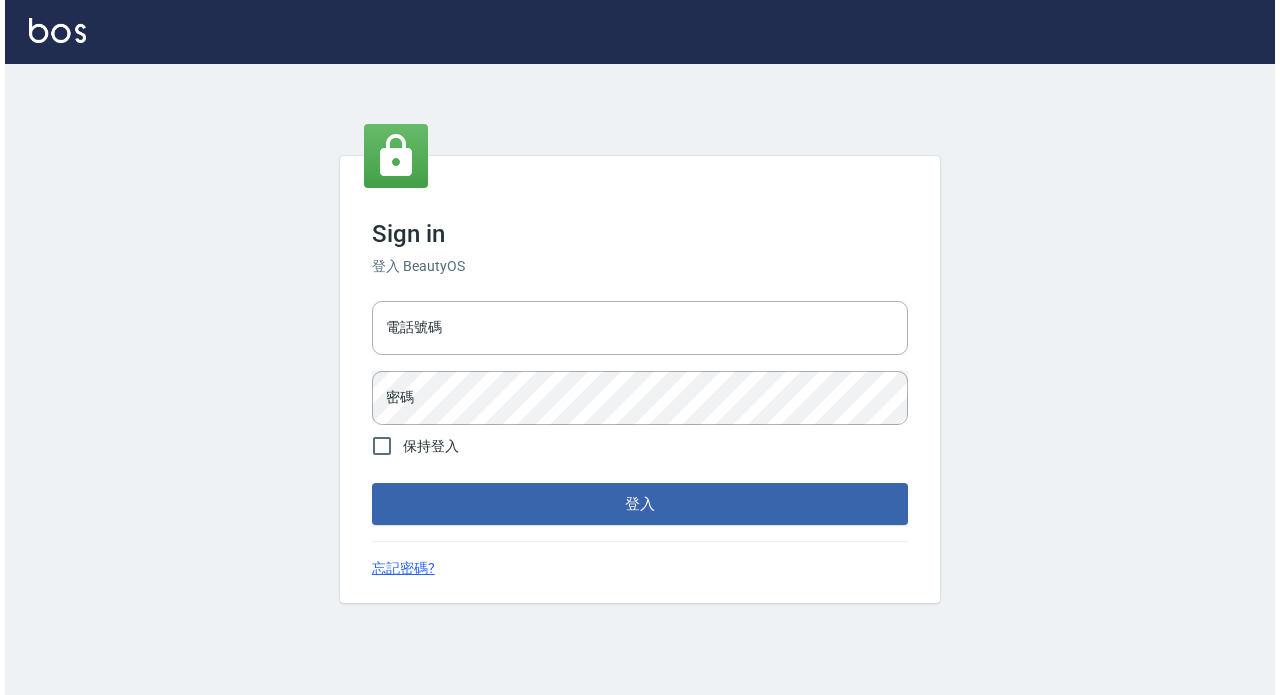scroll, scrollTop: 0, scrollLeft: 0, axis: both 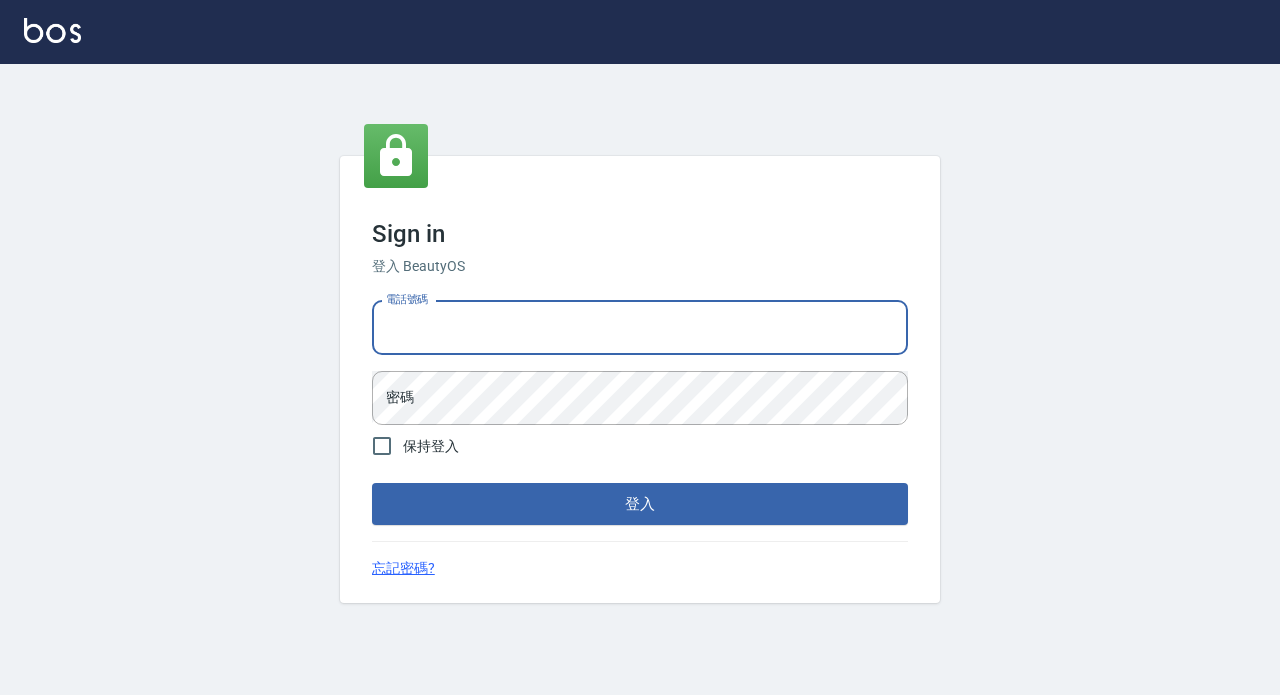 drag, startPoint x: 463, startPoint y: 318, endPoint x: 473, endPoint y: 320, distance: 10.198039 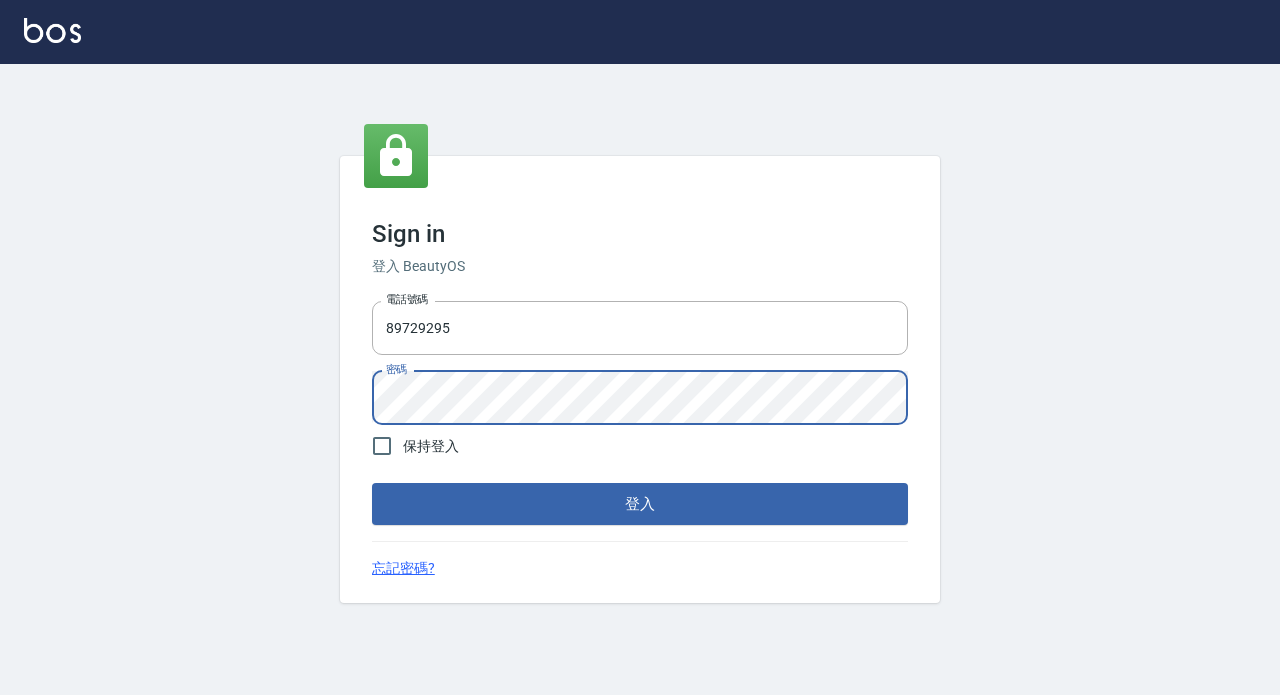 click on "登入" at bounding box center (640, 504) 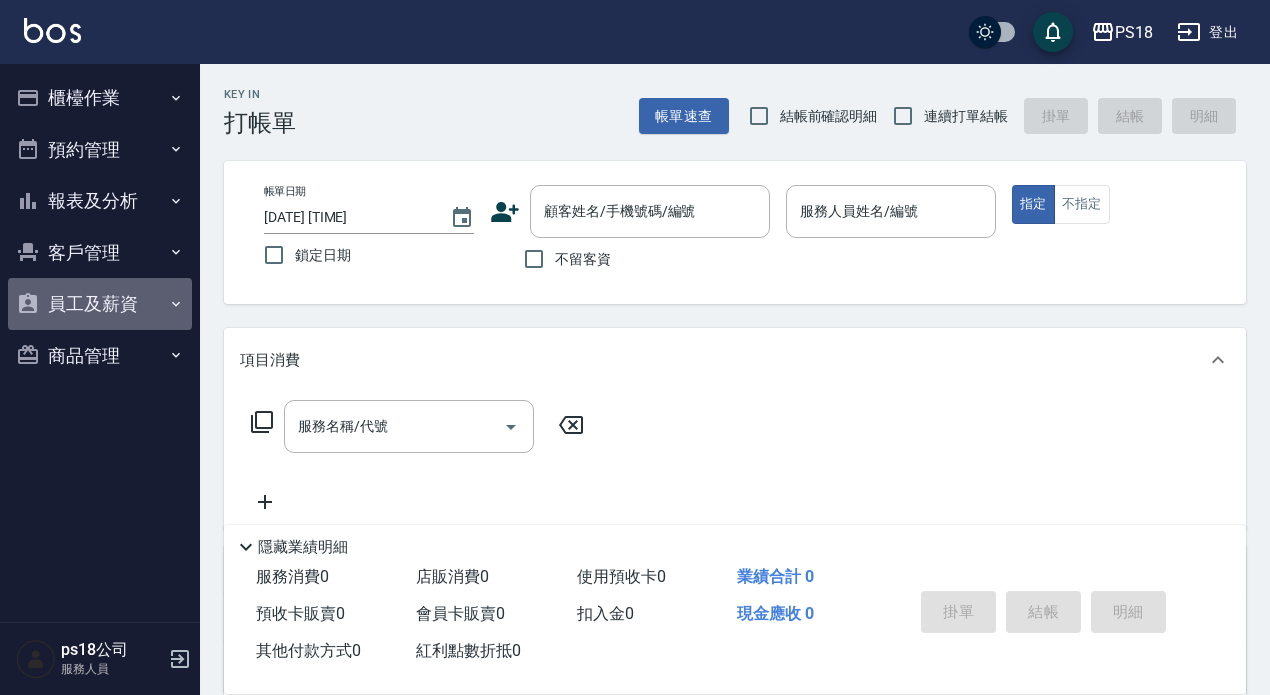click on "員工及薪資" at bounding box center (100, 304) 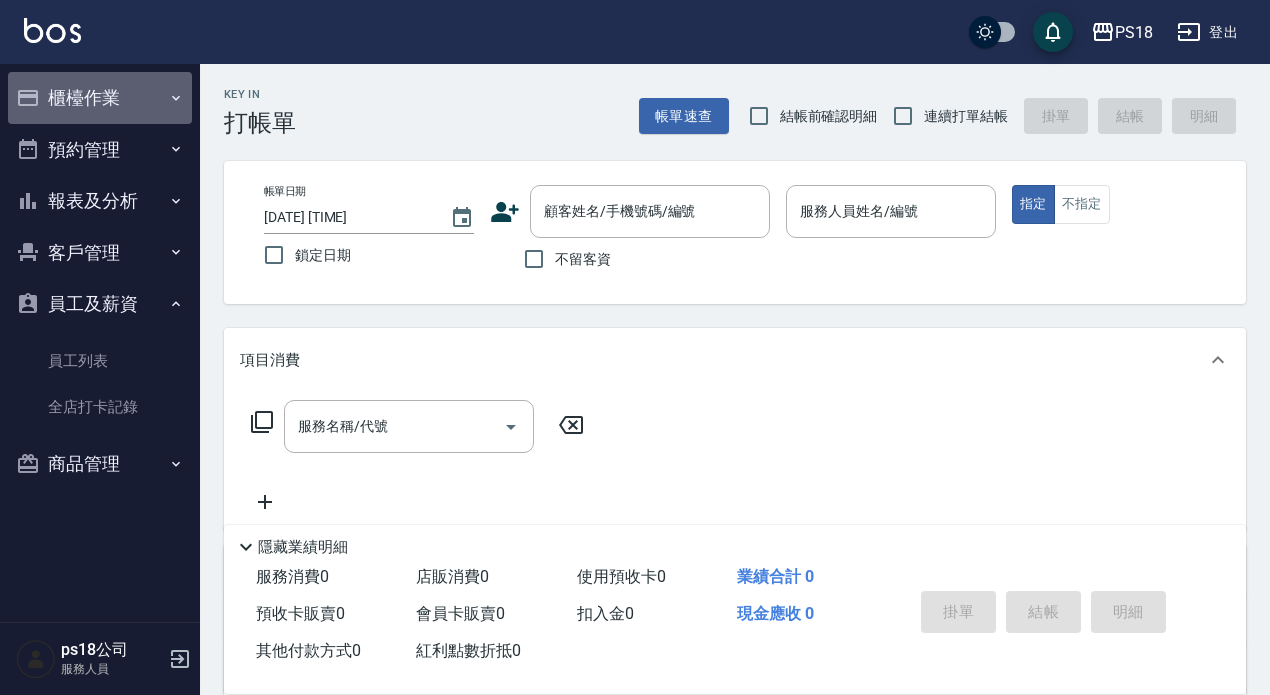 click on "櫃檯作業" at bounding box center [100, 98] 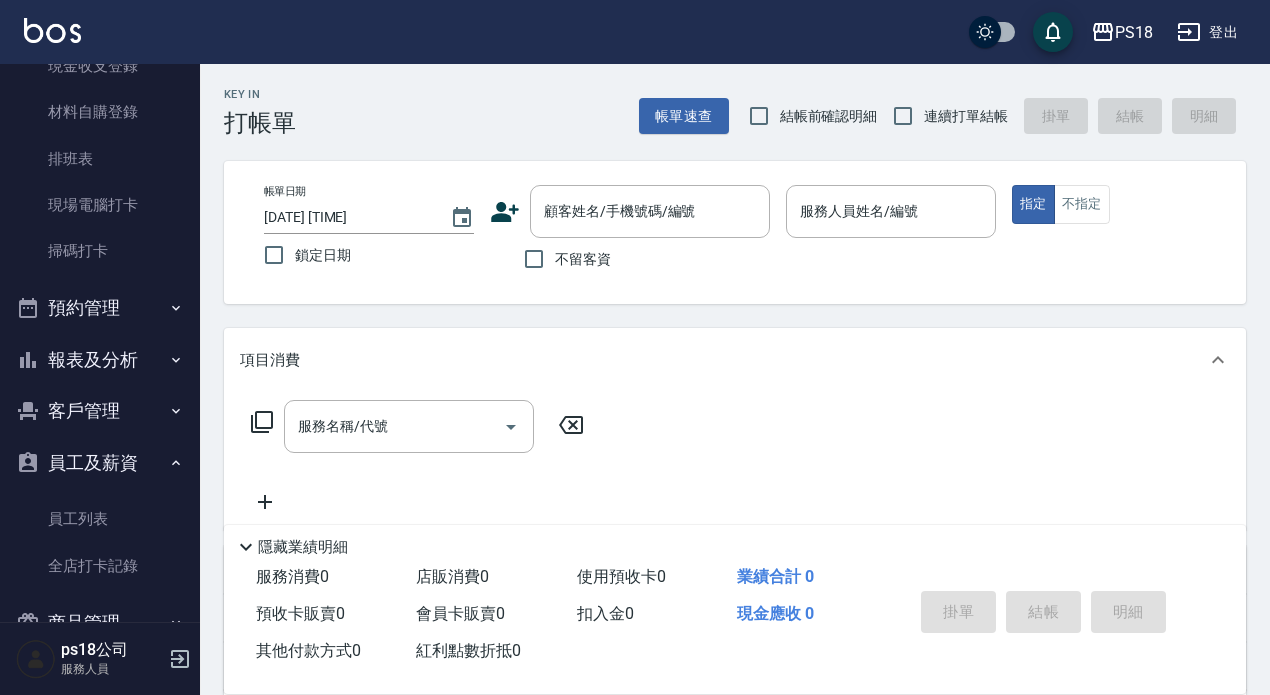 scroll, scrollTop: 200, scrollLeft: 0, axis: vertical 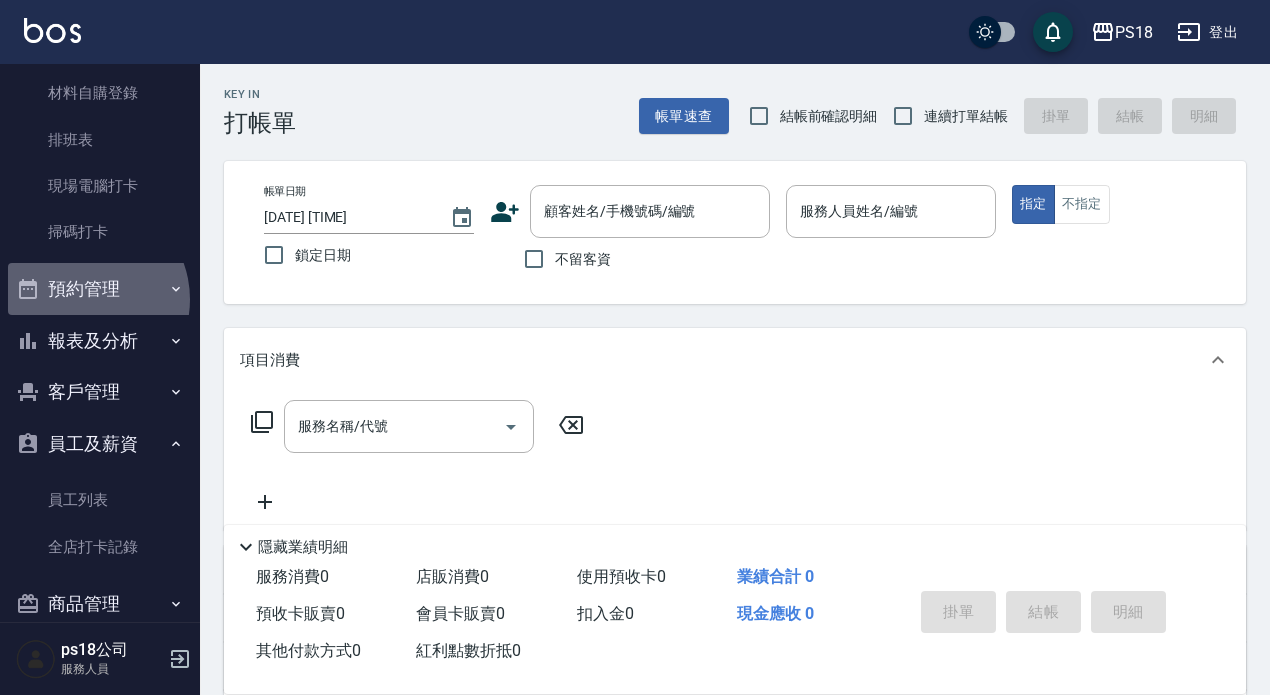 click on "預約管理" at bounding box center (100, 289) 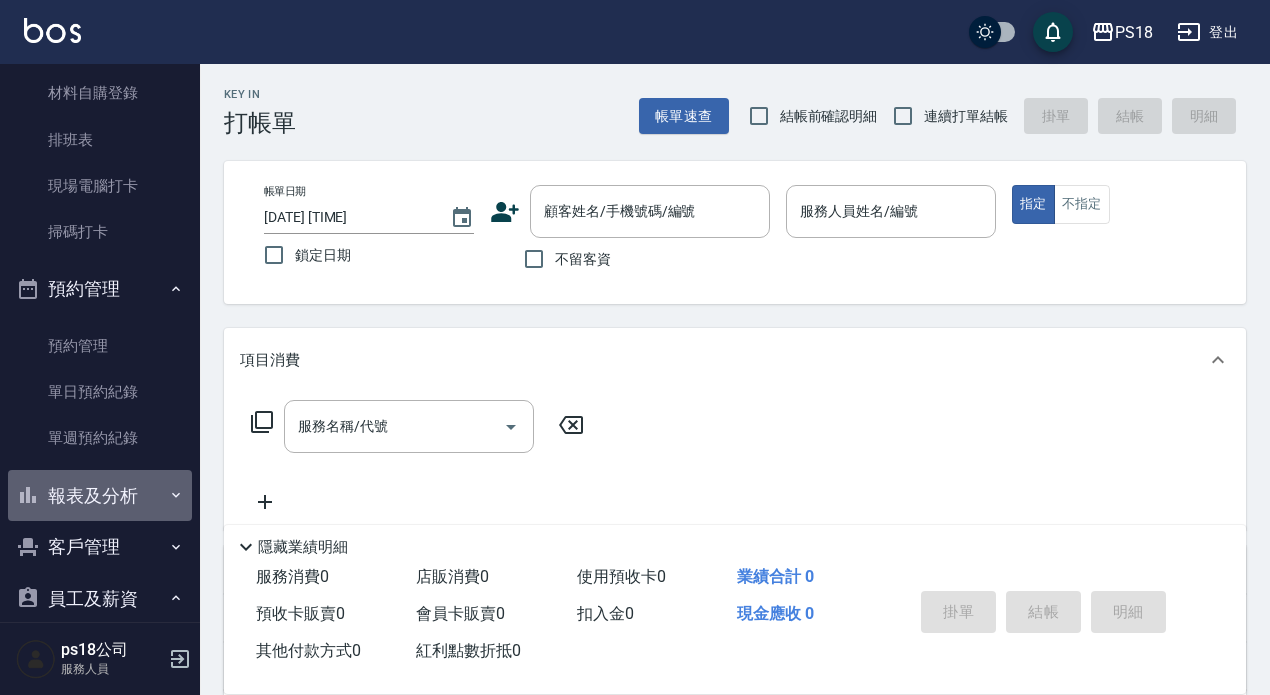 click on "報表及分析" at bounding box center [100, 496] 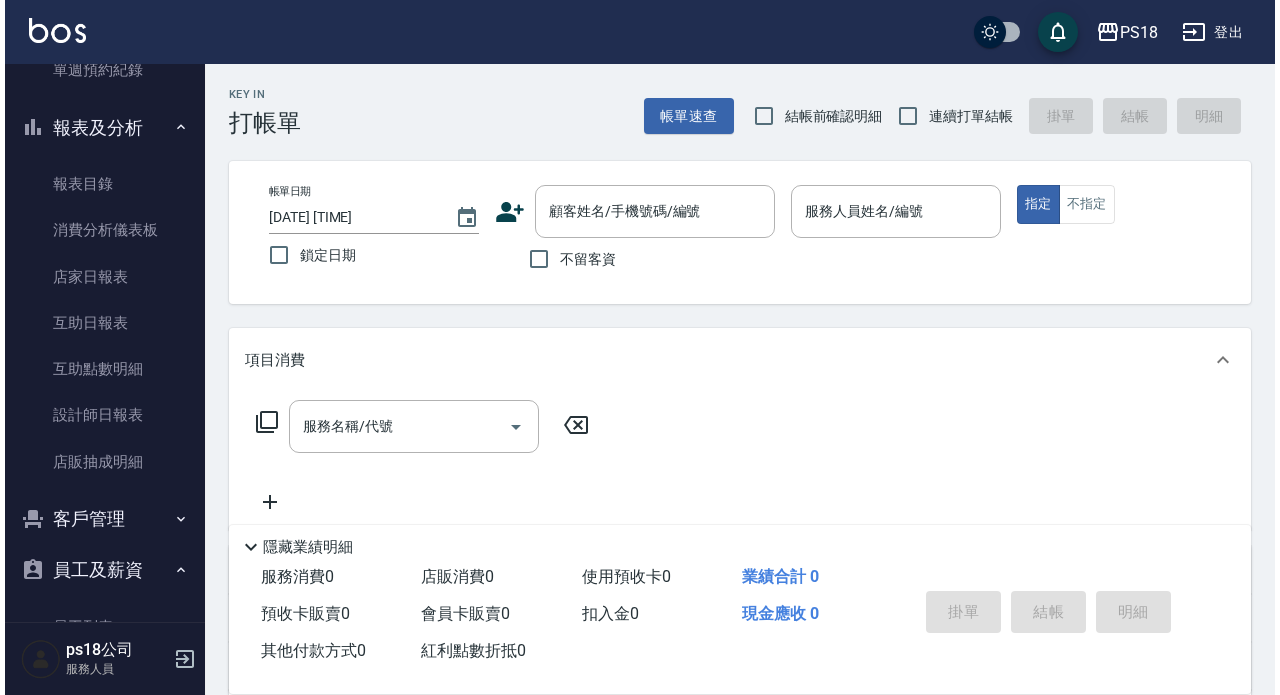 scroll, scrollTop: 600, scrollLeft: 0, axis: vertical 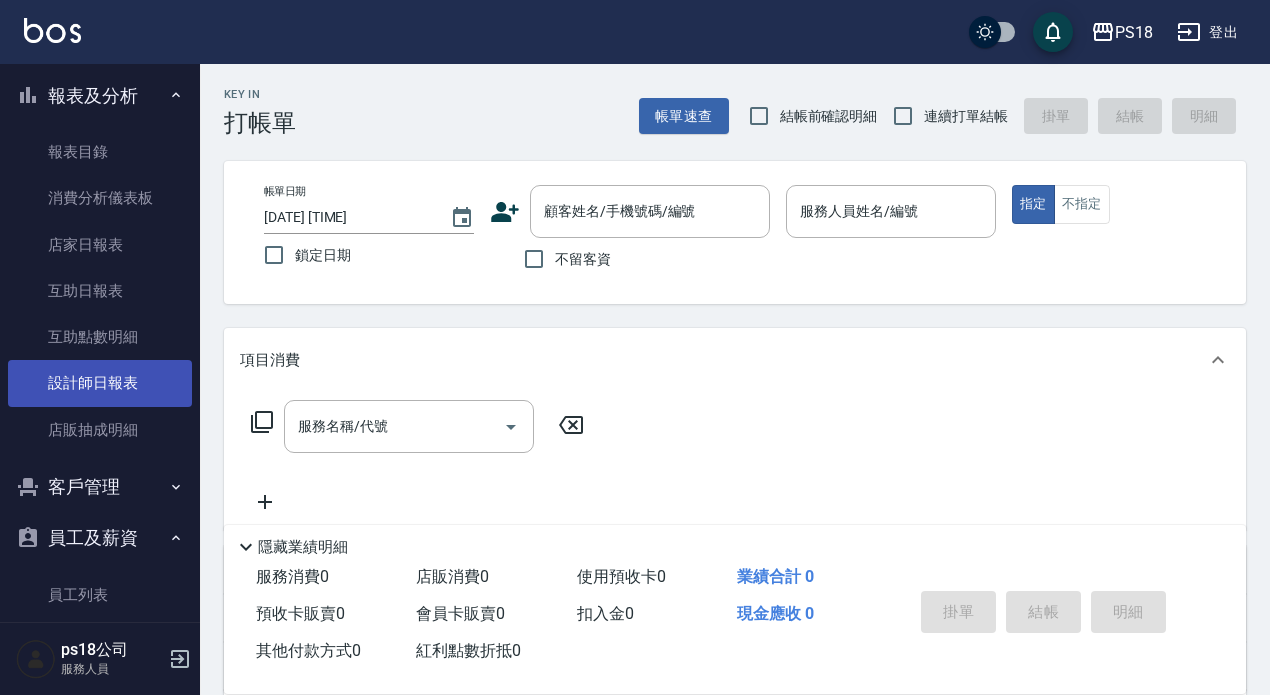 click on "設計師日報表" at bounding box center [100, 383] 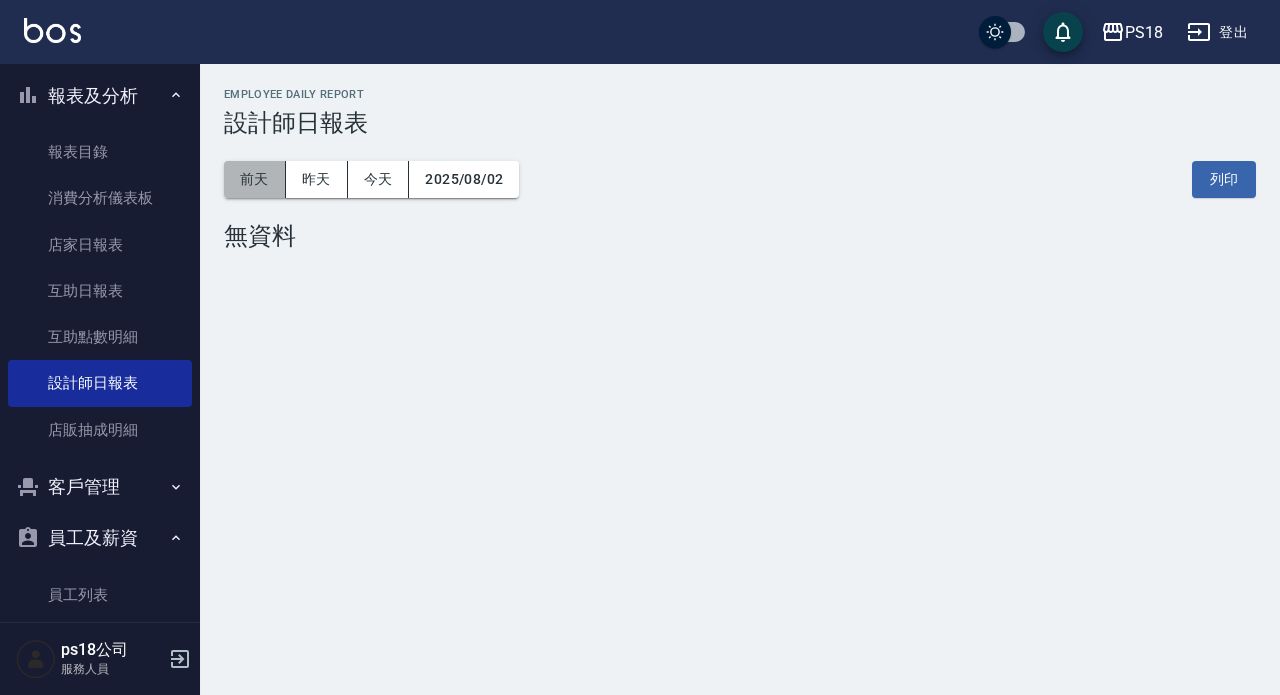 click on "前天" at bounding box center [255, 179] 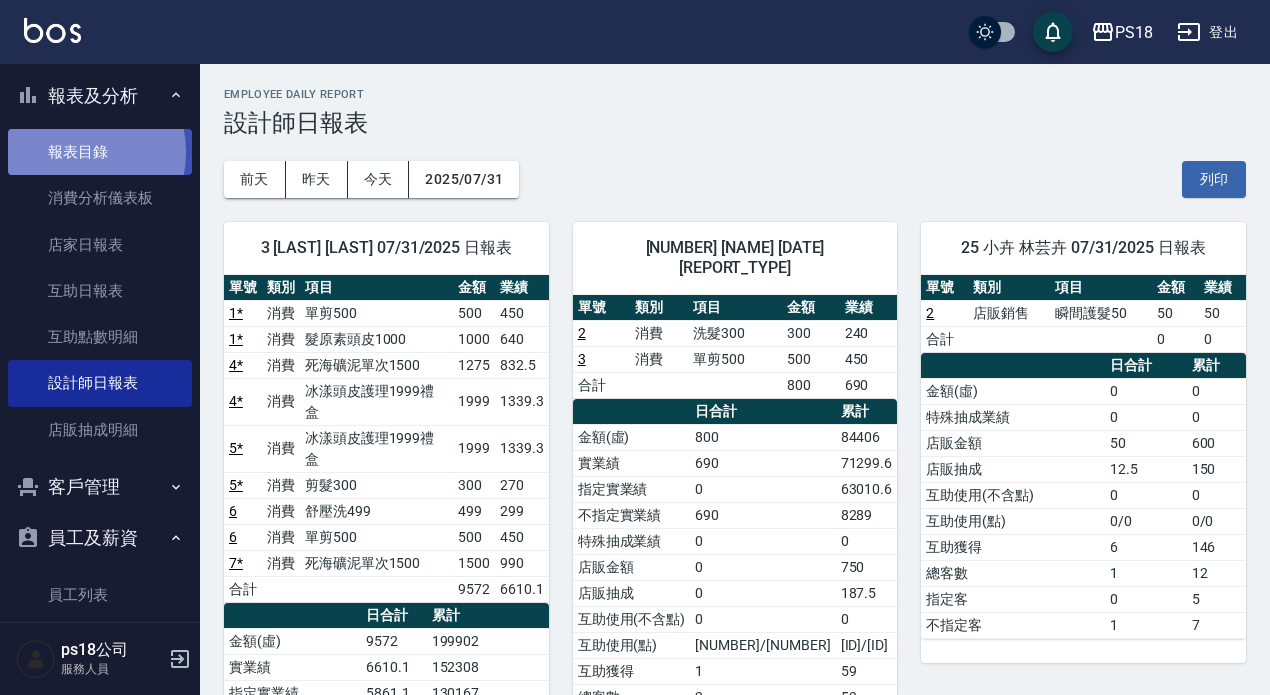 click on "報表目錄" at bounding box center (100, 152) 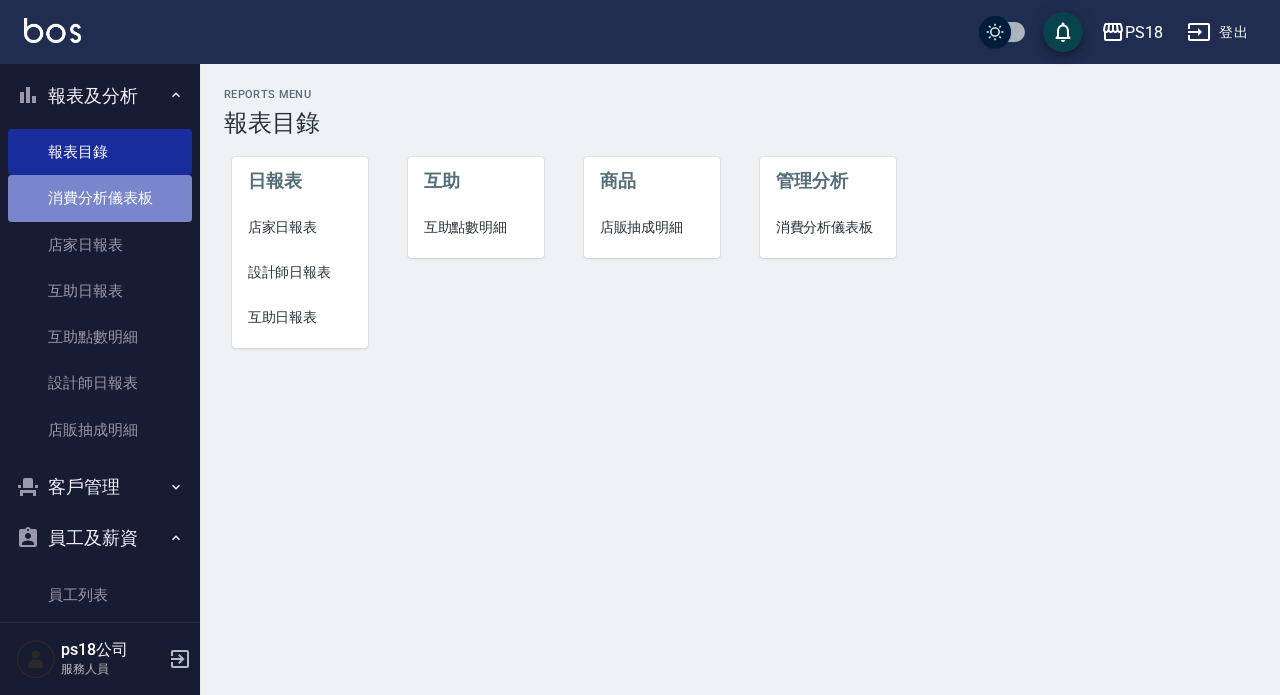 click on "消費分析儀表板" at bounding box center [100, 198] 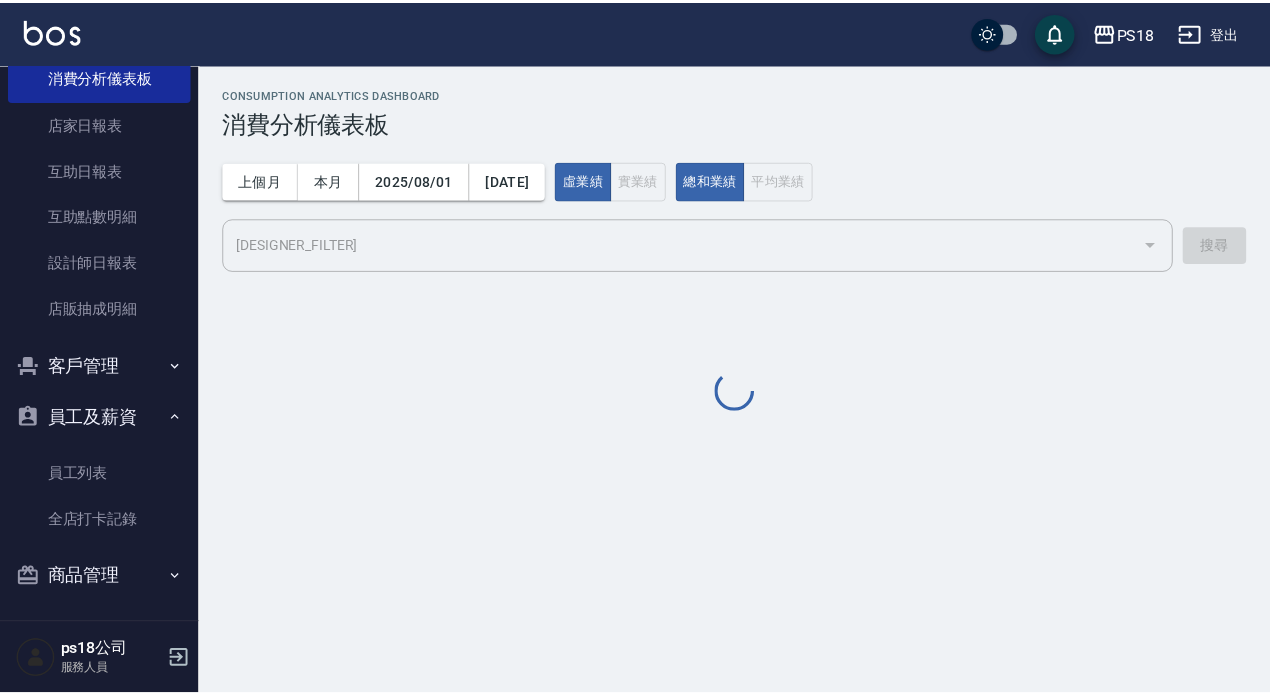 scroll, scrollTop: 726, scrollLeft: 0, axis: vertical 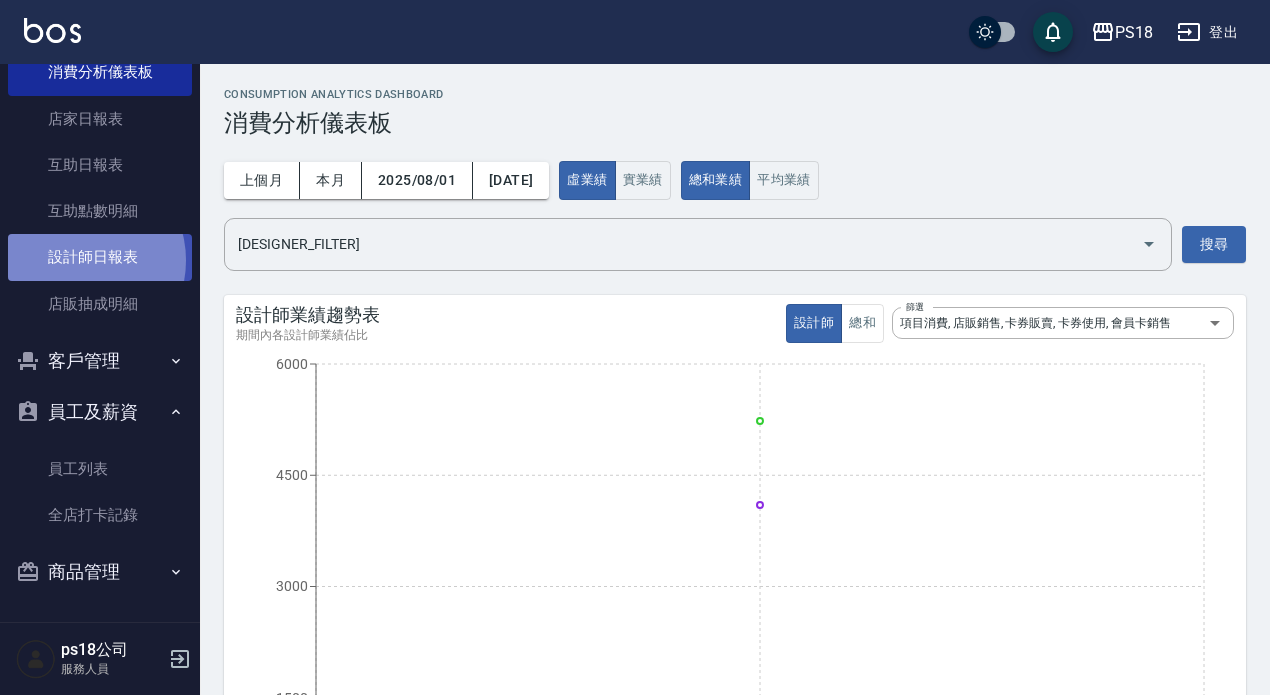 click on "設計師日報表" at bounding box center [100, 257] 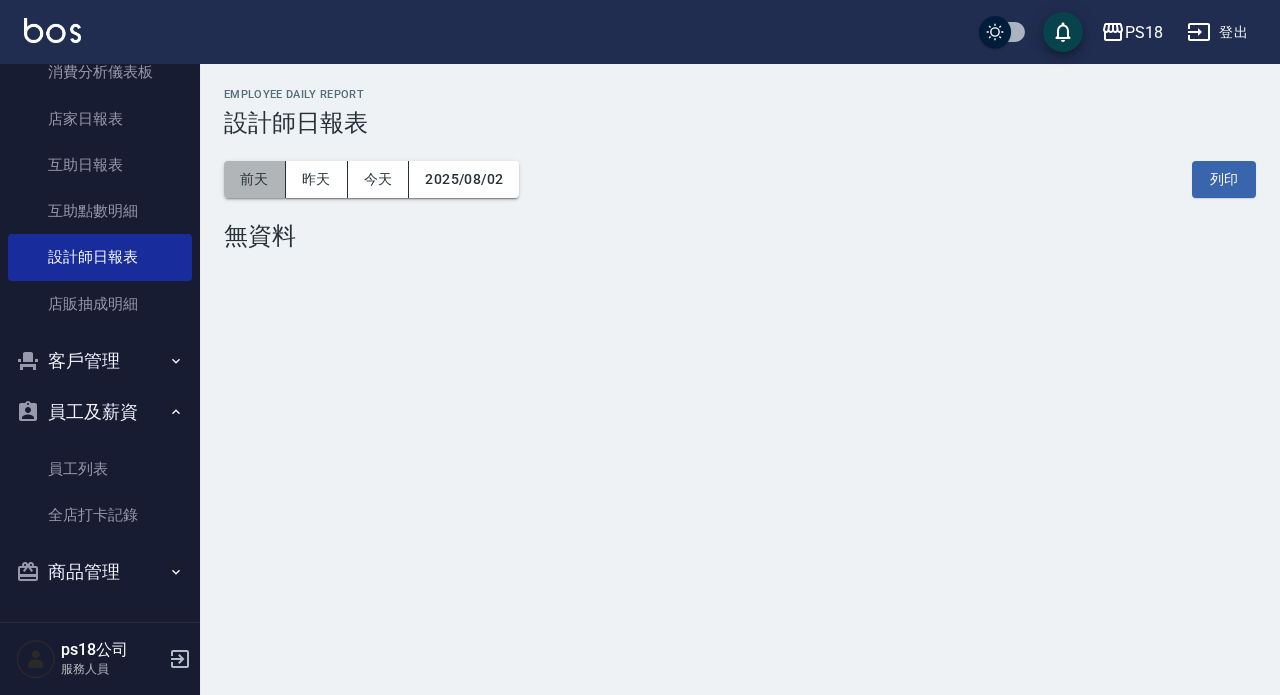 click on "前天" at bounding box center (255, 179) 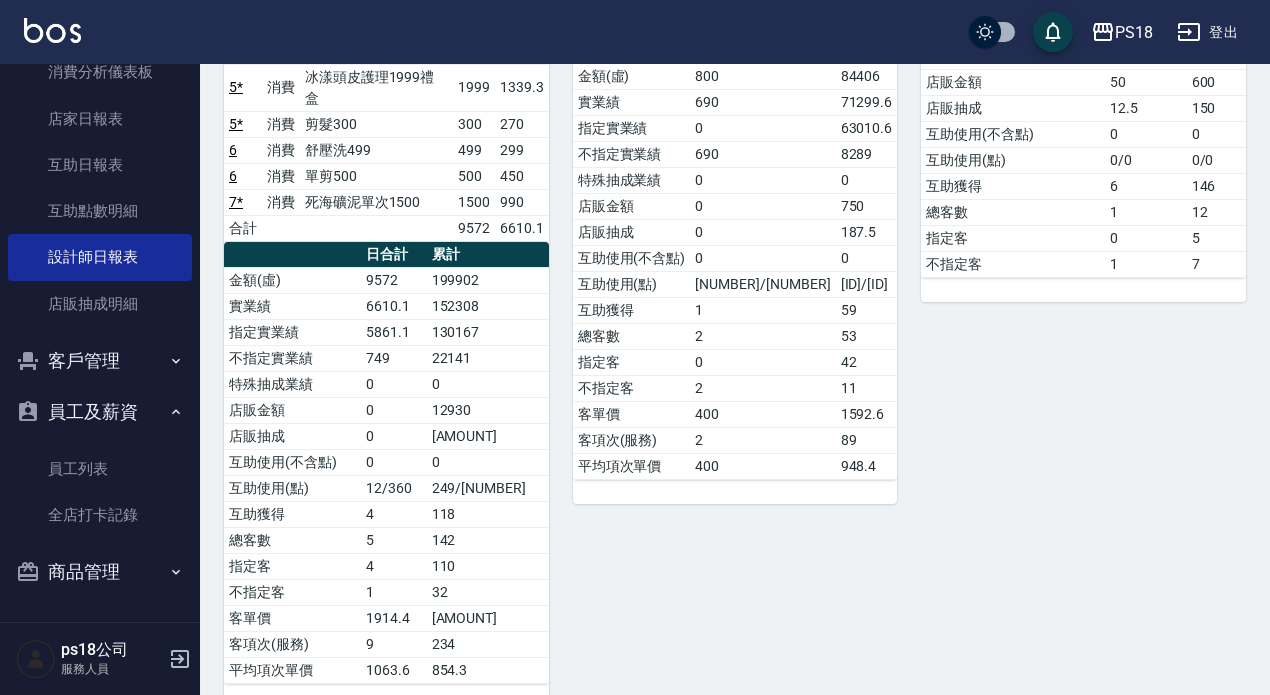 scroll, scrollTop: 398, scrollLeft: 0, axis: vertical 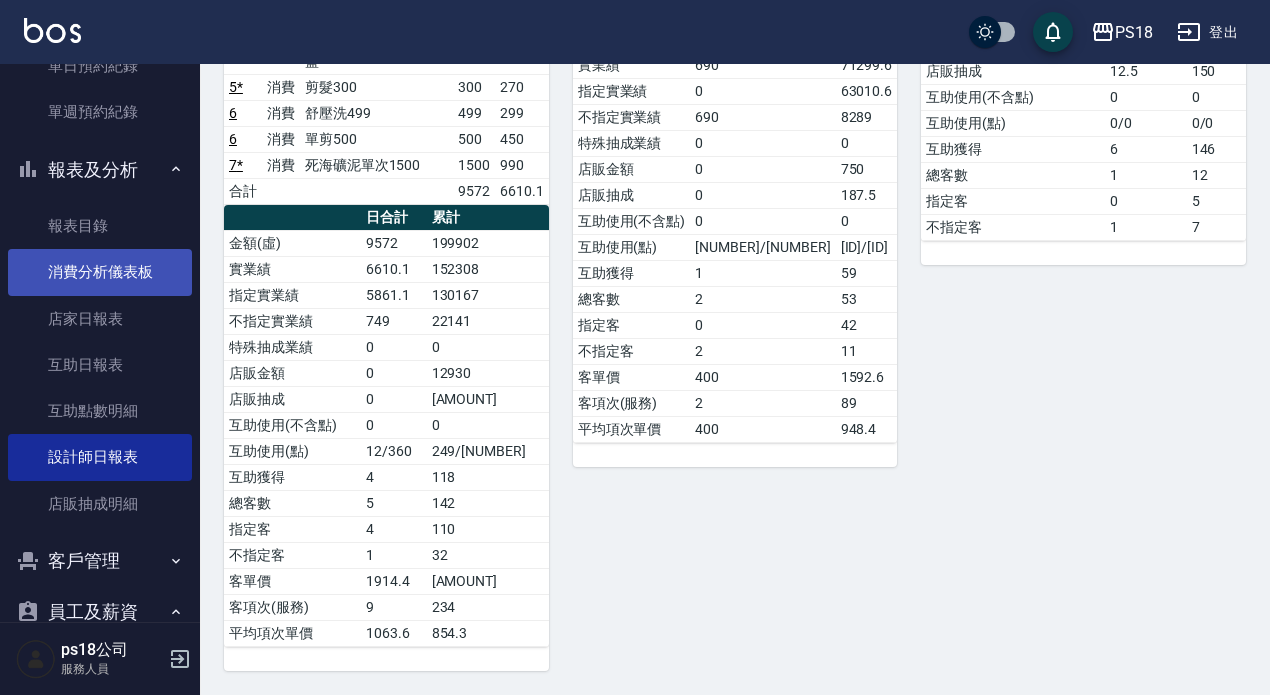click on "消費分析儀表板" at bounding box center [100, 272] 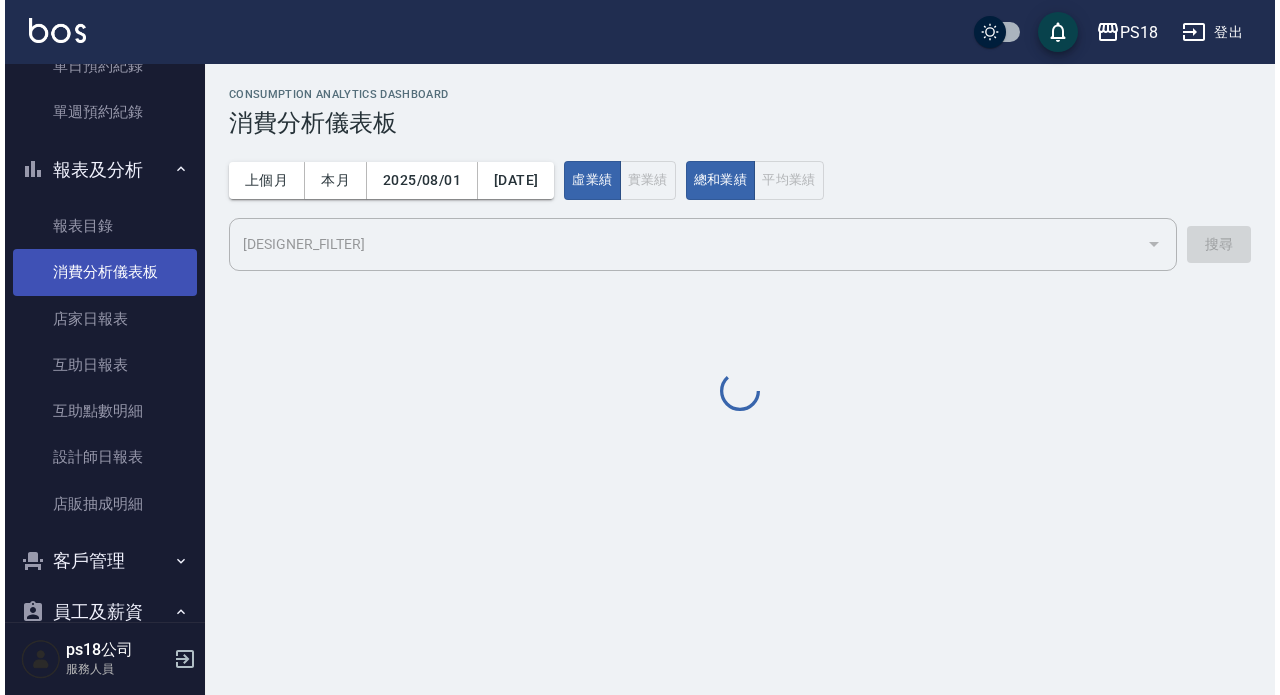 scroll, scrollTop: 0, scrollLeft: 0, axis: both 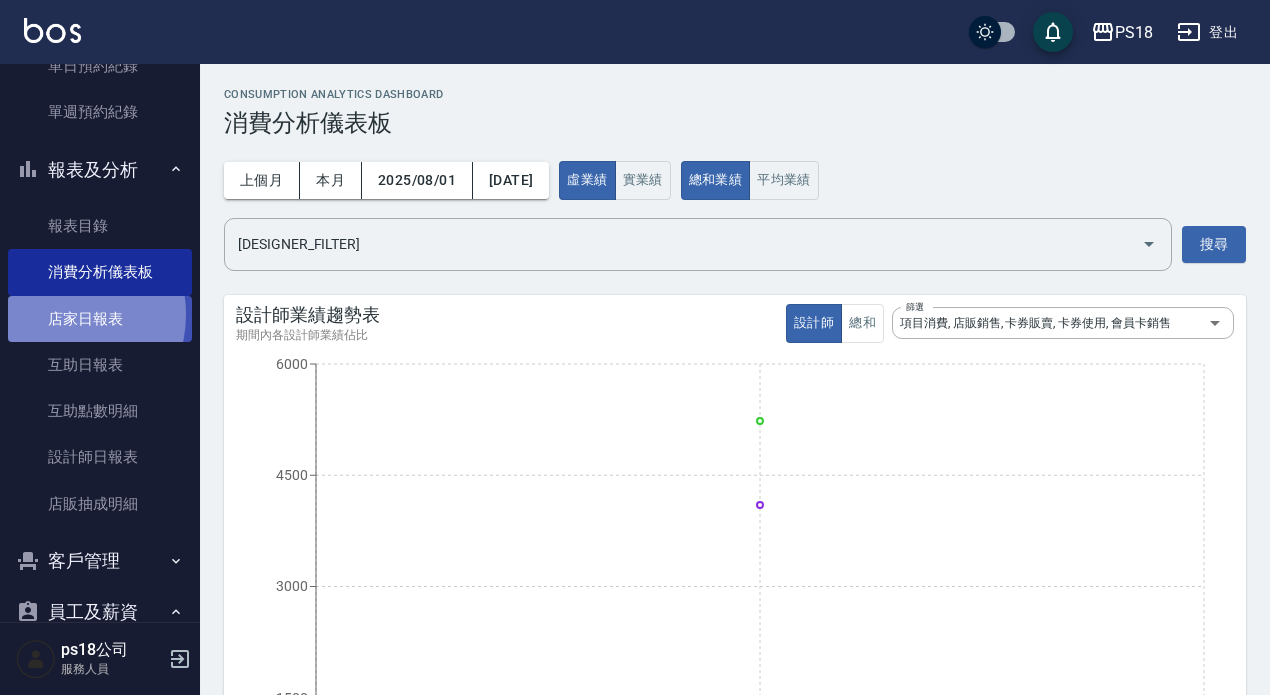 click on "店家日報表" at bounding box center (100, 319) 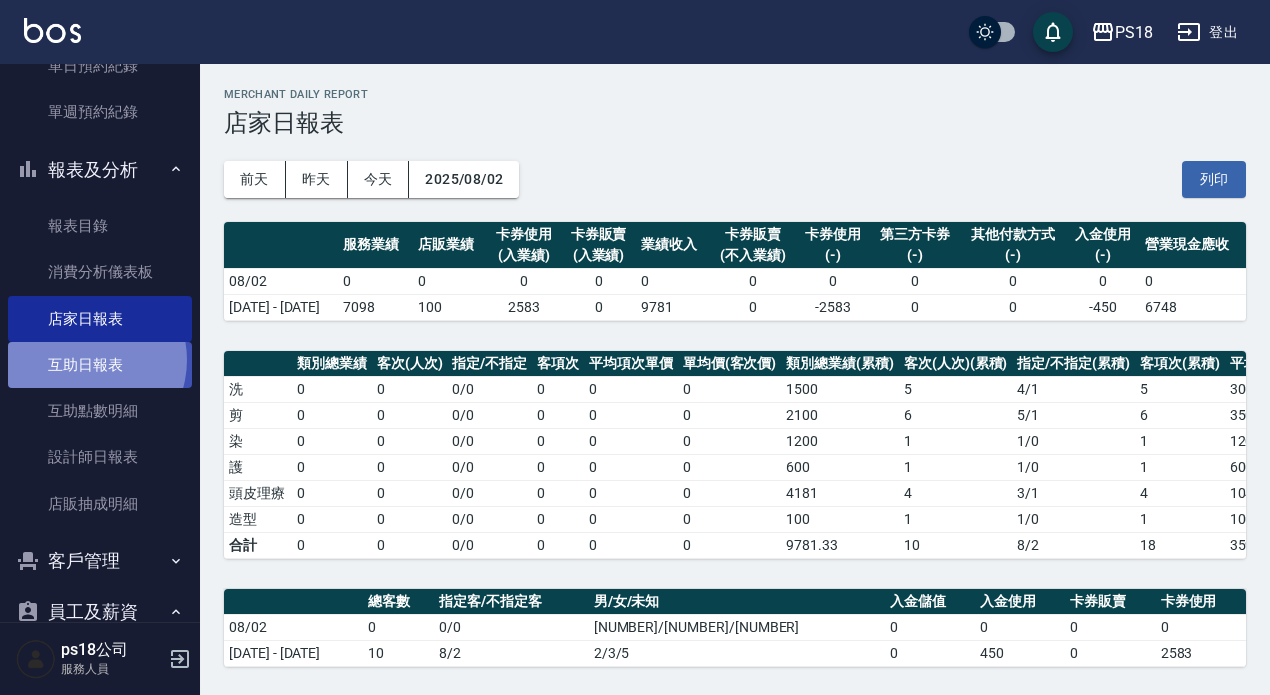 click on "互助日報表" at bounding box center [100, 365] 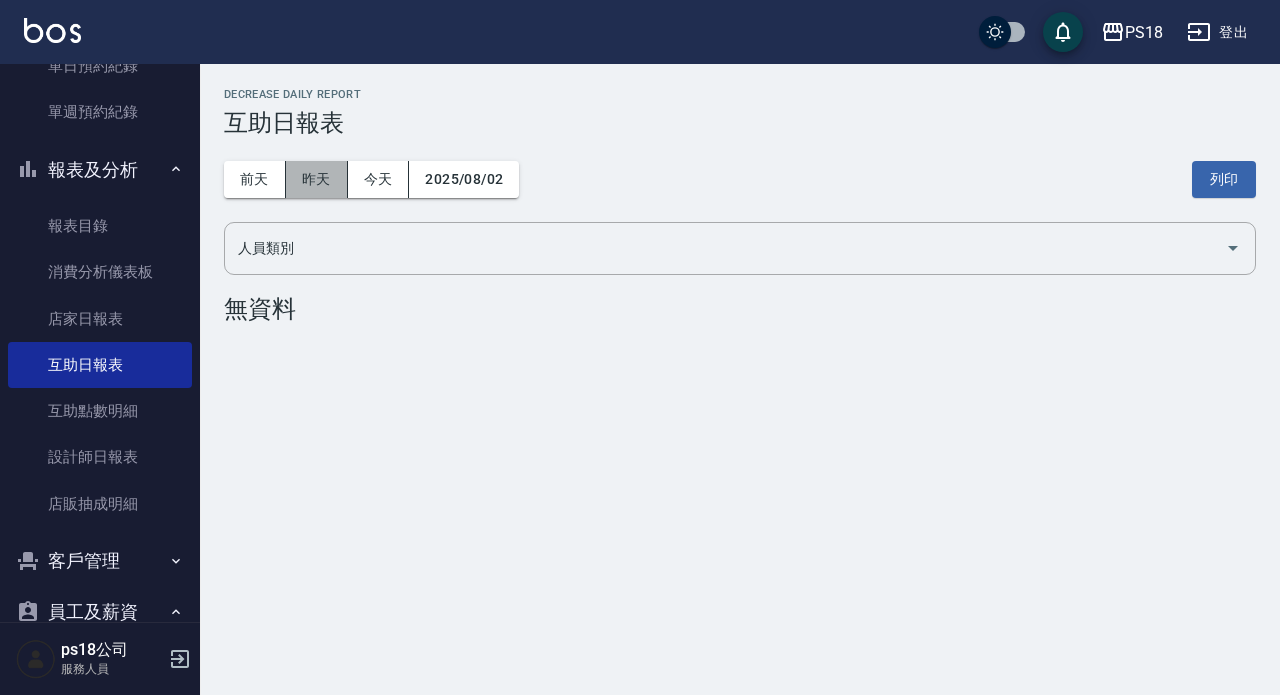 click on "昨天" at bounding box center (317, 179) 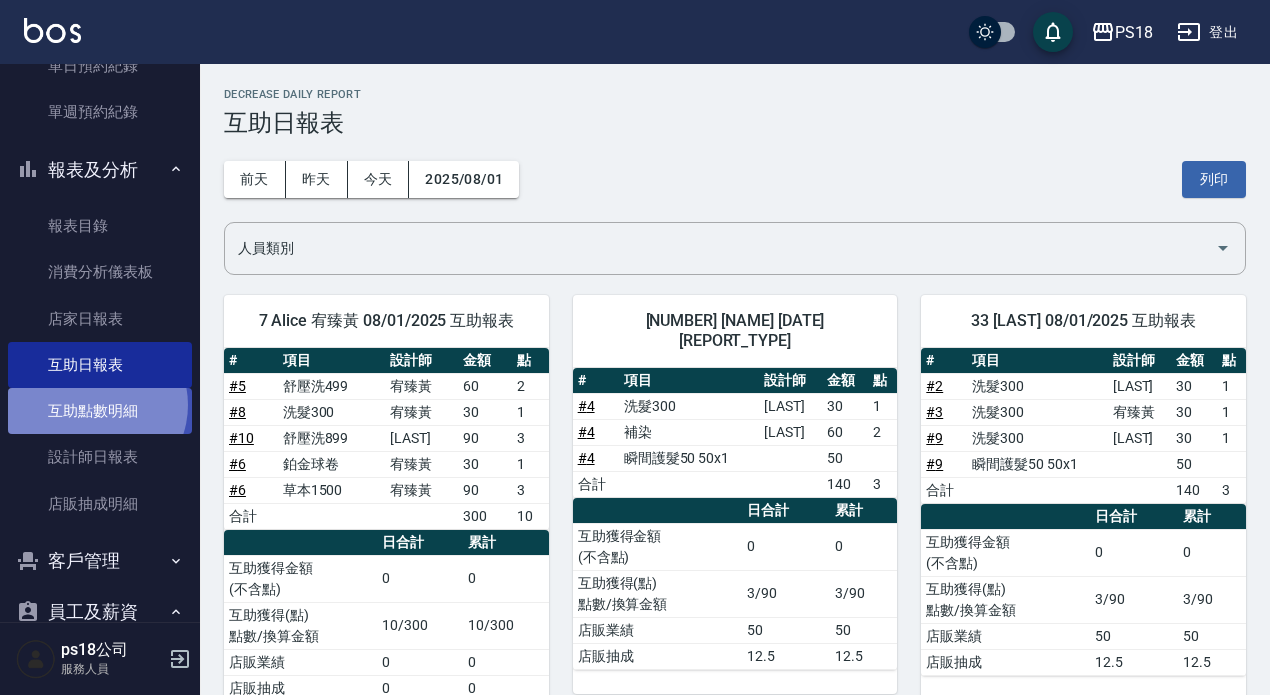 click on "互助點數明細" at bounding box center (100, 411) 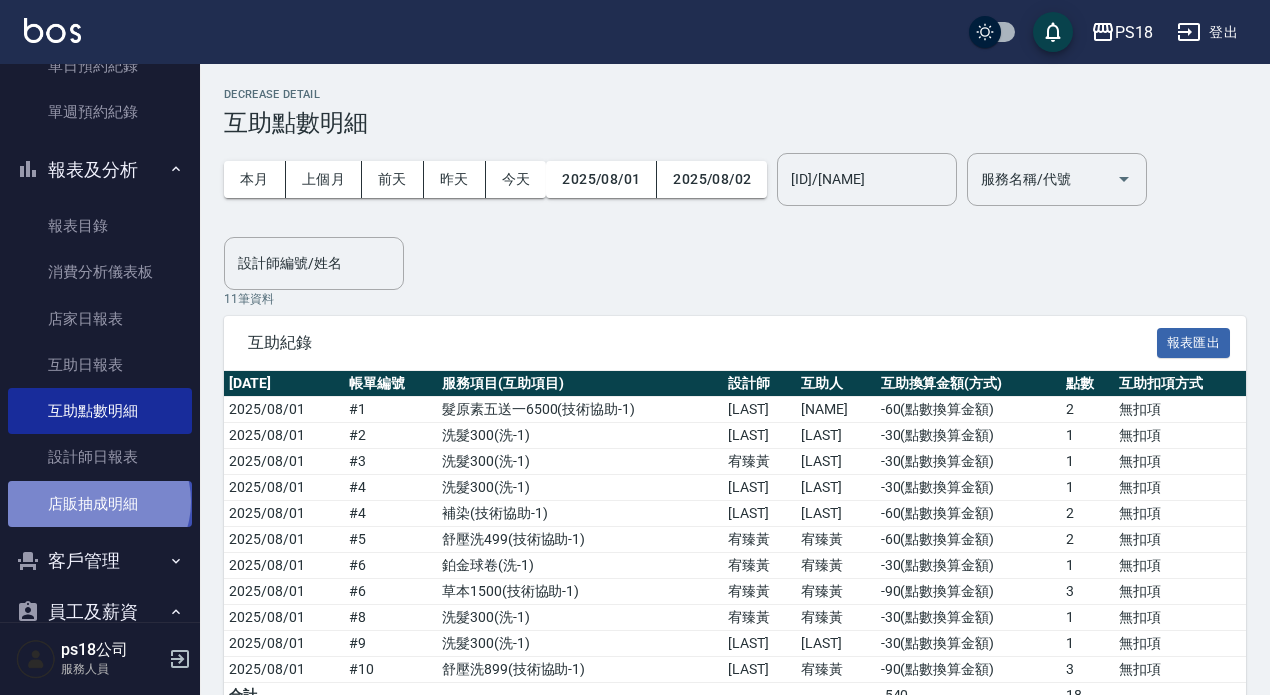 click on "店販抽成明細" at bounding box center [100, 504] 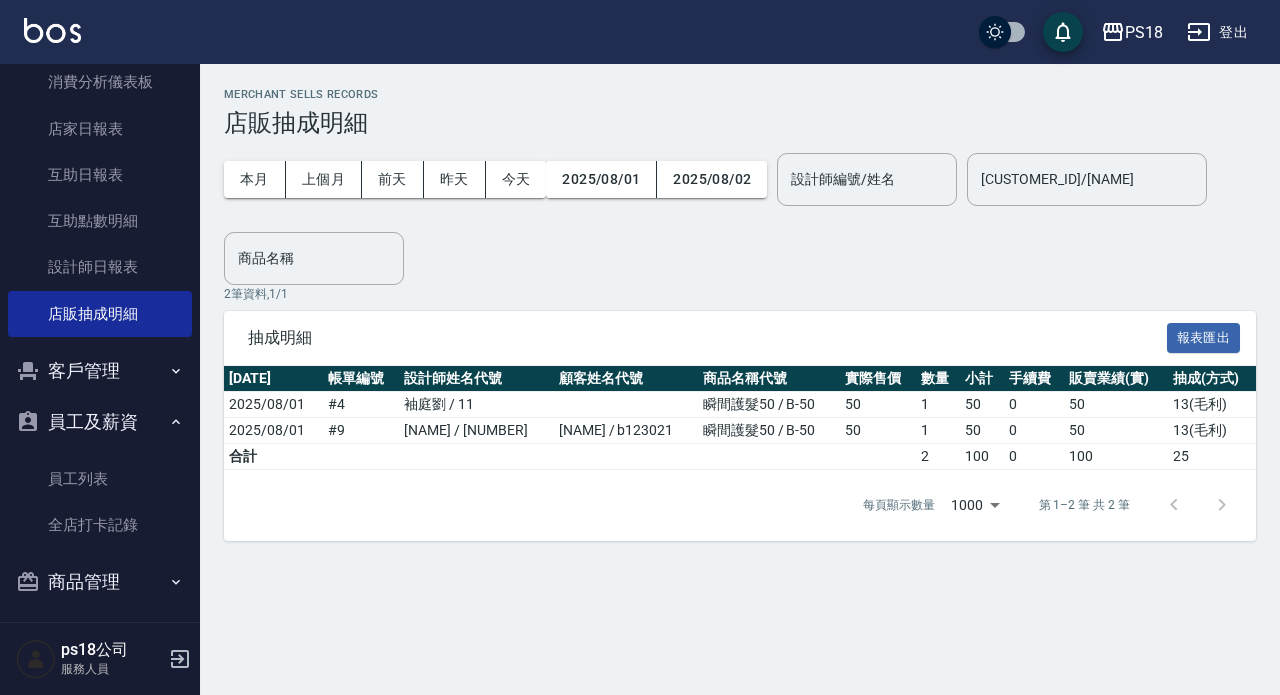 scroll, scrollTop: 726, scrollLeft: 0, axis: vertical 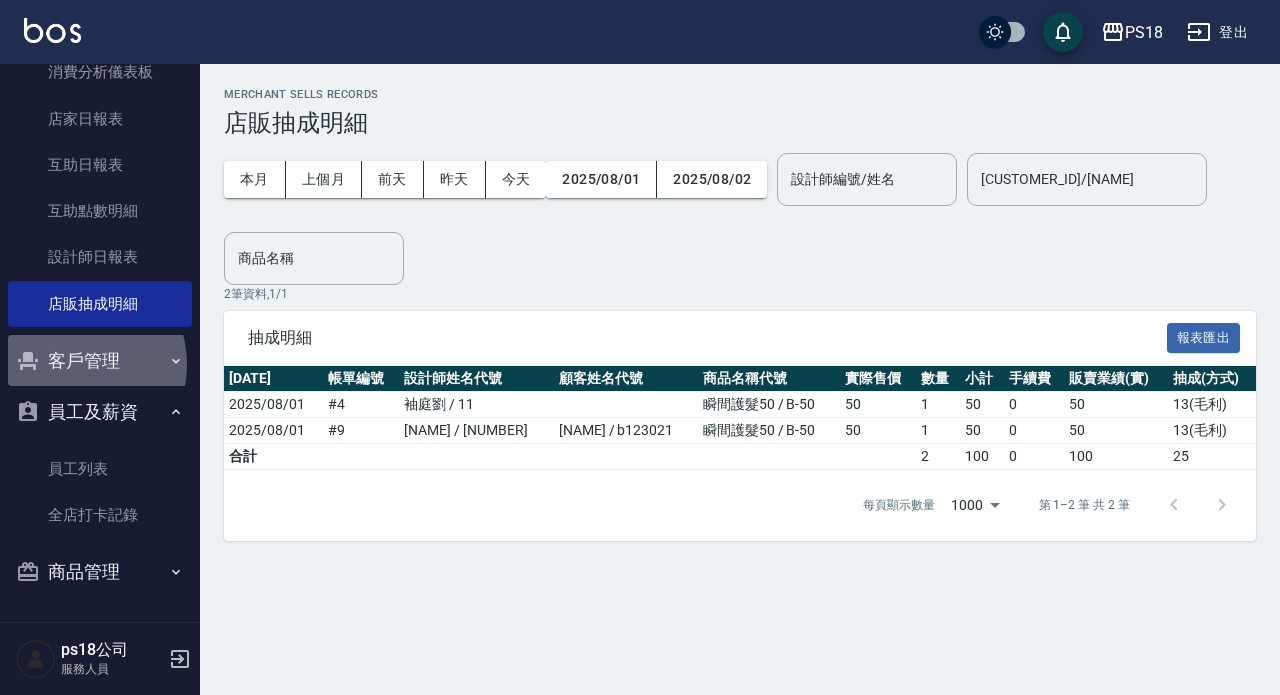 click on "客戶管理" at bounding box center [100, 361] 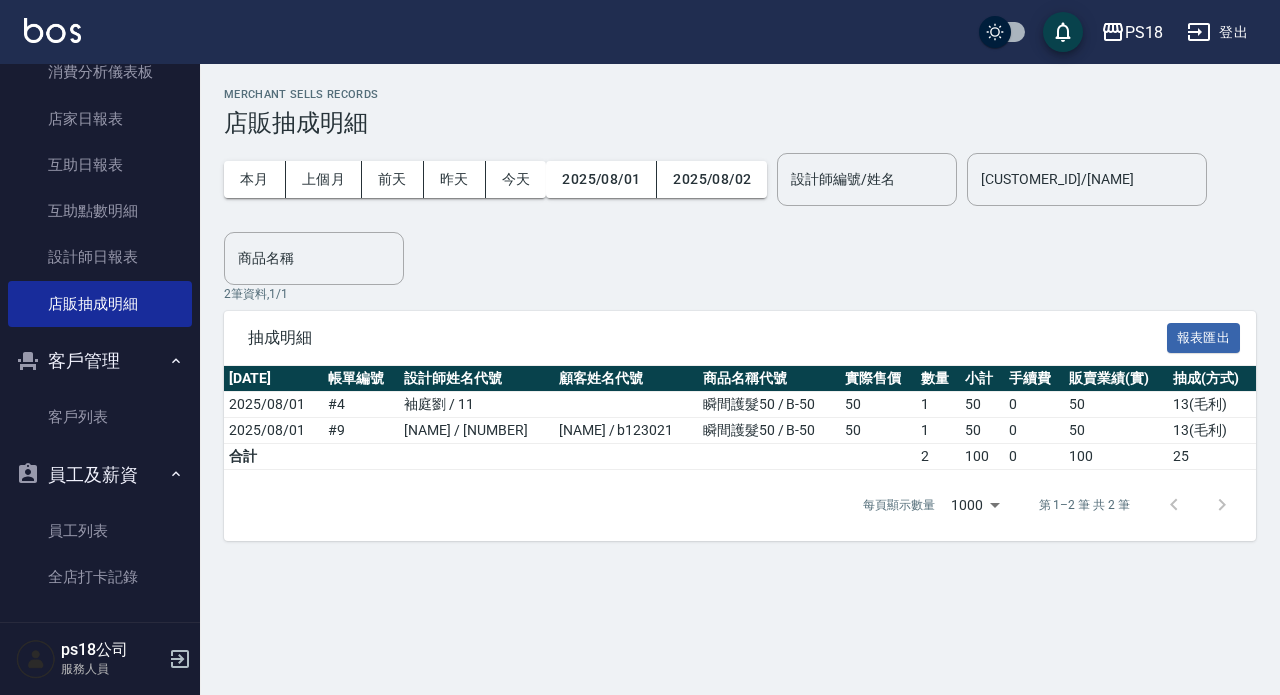 scroll, scrollTop: 788, scrollLeft: 0, axis: vertical 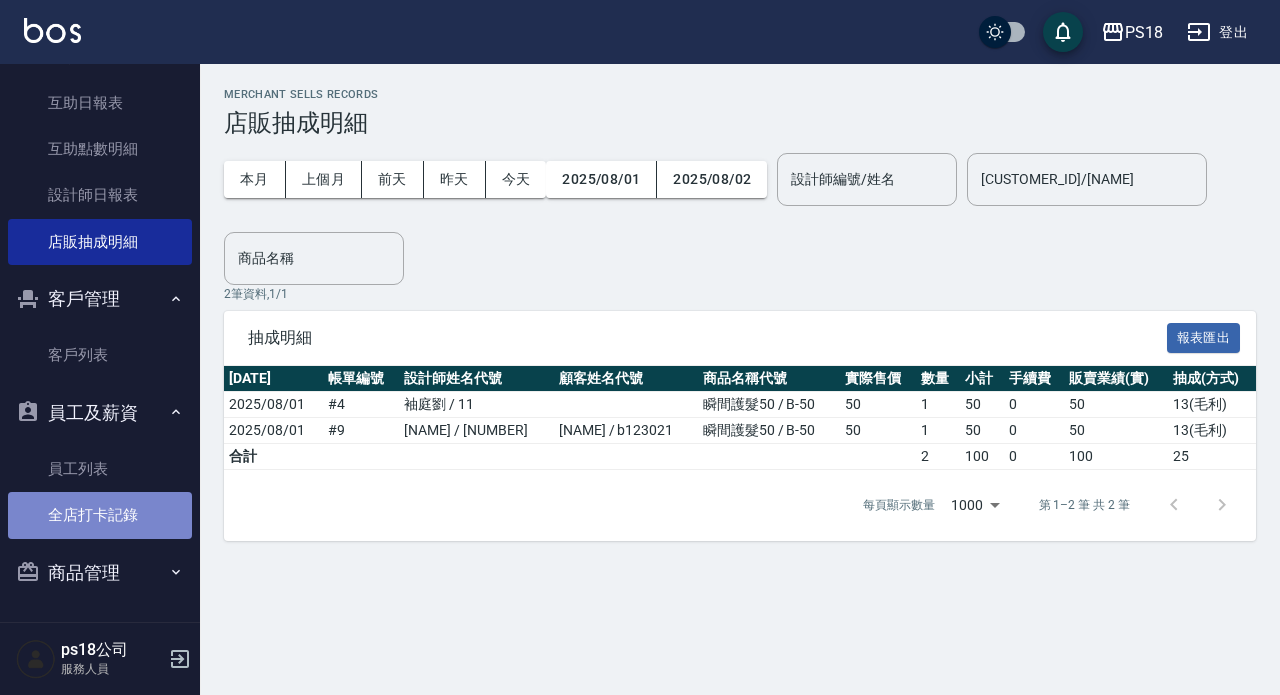 click on "全店打卡記錄" at bounding box center (100, 515) 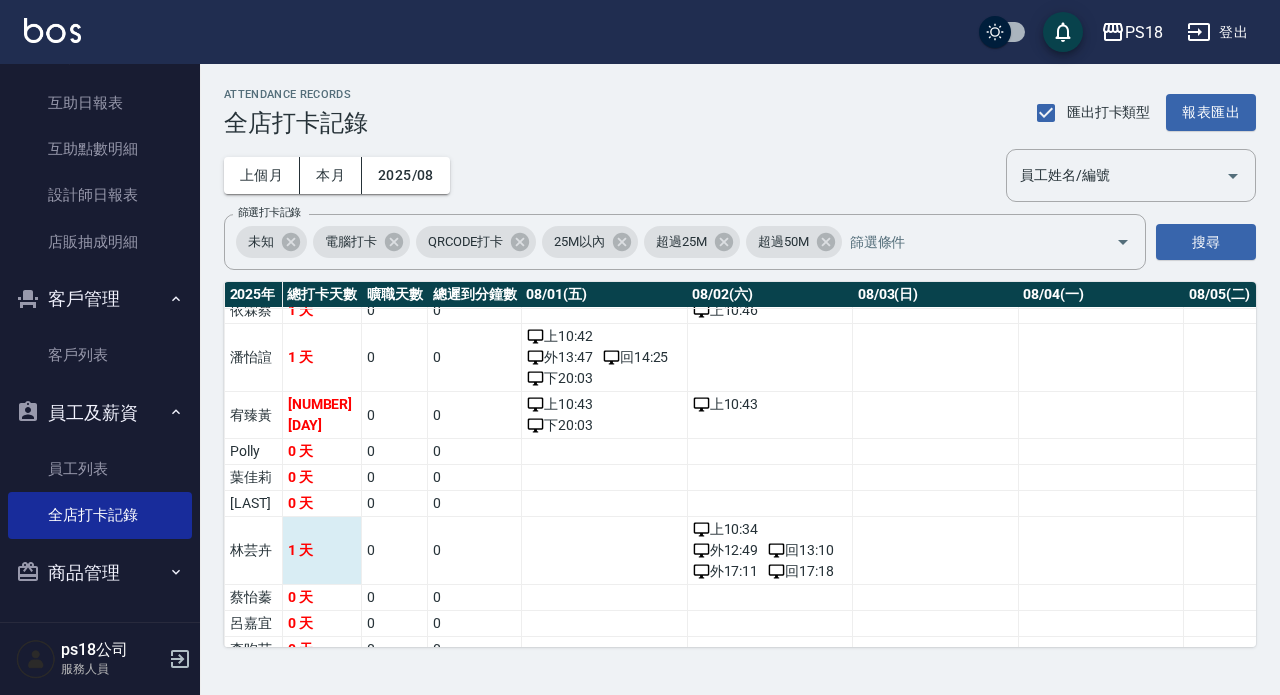 scroll, scrollTop: 0, scrollLeft: 0, axis: both 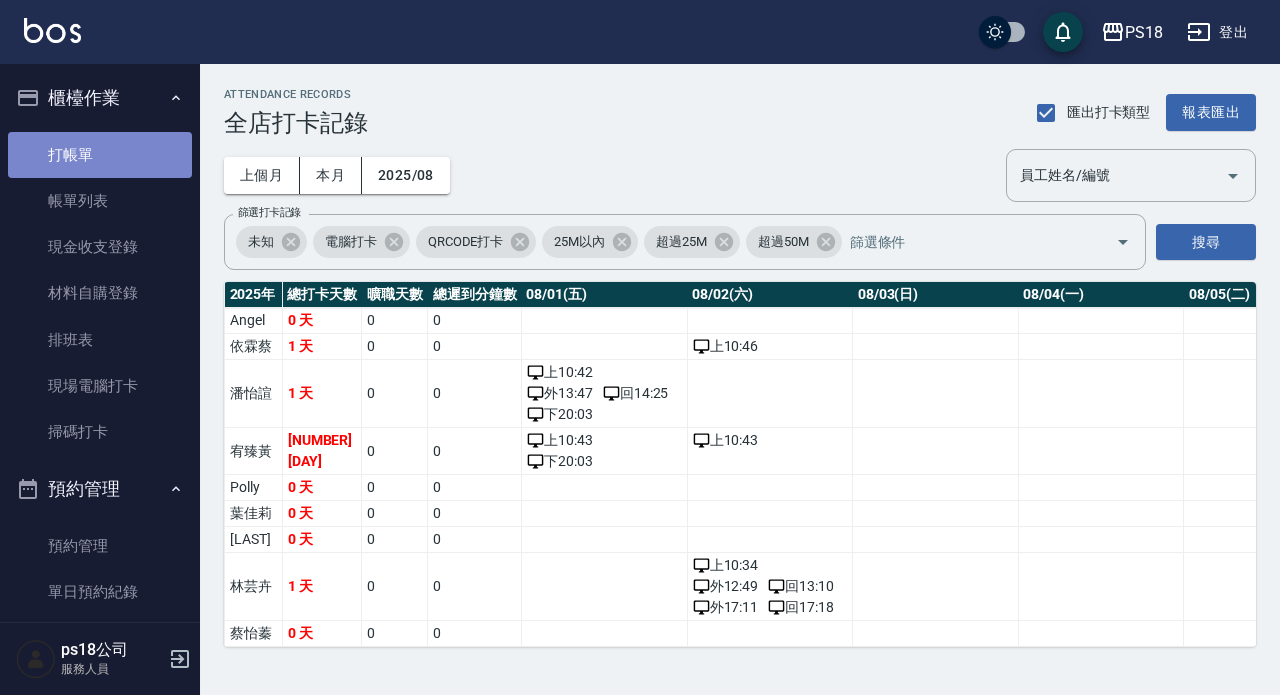 click on "打帳單" at bounding box center (100, 155) 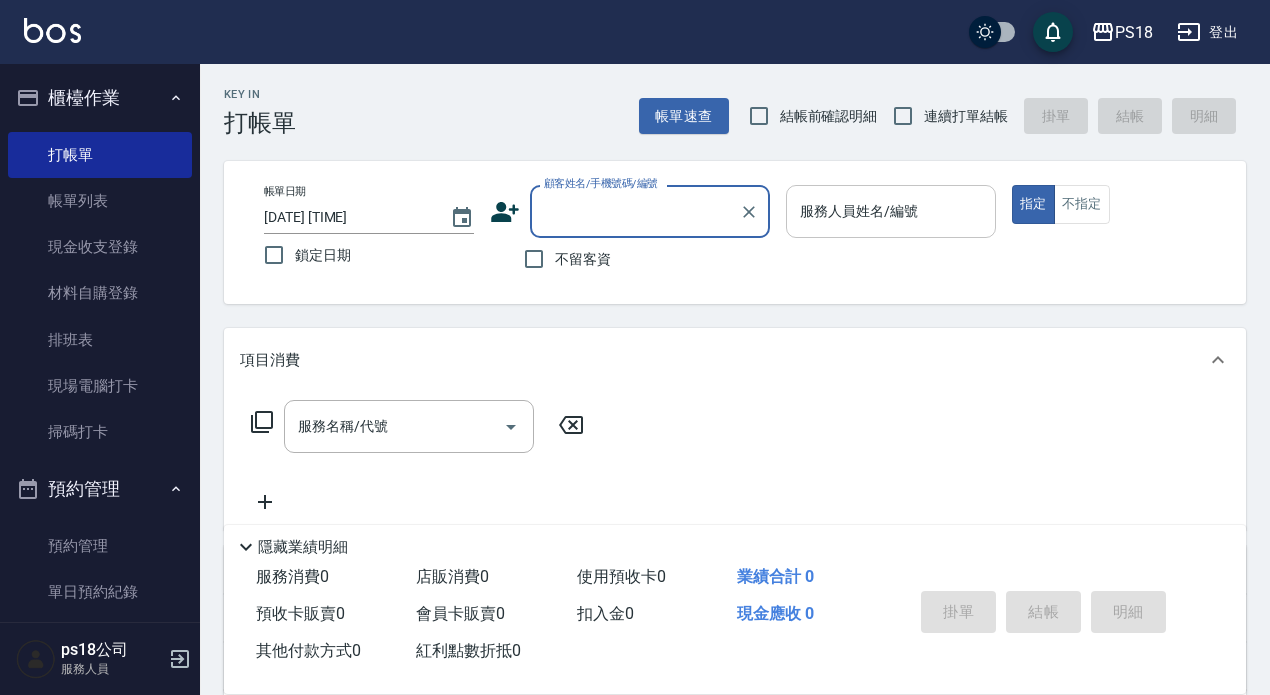 click on "服務人員姓名/編號 服務人員姓名/編號" at bounding box center [891, 211] 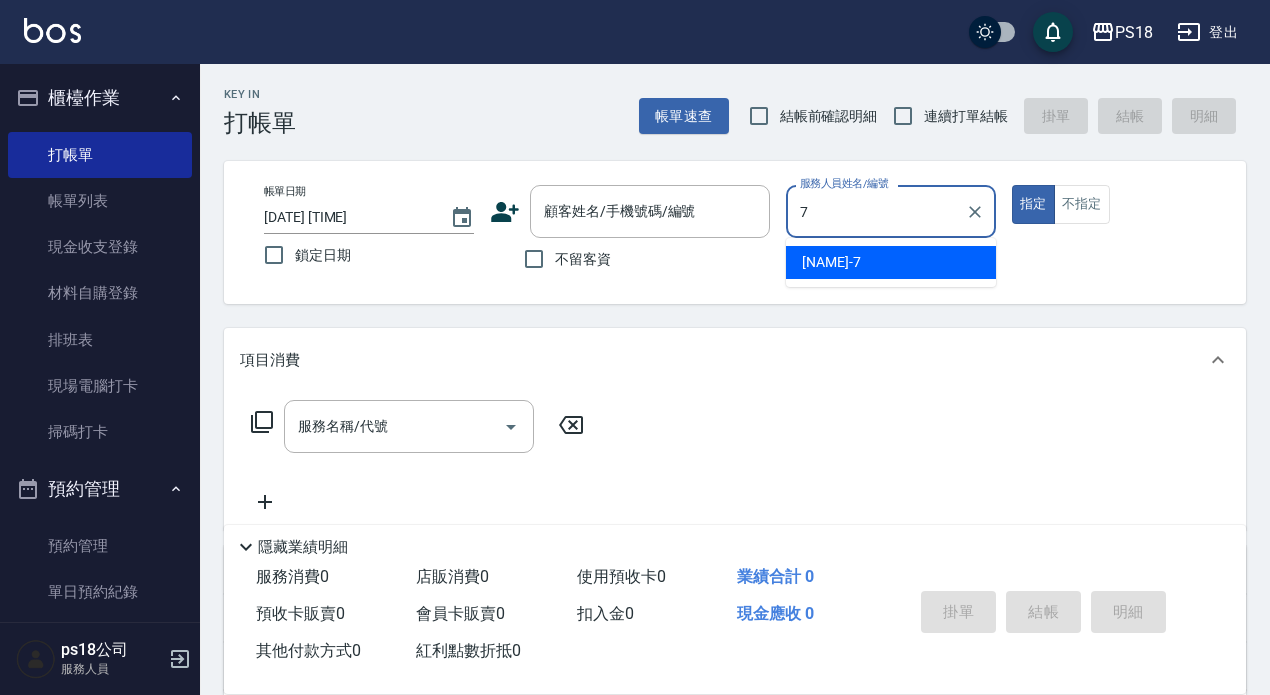 type on "Alice-7" 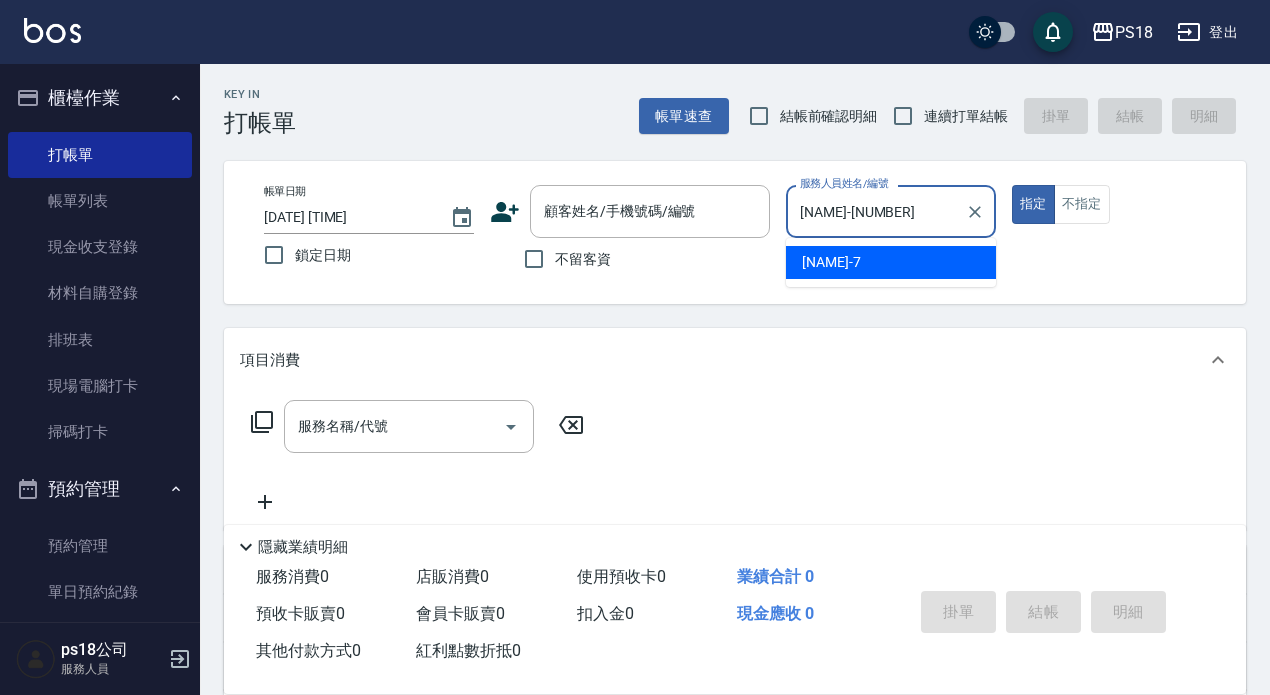 type on "true" 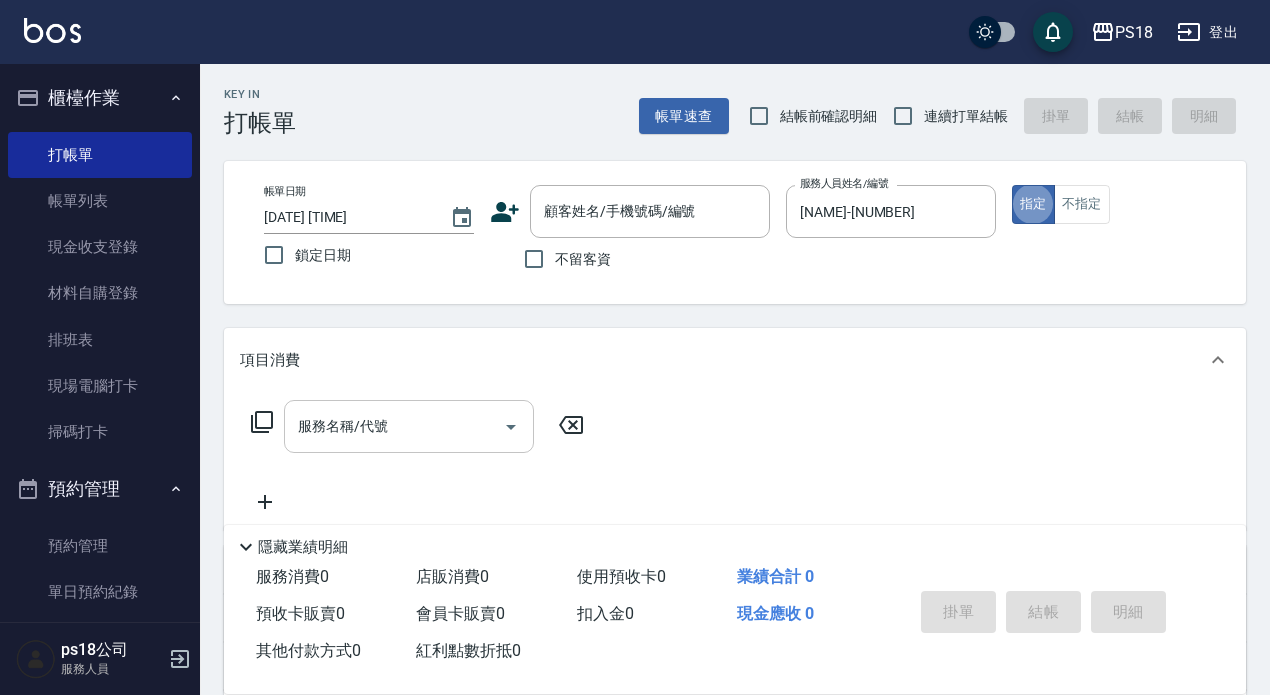 click on "服務名稱/代號 服務名稱/代號" at bounding box center [409, 426] 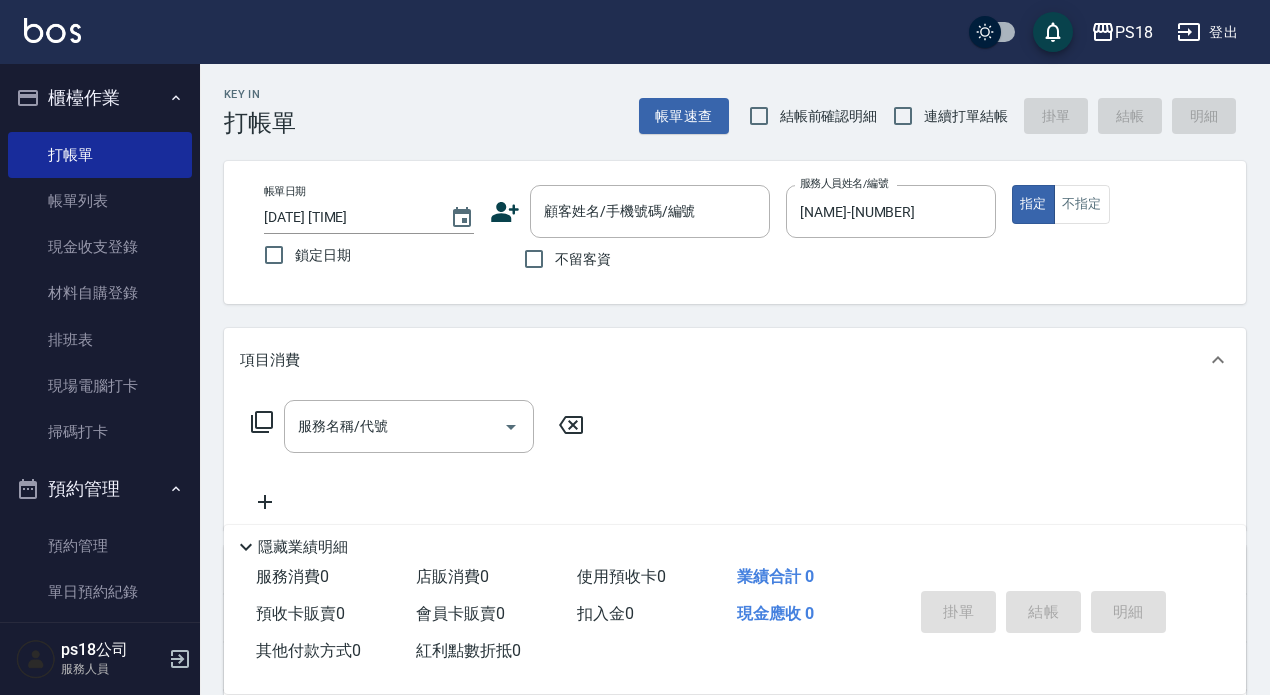 click 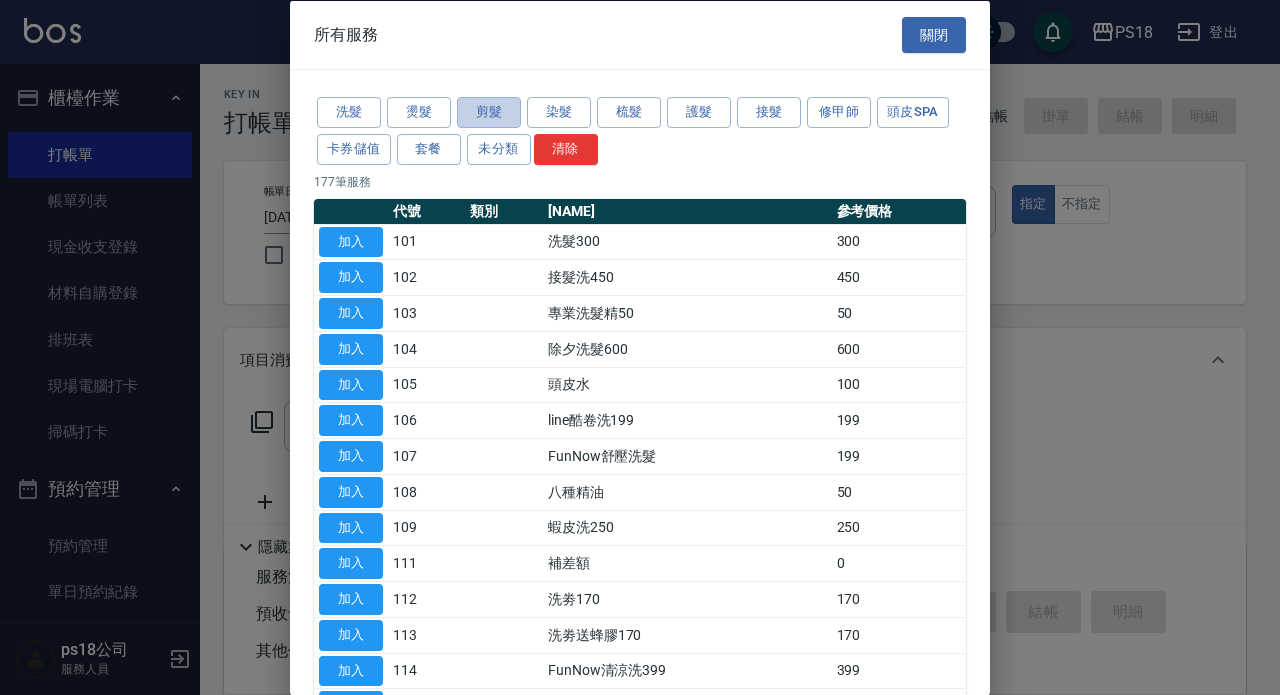 drag, startPoint x: 489, startPoint y: 115, endPoint x: 491, endPoint y: 129, distance: 14.142136 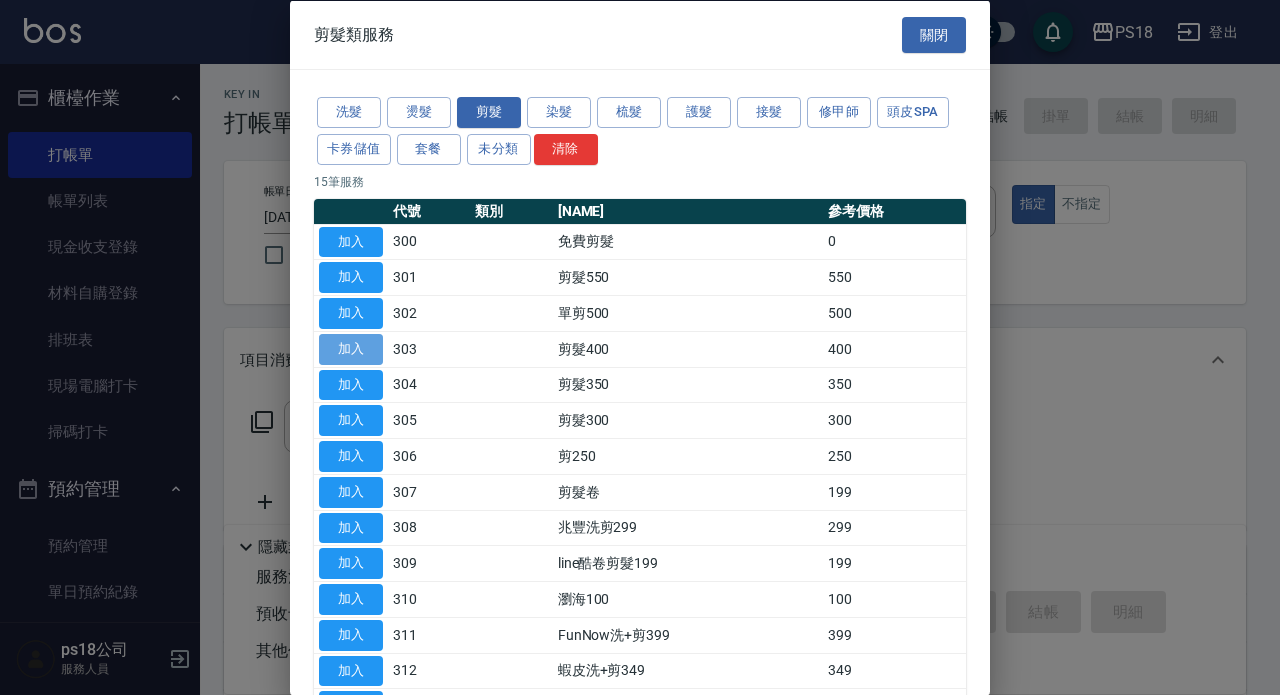 click on "加入" at bounding box center [351, 348] 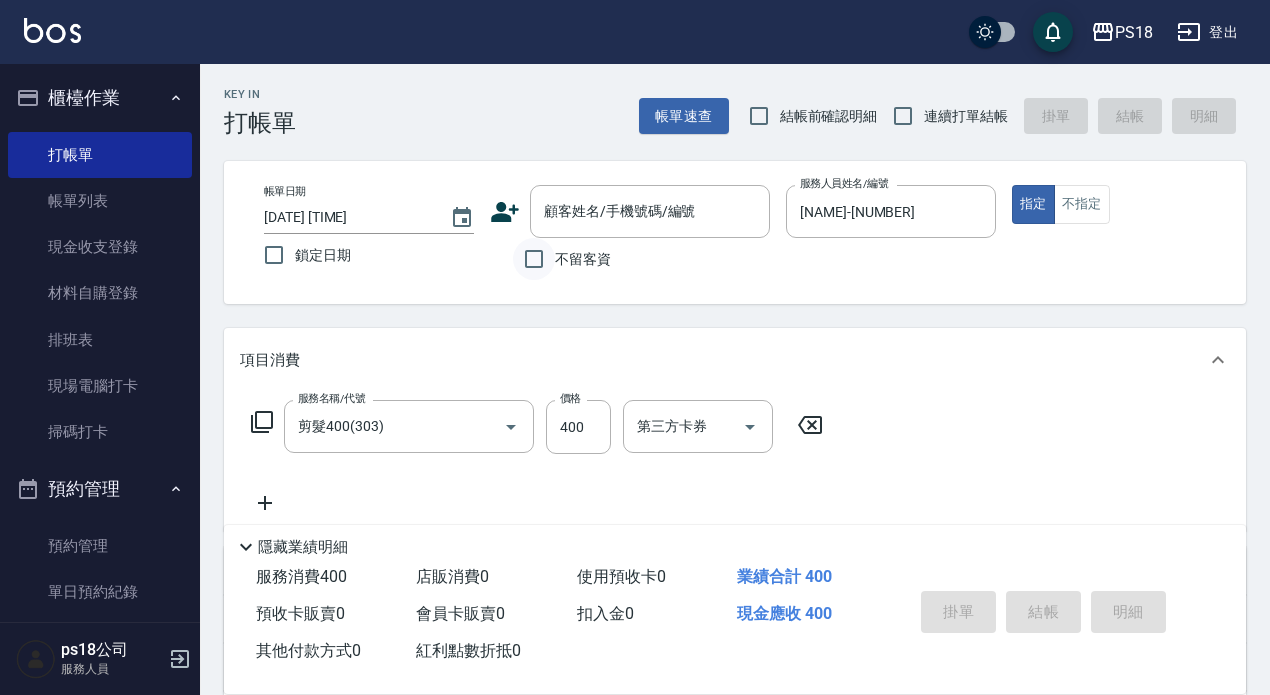click on "不留客資" at bounding box center (534, 259) 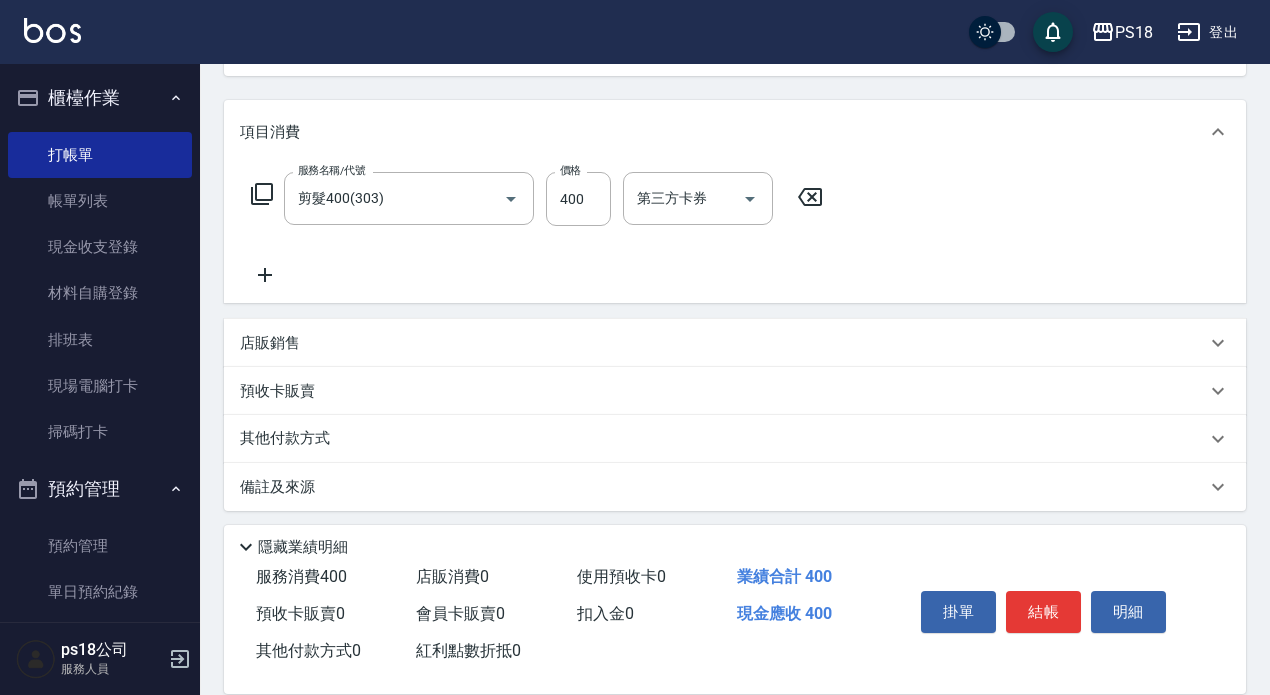 scroll, scrollTop: 236, scrollLeft: 0, axis: vertical 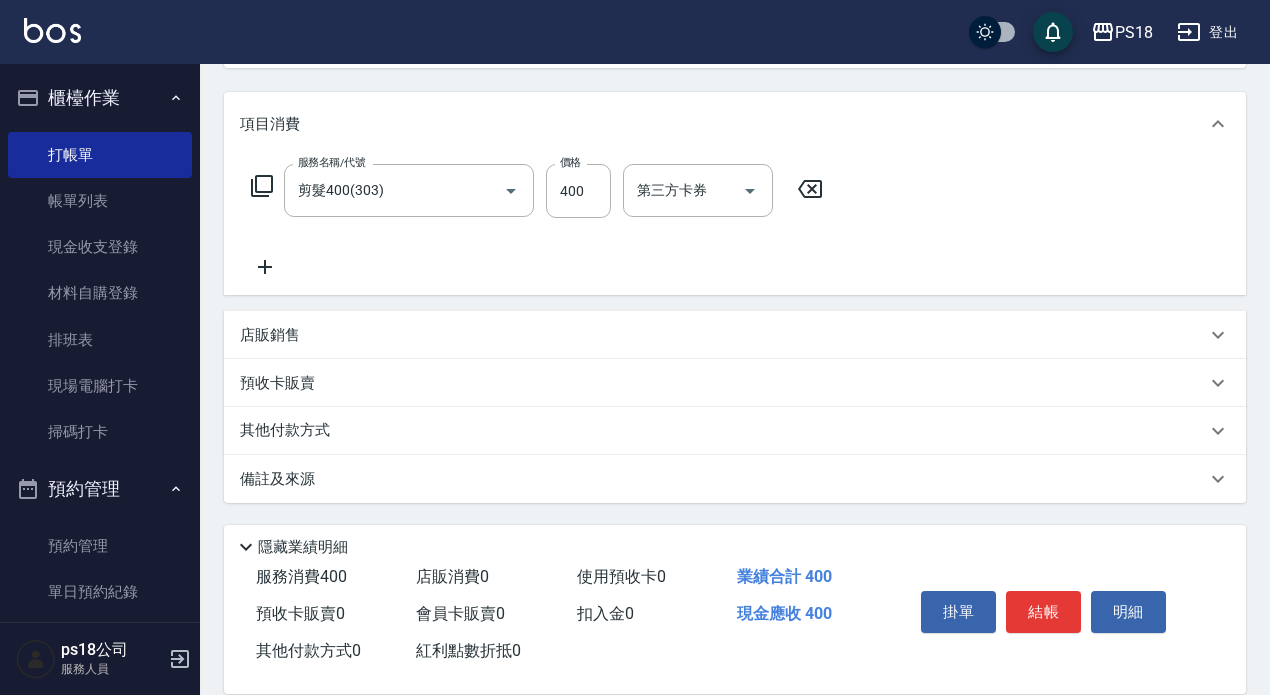 click on "備註及來源" at bounding box center [723, 479] 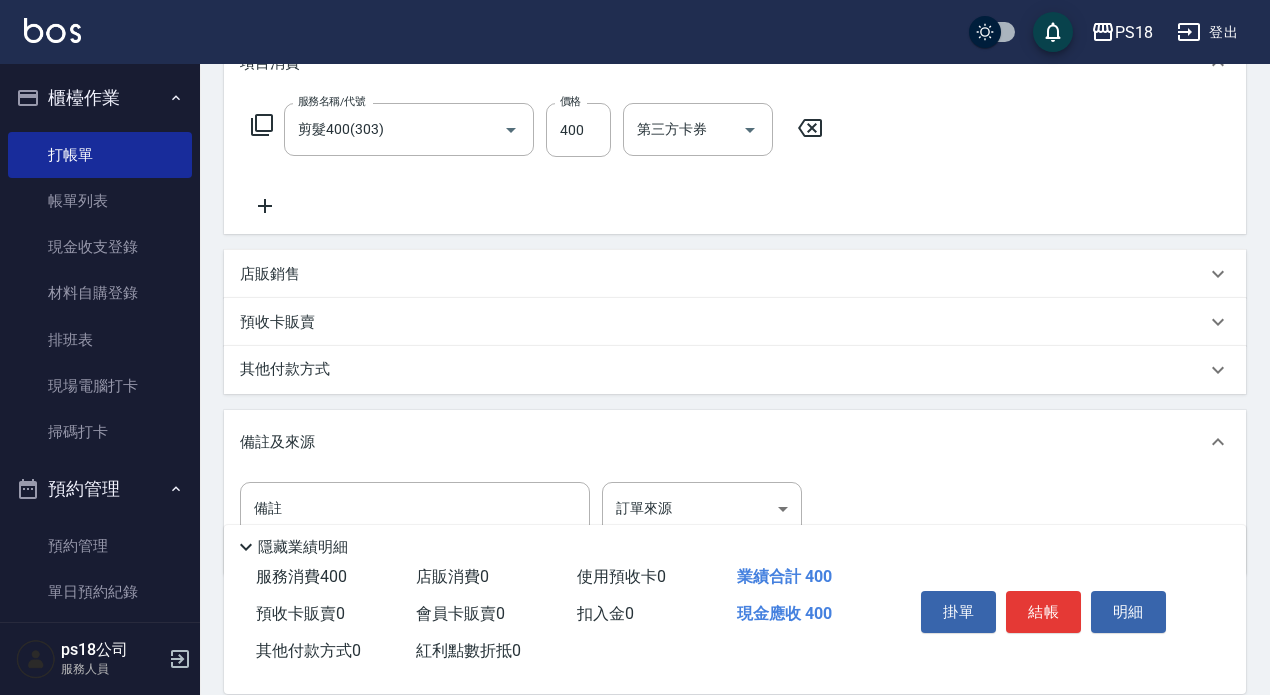 scroll, scrollTop: 370, scrollLeft: 0, axis: vertical 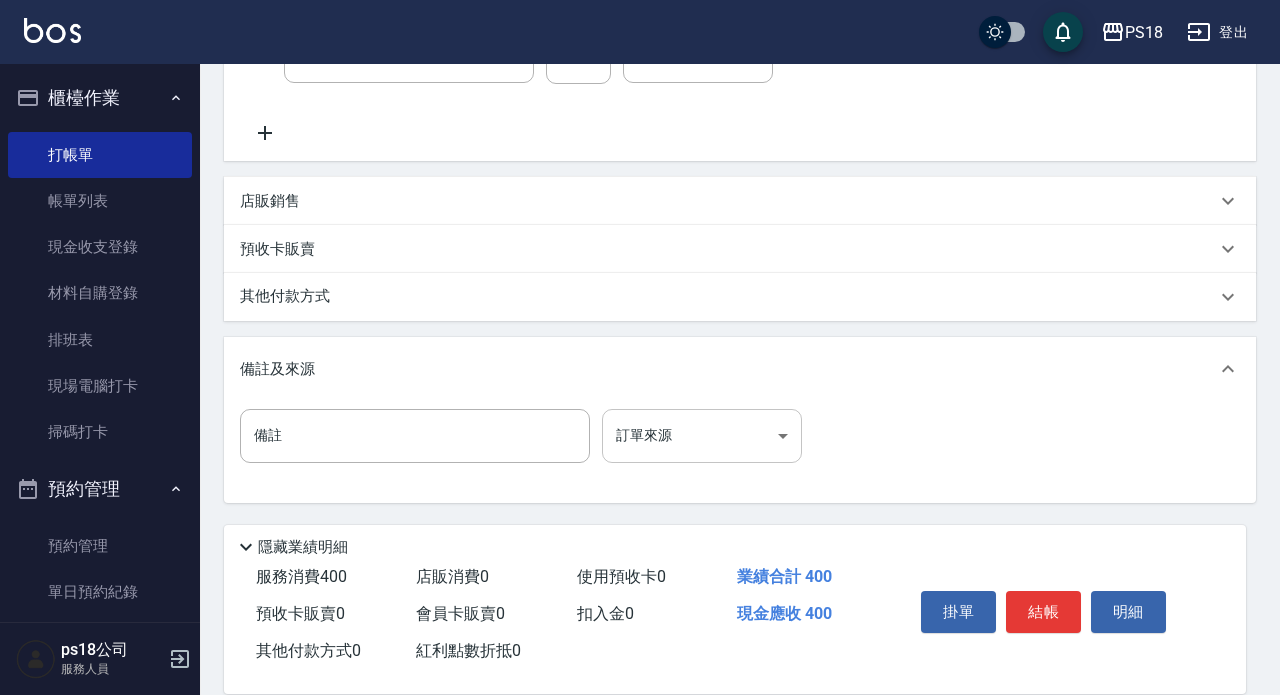 click on "PS18 登出 櫃檯作業 打帳單 帳單列表 現金收支登錄 材料自購登錄 排班表 現場電腦打卡 掃碼打卡 預約管理 預約管理 單日預約紀錄 單週預約紀錄 報表及分析 報表目錄 消費分析儀表板 店家日報表 互助日報表 互助點數明細 設計師日報表 店販抽成明細 客戶管理 客戶列表 員工及薪資 員工列表 全店打卡記錄 商品管理 商品列表 ps18公司 服務人員 Key In 打帳單 帳單速查 結帳前確認明細 連續打單結帳 掛單 結帳 明細 帳單日期 2025/08/02 18:34 鎖定日期 顧客姓名/手機號碼/編號 顧客姓名/手機號碼/編號 不留客資 服務人員姓名/編號 Alice-7 服務人員姓名/編號 指定 不指定 項目消費 服務名稱/代號 剪髮400(303) 服務名稱/代號 價格 400 價格 第三方卡券 第三方卡券 店販銷售 服務人員姓名/編號 服務人員姓名/編號 商品代號/名稱 商品代號/名稱 預收卡販賣 卡券名稱/代號 其他付款方式" at bounding box center (640, 162) 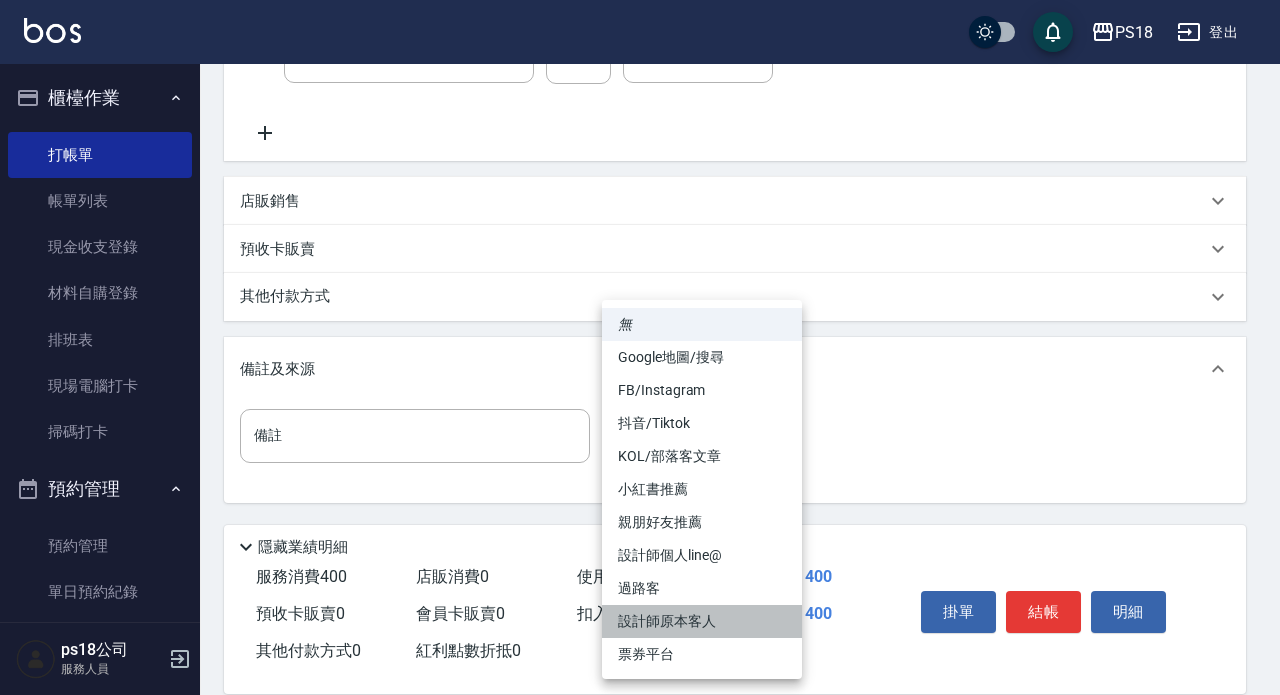 click on "設計師原本客人" at bounding box center [702, 621] 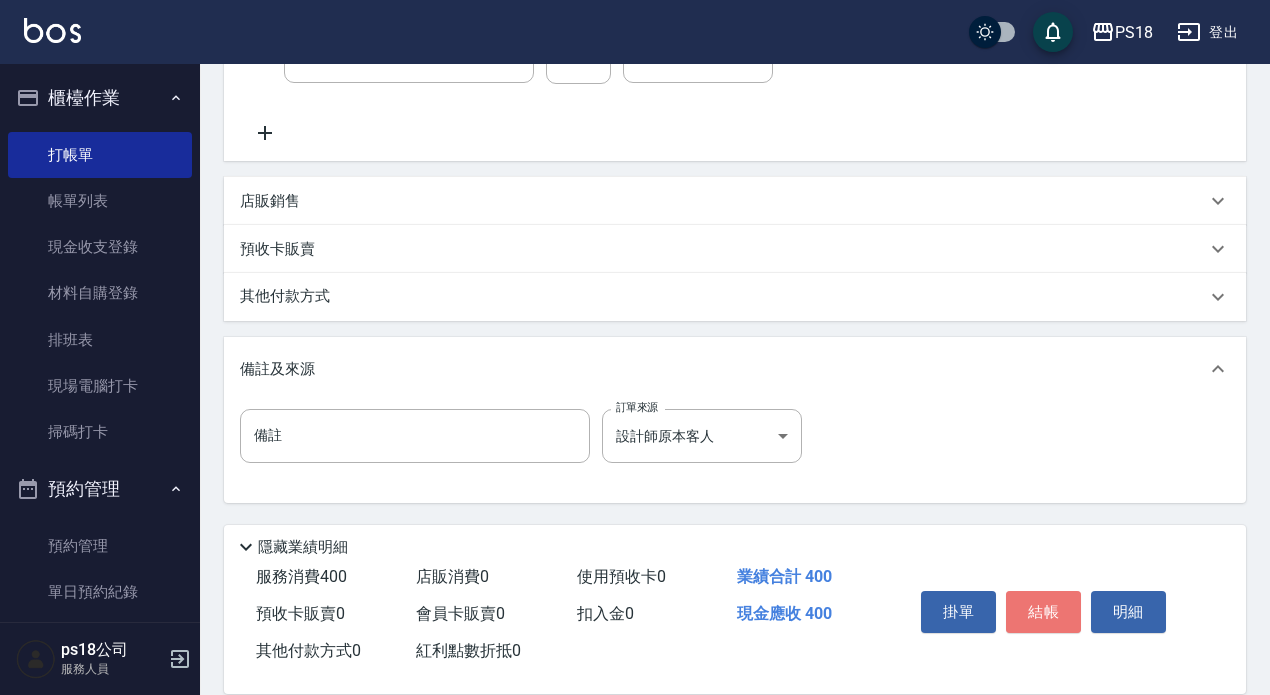 drag, startPoint x: 1034, startPoint y: 607, endPoint x: 1004, endPoint y: 607, distance: 30 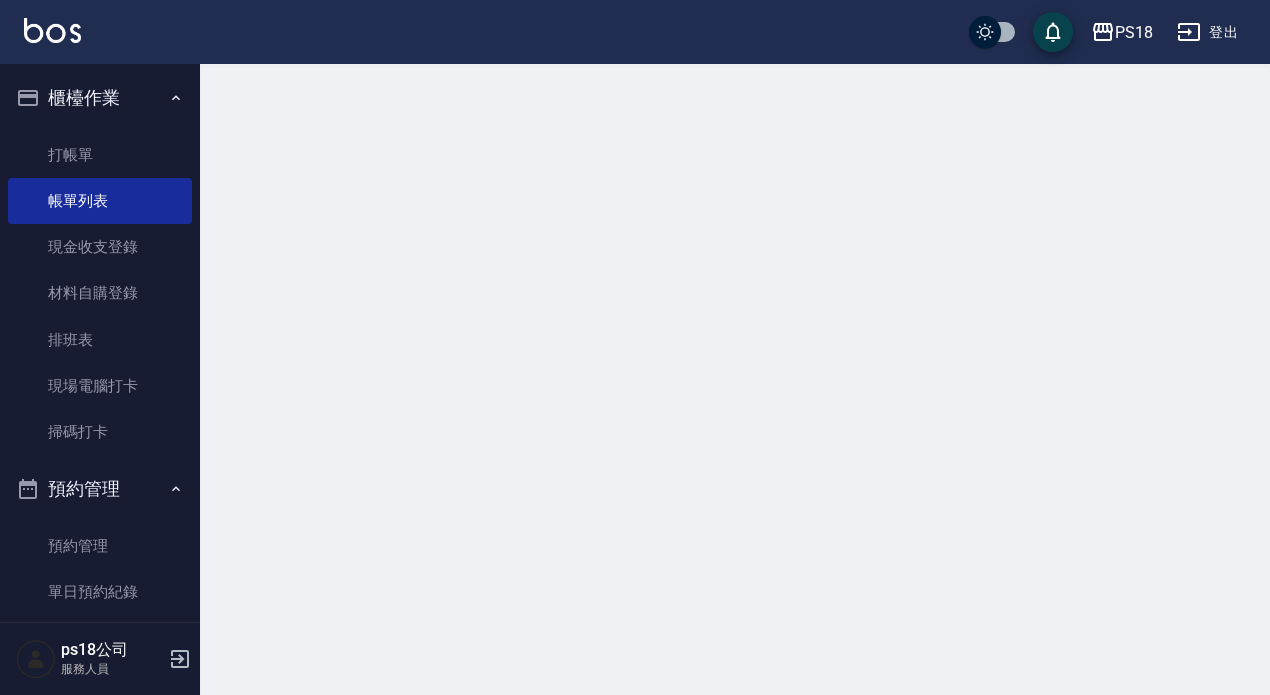 scroll, scrollTop: 0, scrollLeft: 0, axis: both 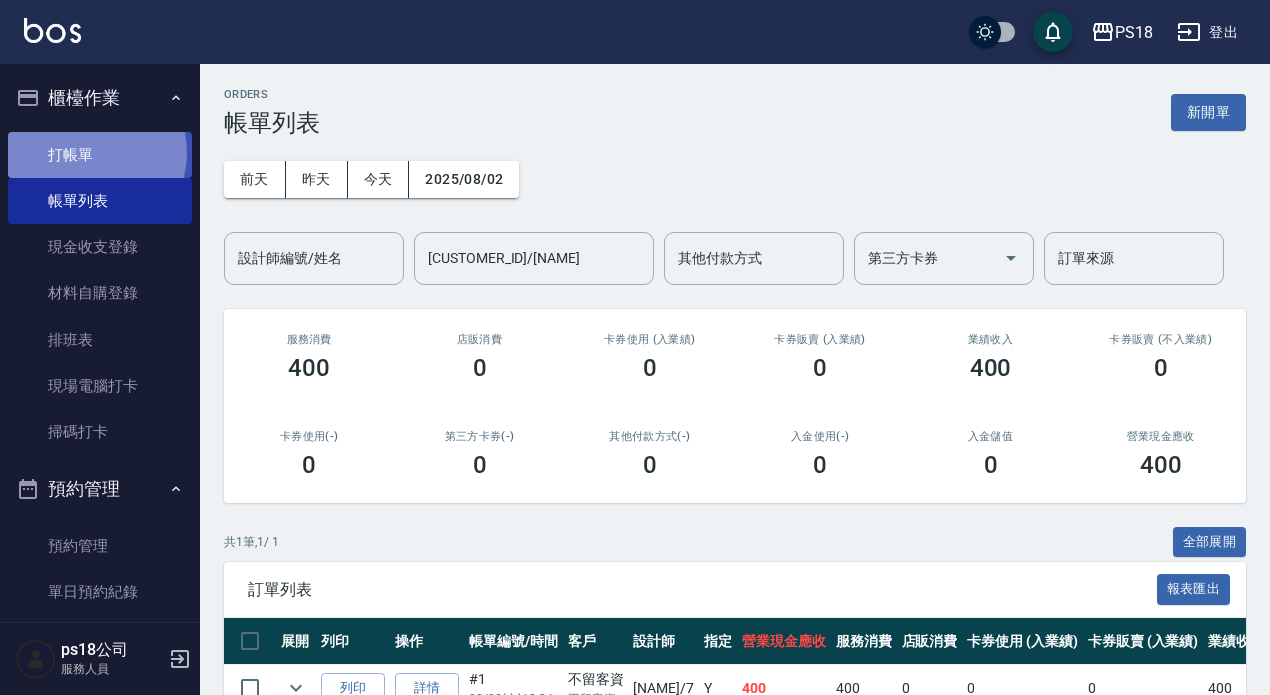 click on "打帳單" at bounding box center (100, 155) 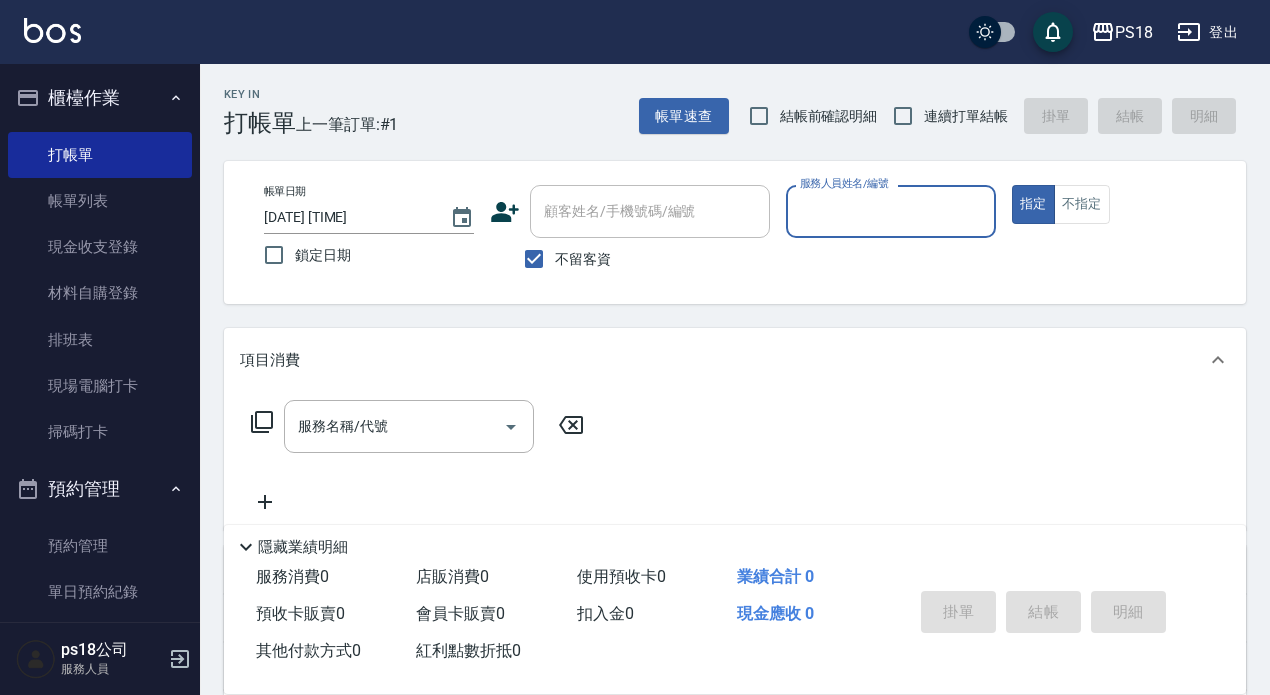 click on "服務人員姓名/編號" at bounding box center [891, 211] 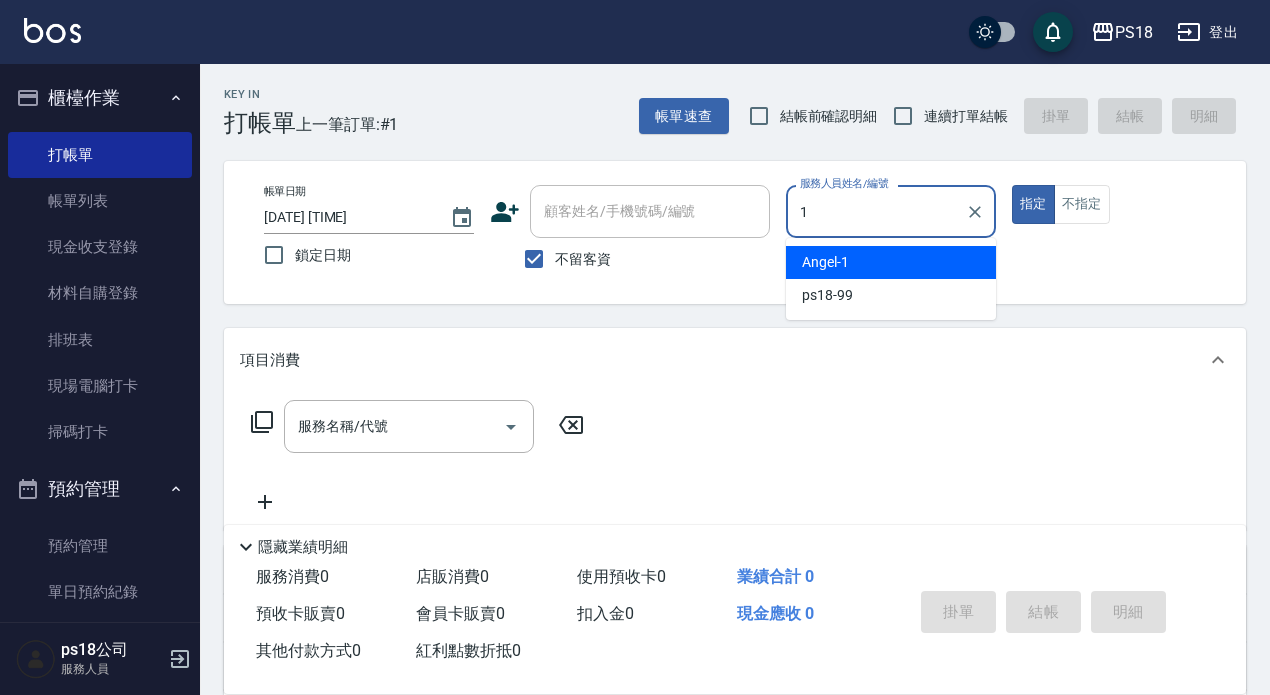 type on "Angel-1" 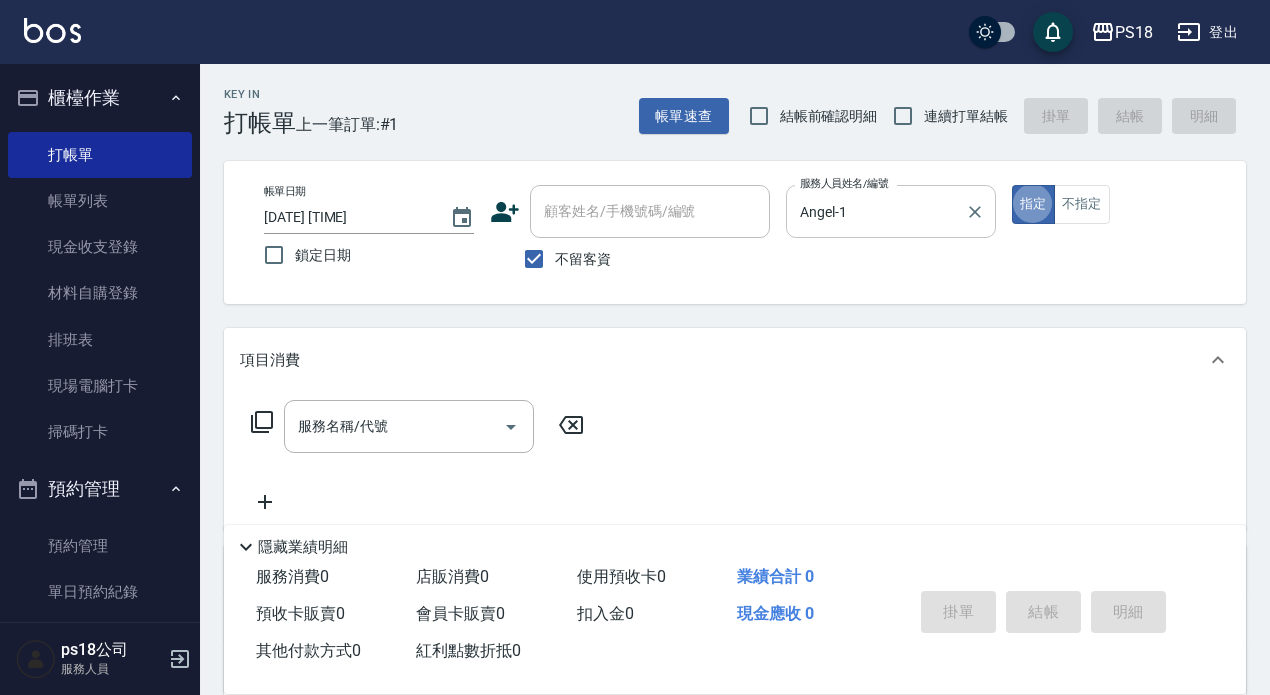 type on "true" 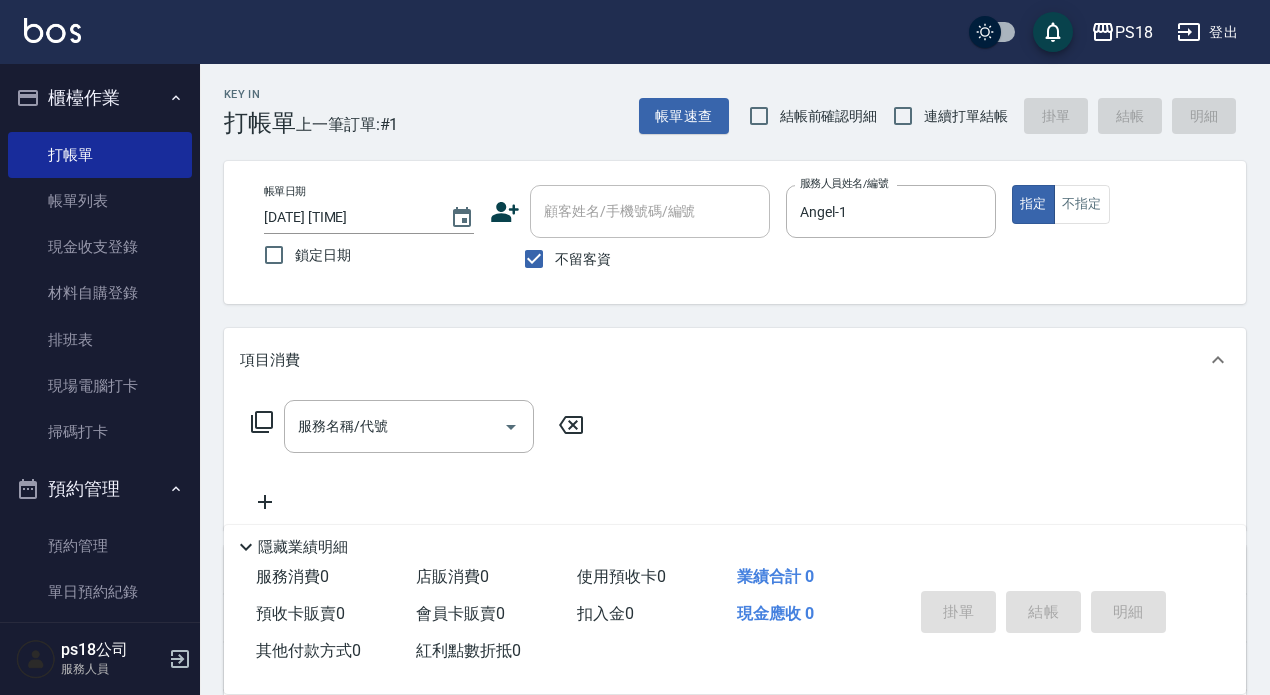 click 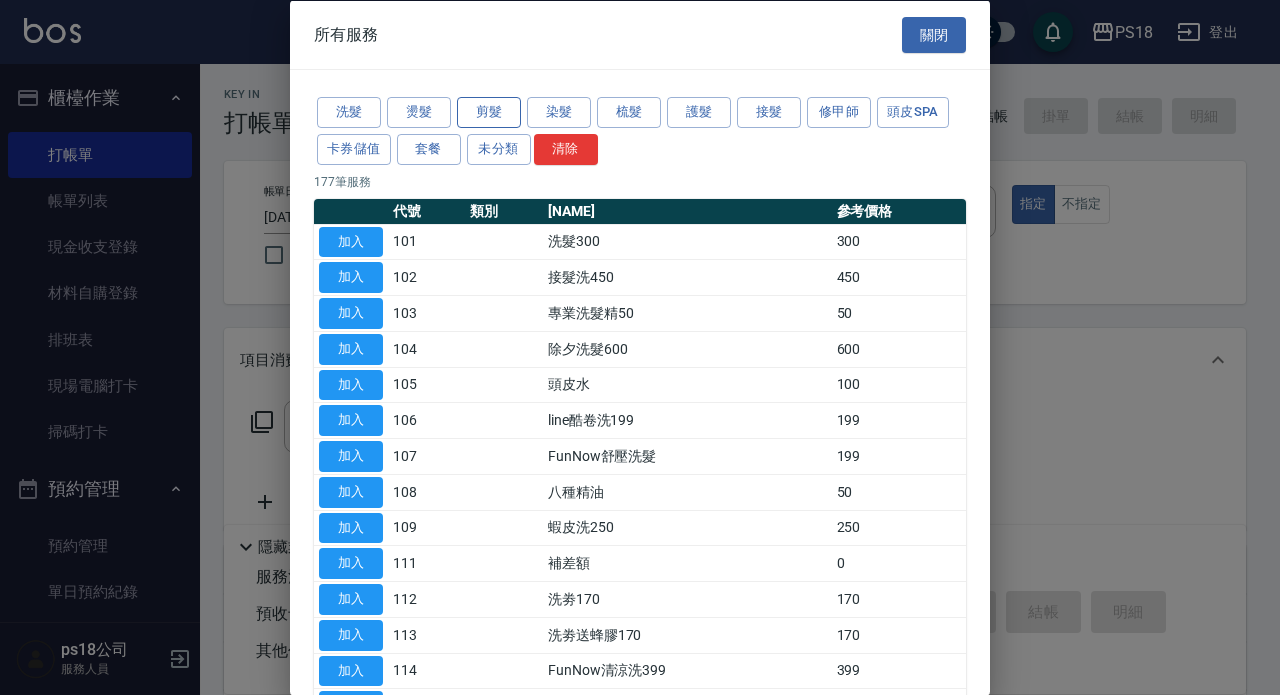 click on "剪髮" at bounding box center (489, 112) 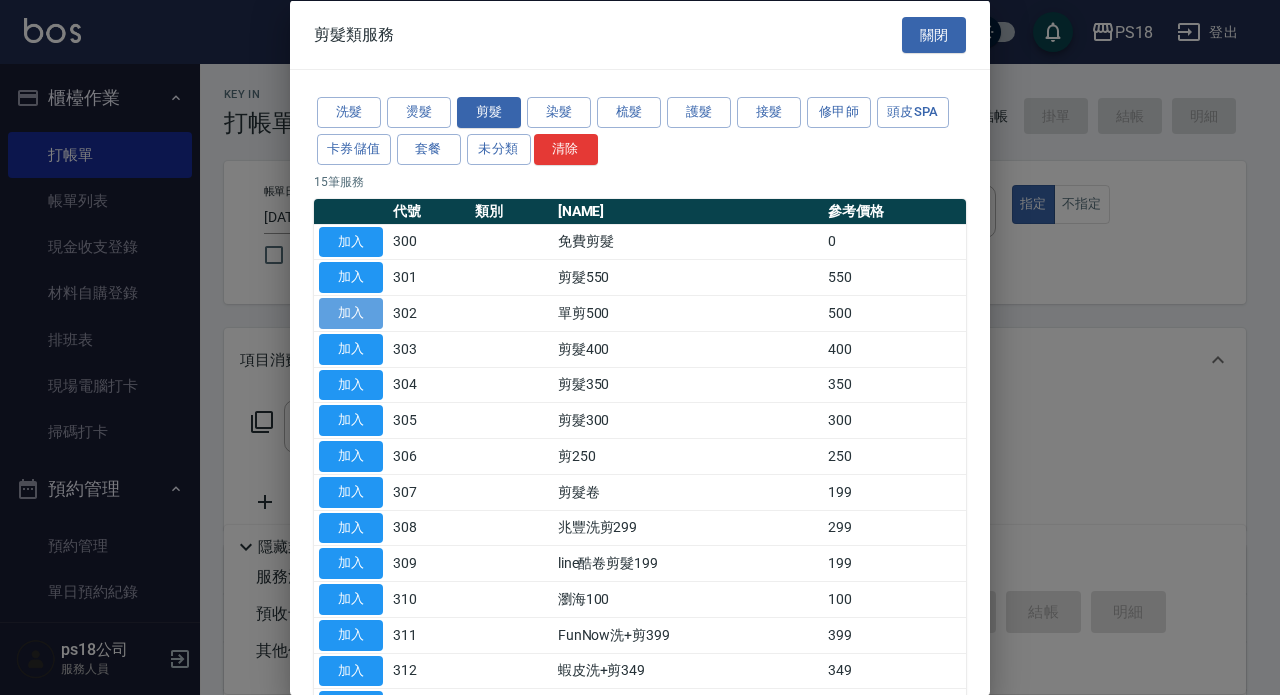 click on "加入" at bounding box center (351, 313) 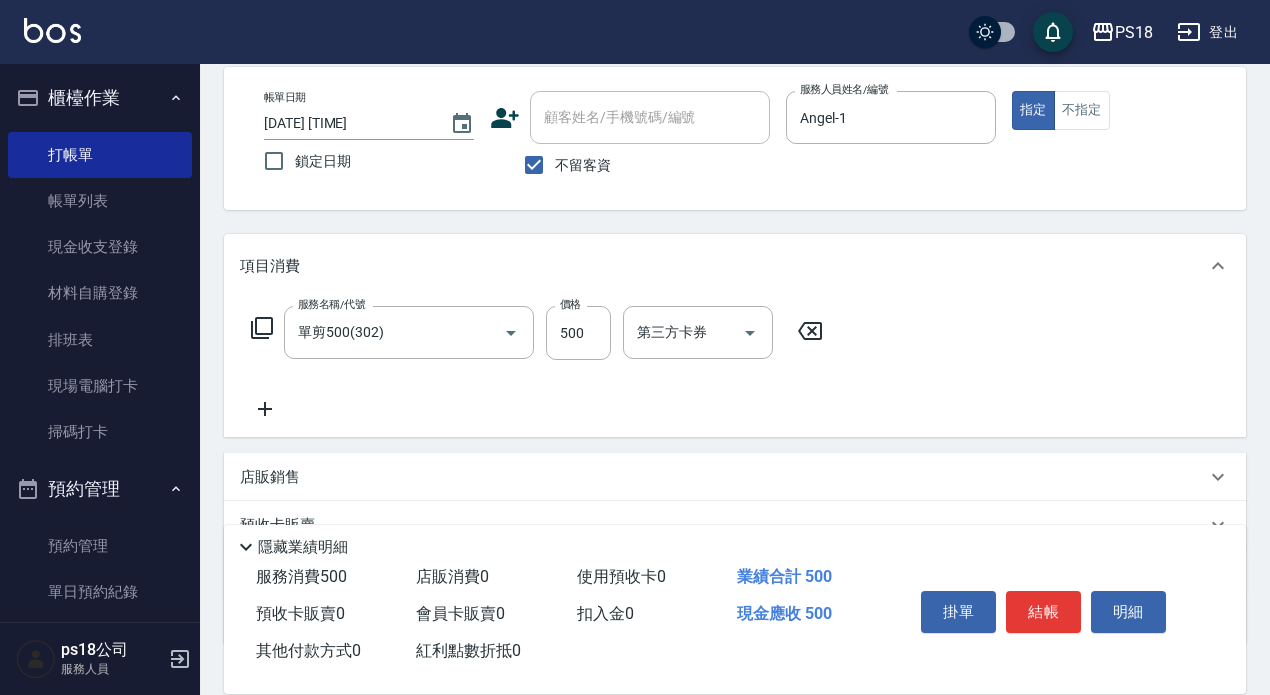 scroll, scrollTop: 236, scrollLeft: 0, axis: vertical 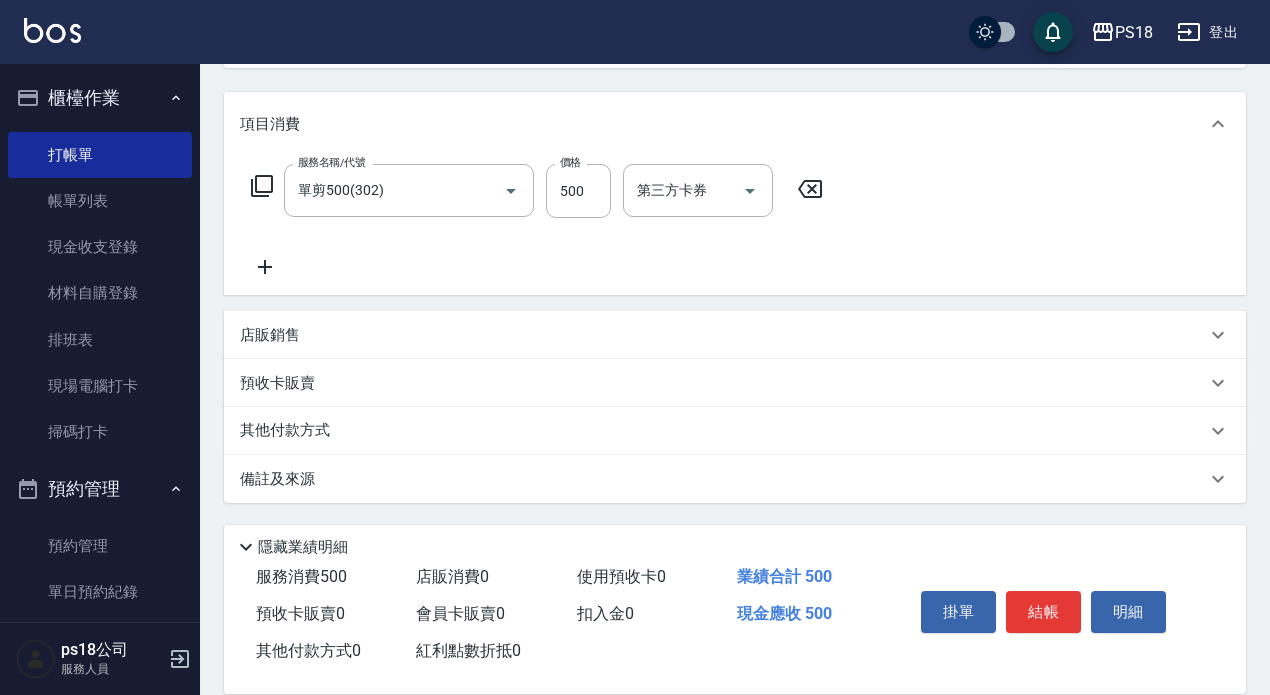 click on "備註及來源" at bounding box center [723, 479] 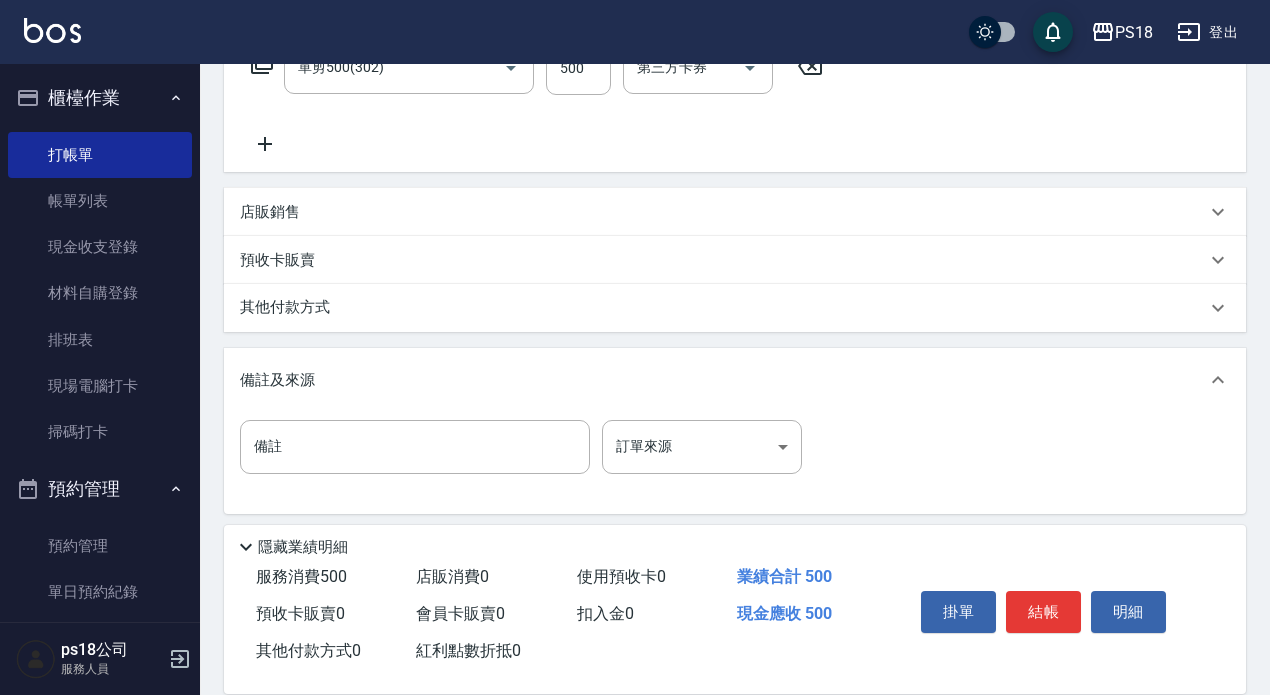 scroll, scrollTop: 370, scrollLeft: 0, axis: vertical 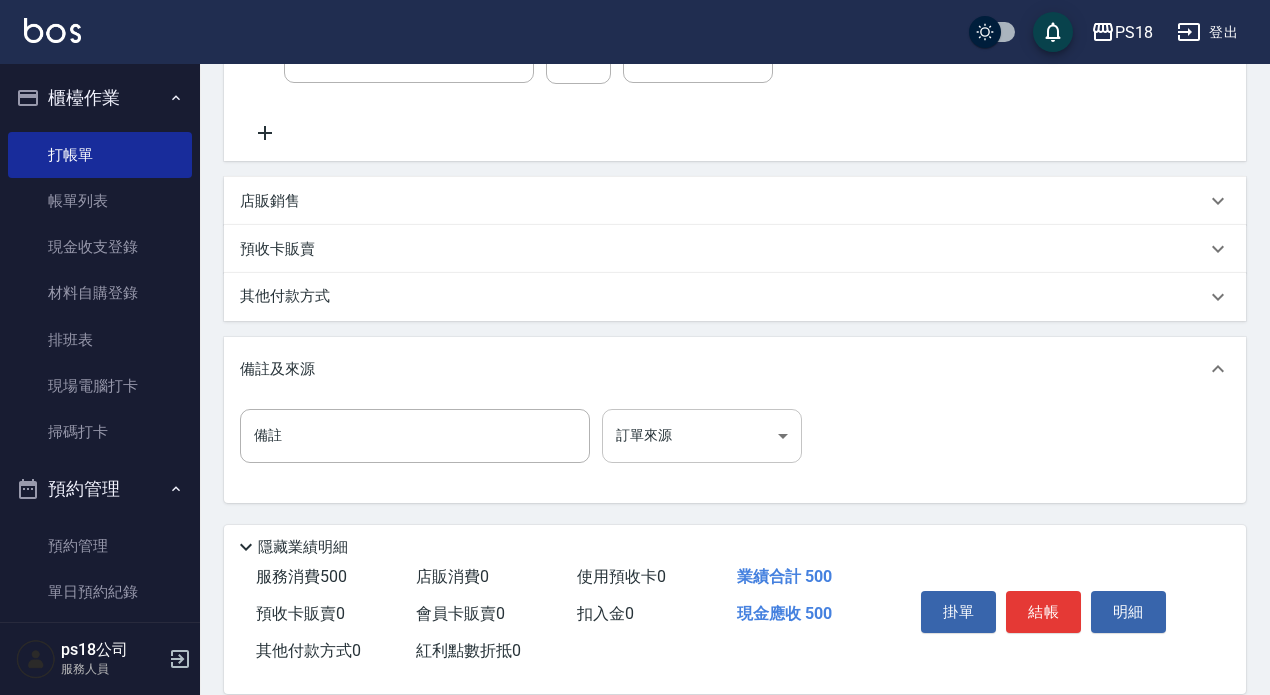 click on "PS18 登出 櫃檯作業 打帳單 帳單列表 現金收支登錄 材料自購登錄 排班表 現場電腦打卡 掃碼打卡 預約管理 預約管理 單日預約紀錄 單週預約紀錄 報表及分析 報表目錄 消費分析儀表板 店家日報表 互助日報表 互助點數明細 設計師日報表 店販抽成明細 客戶管理 客戶列表 員工及薪資 員工列表 全店打卡記錄 商品管理 商品列表 ps18公司 服務人員 Key In 打帳單 上一筆訂單:#1 帳單速查 結帳前確認明細 連續打單結帳 掛單 結帳 明細 帳單日期 2025/08/02 18:35 鎖定日期 顧客姓名/手機號碼/編號 顧客姓名/手機號碼/編號 不留客資 服務人員姓名/編號 Angel-1 服務人員姓名/編號 指定 不指定 項目消費 服務名稱/代號 單剪500(302) 服務名稱/代號 價格 500 價格 第三方卡券 第三方卡券 店販銷售 服務人員姓名/編號 服務人員姓名/編號 商品代號/名稱 商品代號/名稱 預收卡販賣 卡券名稱/代號" at bounding box center (635, 162) 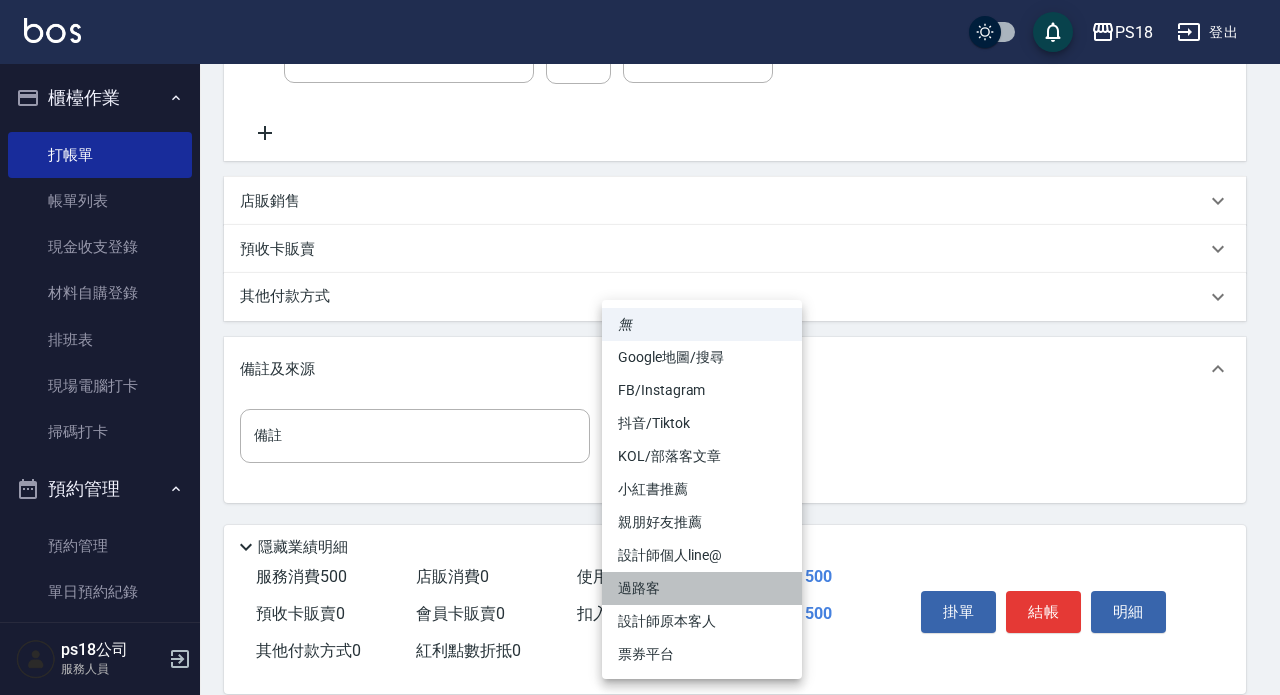 click on "過路客" at bounding box center [702, 588] 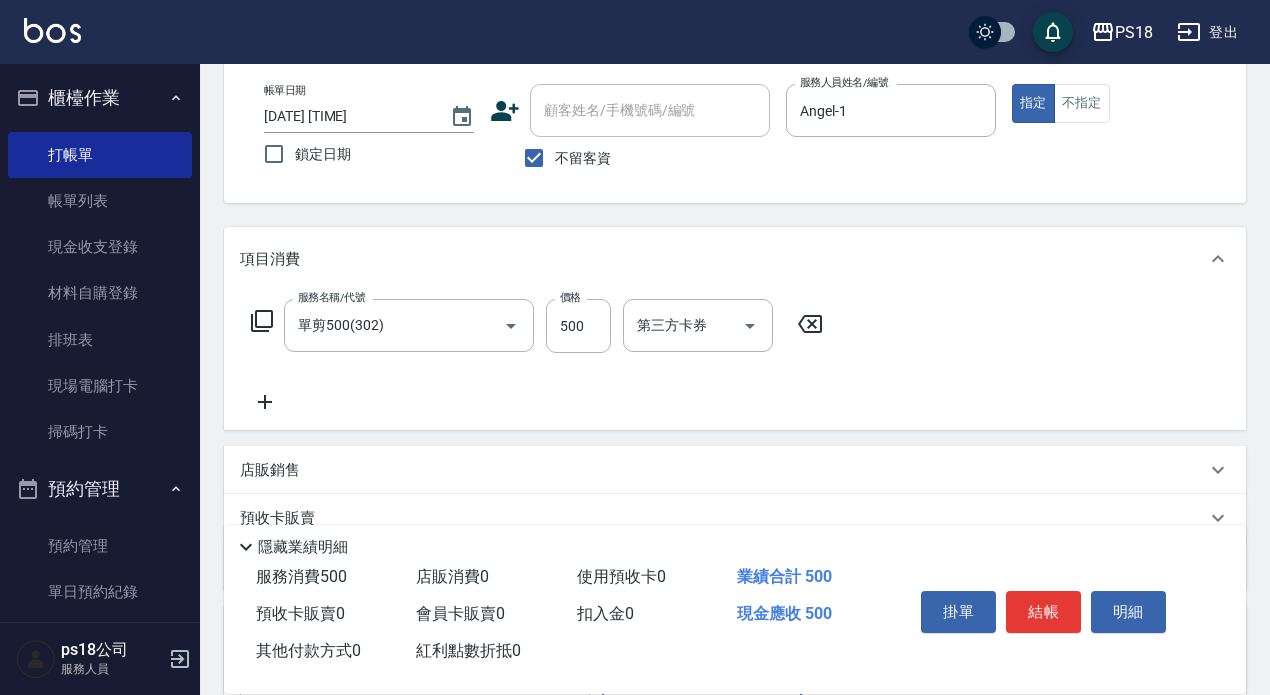 scroll, scrollTop: 70, scrollLeft: 0, axis: vertical 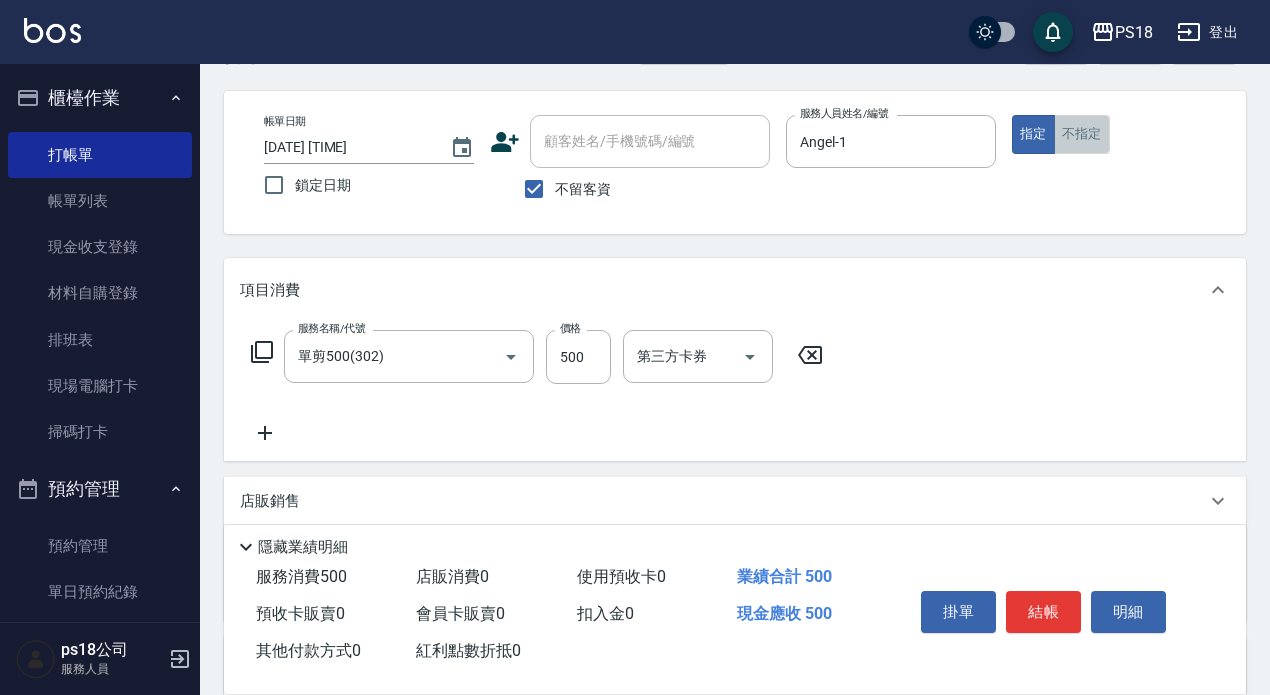 click on "不指定" at bounding box center [1082, 134] 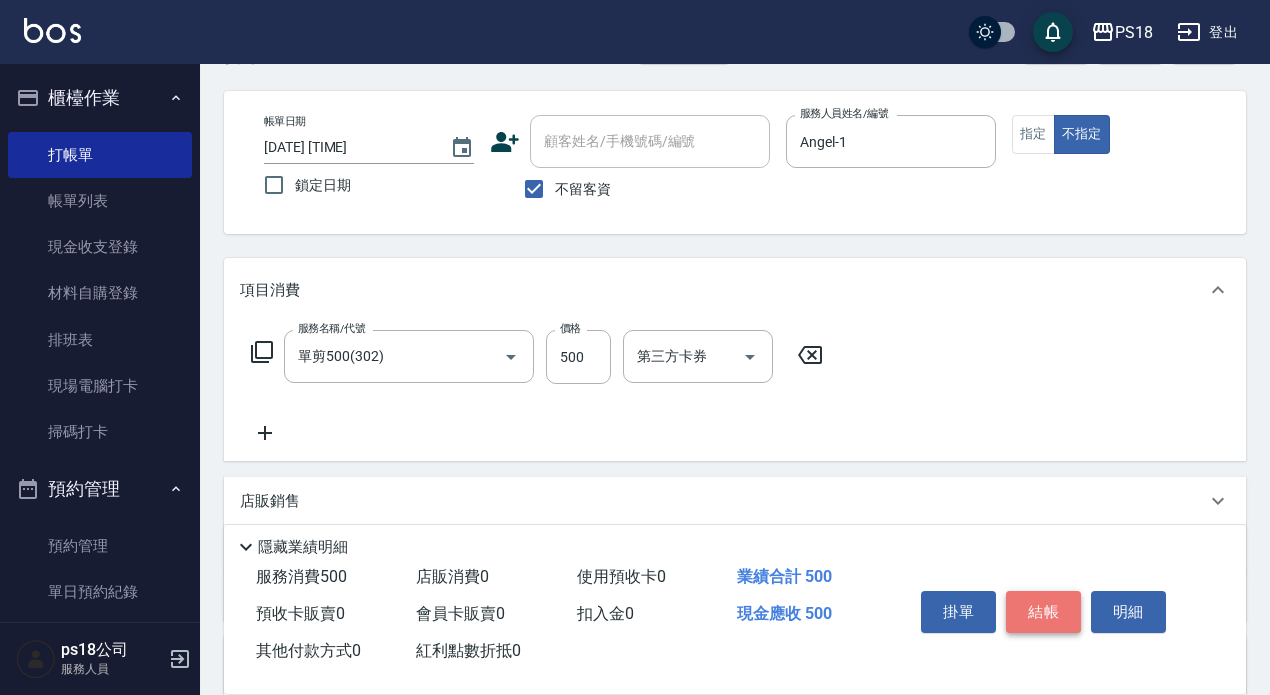 click on "結帳" at bounding box center [1043, 612] 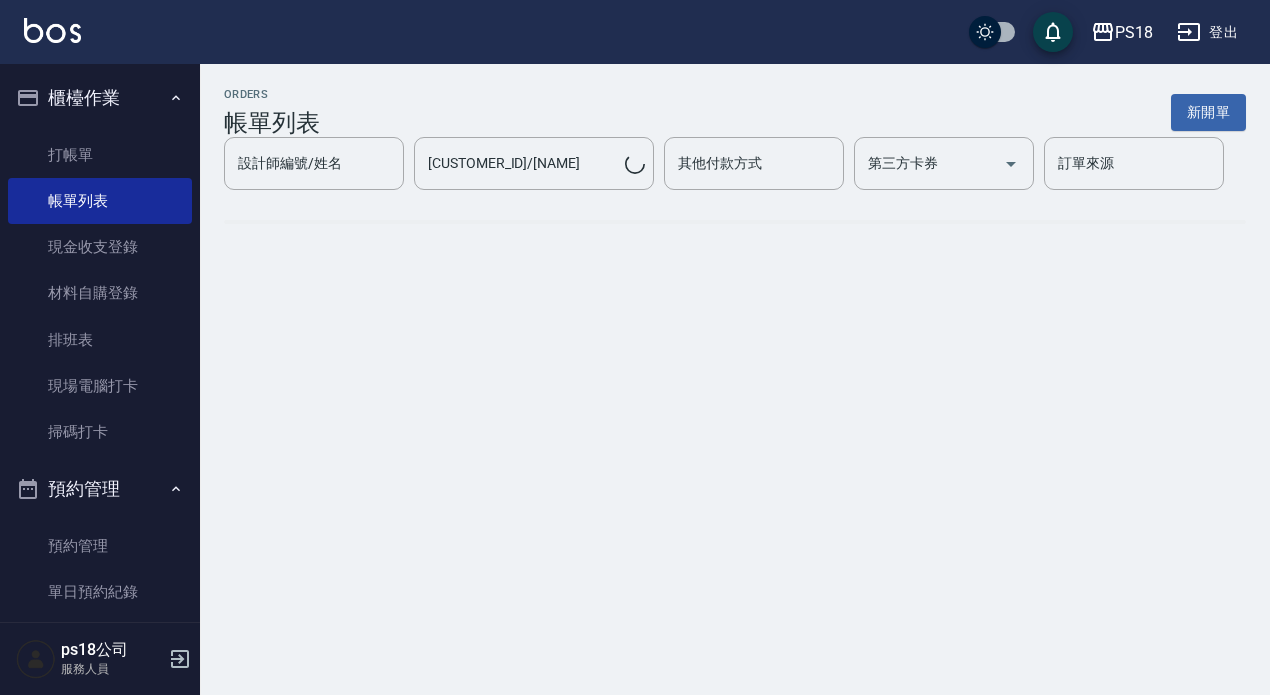 scroll, scrollTop: 0, scrollLeft: 0, axis: both 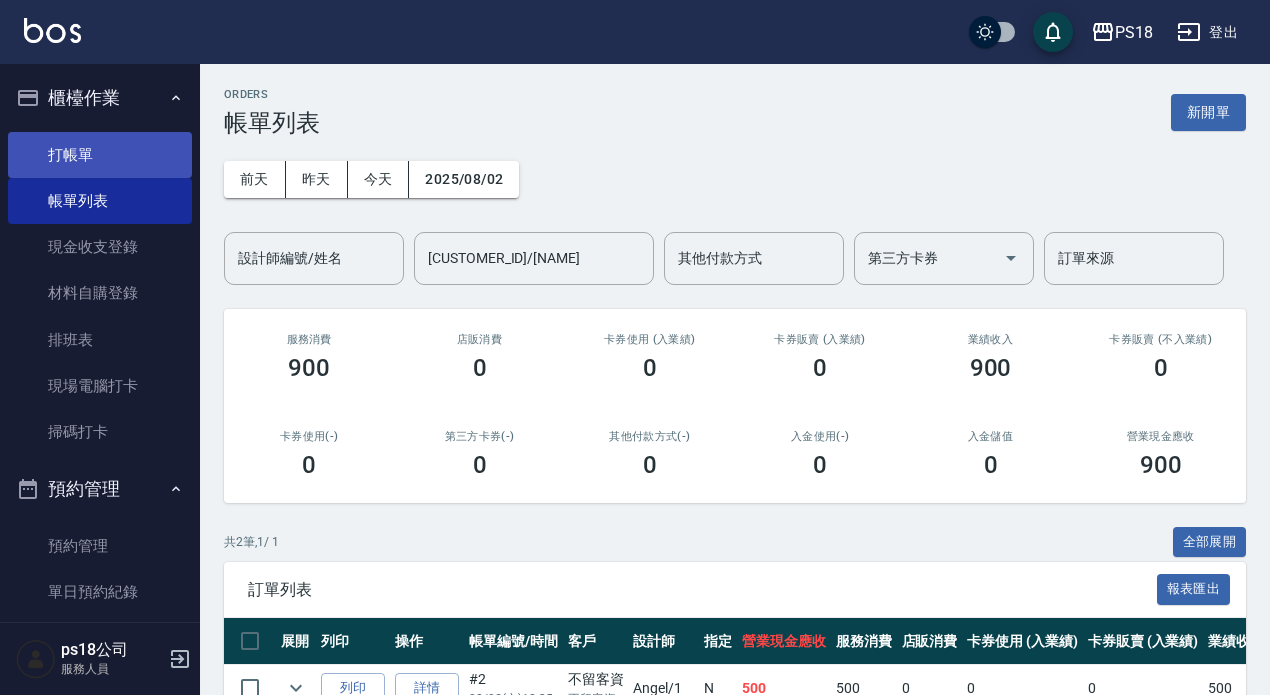 click on "打帳單" at bounding box center (100, 155) 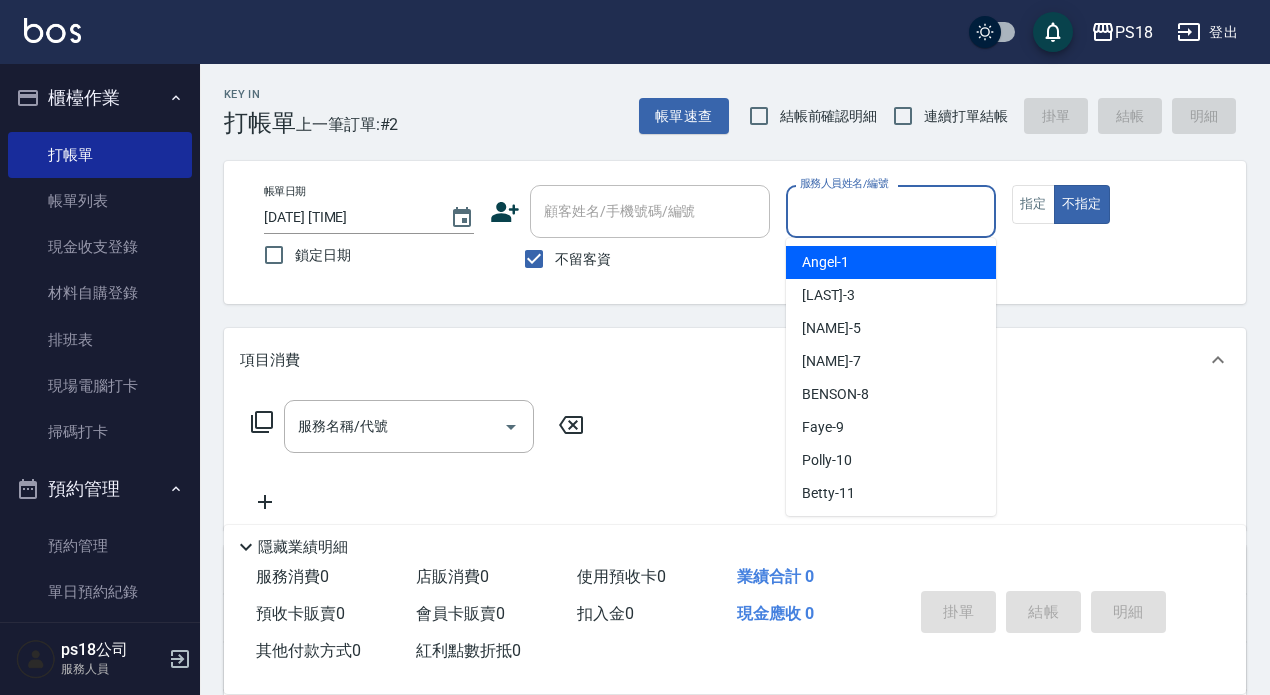 click on "服務人員姓名/編號" at bounding box center (891, 211) 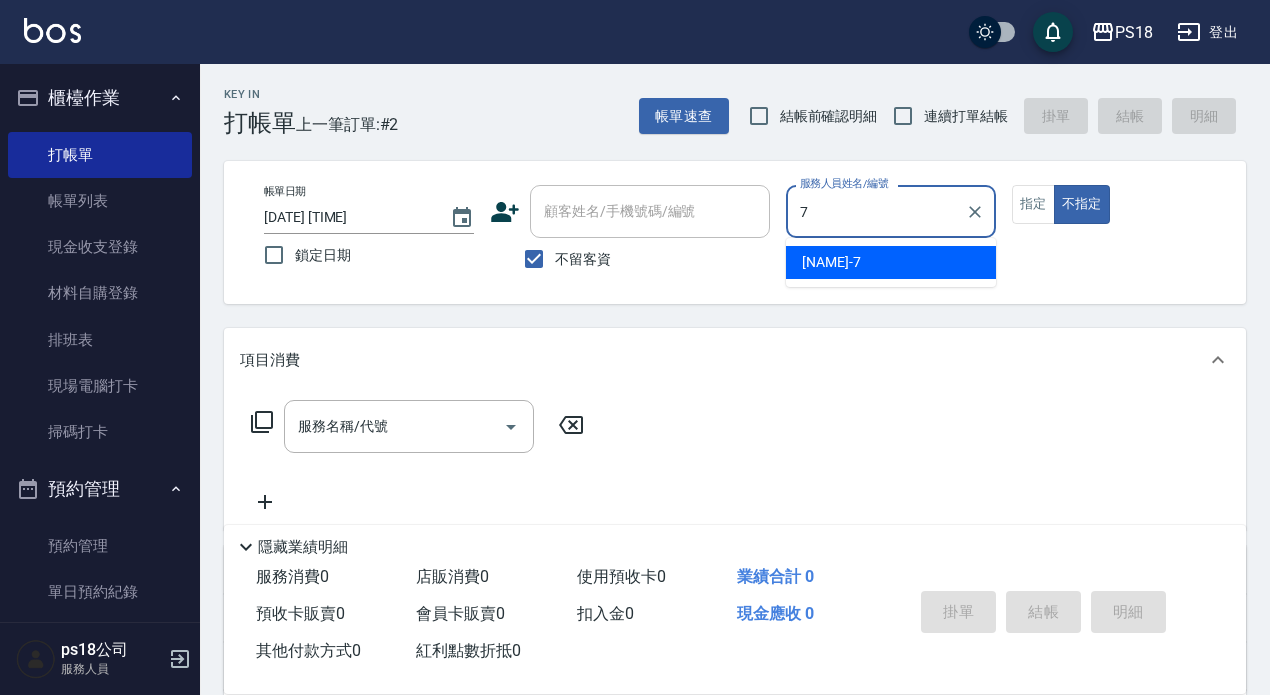 type on "Alice-7" 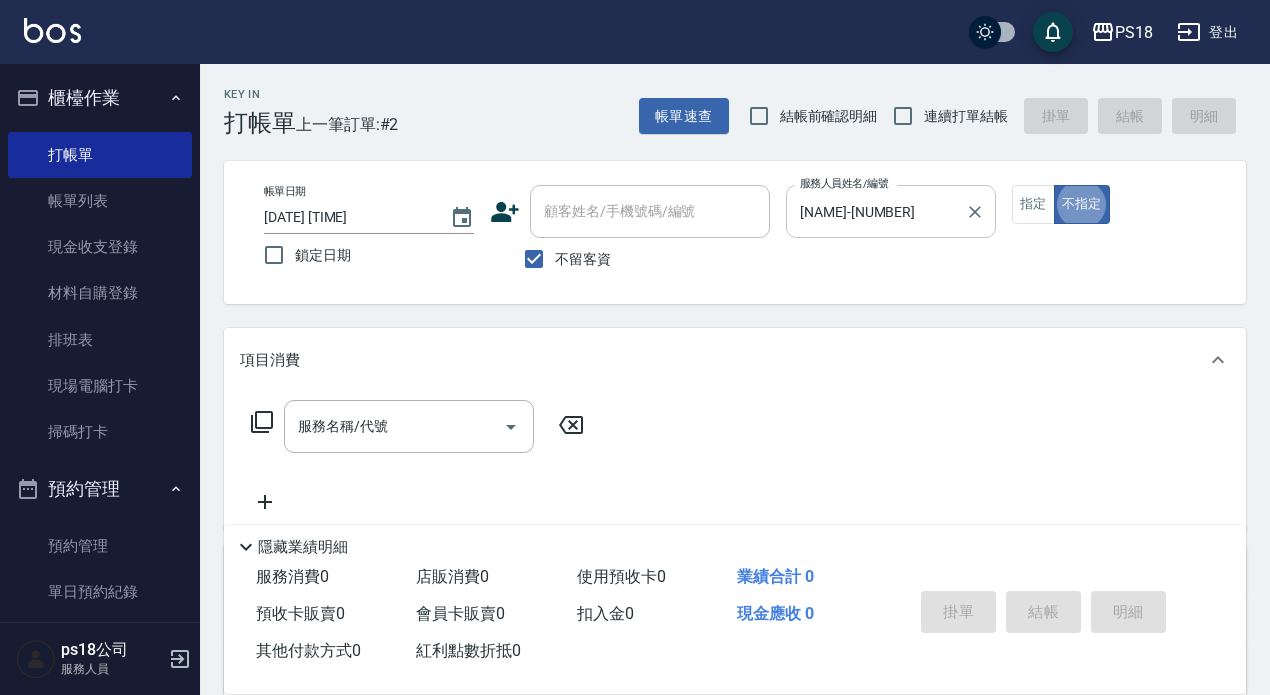 type on "false" 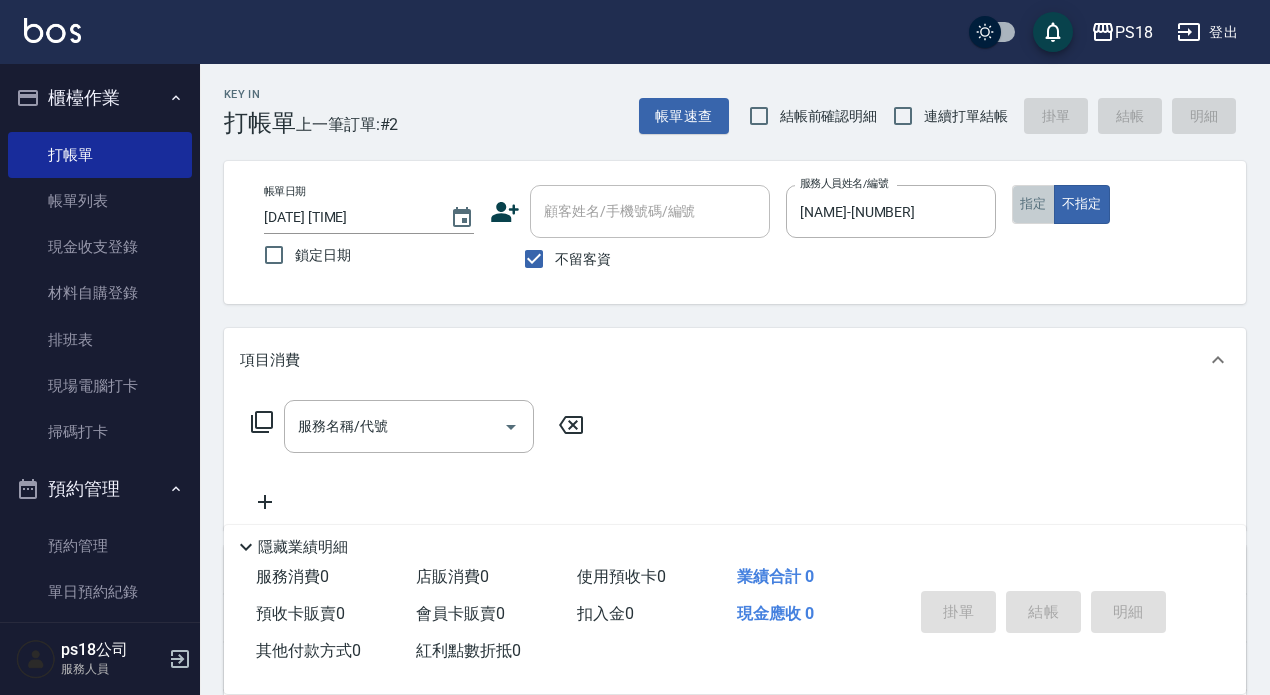 click on "指定" at bounding box center [1033, 204] 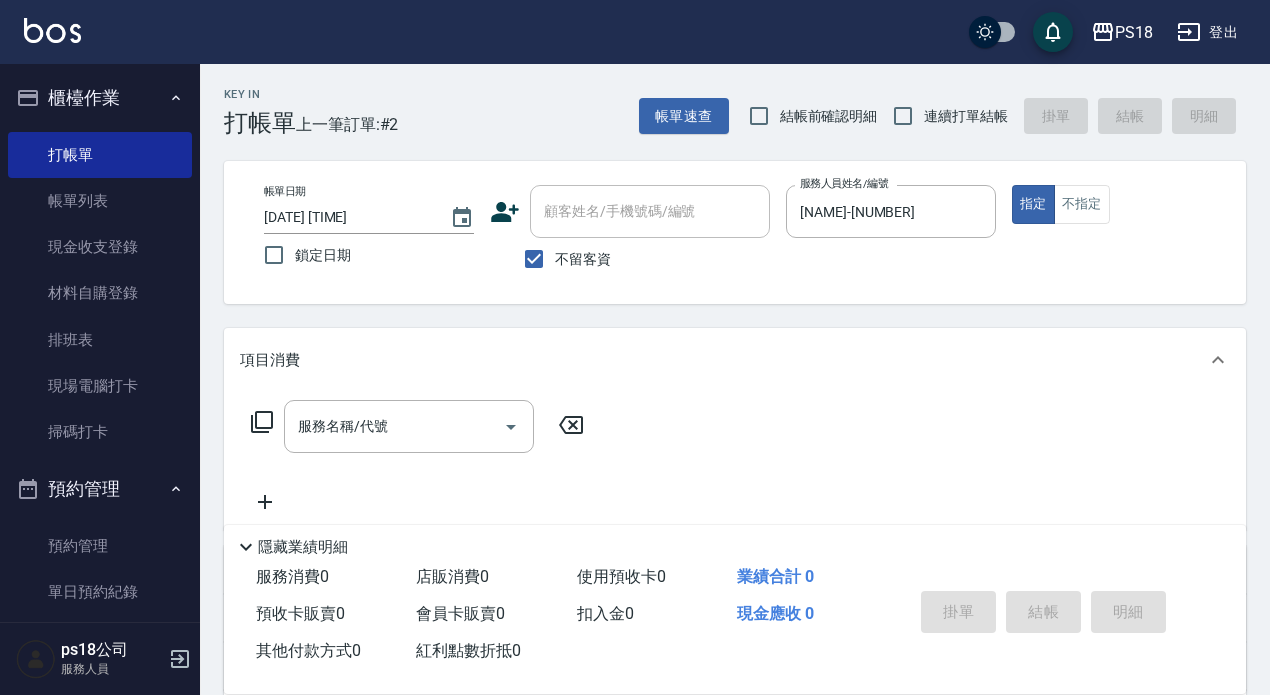 click 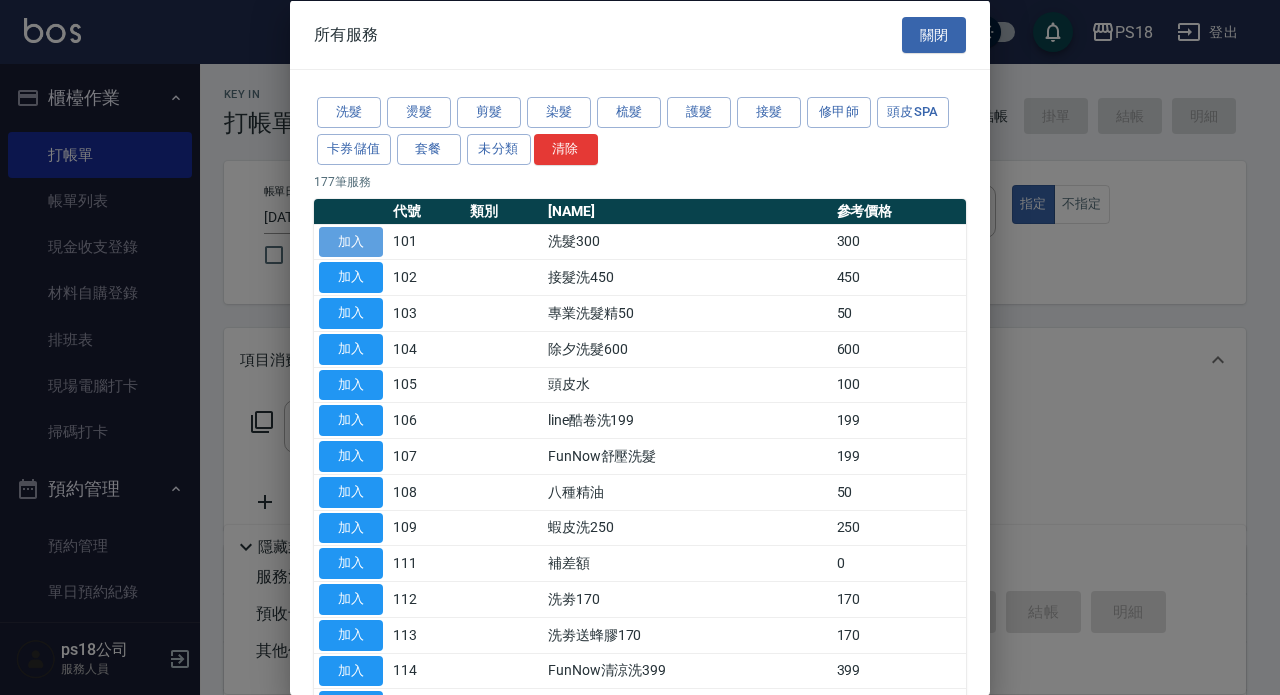 click on "加入" at bounding box center (351, 241) 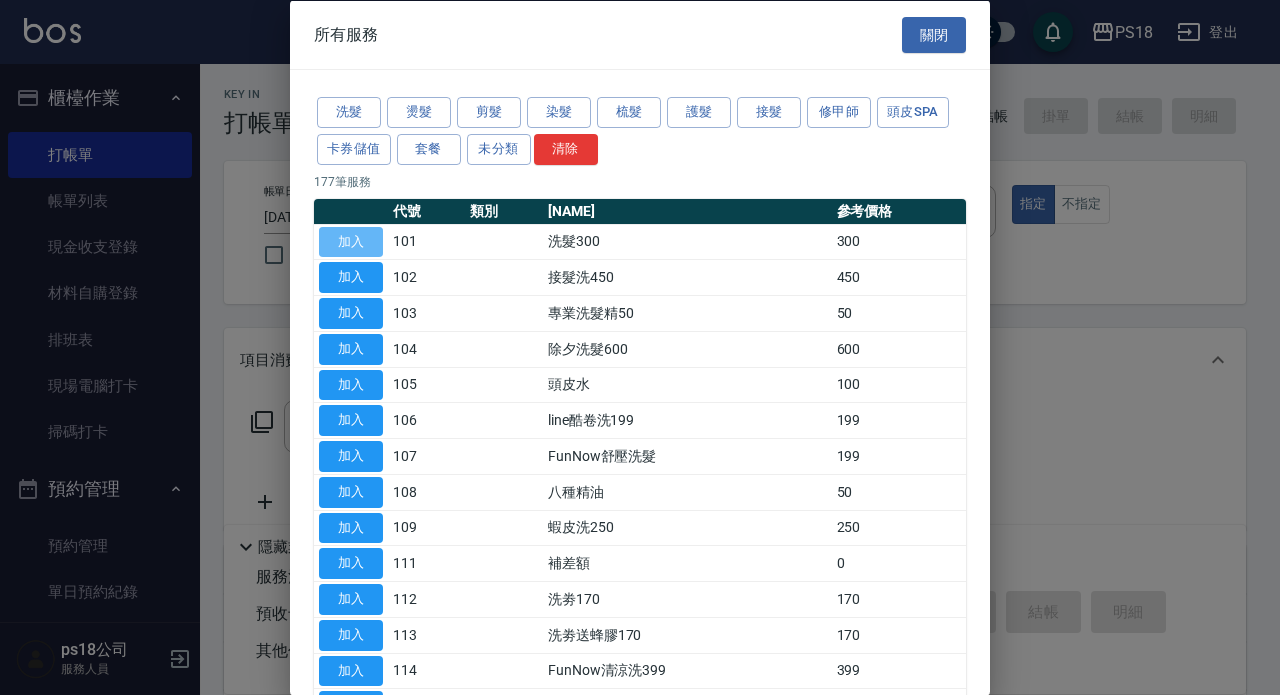 type on "洗髮300(101)" 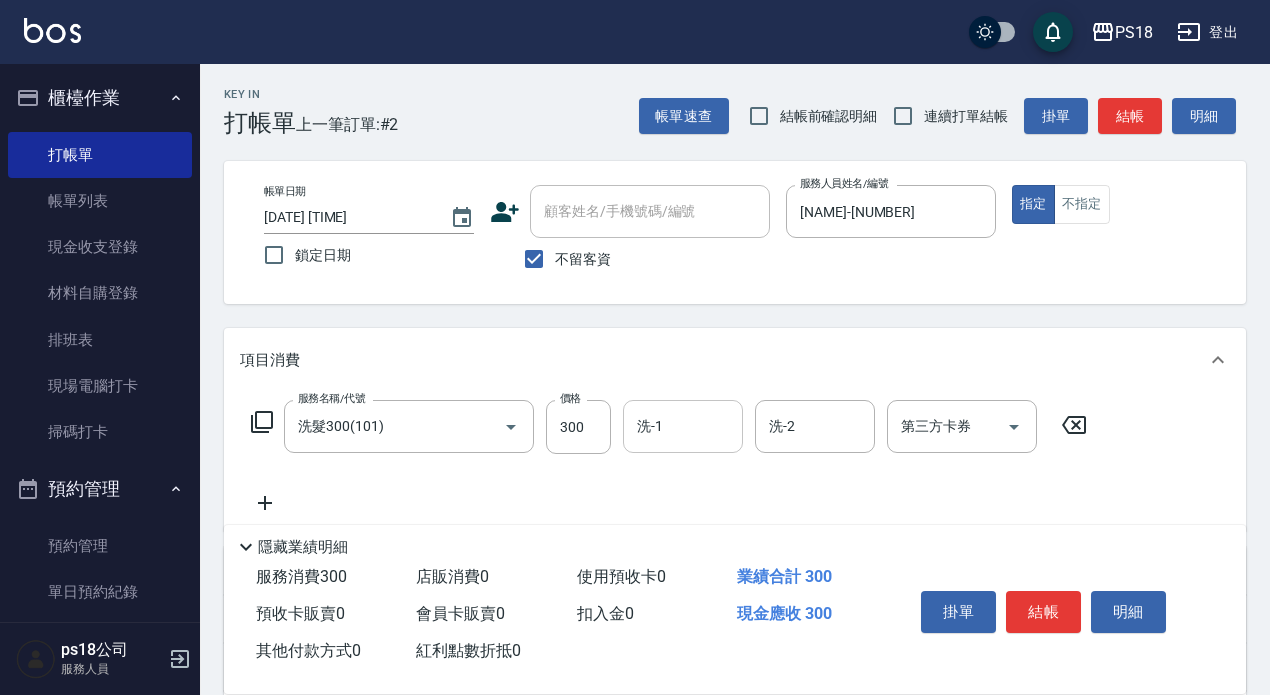 click on "洗-1" at bounding box center (683, 426) 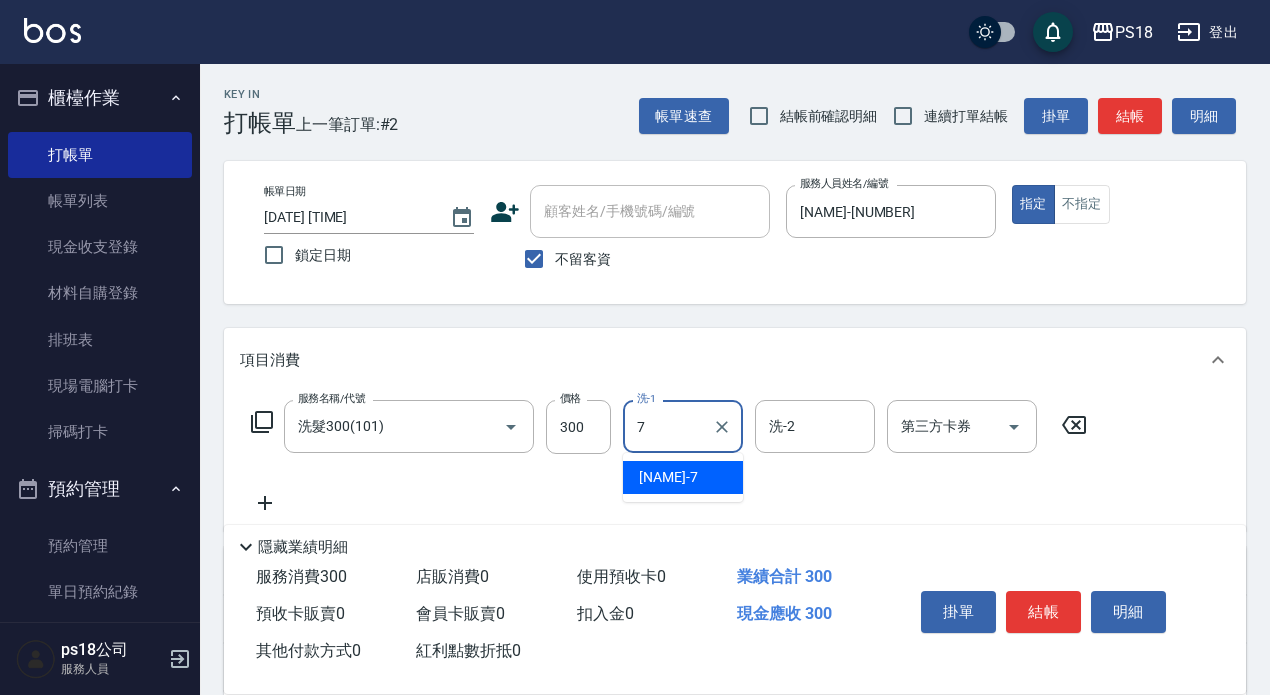 type on "Alice-7" 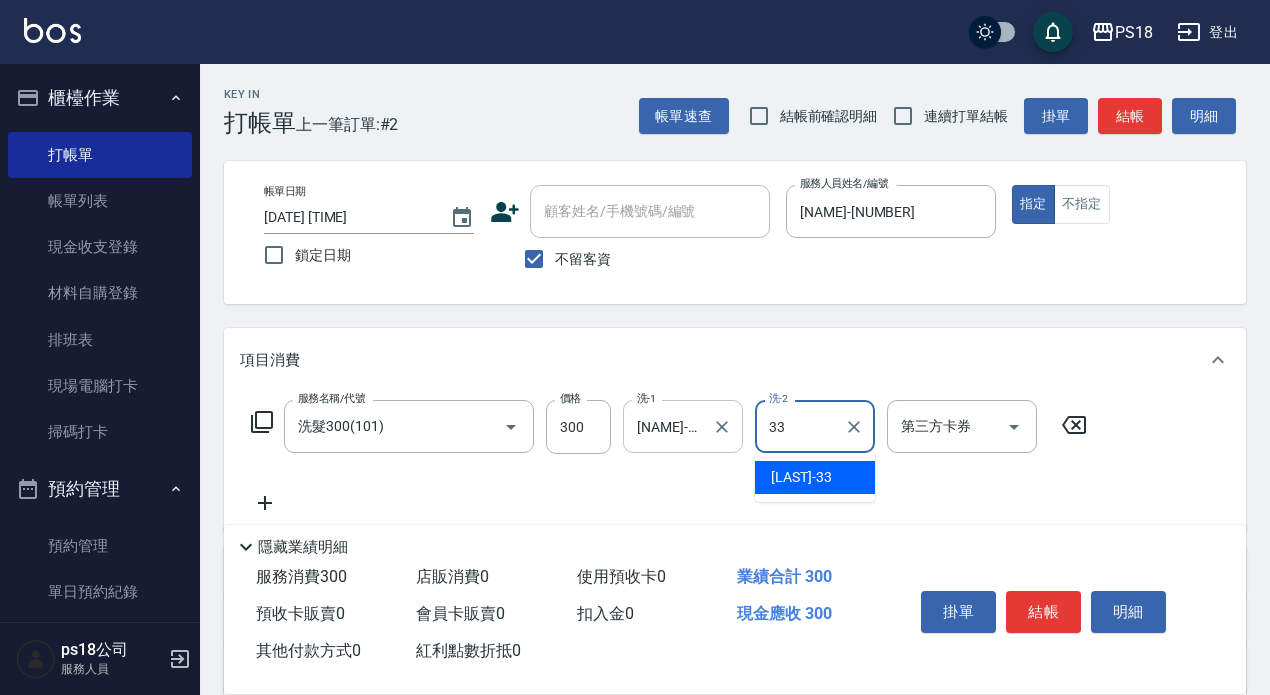 type on "李羽忻-33" 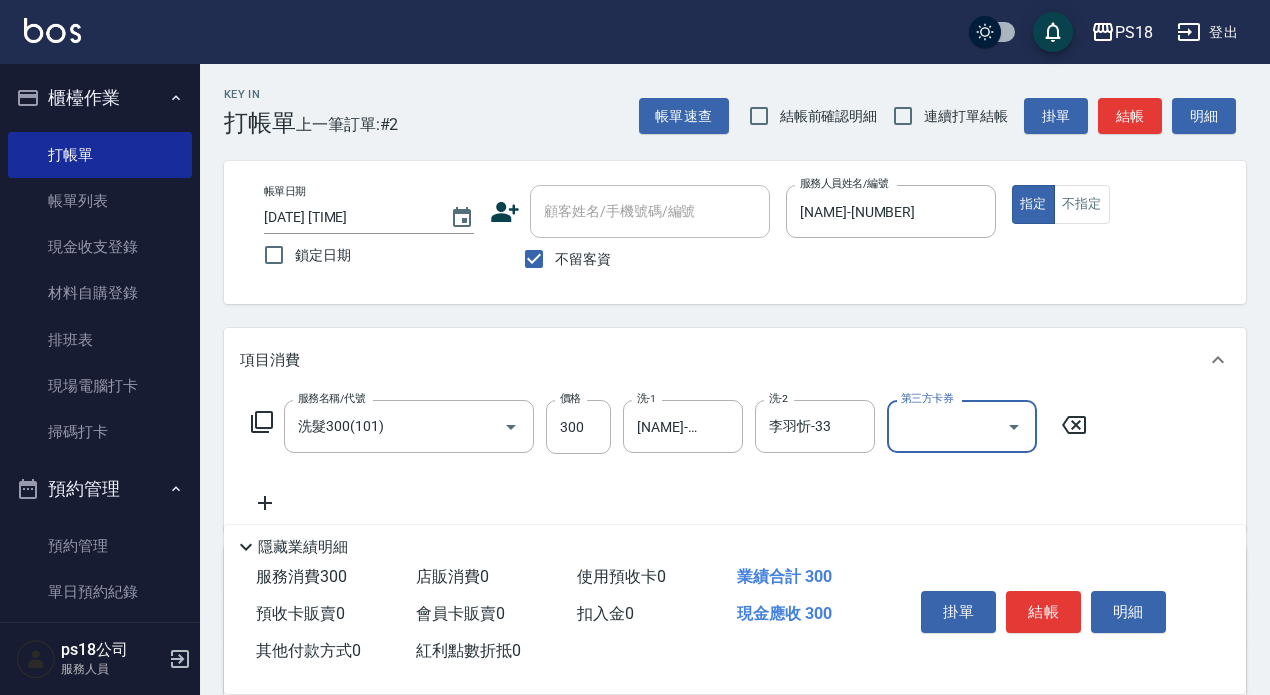 click 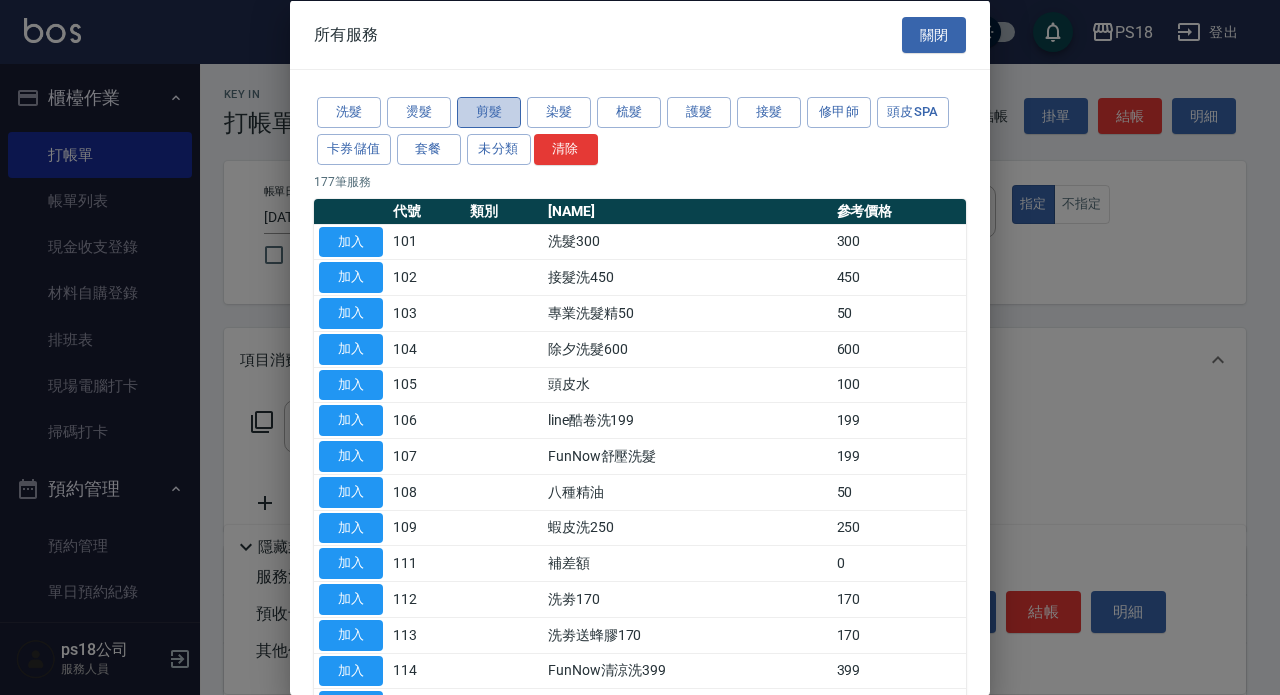 click on "剪髮" at bounding box center [489, 112] 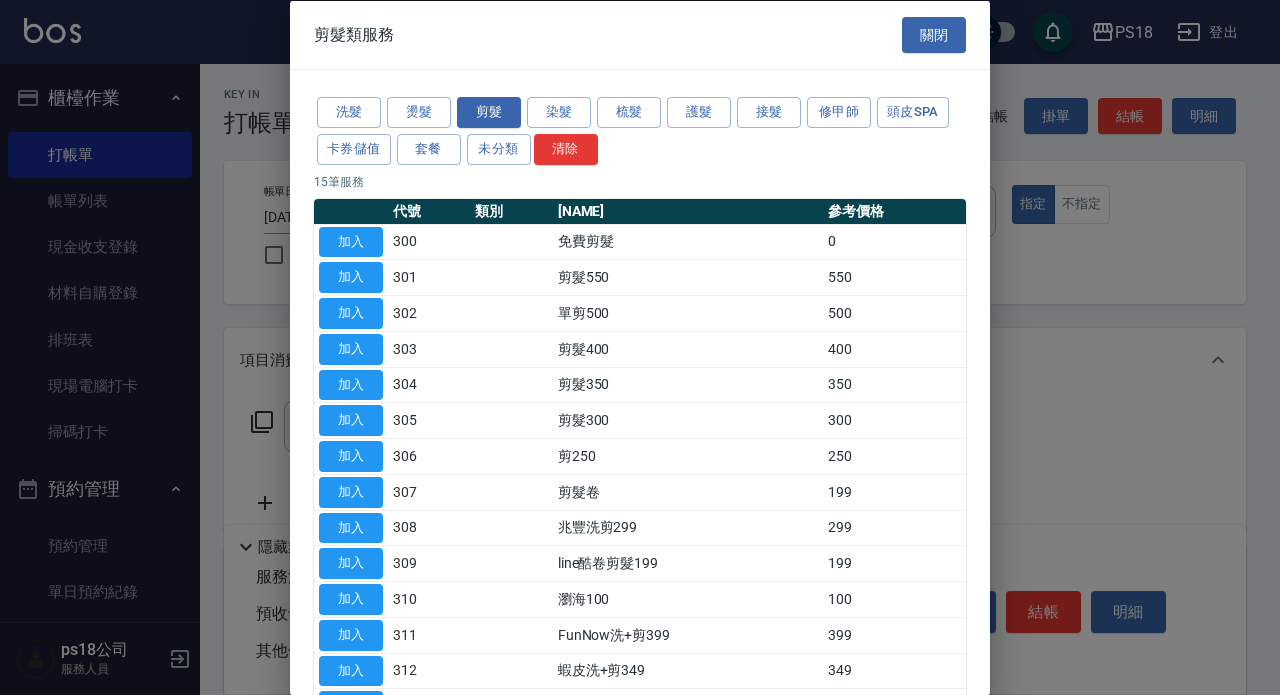 click on "加入" at bounding box center (351, 348) 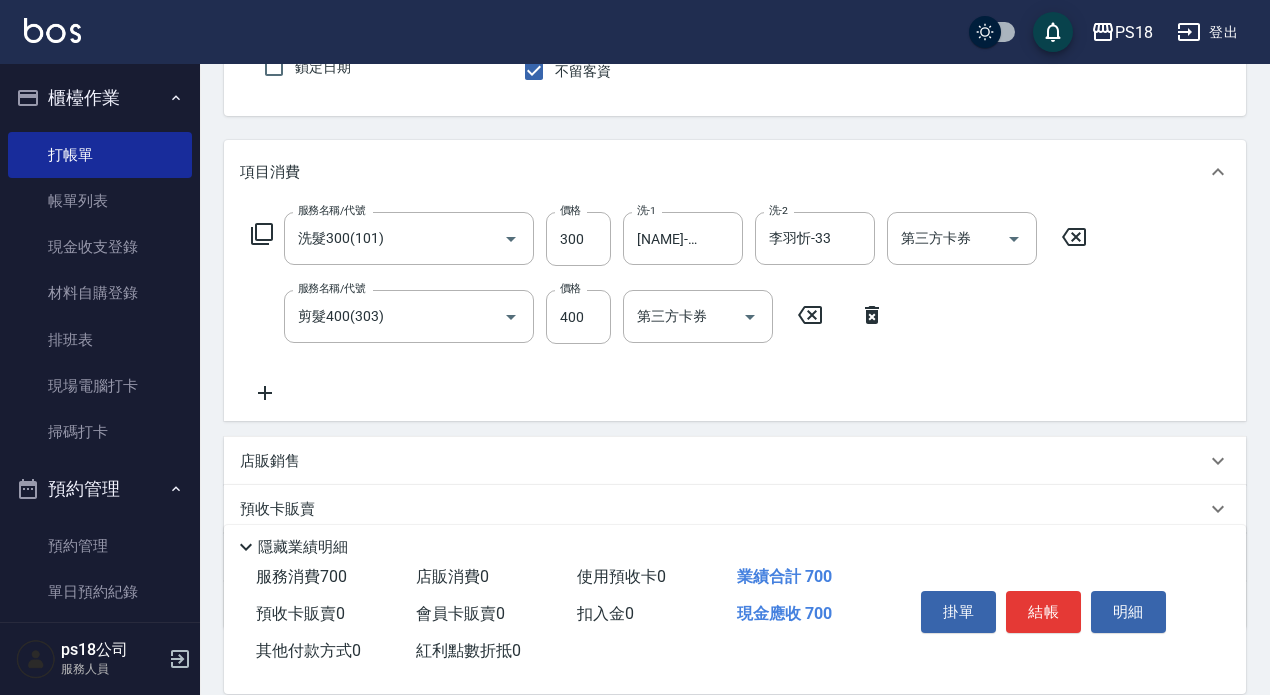 scroll, scrollTop: 200, scrollLeft: 0, axis: vertical 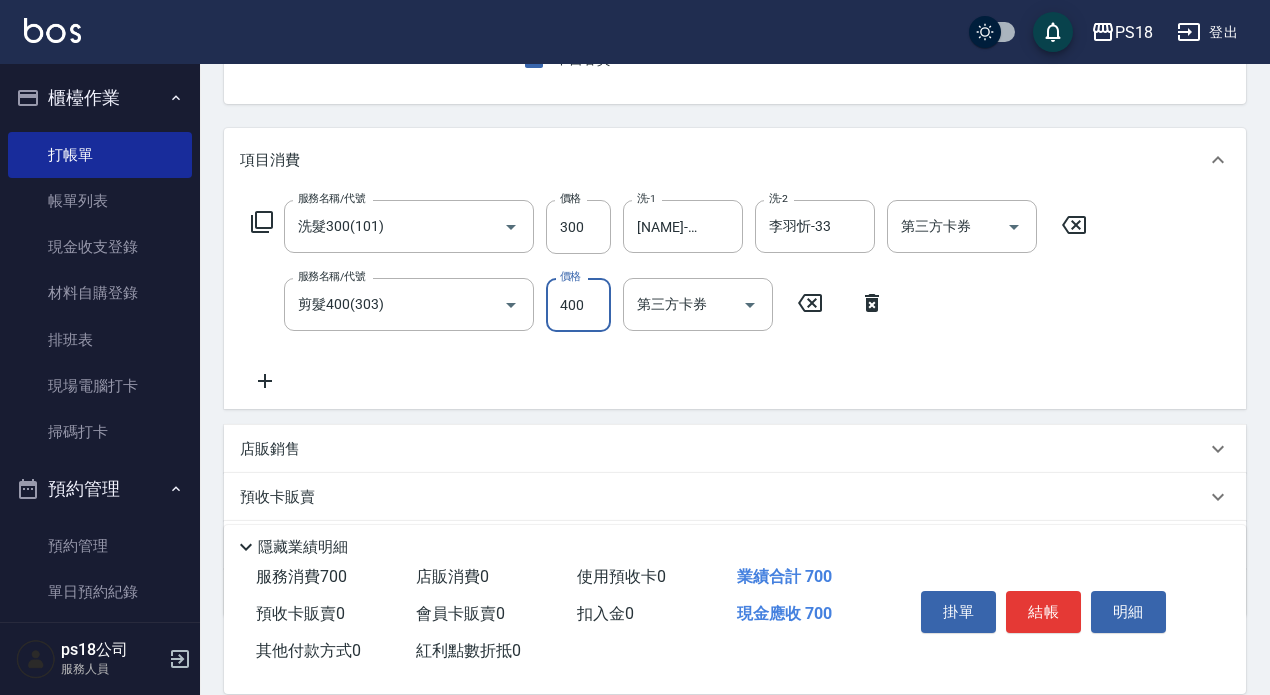 click on "400" at bounding box center [578, 305] 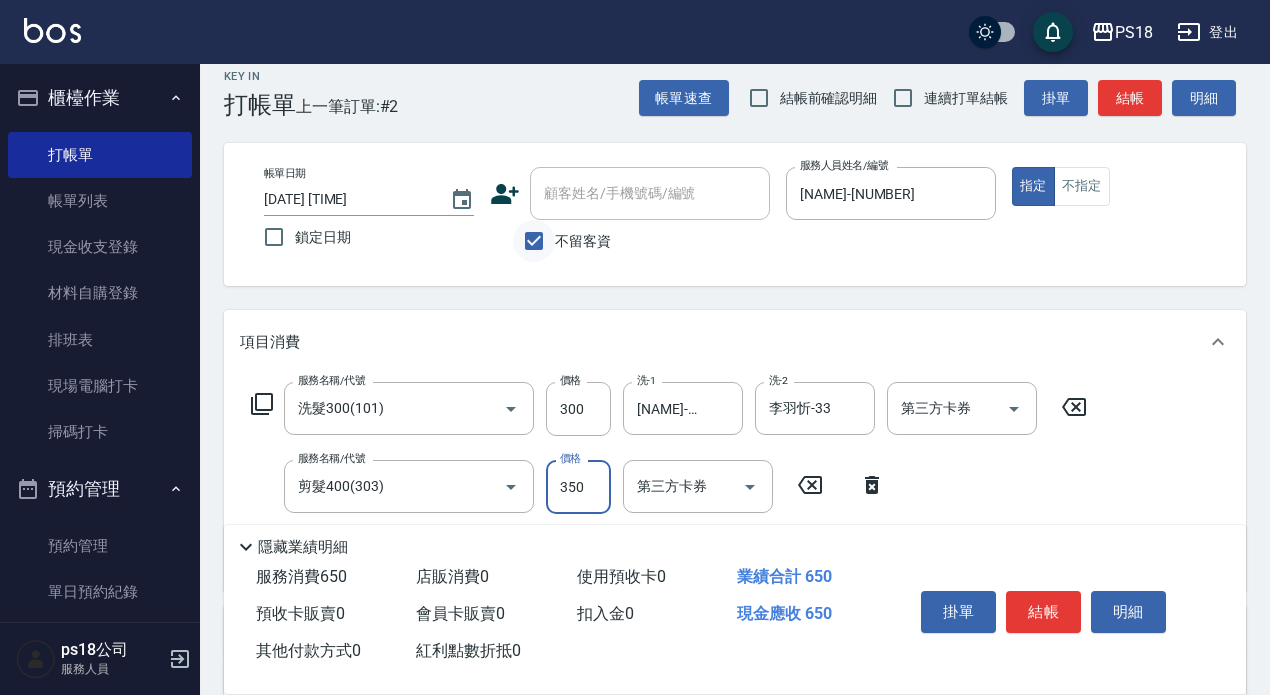 scroll, scrollTop: 14, scrollLeft: 0, axis: vertical 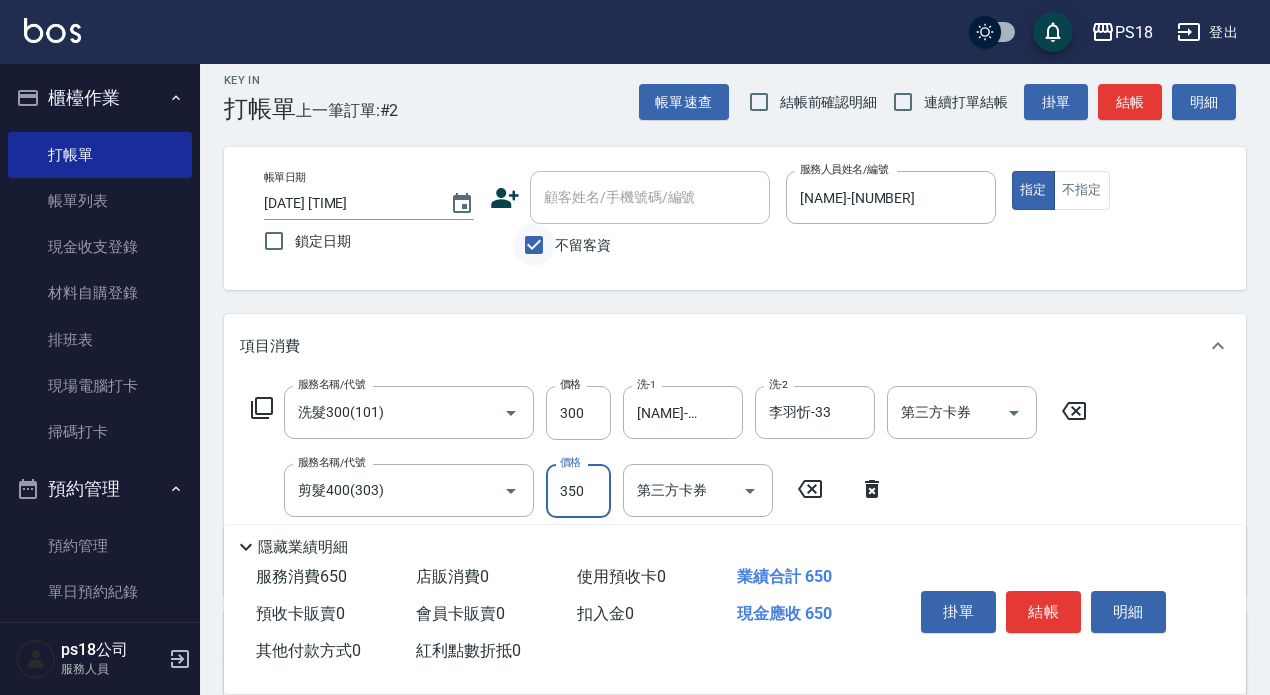type on "350" 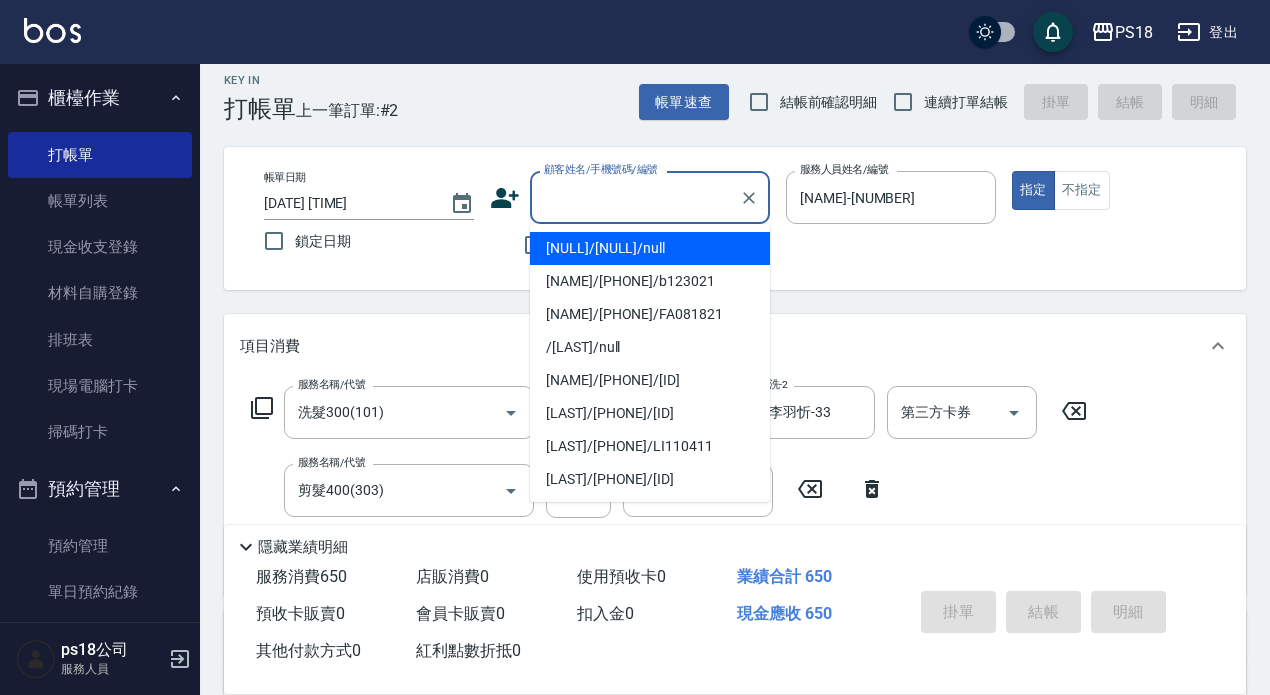 click on "顧客姓名/手機號碼/編號" at bounding box center [635, 197] 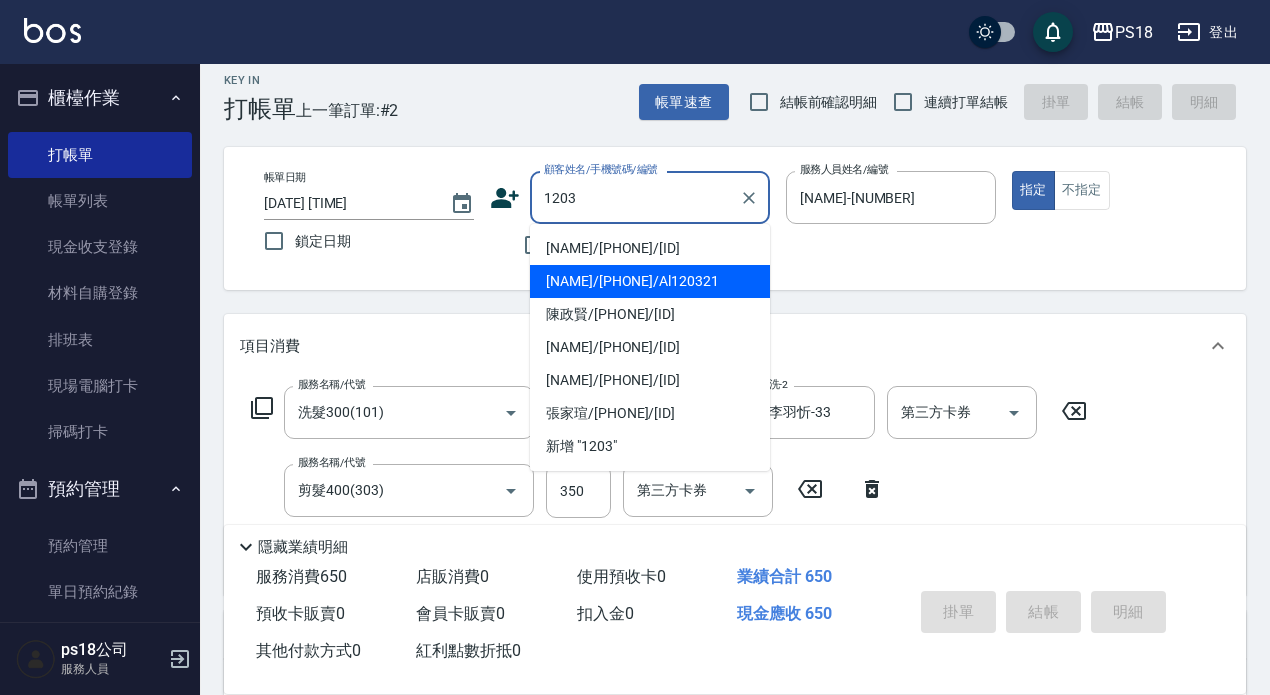 click on "鄭意玲/0986017323/Al120321" at bounding box center [650, 281] 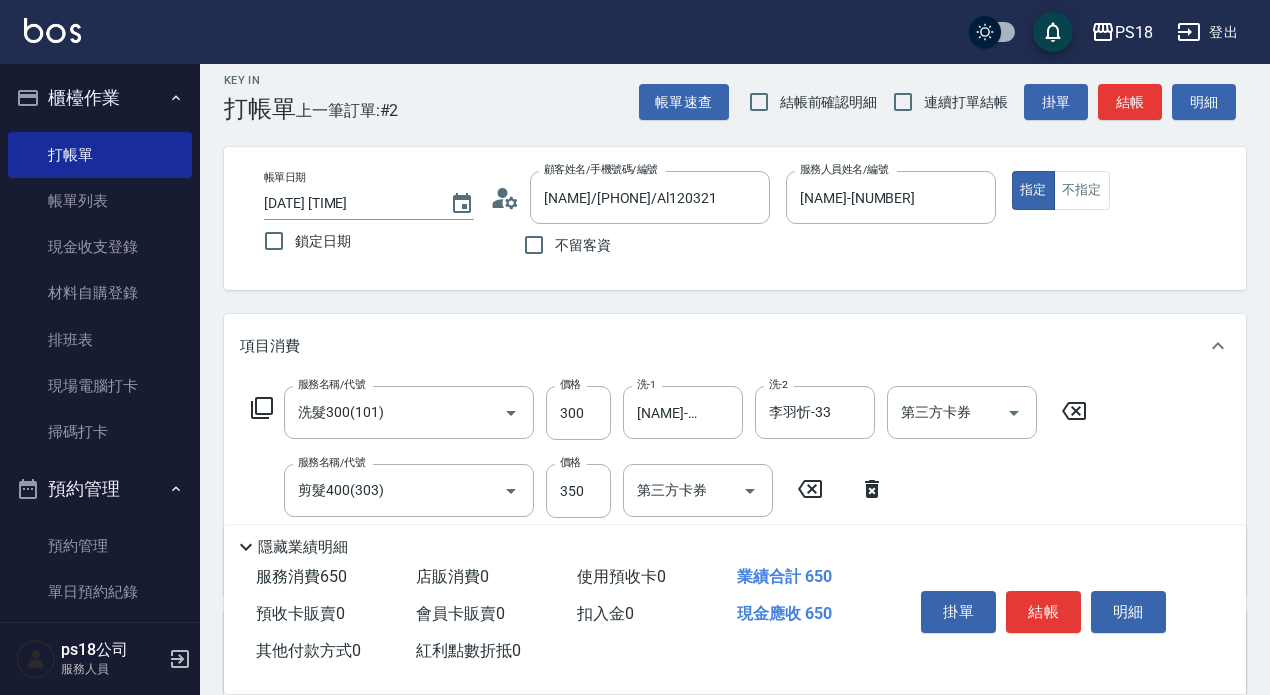 click 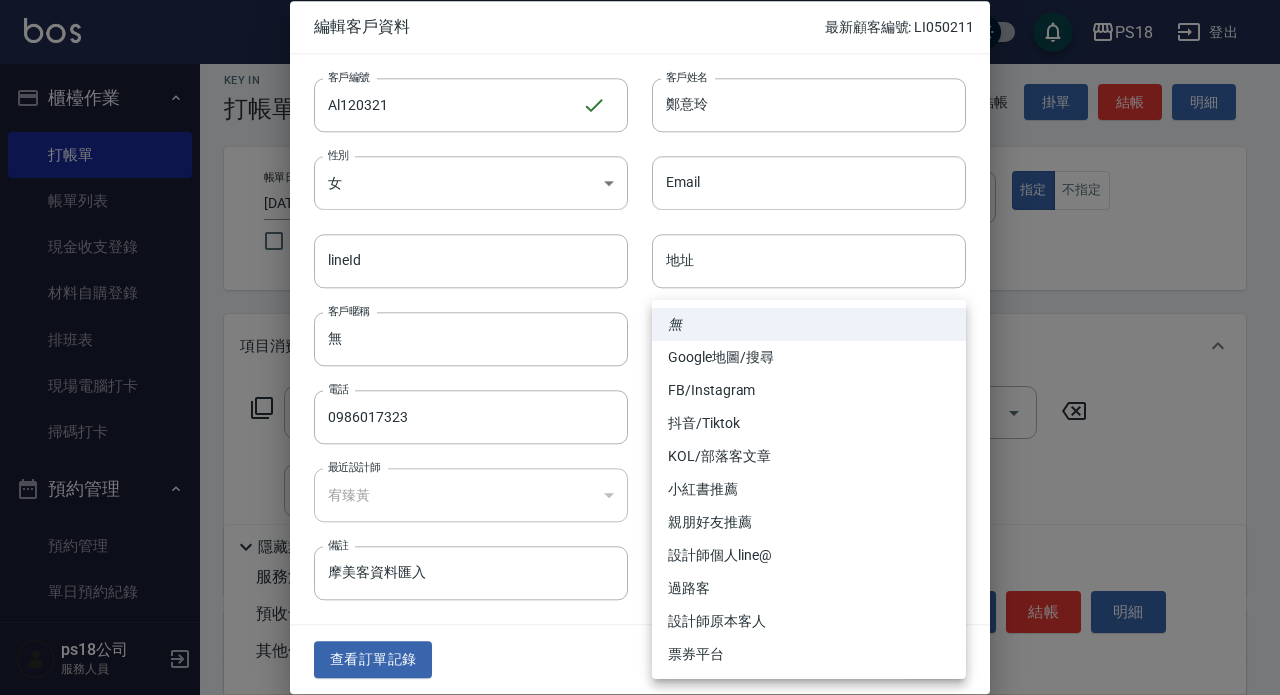 click on "PS18 登出 櫃檯作業 打帳單 帳單列表 現金收支登錄 材料自購登錄 排班表 現場電腦打卡 掃碼打卡 預約管理 預約管理 單日預約紀錄 單週預約紀錄 報表及分析 報表目錄 消費分析儀表板 店家日報表 互助日報表 互助點數明細 設計師日報表 店販抽成明細 客戶管理 客戶列表 員工及薪資 員工列表 全店打卡記錄 商品管理 商品列表 ps18公司 服務人員 Key In 打帳單 上一筆訂單:#2 帳單速查 結帳前確認明細 連續打單結帳 掛單 結帳 明細 帳單日期 2025/08/02 18:36 鎖定日期 顧客姓名/手機號碼/編號 鄭意玲/0986017323/Al120321 顧客姓名/手機號碼/編號 不留客資 服務人員姓名/編號 Alice-7 服務人員姓名/編號 指定 不指定 項目消費 服務名稱/代號 洗髮300(101) 服務名稱/代號 價格 300 價格 洗-1 Alice-7 洗-1 洗-2 李羽忻-33 洗-2 第三方卡券 第三方卡券 服務名稱/代號 剪髮400(303) 服務名稱/代號 價格 350" at bounding box center (640, 514) 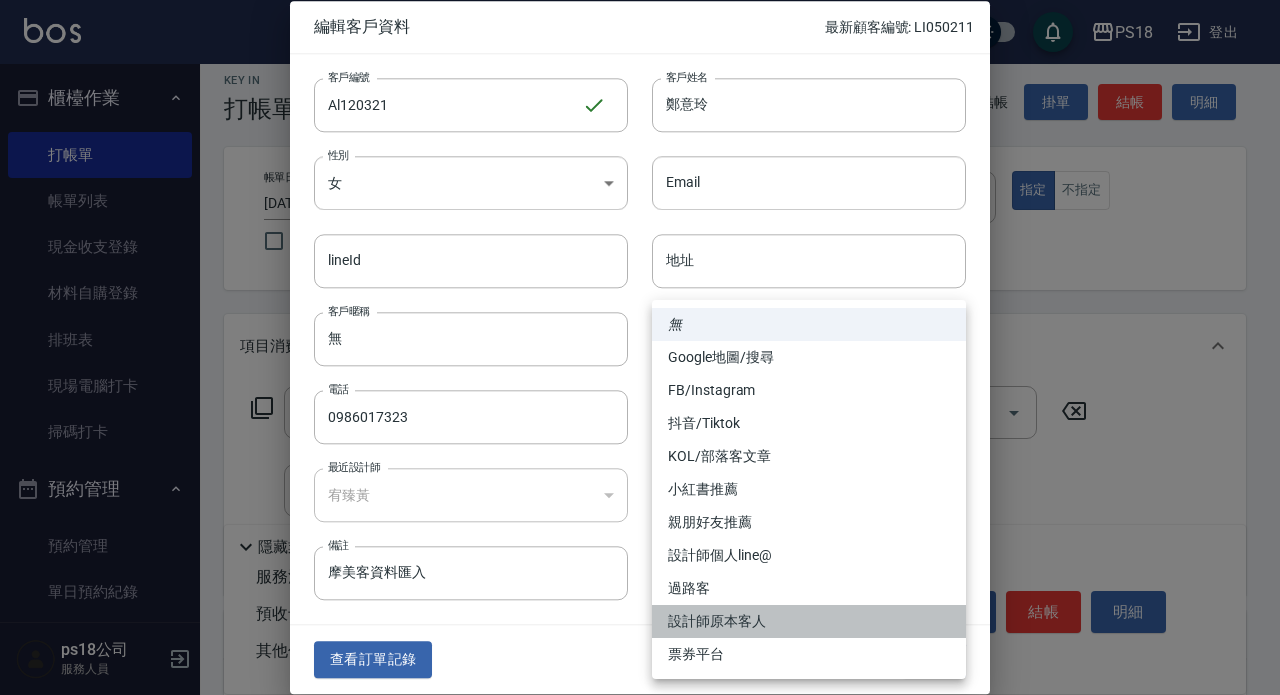 click on "設計師原本客人" at bounding box center (809, 621) 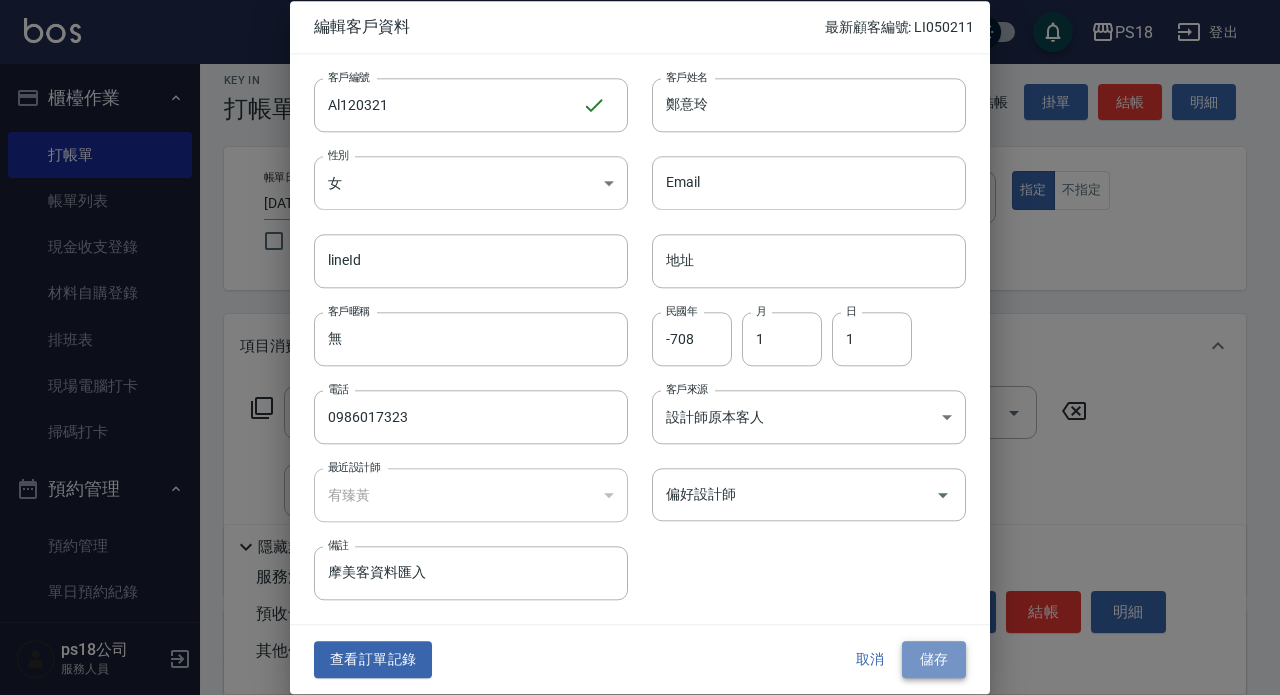 click on "儲存" at bounding box center (934, 660) 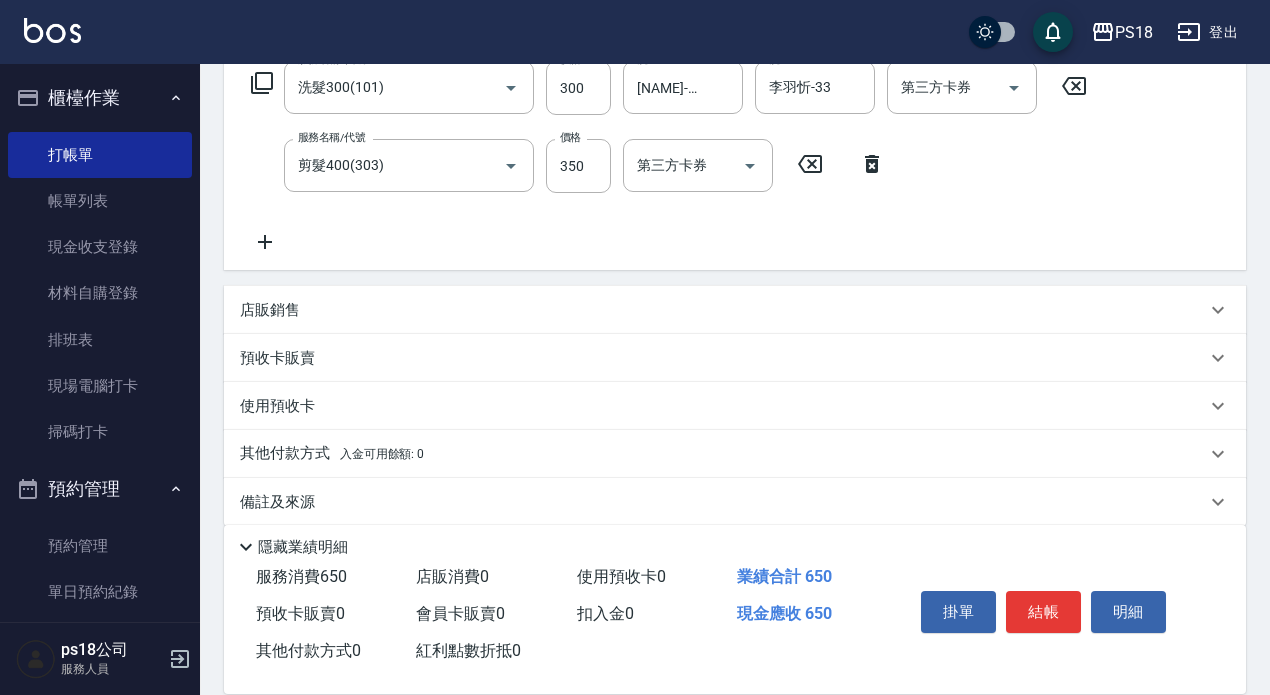 scroll, scrollTop: 362, scrollLeft: 0, axis: vertical 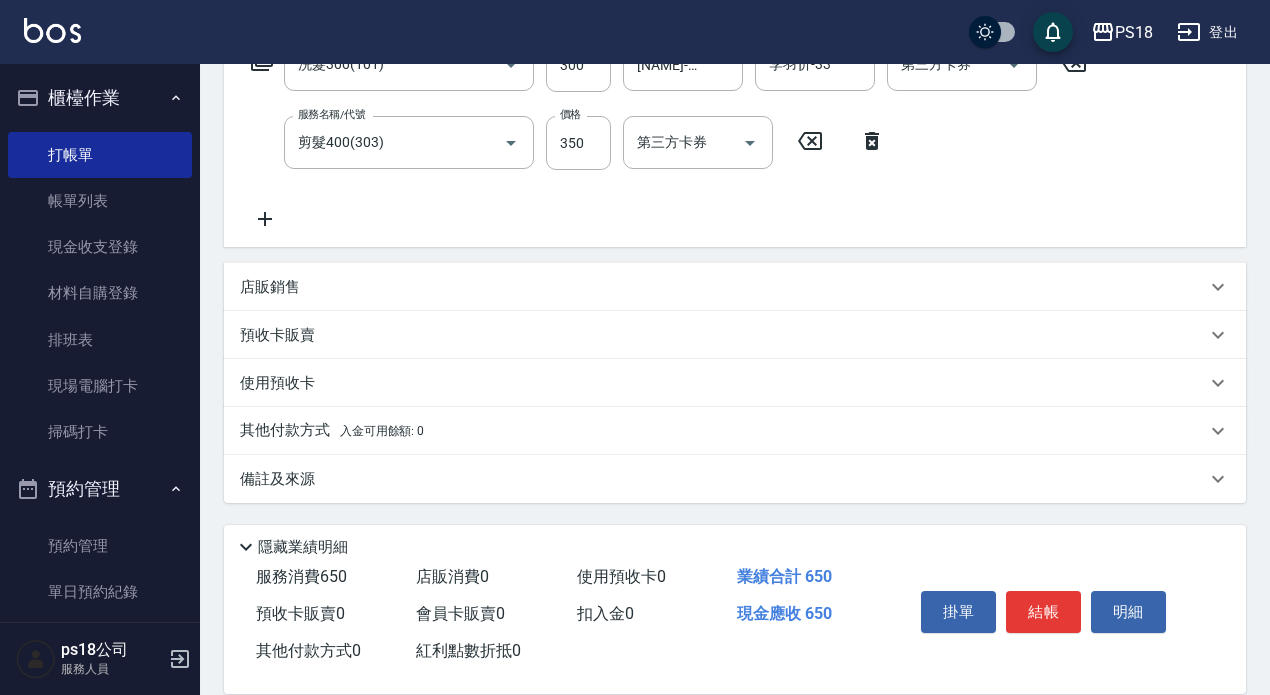 click on "備註及來源" at bounding box center [735, 479] 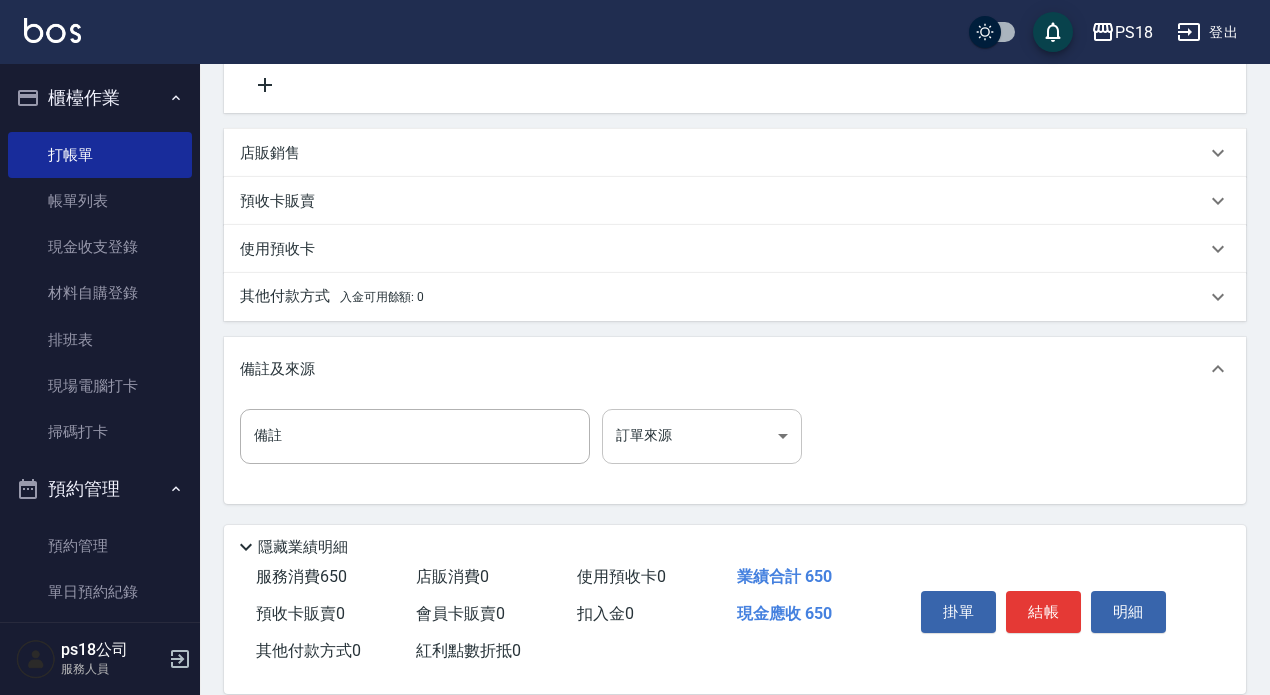scroll, scrollTop: 497, scrollLeft: 0, axis: vertical 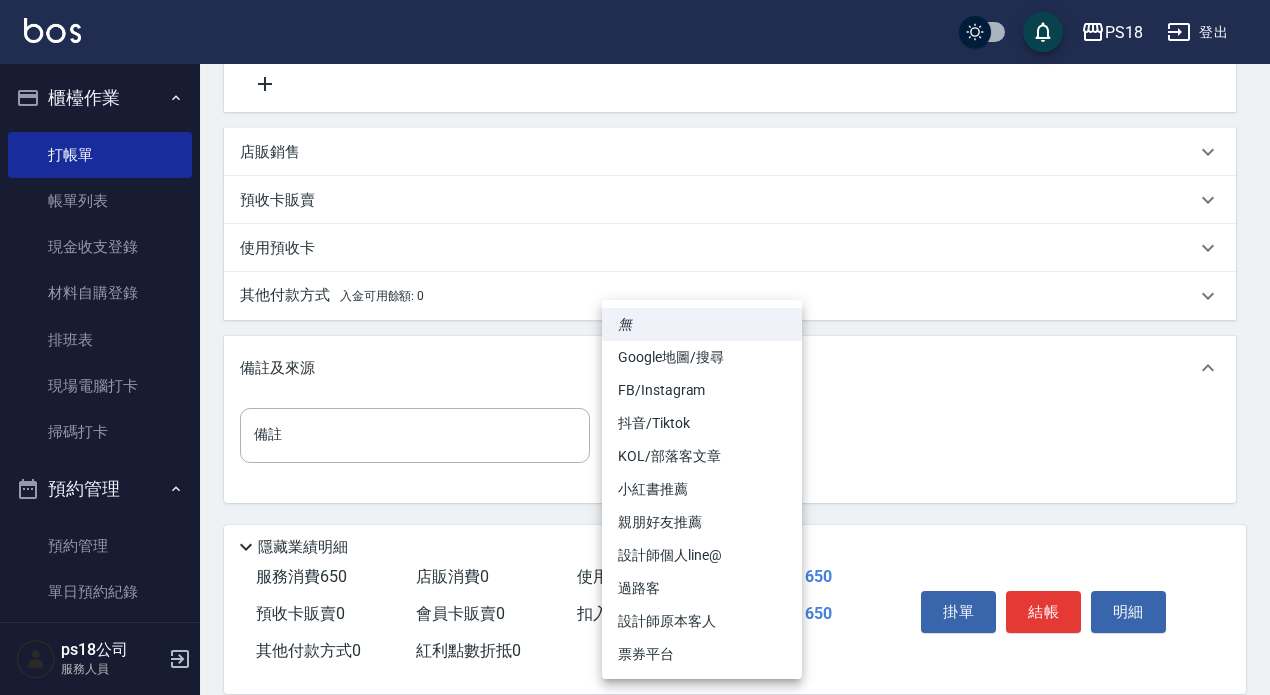 click on "PS18 登出 櫃檯作業 打帳單 帳單列表 現金收支登錄 材料自購登錄 排班表 現場電腦打卡 掃碼打卡 預約管理 預約管理 單日預約紀錄 單週預約紀錄 報表及分析 報表目錄 消費分析儀表板 店家日報表 互助日報表 互助點數明細 設計師日報表 店販抽成明細 客戶管理 客戶列表 員工及薪資 員工列表 全店打卡記錄 商品管理 商品列表 ps18公司 服務人員 Key In 打帳單 上一筆訂單:#2 帳單速查 結帳前確認明細 連續打單結帳 掛單 結帳 明細 帳單日期 2025/08/02 18:36 鎖定日期 顧客姓名/手機號碼/編號 鄭意玲/0986017323/Al120321 顧客姓名/手機號碼/編號 不留客資 服務人員姓名/編號 Alice-7 服務人員姓名/編號 指定 不指定 項目消費 服務名稱/代號 洗髮300(101) 服務名稱/代號 價格 300 價格 洗-1 Alice-7 洗-1 洗-2 李羽忻-33 洗-2 第三方卡券 第三方卡券 服務名稱/代號 剪髮400(303) 服務名稱/代號 價格 350" at bounding box center (635, 99) 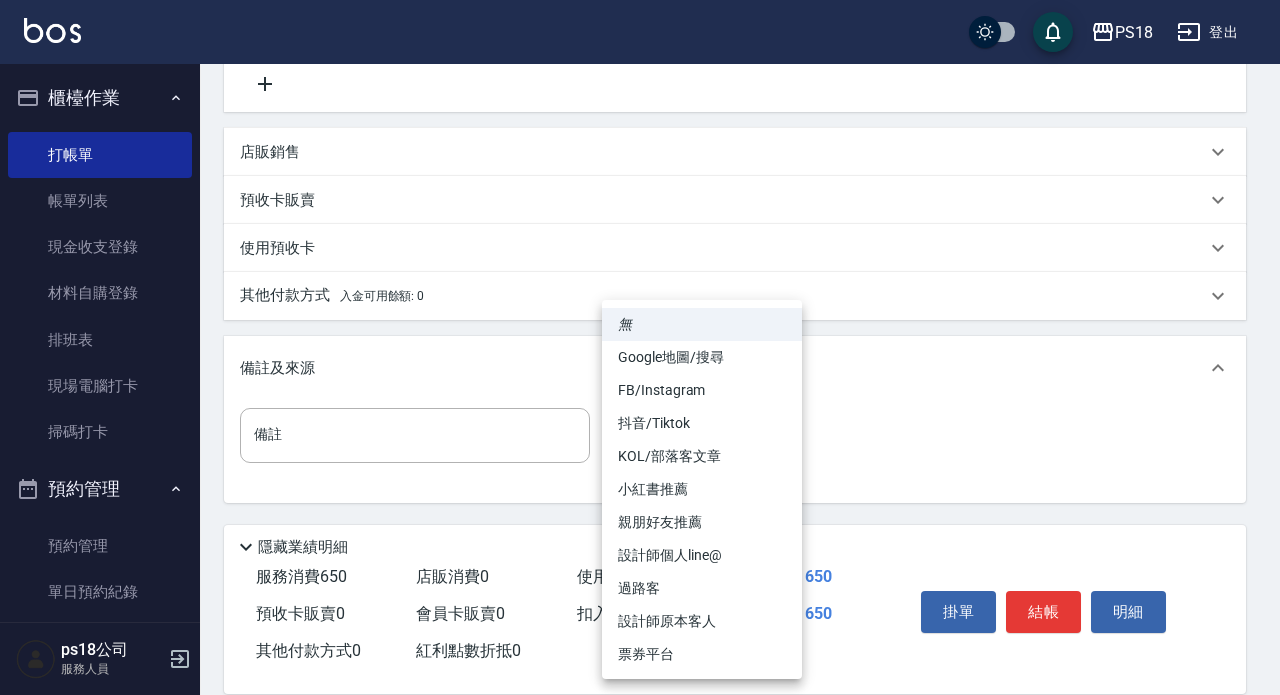 click on "設計師原本客人" at bounding box center (702, 621) 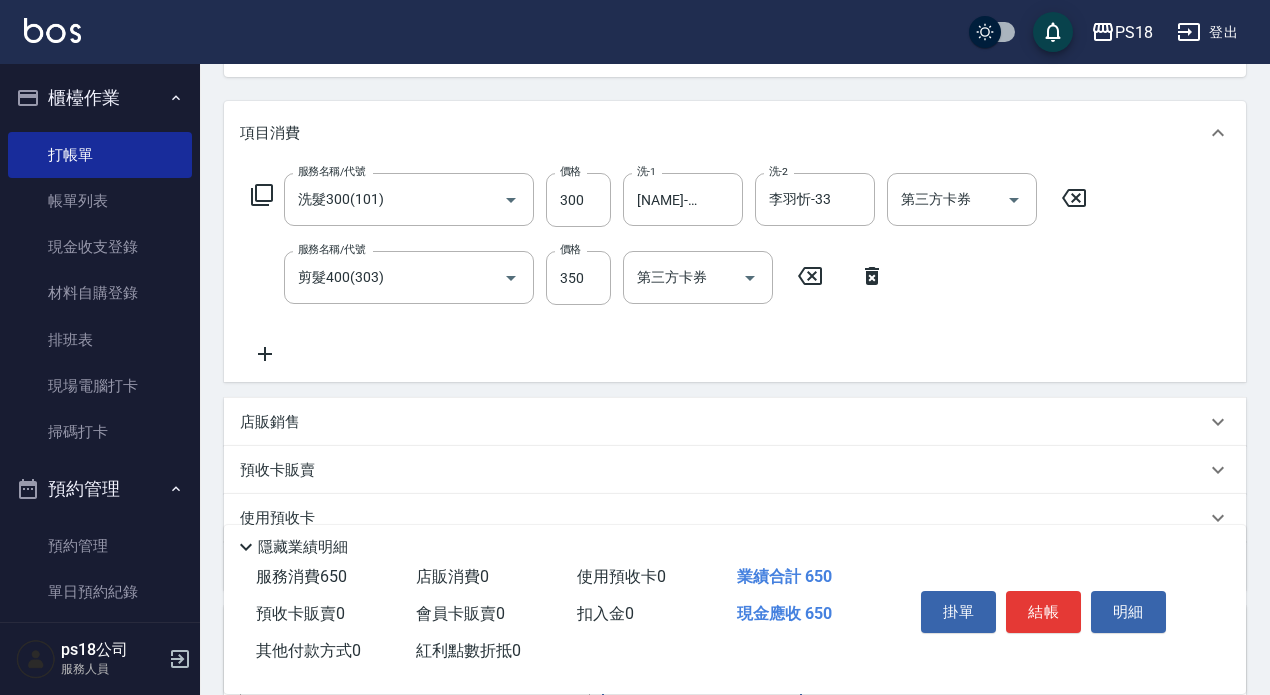scroll, scrollTop: 197, scrollLeft: 0, axis: vertical 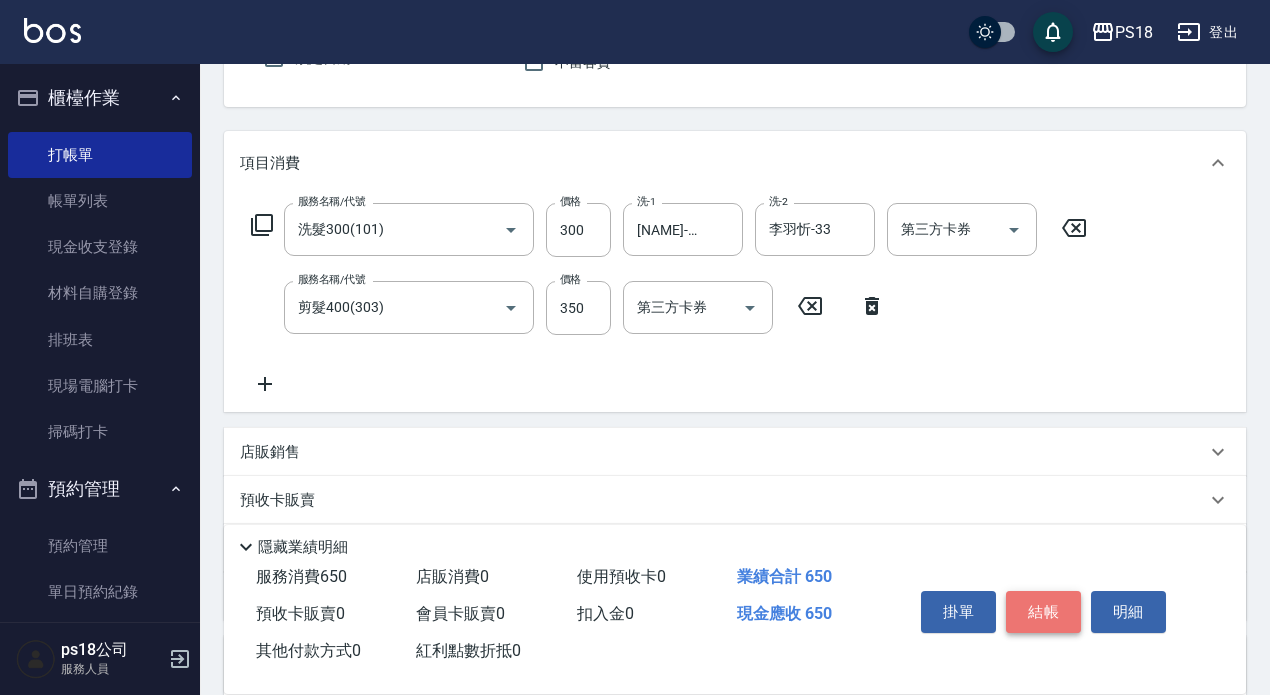 click on "結帳" at bounding box center (1043, 612) 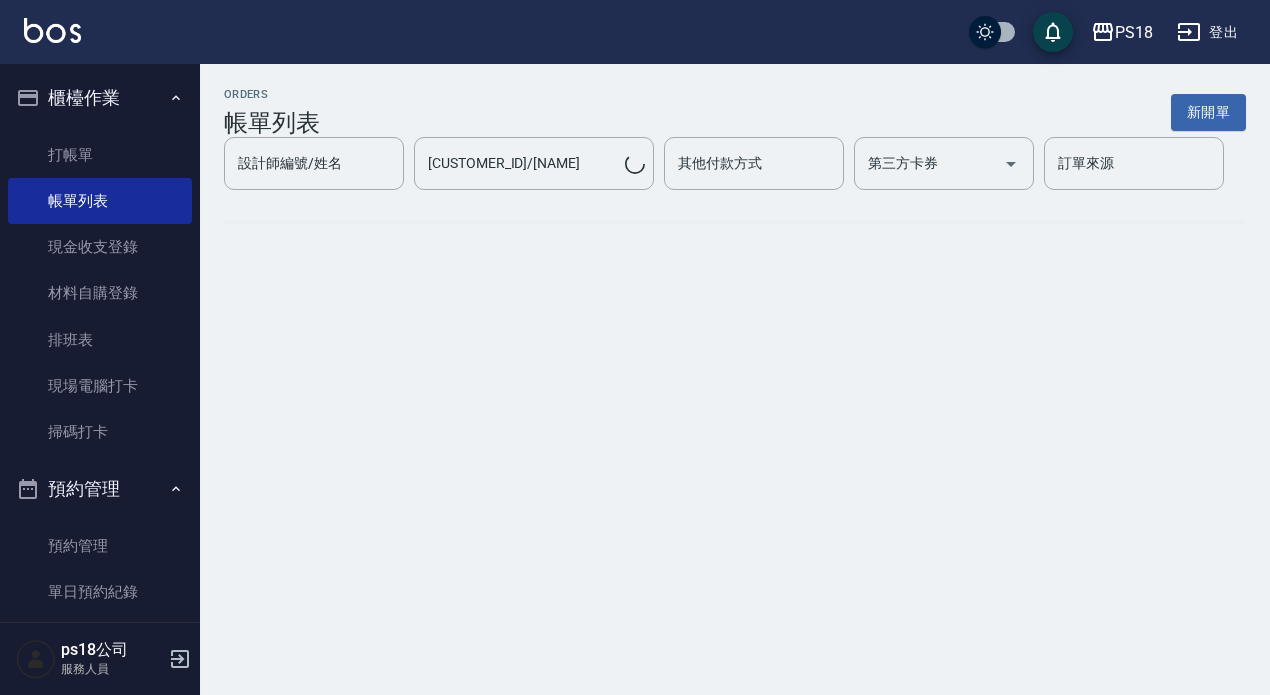 scroll, scrollTop: 0, scrollLeft: 0, axis: both 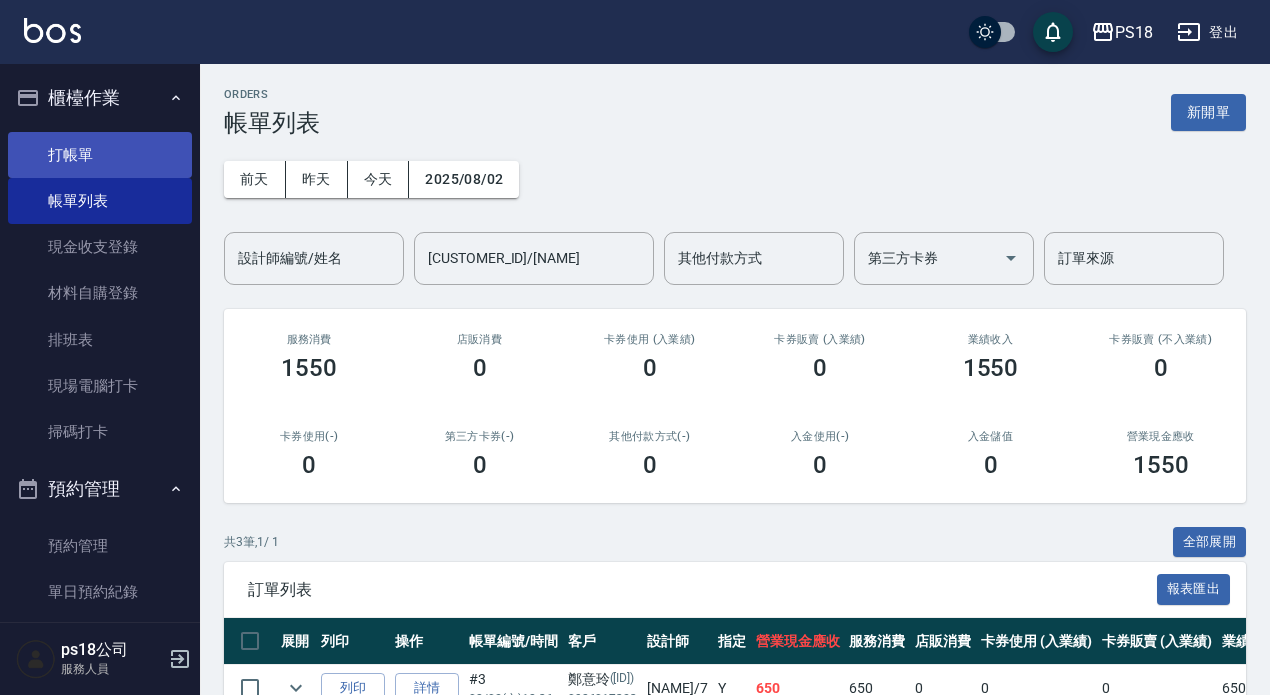 click on "打帳單" at bounding box center [100, 155] 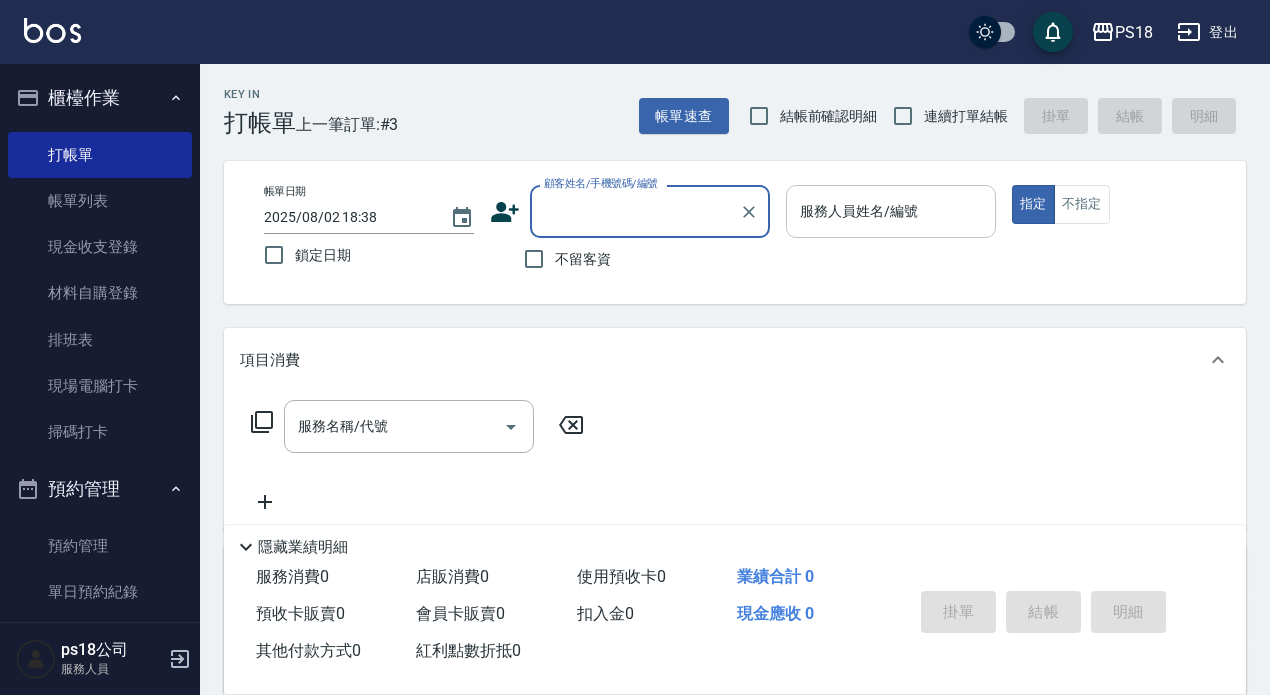click on "服務人員姓名/編號" at bounding box center [891, 211] 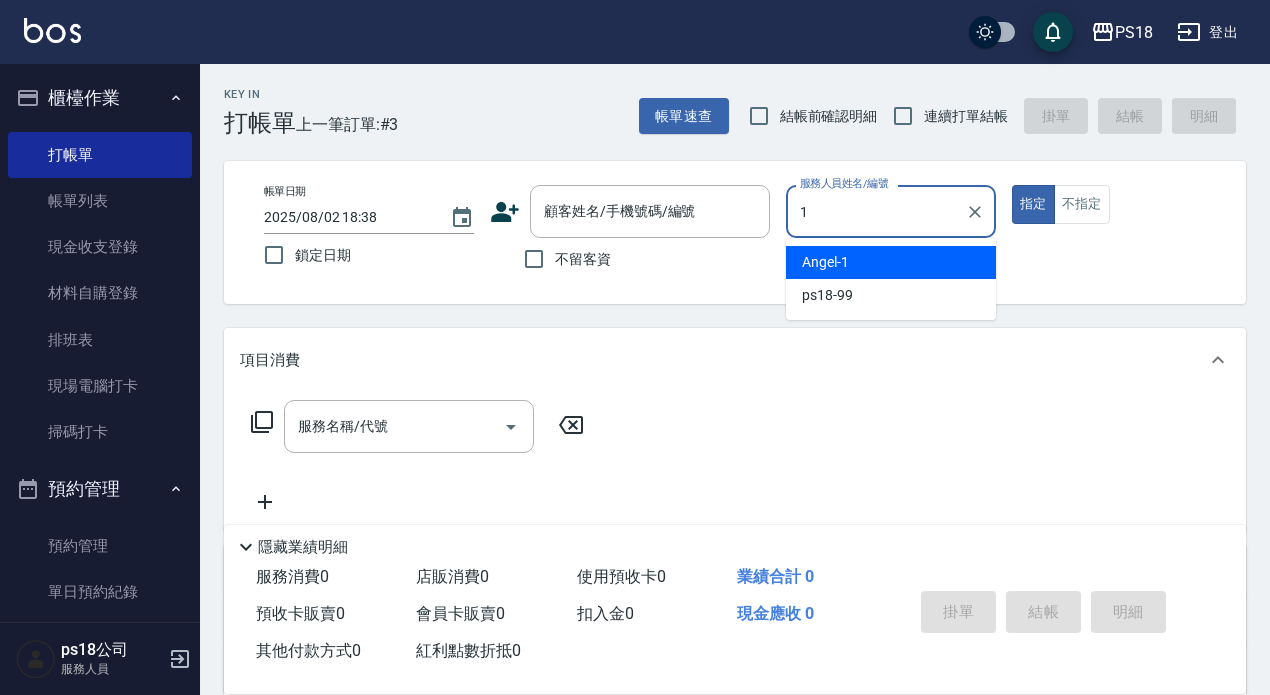 type on "Angel-1" 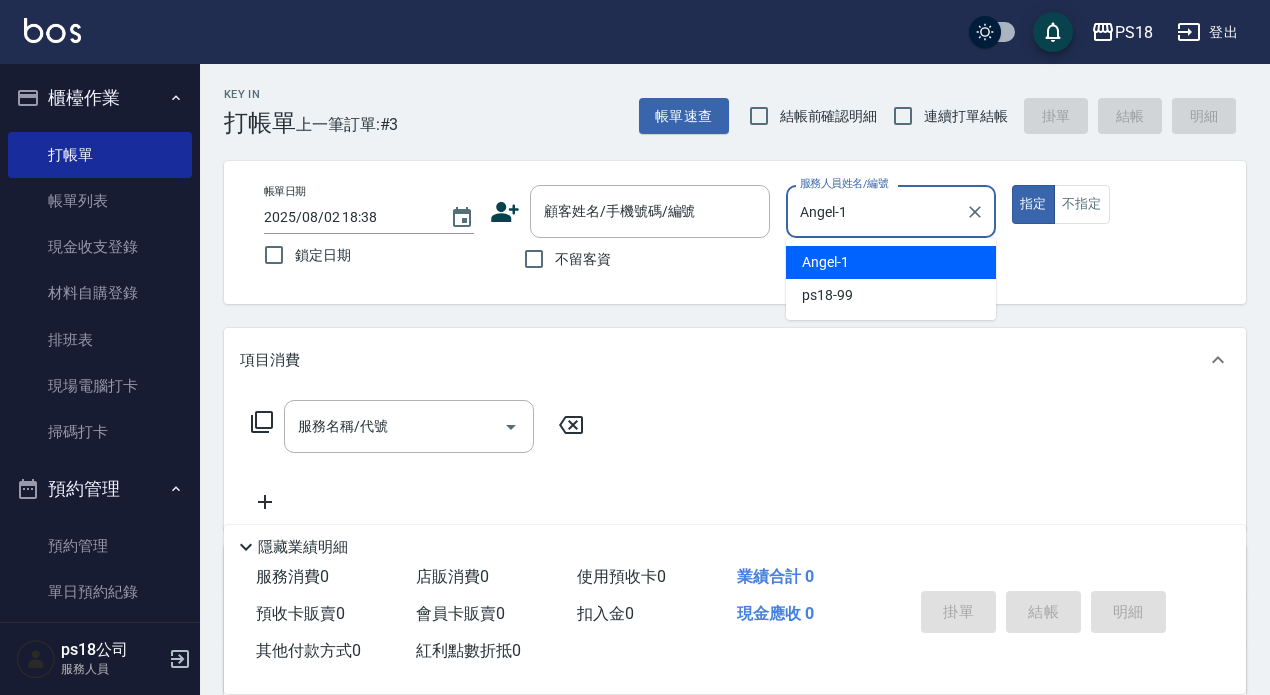 type on "true" 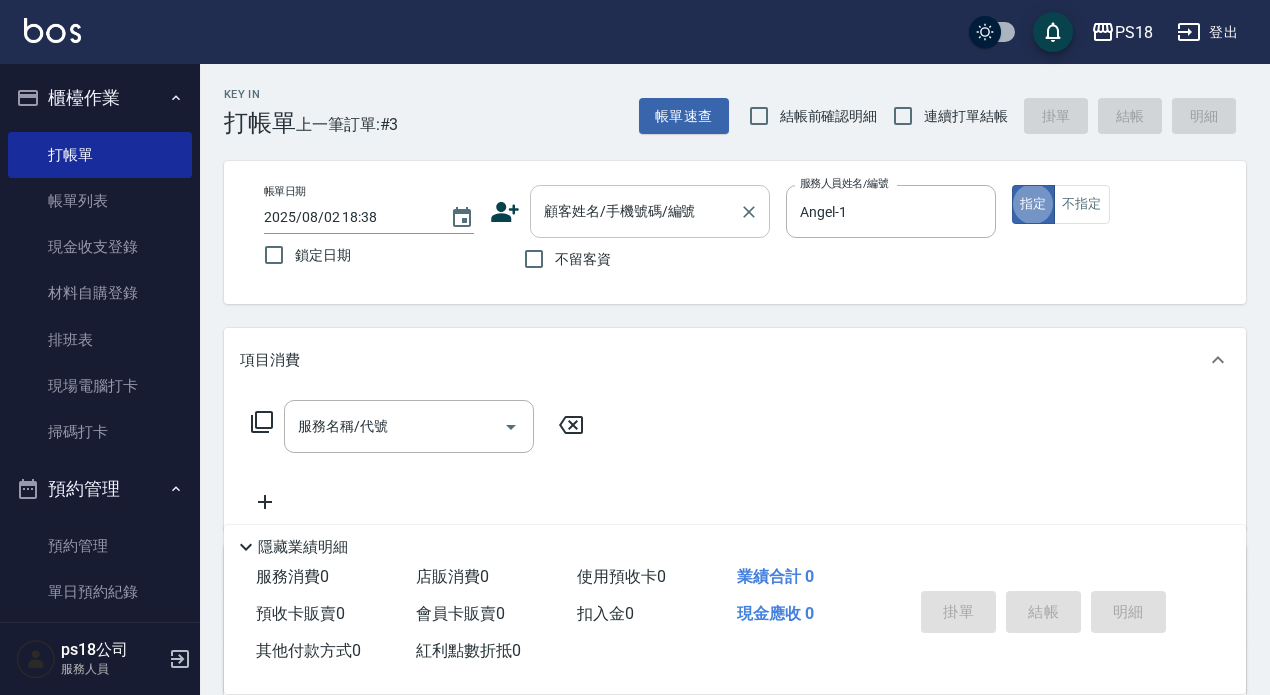 click on "顧客姓名/手機號碼/編號" at bounding box center [635, 211] 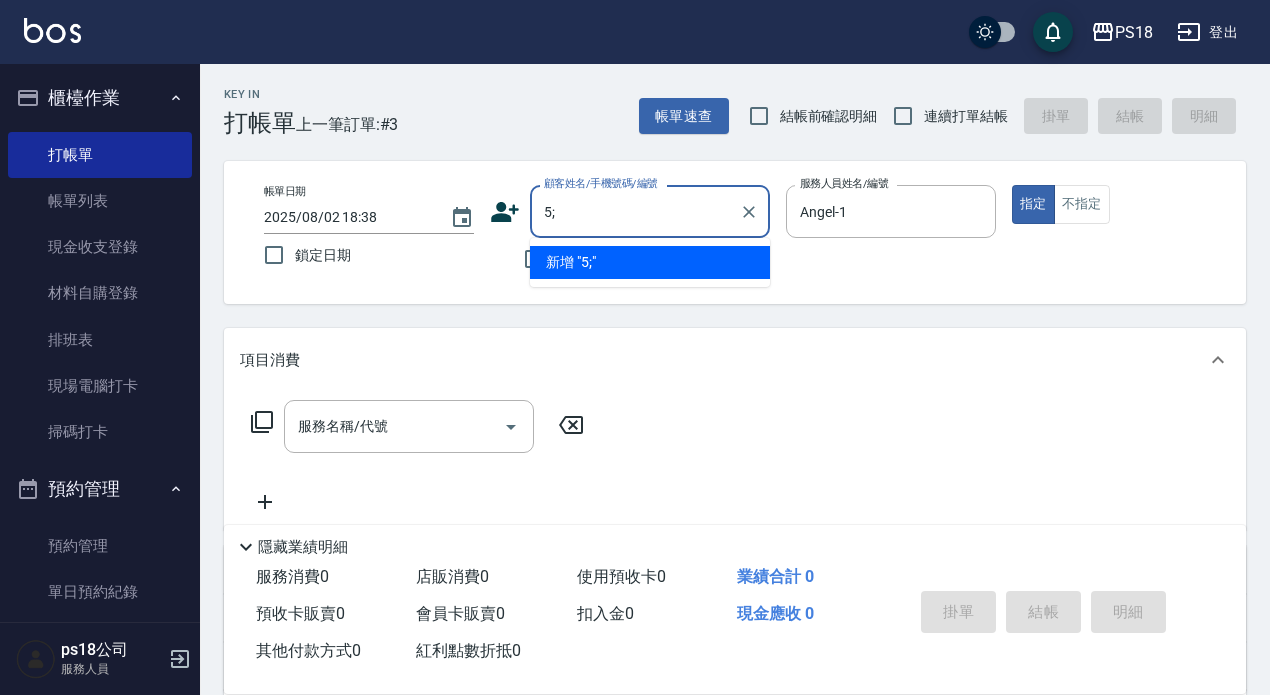 type on "5" 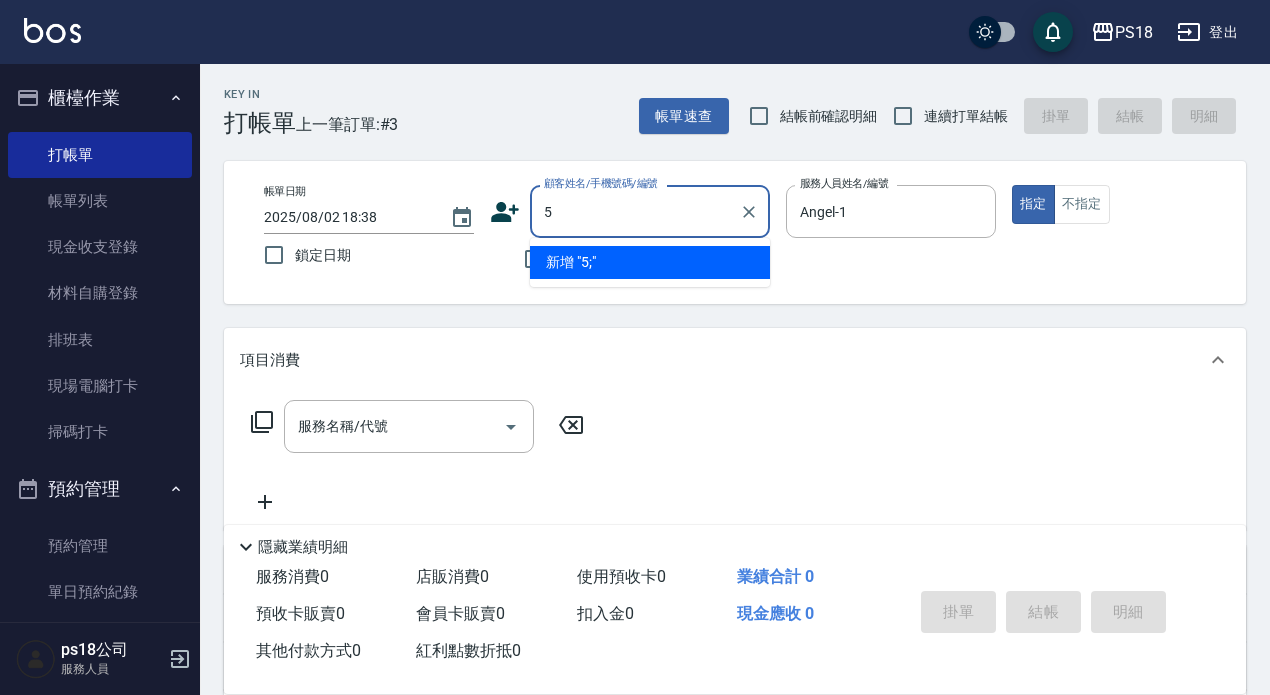type 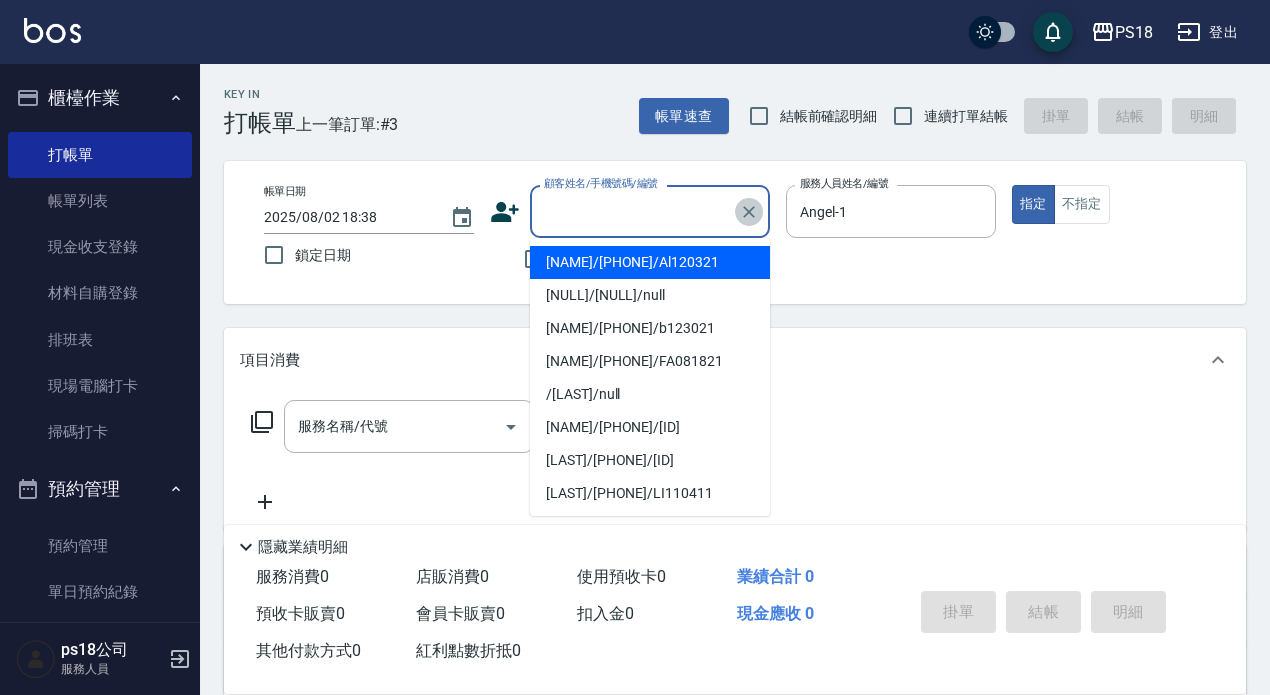 click 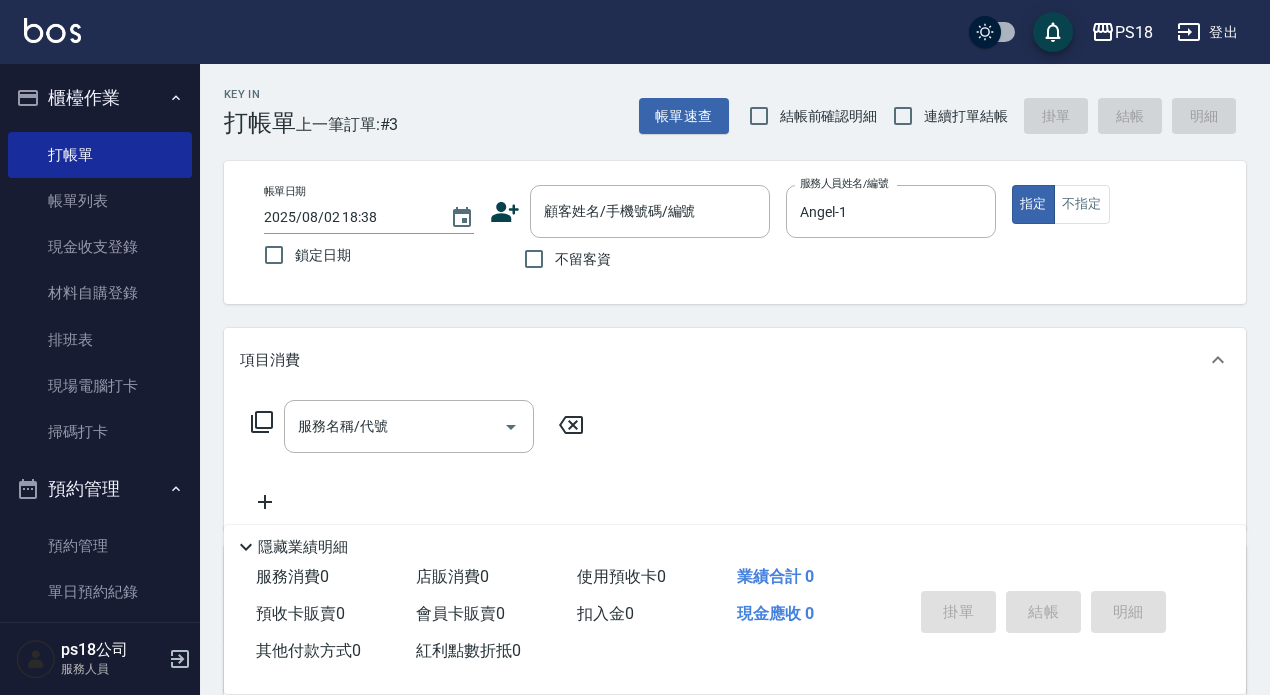 click on "帳單日期 2025/08/02 18:38 鎖定日期" at bounding box center [369, 230] 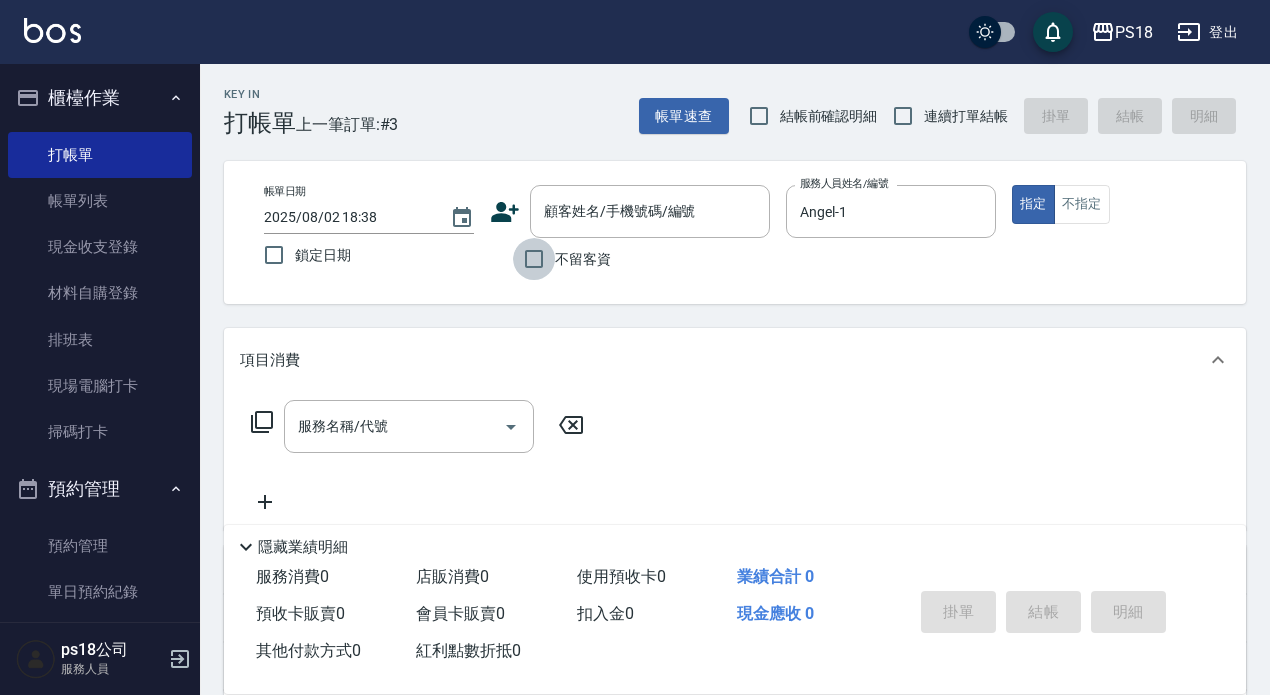 click on "不留客資" at bounding box center (534, 259) 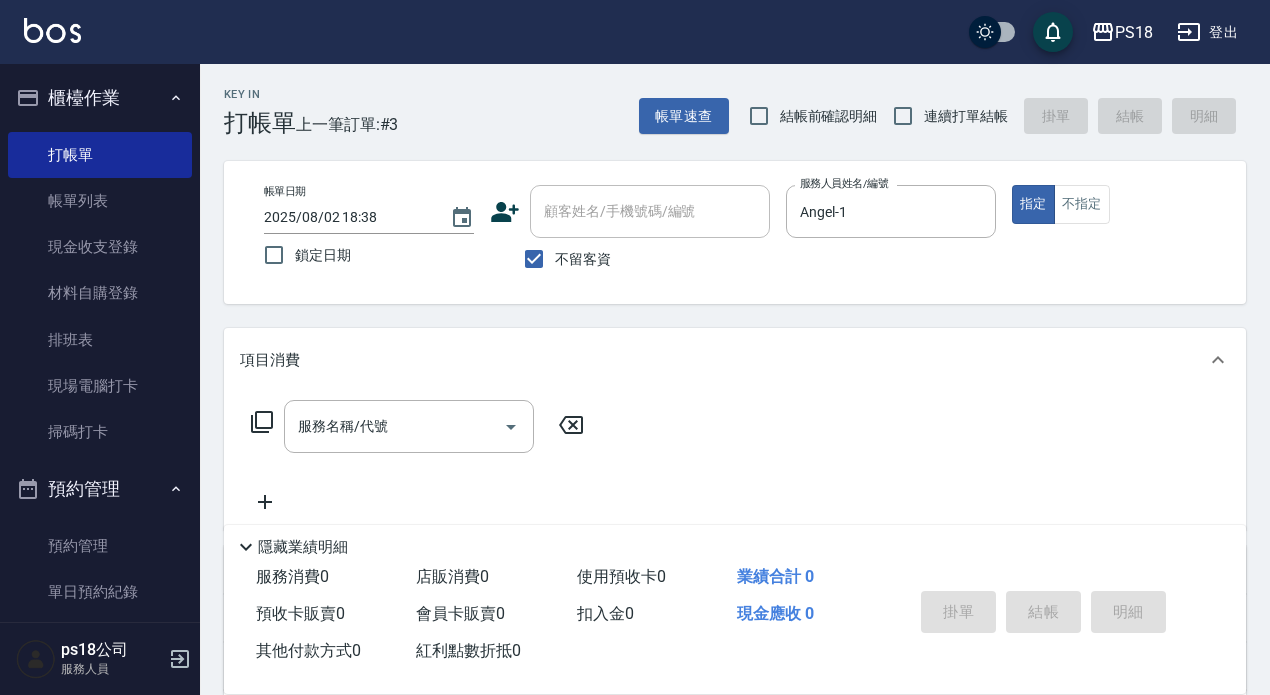 click 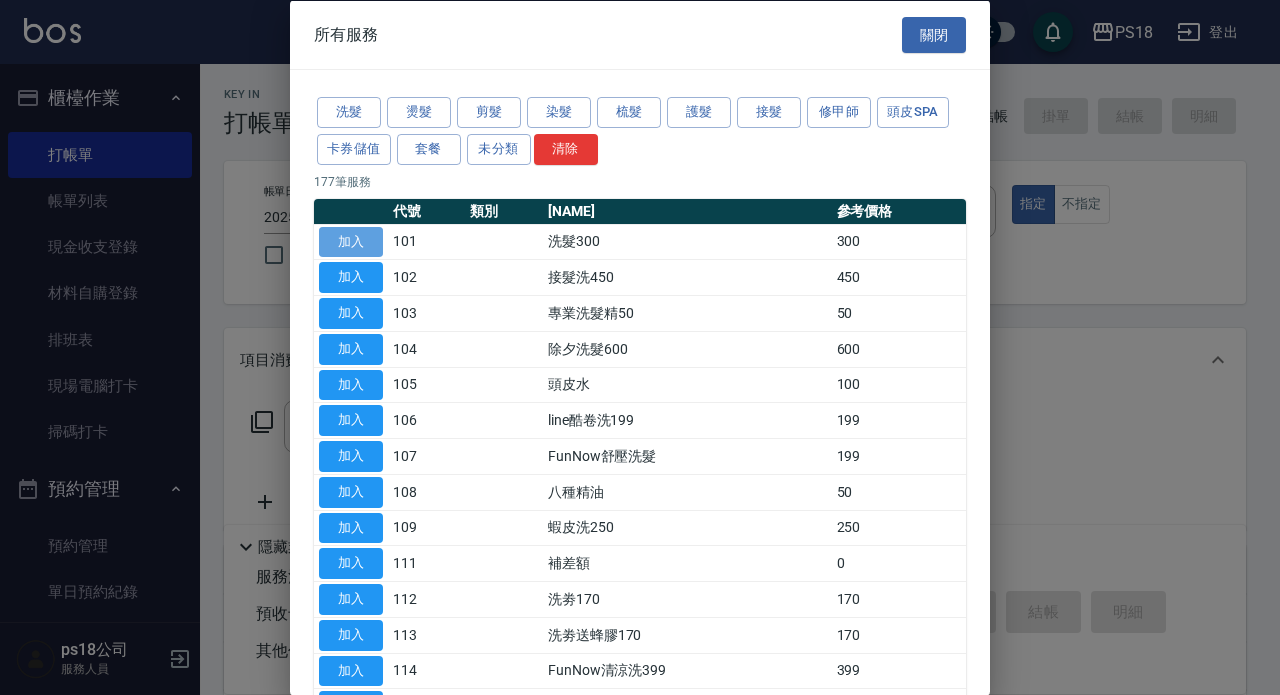 click on "加入" at bounding box center (351, 241) 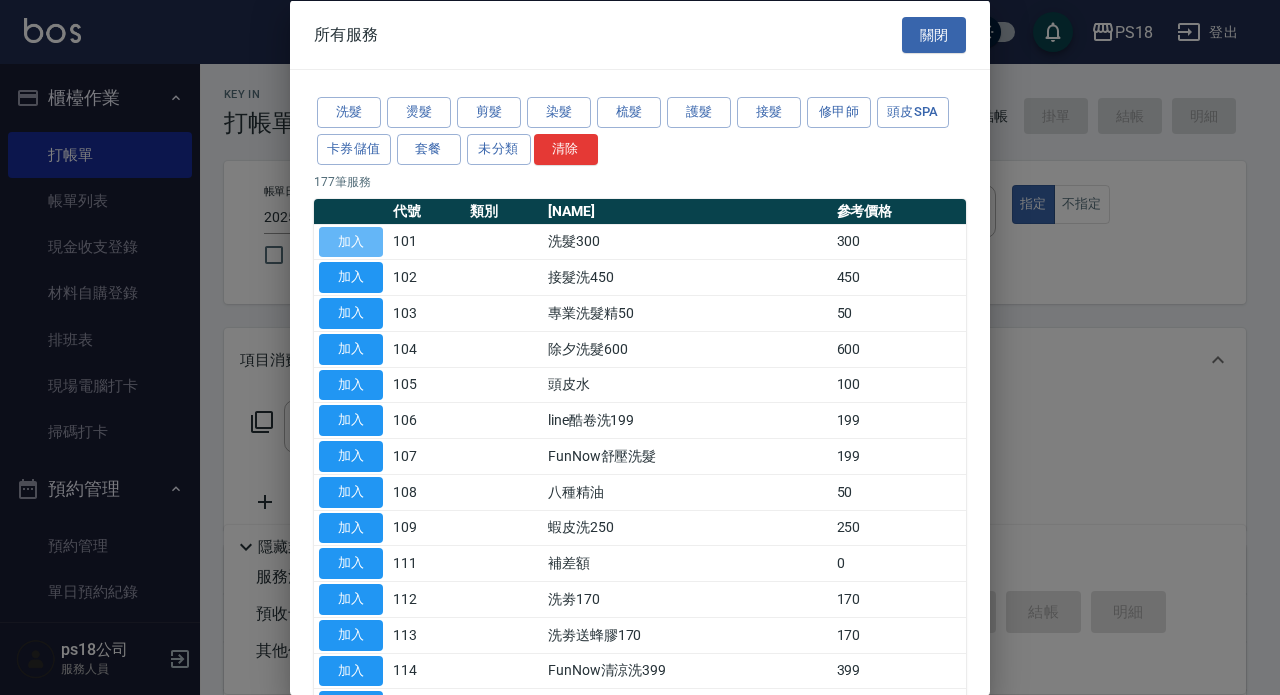 type on "洗髮300(101)" 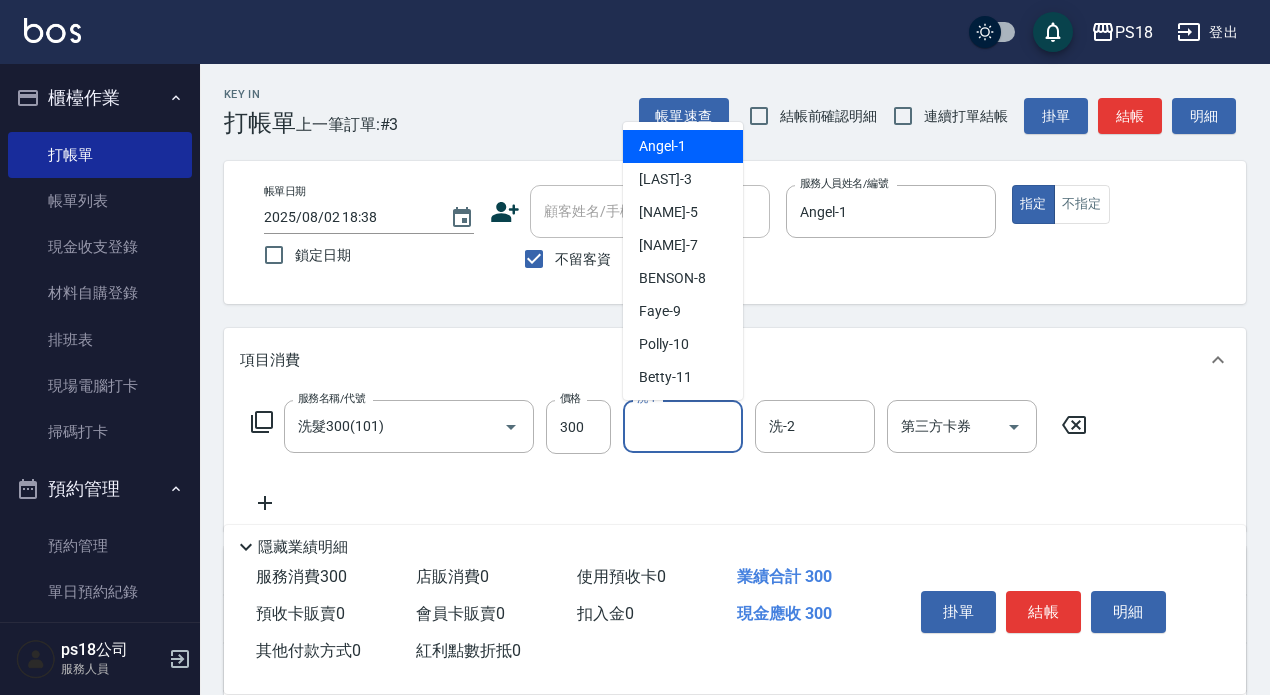 click on "洗-1" at bounding box center [683, 426] 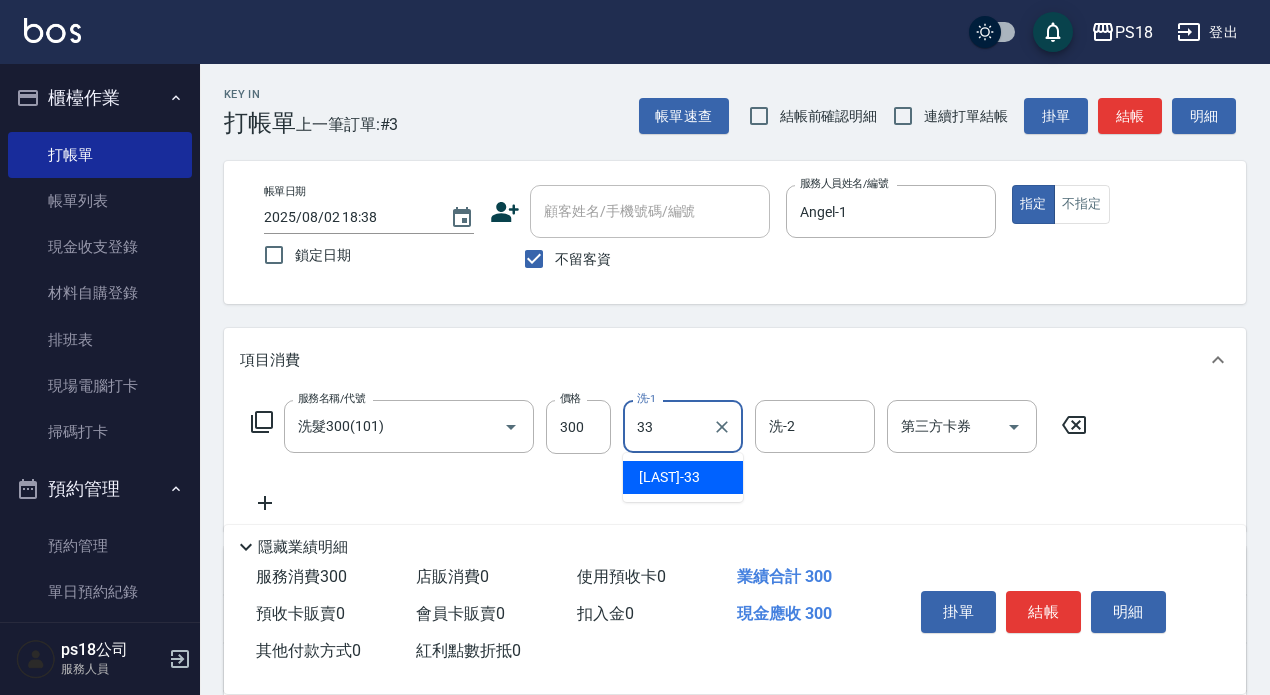 click on "李羽忻 -33" at bounding box center (669, 477) 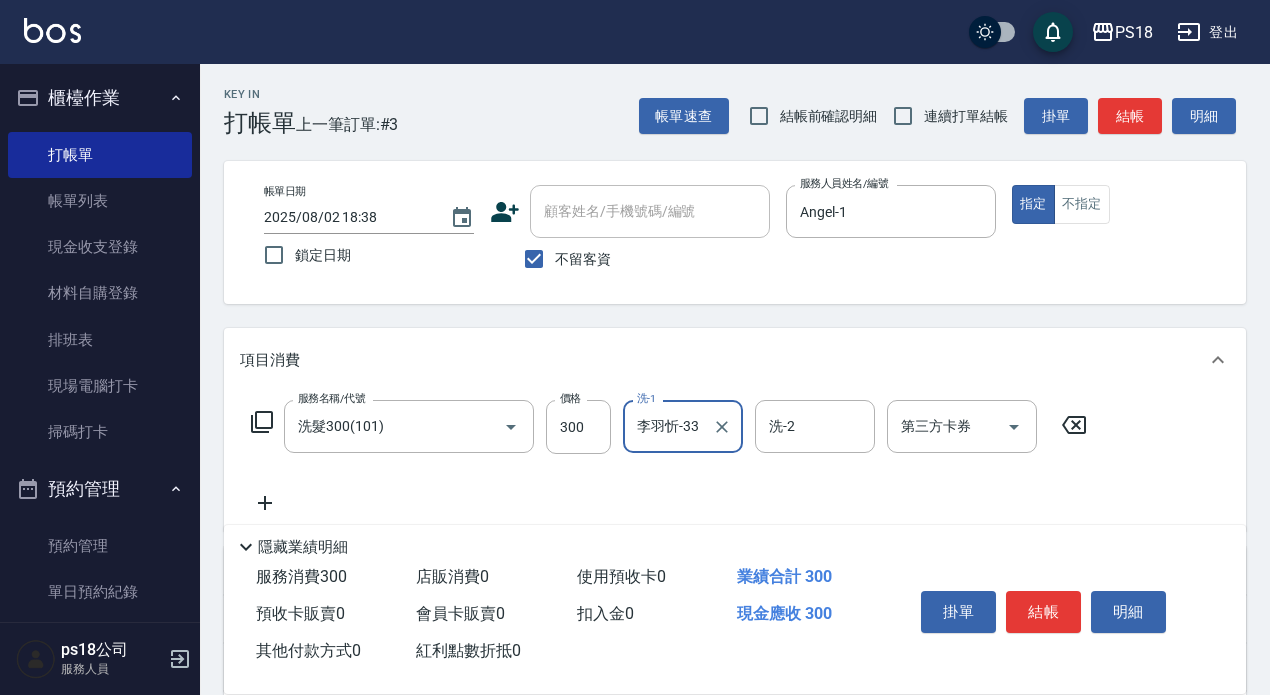 type on "李羽忻-33" 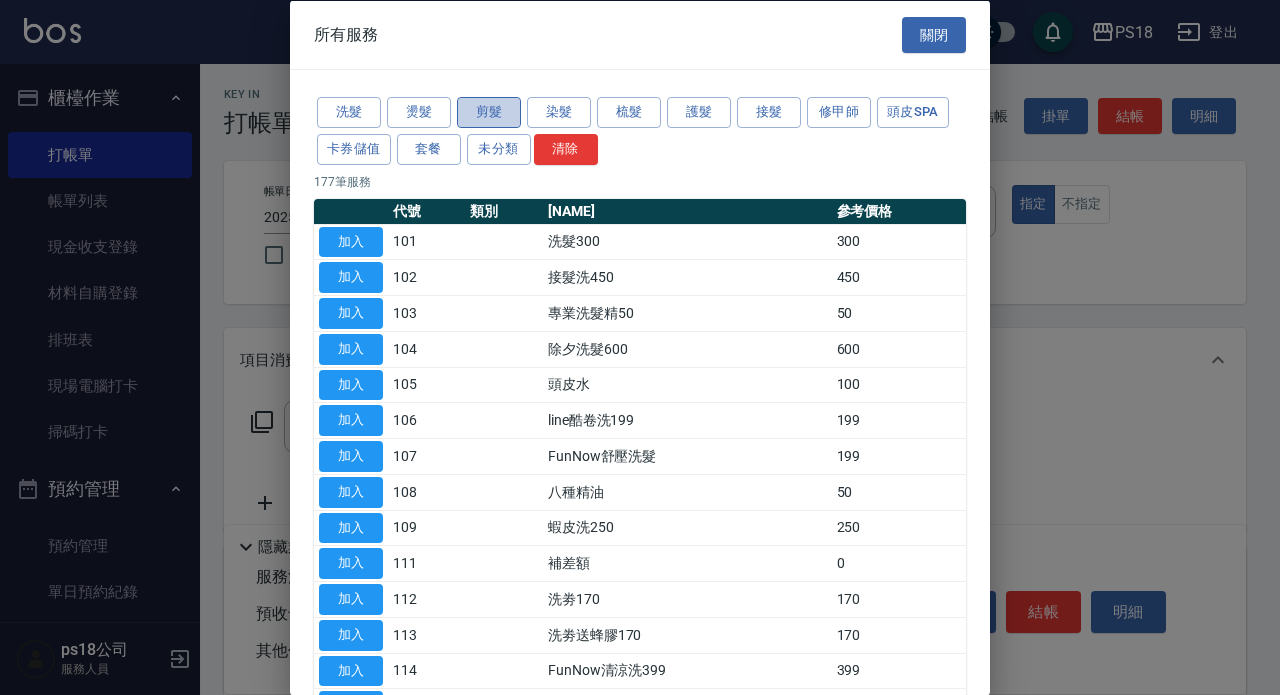click on "剪髮" at bounding box center [489, 112] 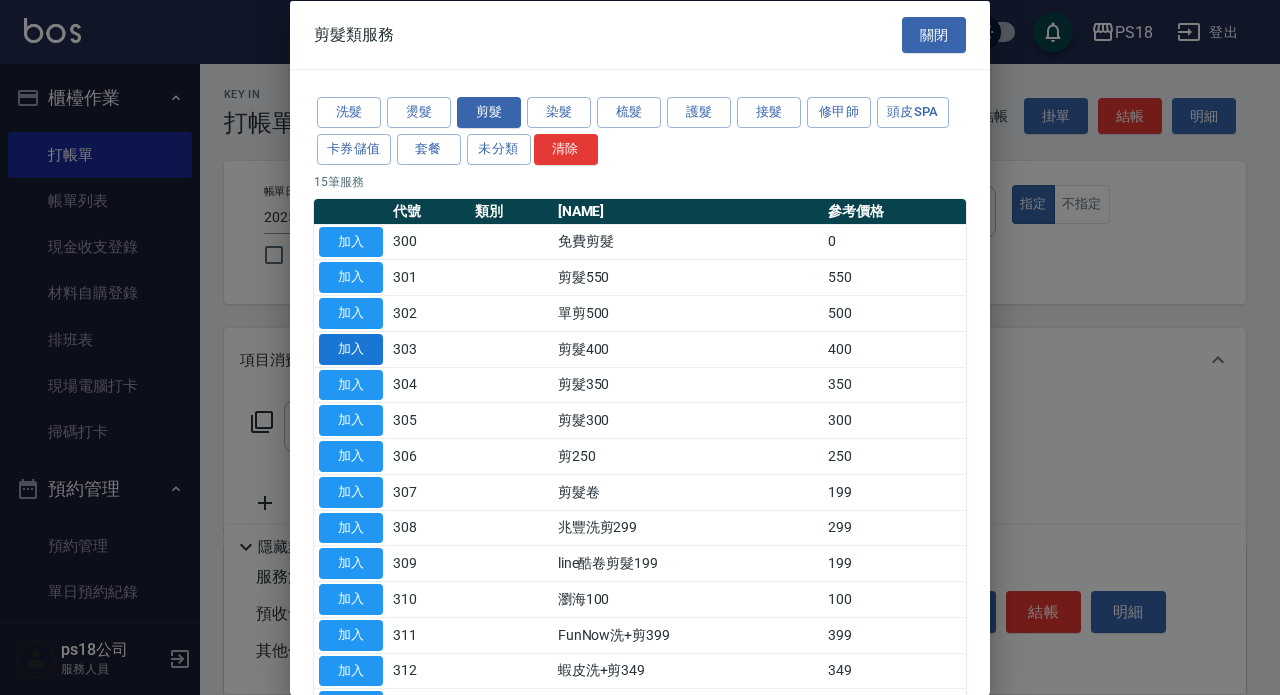 click on "加入" at bounding box center (351, 348) 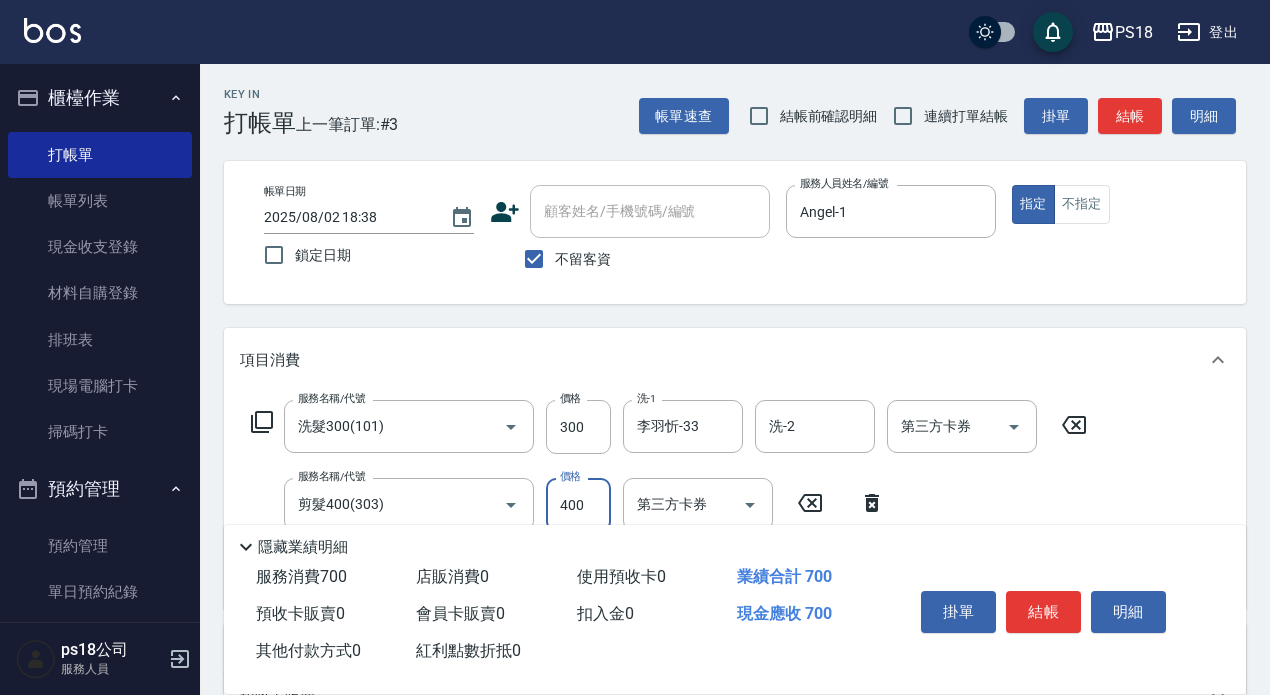 click on "400" at bounding box center [578, 505] 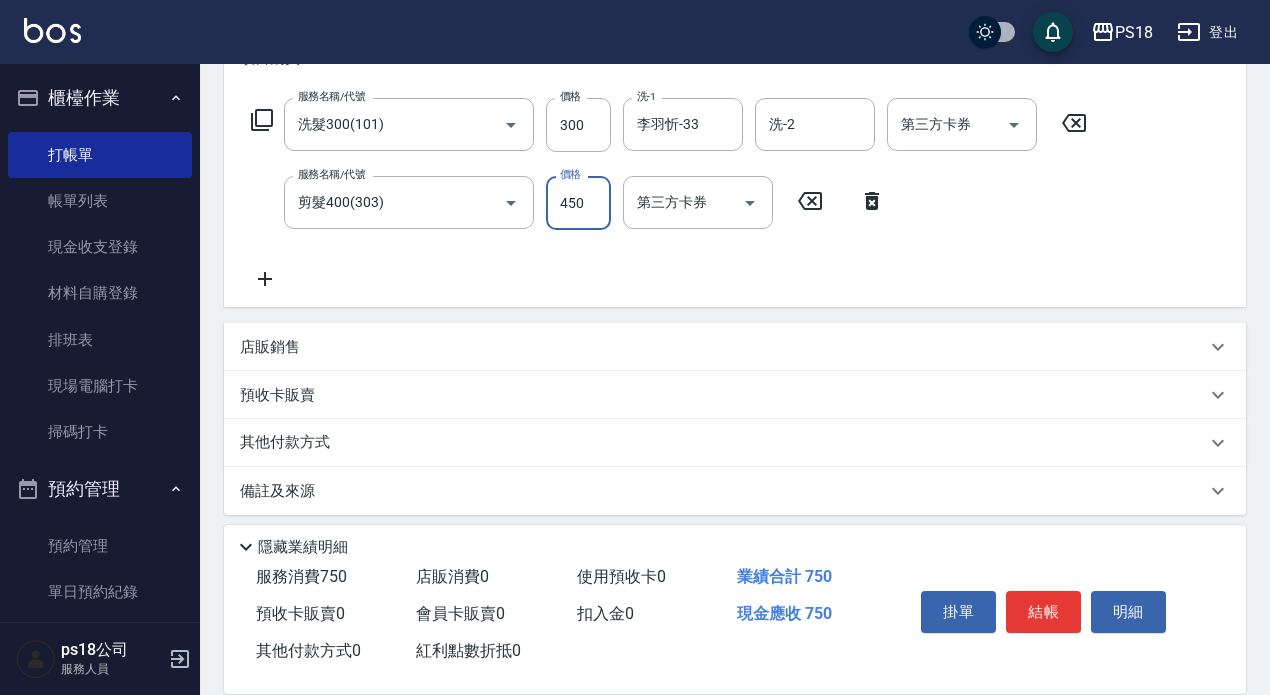 scroll, scrollTop: 314, scrollLeft: 0, axis: vertical 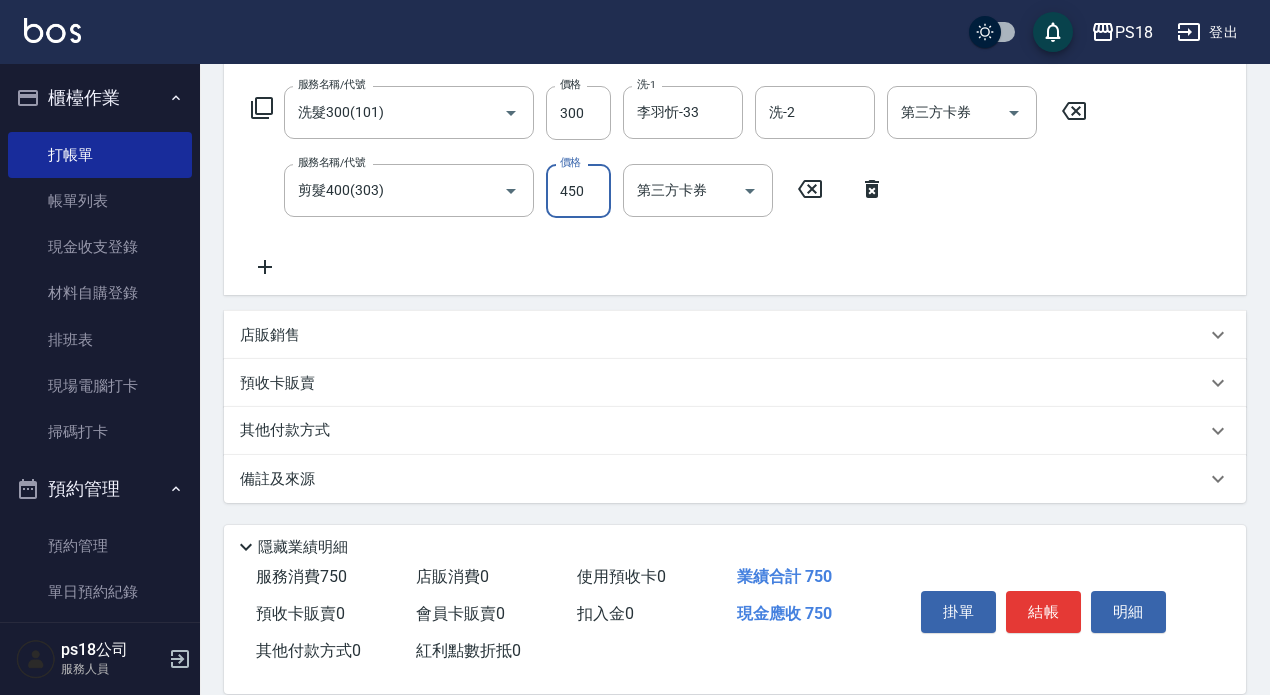 type on "450" 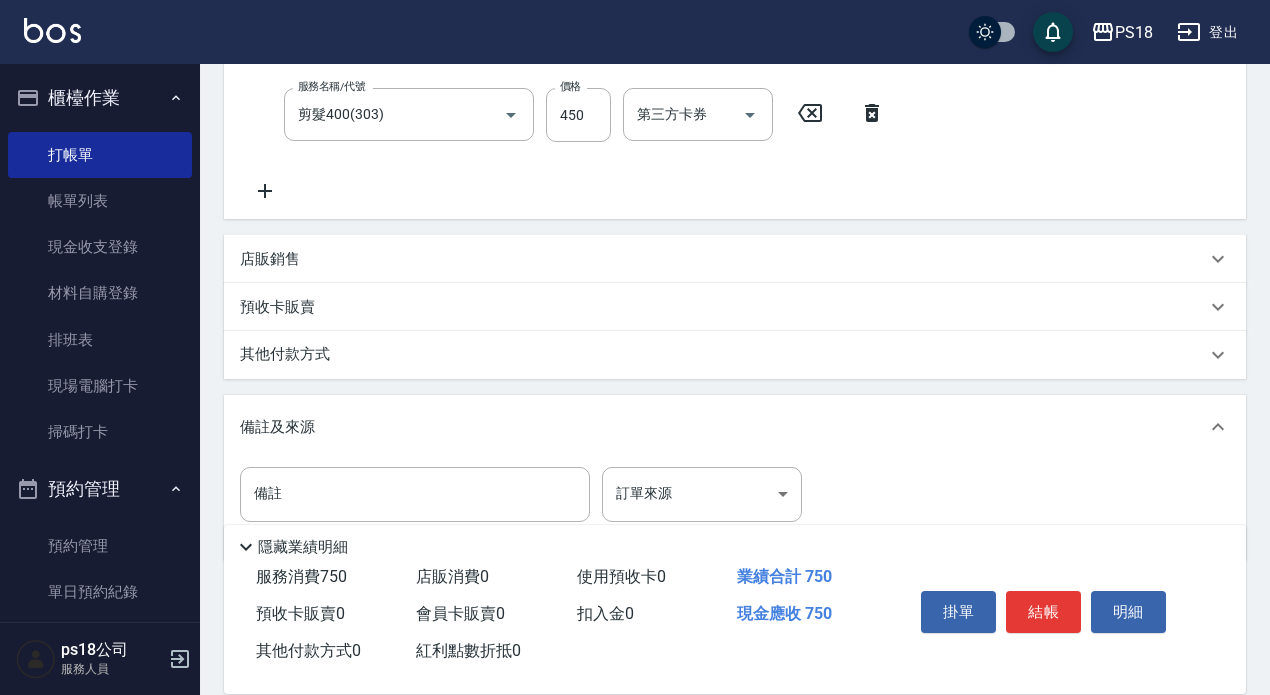 scroll, scrollTop: 449, scrollLeft: 0, axis: vertical 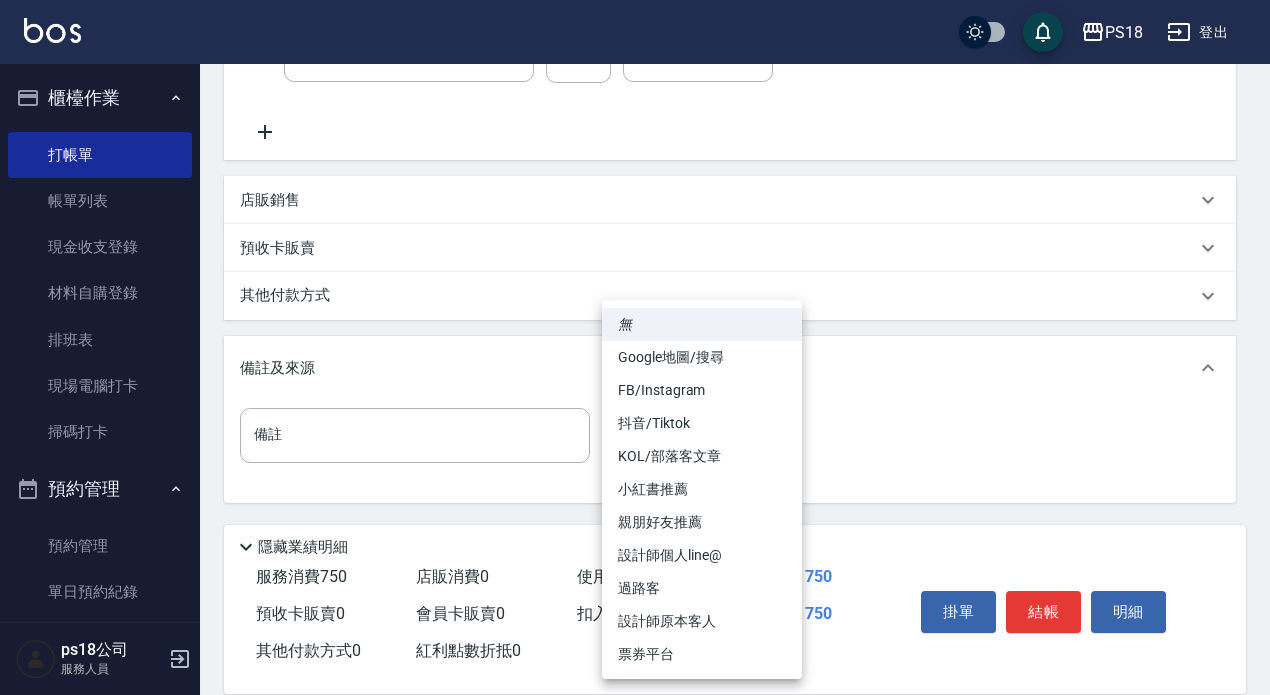 click on "PS18 登出 櫃檯作業 打帳單 帳單列表 現金收支登錄 材料自購登錄 排班表 現場電腦打卡 掃碼打卡 預約管理 預約管理 單日預約紀錄 單週預約紀錄 報表及分析 報表目錄 消費分析儀表板 店家日報表 互助日報表 互助點數明細 設計師日報表 店販抽成明細 客戶管理 客戶列表 員工及薪資 員工列表 全店打卡記錄 商品管理 商品列表 ps18公司 服務人員 Key In 打帳單 上一筆訂單:#3 帳單速查 結帳前確認明細 連續打單結帳 掛單 結帳 明細 帳單日期 2025/08/02 18:38 鎖定日期 顧客姓名/手機號碼/編號 顧客姓名/手機號碼/編號 不留客資 服務人員姓名/編號 Angel-1 服務人員姓名/編號 指定 不指定 項目消費 服務名稱/代號 洗髮300(101) 服務名稱/代號 價格 300 價格 洗-1 李羽忻-33 洗-1 洗-2 洗-2 第三方卡券 第三方卡券 服務名稱/代號 剪髮400(303) 服務名稱/代號 價格 450 價格 第三方卡券 店販銷售 0" at bounding box center (635, 123) 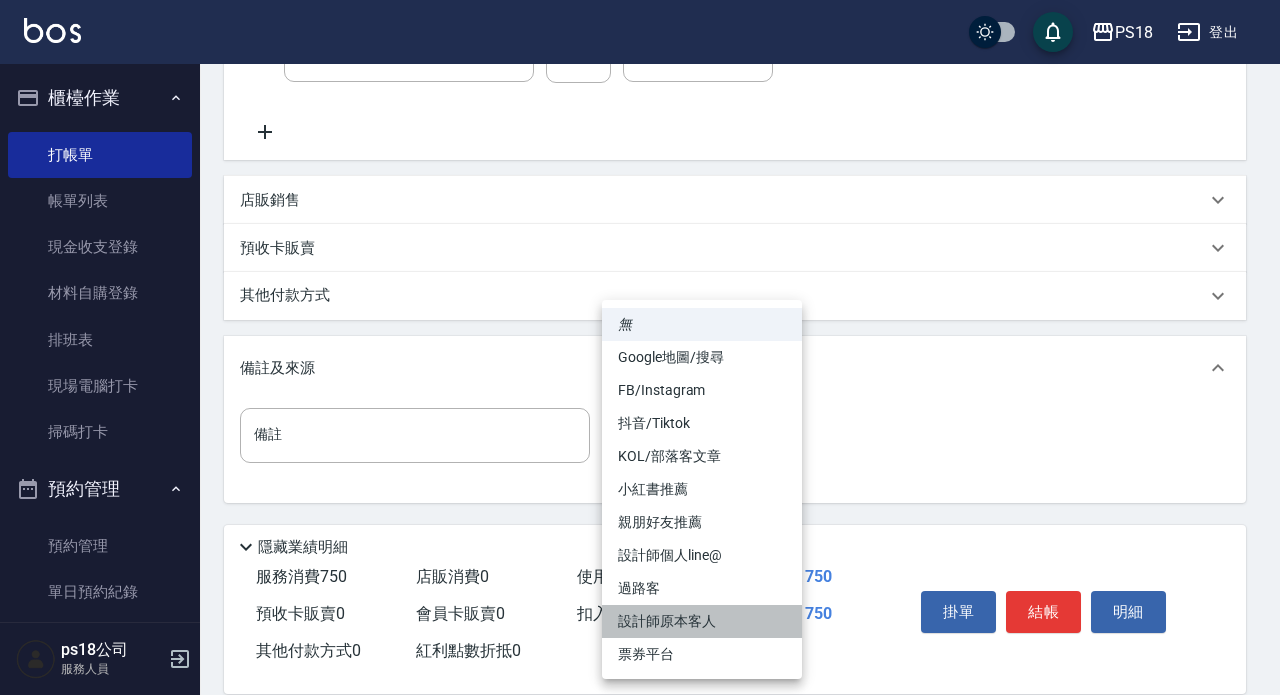 click on "設計師原本客人" at bounding box center [702, 621] 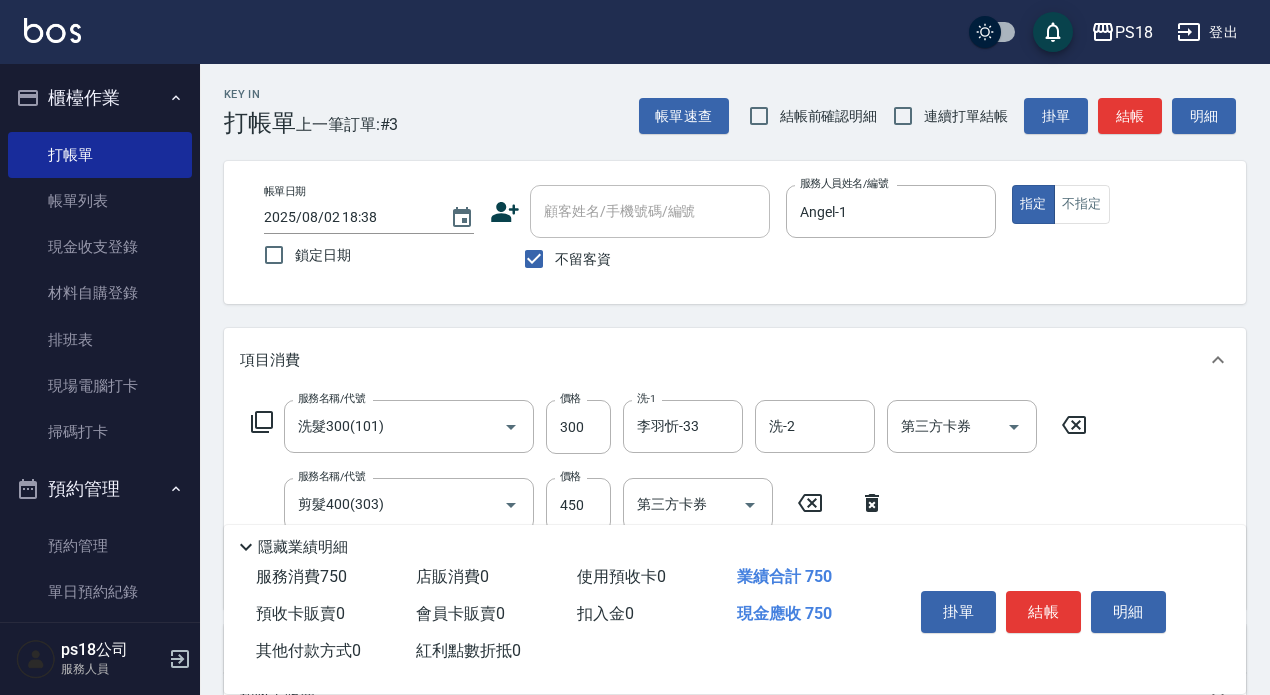 scroll, scrollTop: 400, scrollLeft: 0, axis: vertical 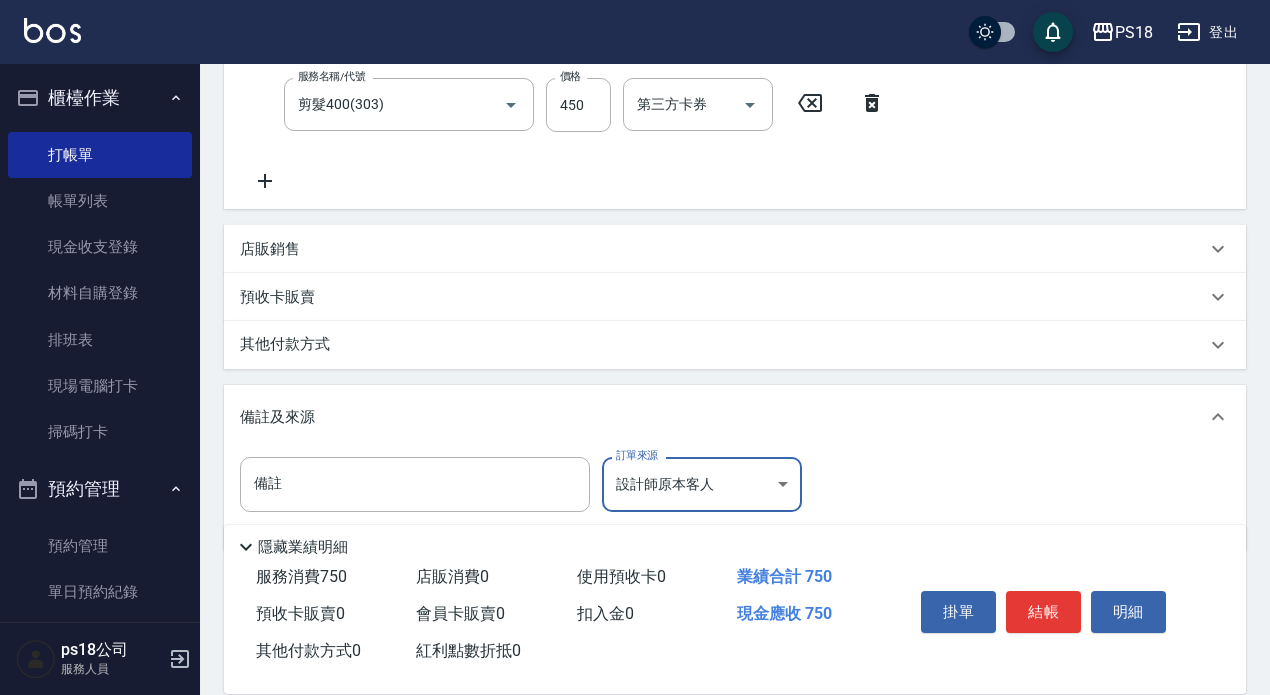 click on "結帳" at bounding box center [1043, 612] 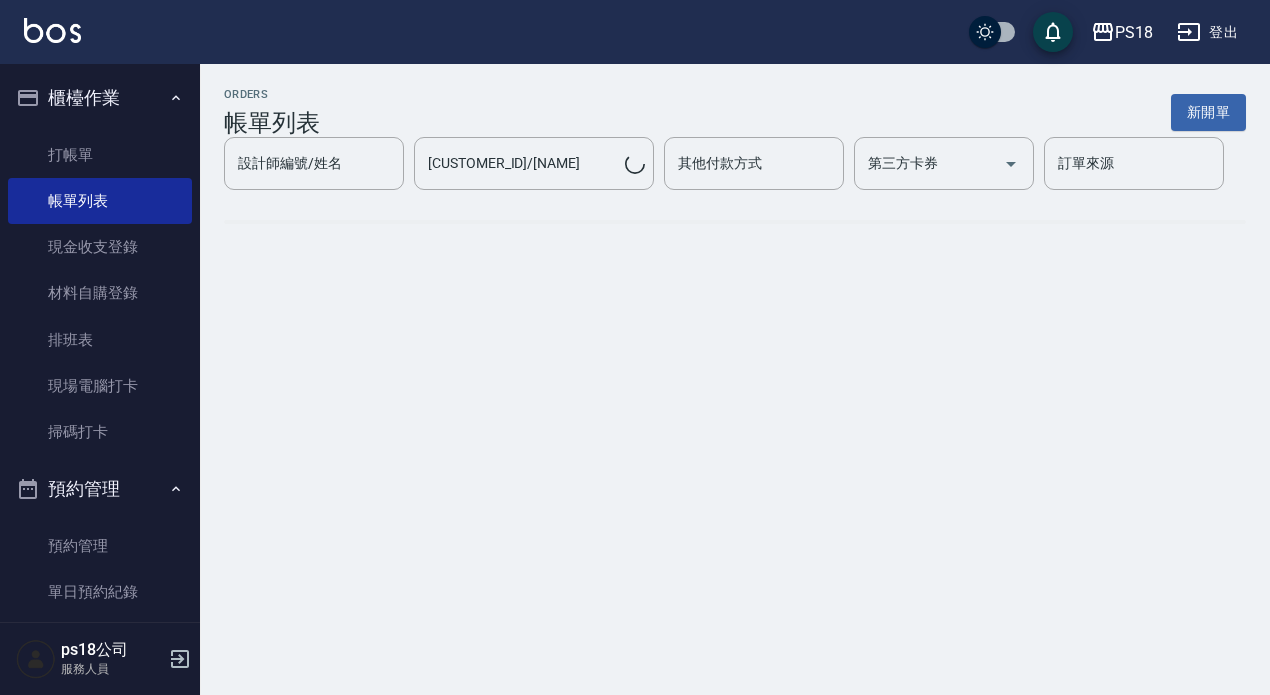 scroll, scrollTop: 0, scrollLeft: 0, axis: both 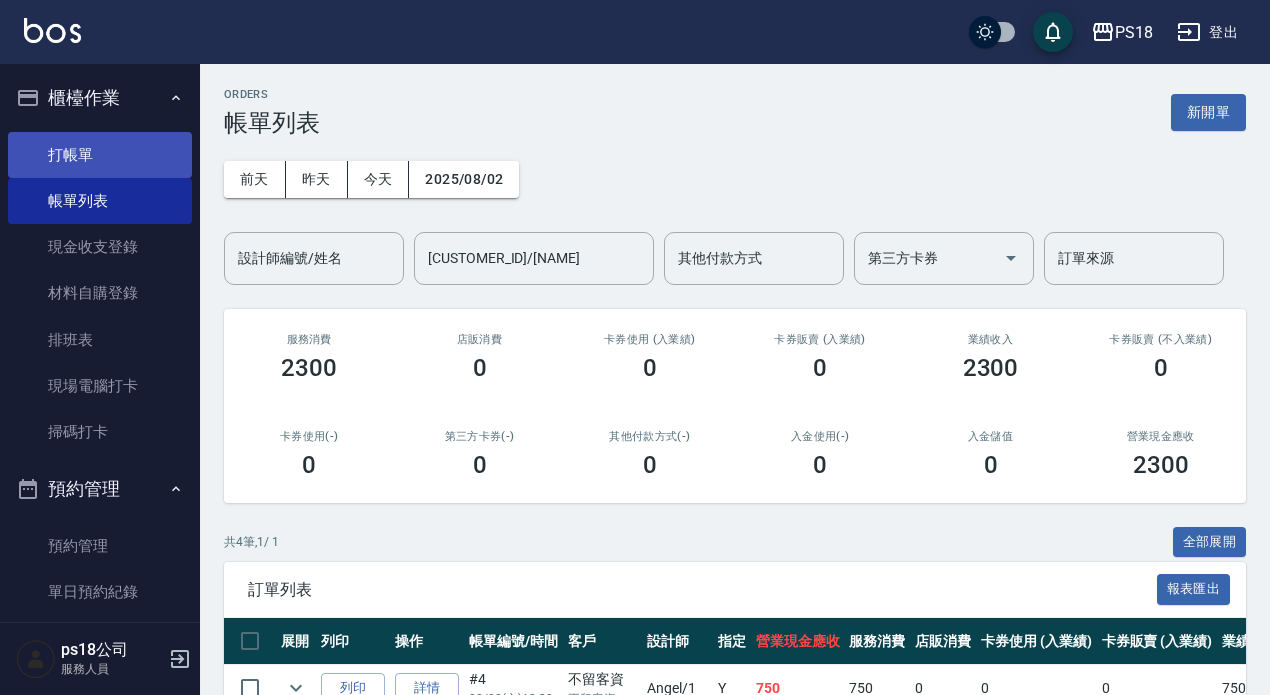 click on "打帳單" at bounding box center [100, 155] 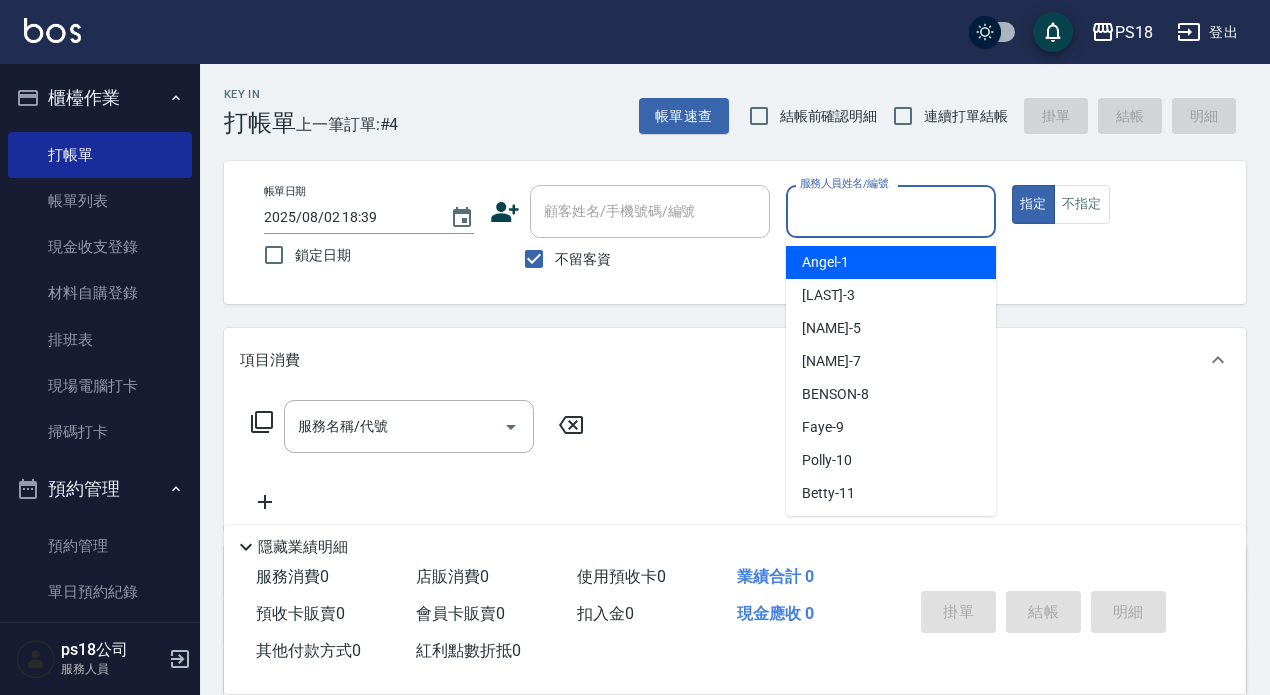 drag, startPoint x: 820, startPoint y: 210, endPoint x: 781, endPoint y: 213, distance: 39.115215 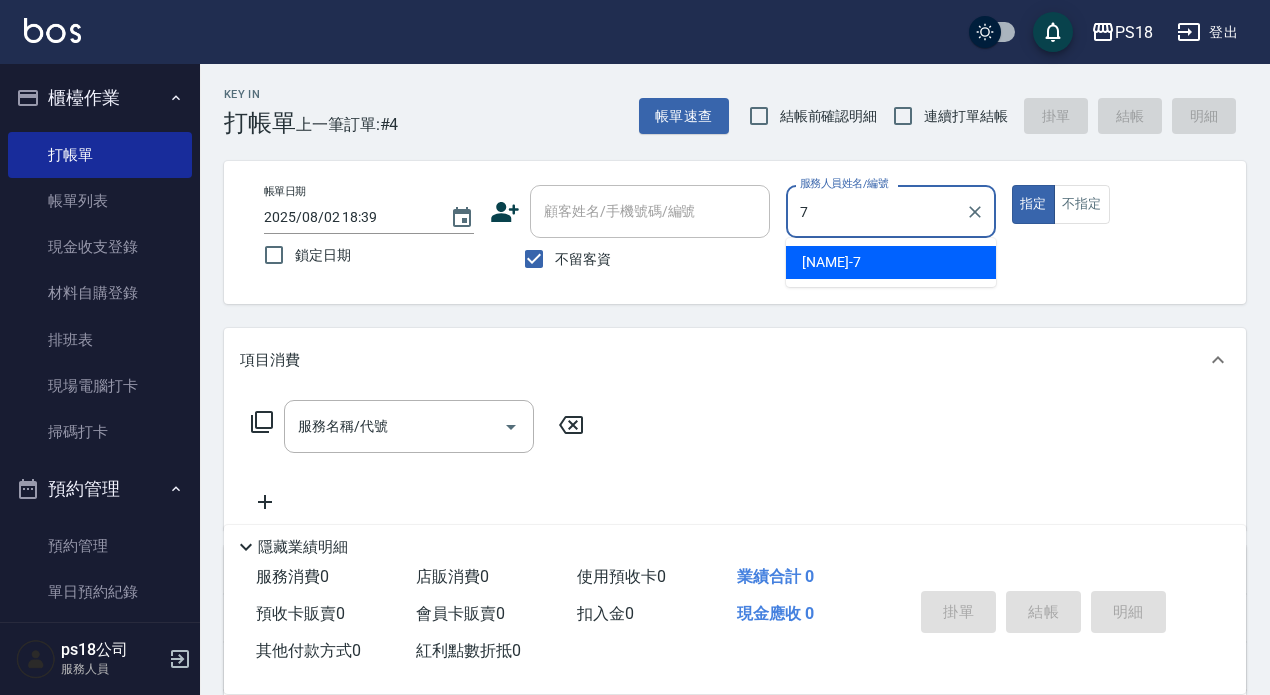 type on "Alice-7" 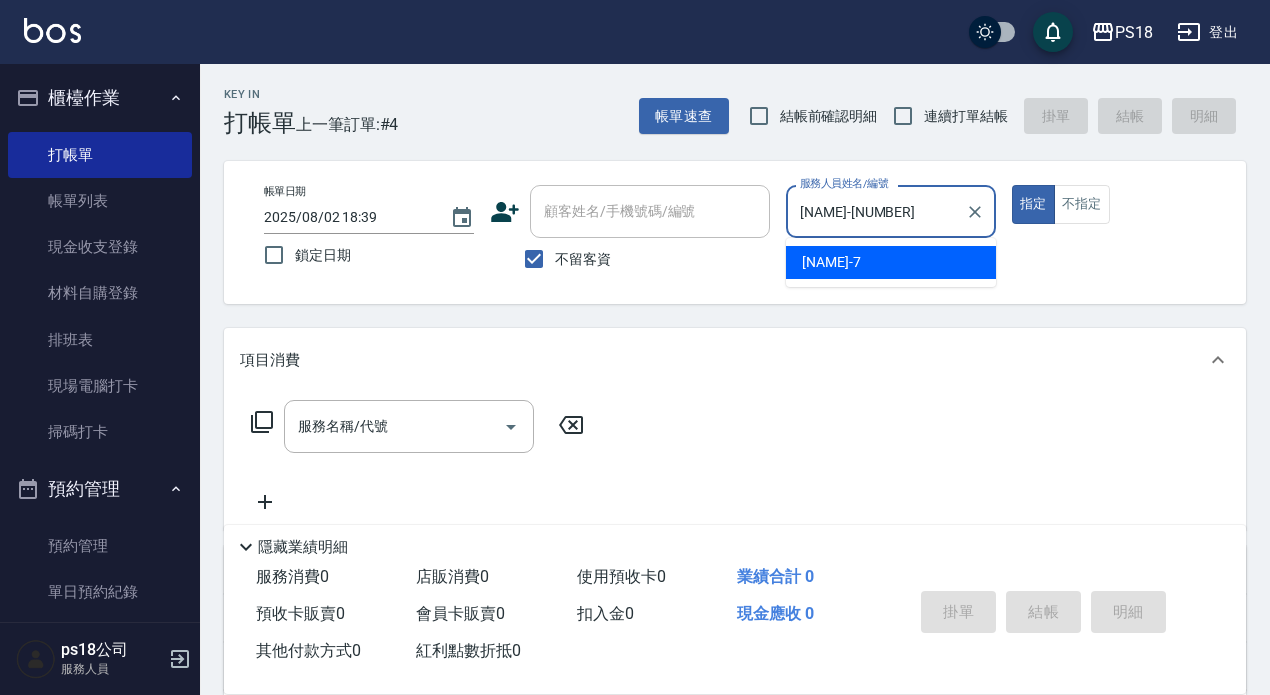 type on "true" 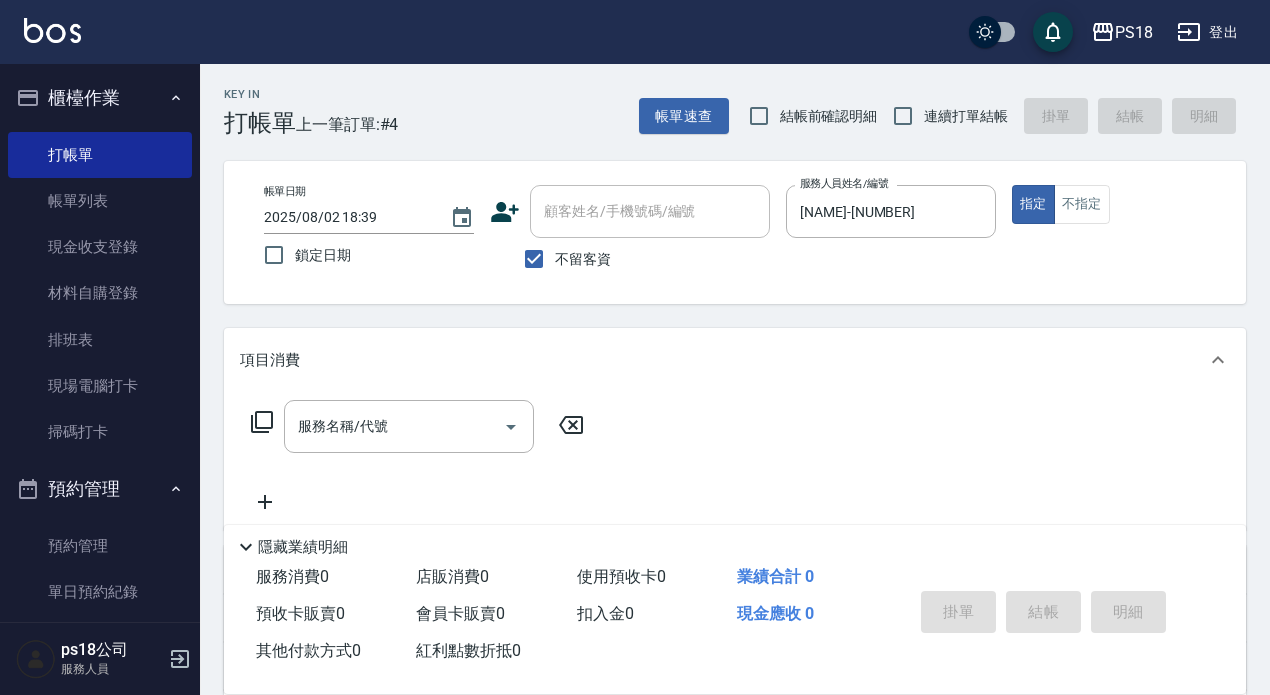click 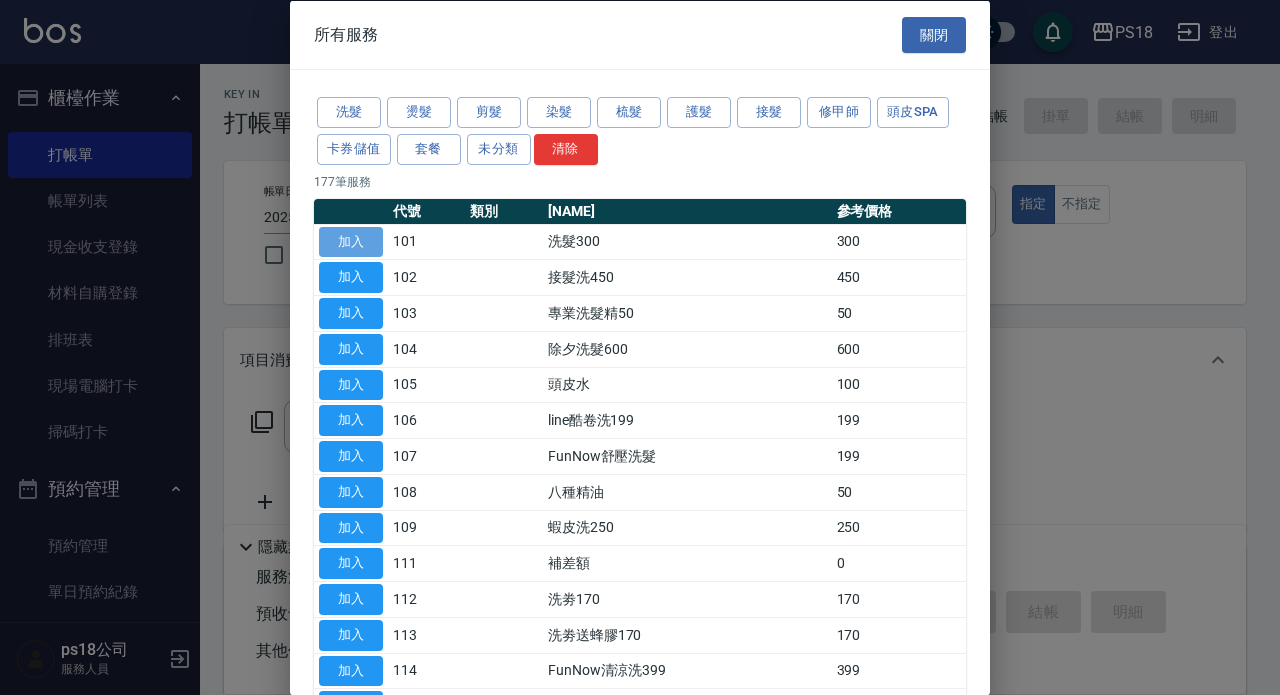 click on "加入" at bounding box center [351, 241] 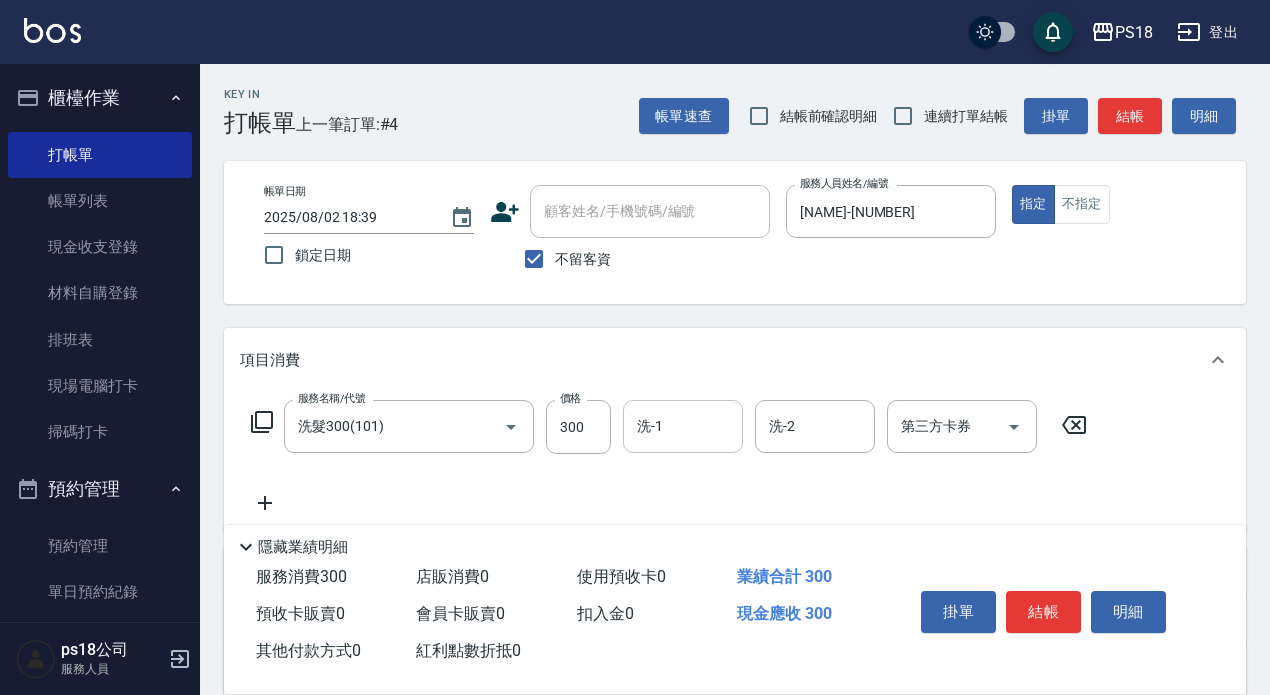 click on "洗-1" at bounding box center [683, 426] 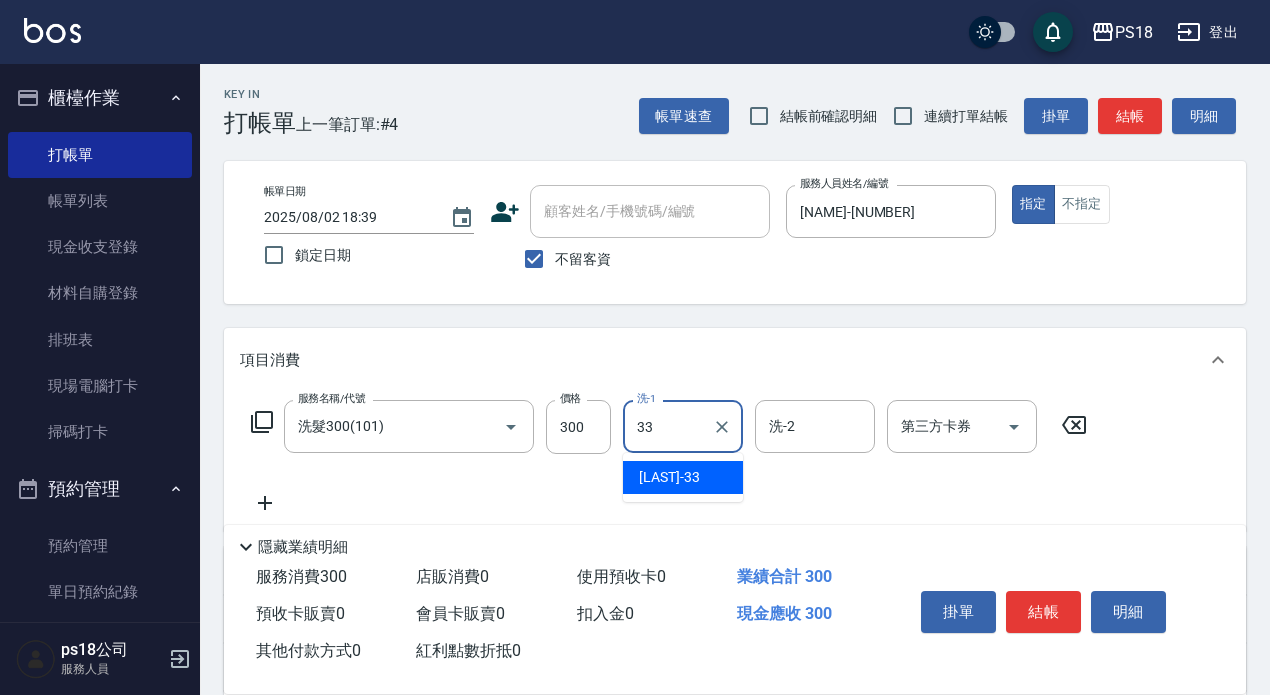 type on "李羽忻-33" 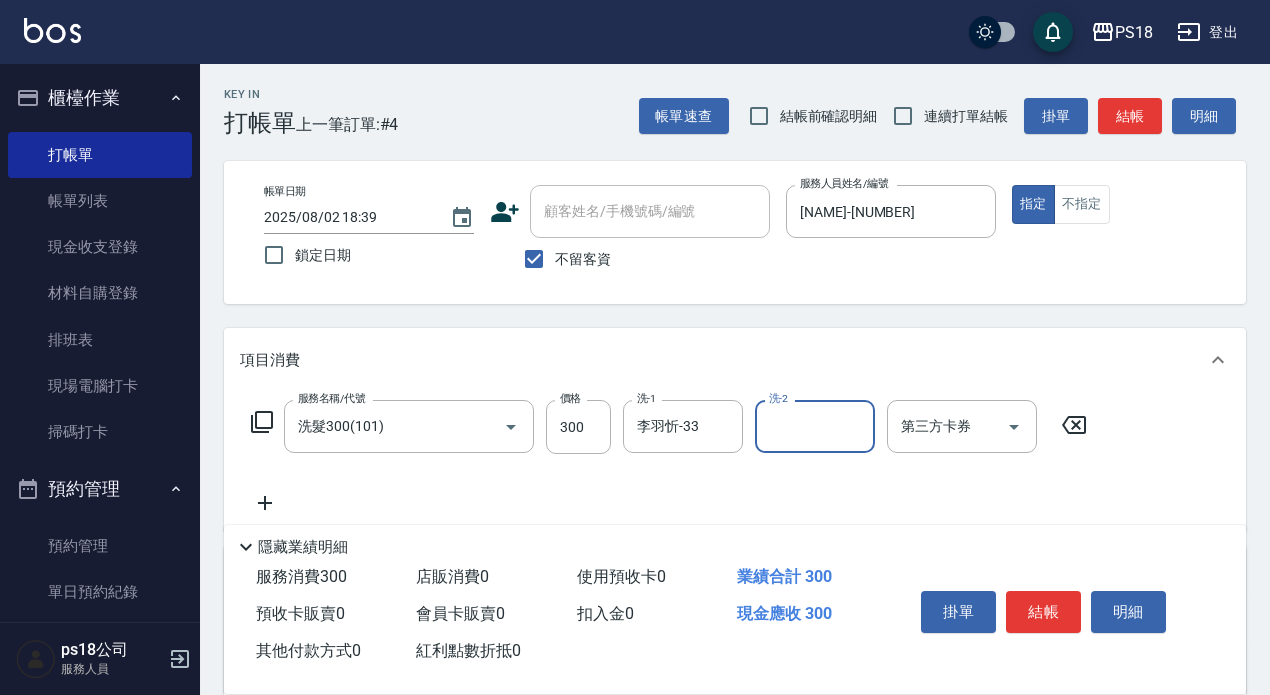 click 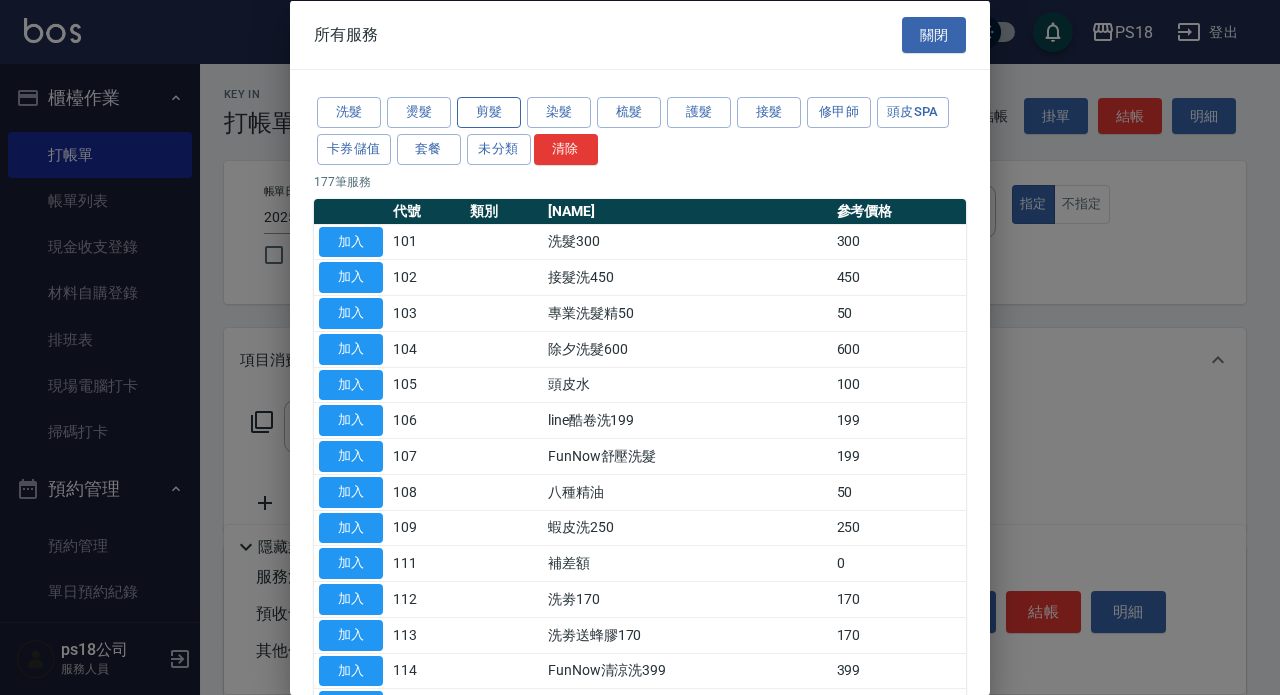 drag, startPoint x: 483, startPoint y: 114, endPoint x: 483, endPoint y: 125, distance: 11 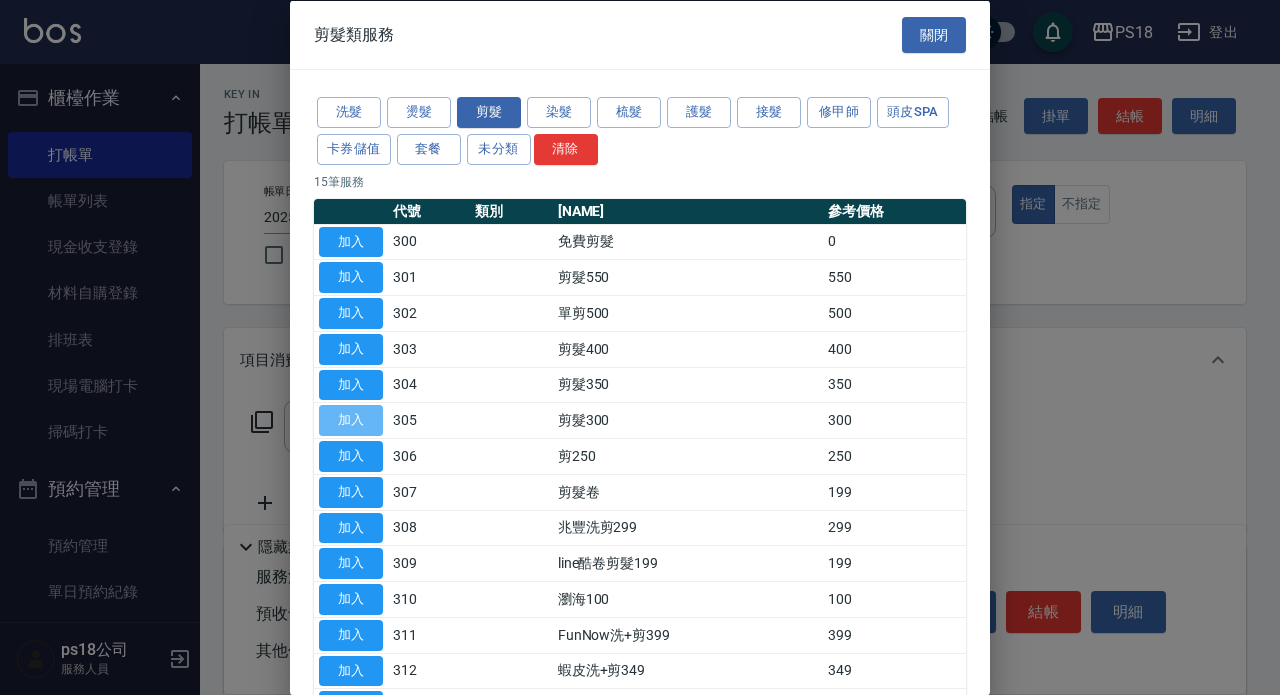 drag, startPoint x: 363, startPoint y: 417, endPoint x: 407, endPoint y: 416, distance: 44.011364 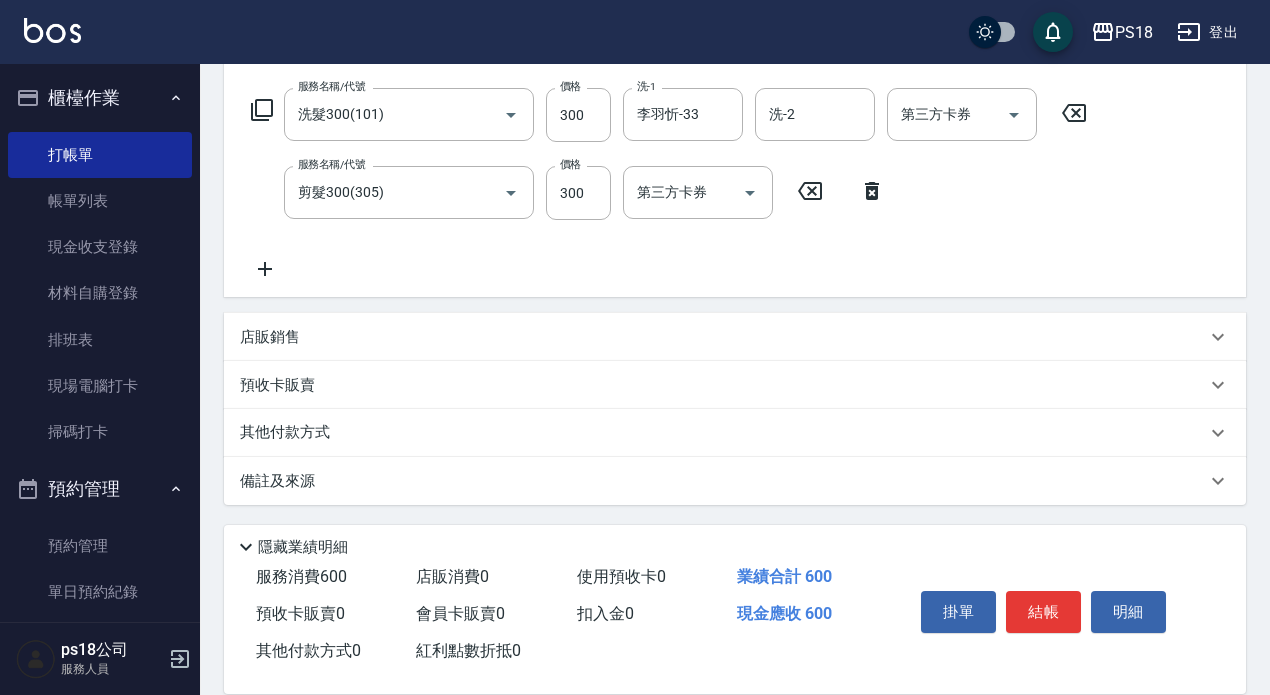 scroll, scrollTop: 314, scrollLeft: 0, axis: vertical 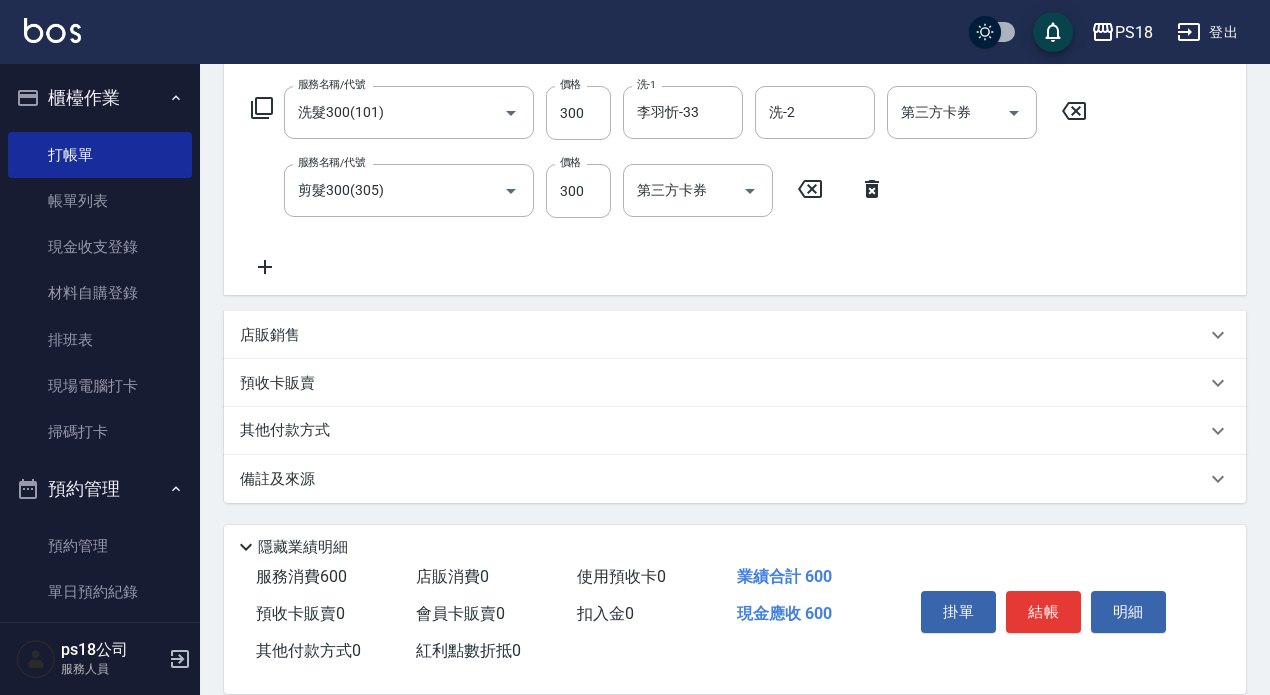 click on "備註及來源" at bounding box center (723, 479) 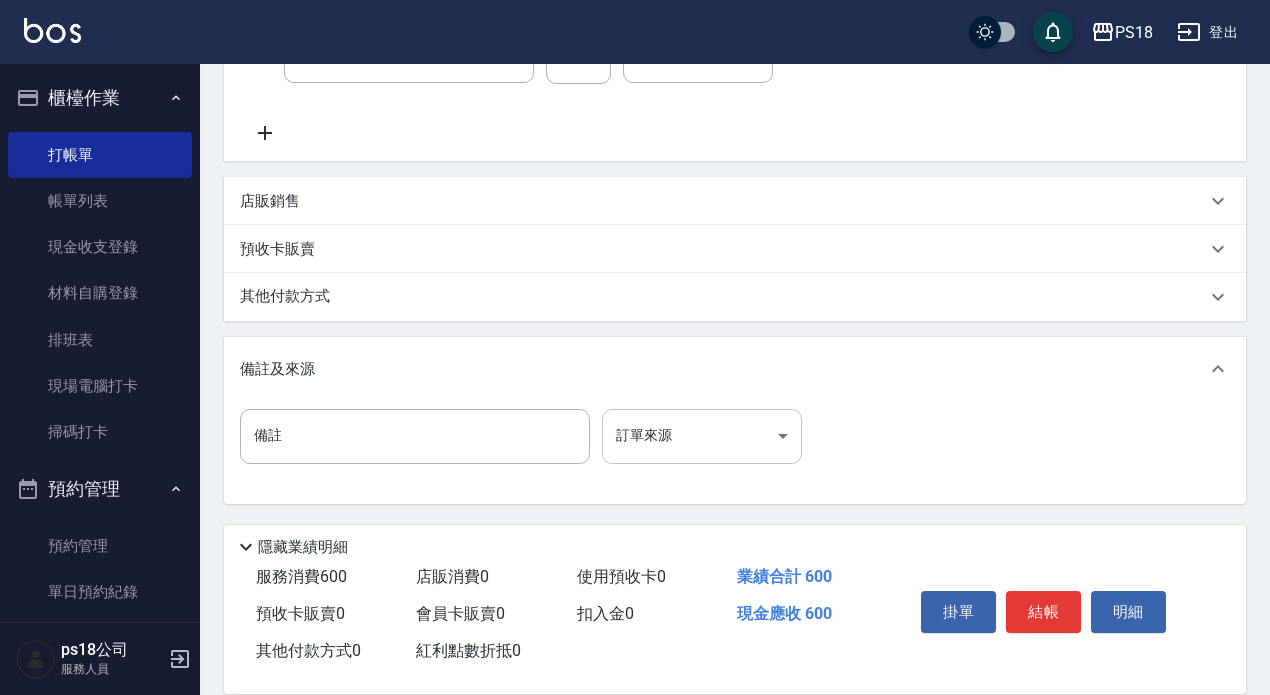 scroll, scrollTop: 449, scrollLeft: 0, axis: vertical 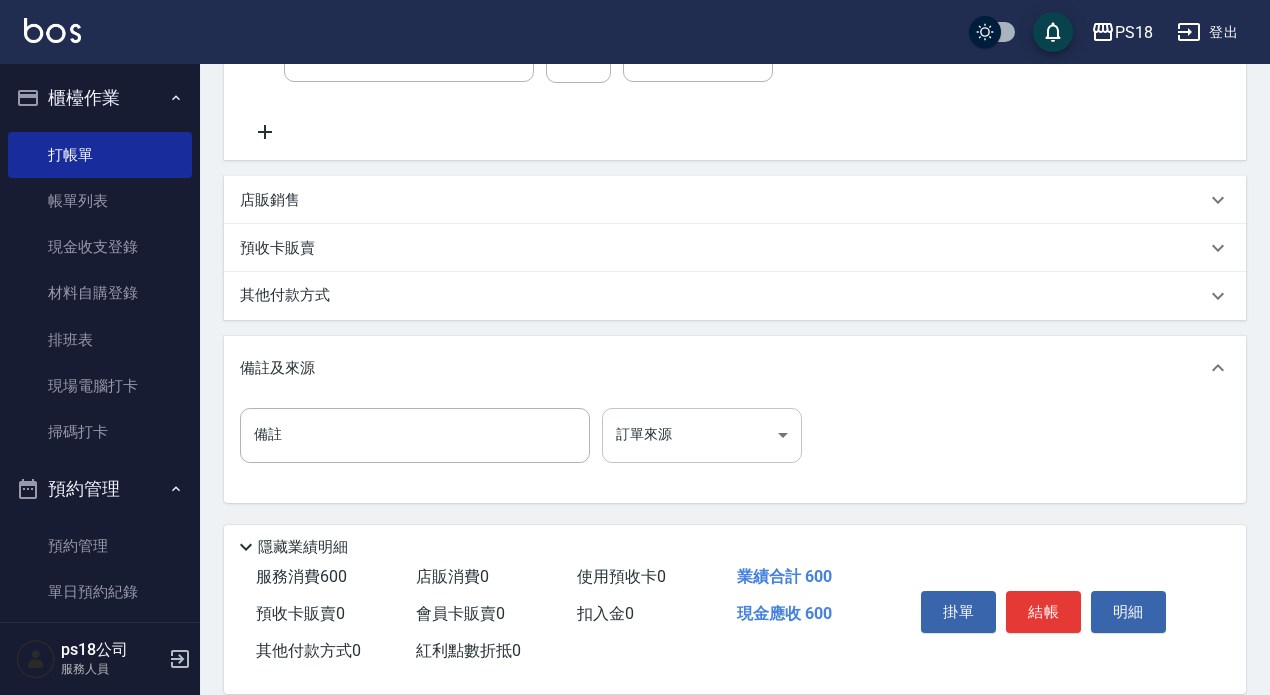 click on "PS18 登出 櫃檯作業 打帳單 帳單列表 現金收支登錄 材料自購登錄 排班表 現場電腦打卡 掃碼打卡 預約管理 預約管理 單日預約紀錄 單週預約紀錄 報表及分析 報表目錄 消費分析儀表板 店家日報表 互助日報表 互助點數明細 設計師日報表 店販抽成明細 客戶管理 客戶列表 員工及薪資 員工列表 全店打卡記錄 商品管理 商品列表 ps18公司 服務人員 Key In 打帳單 上一筆訂單:#4 帳單速查 結帳前確認明細 連續打單結帳 掛單 結帳 明細 帳單日期 2025/08/02 18:39 鎖定日期 顧客姓名/手機號碼/編號 顧客姓名/手機號碼/編號 不留客資 服務人員姓名/編號 Alice-7 服務人員姓名/編號 指定 不指定 項目消費 服務名稱/代號 洗髮300(101) 服務名稱/代號 價格 300 價格 洗-1 李羽忻-33 洗-1 洗-2 洗-2 第三方卡券 第三方卡券 服務名稱/代號 剪髮300(305) 服務名稱/代號 價格 300 價格 第三方卡券 店販銷售 0" at bounding box center (635, 123) 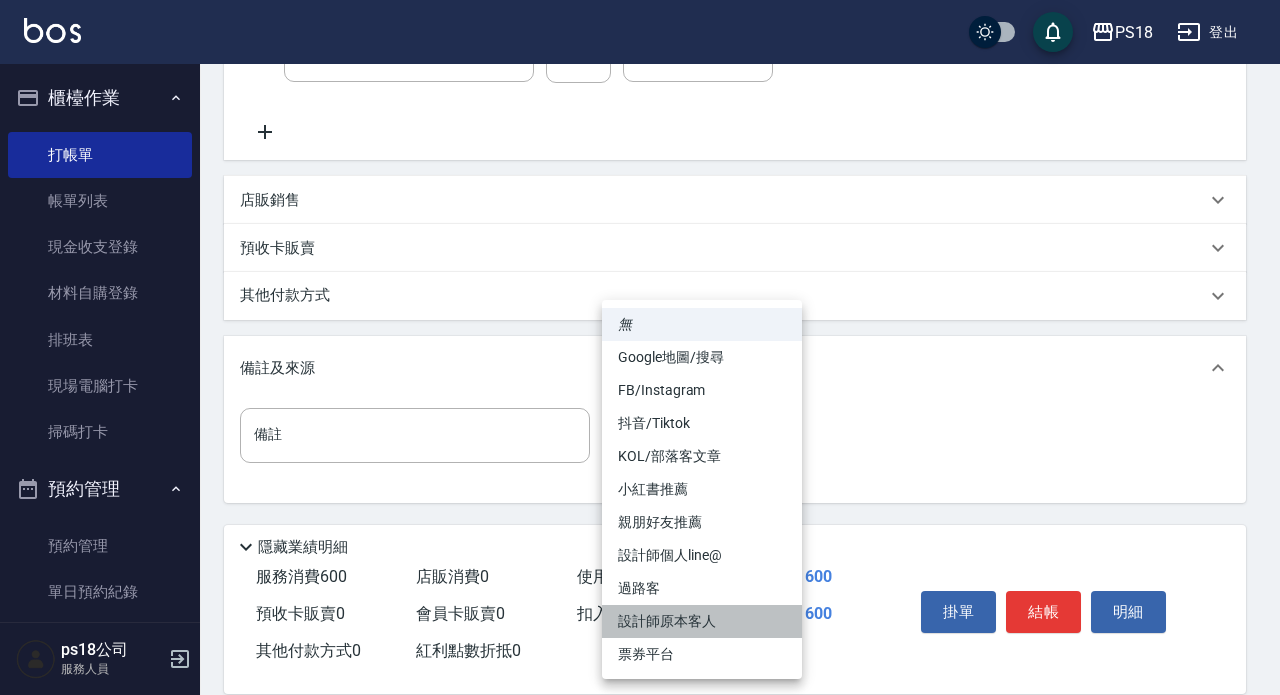 drag, startPoint x: 709, startPoint y: 624, endPoint x: 755, endPoint y: 623, distance: 46.010868 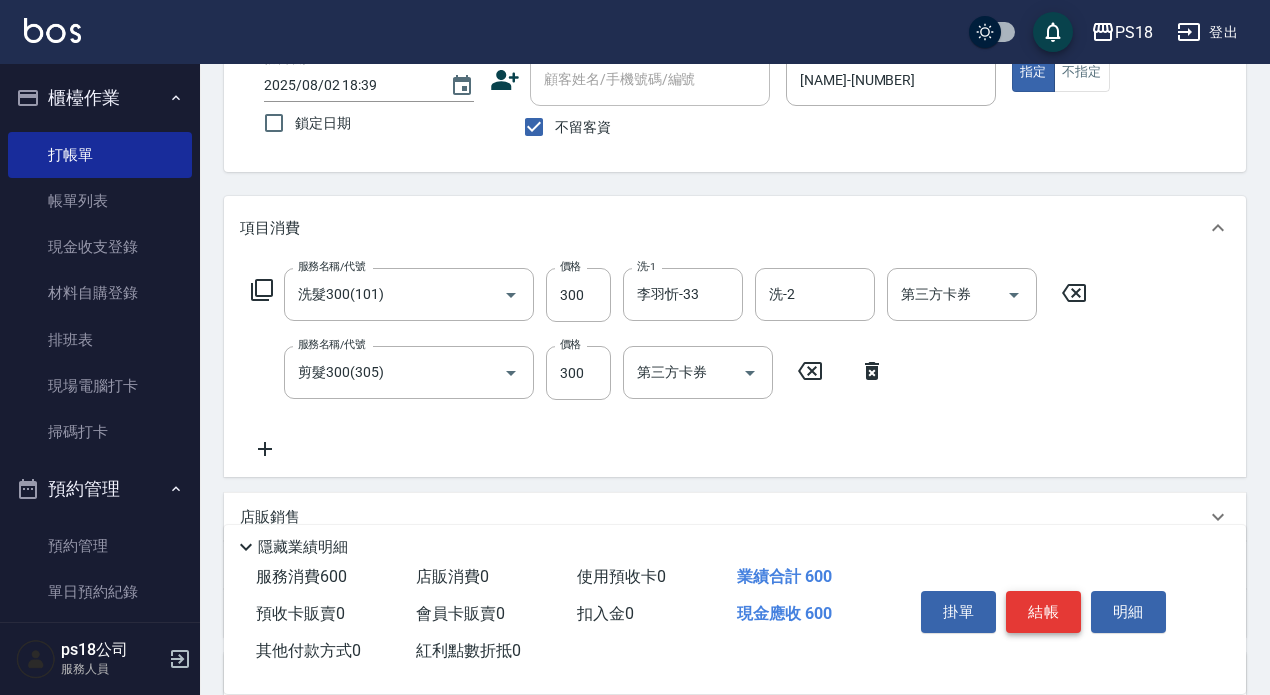 scroll, scrollTop: 249, scrollLeft: 0, axis: vertical 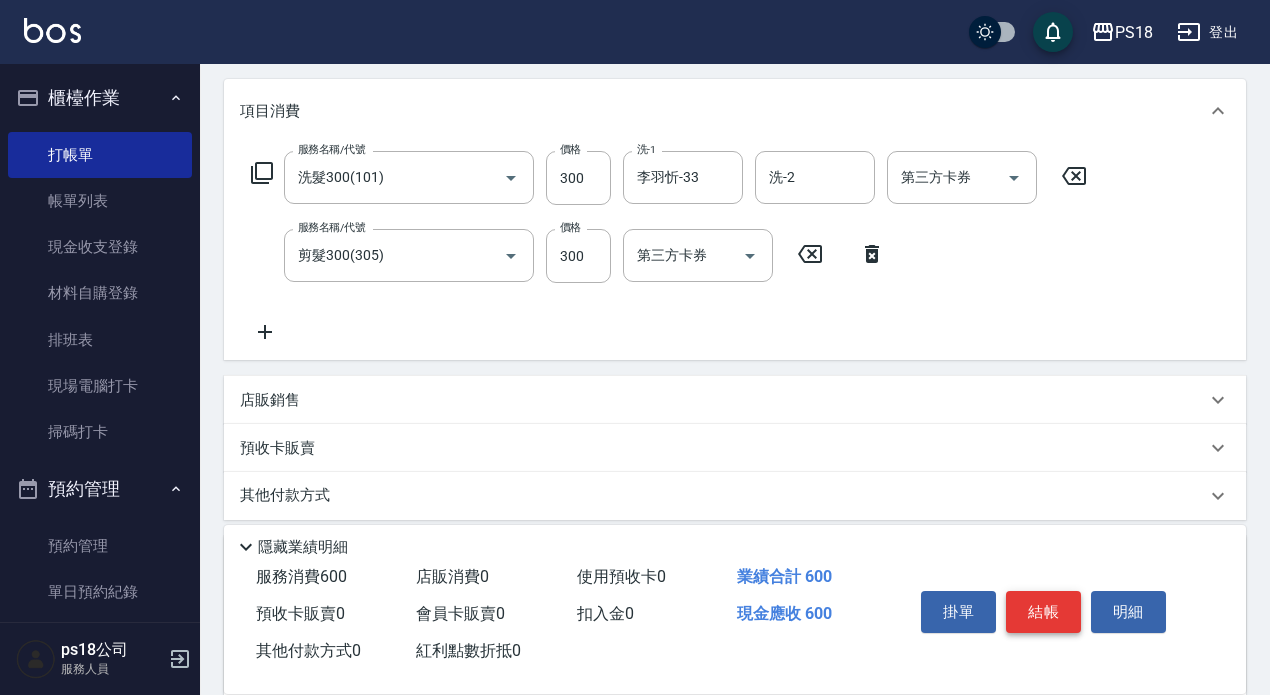 click on "結帳" at bounding box center (1043, 612) 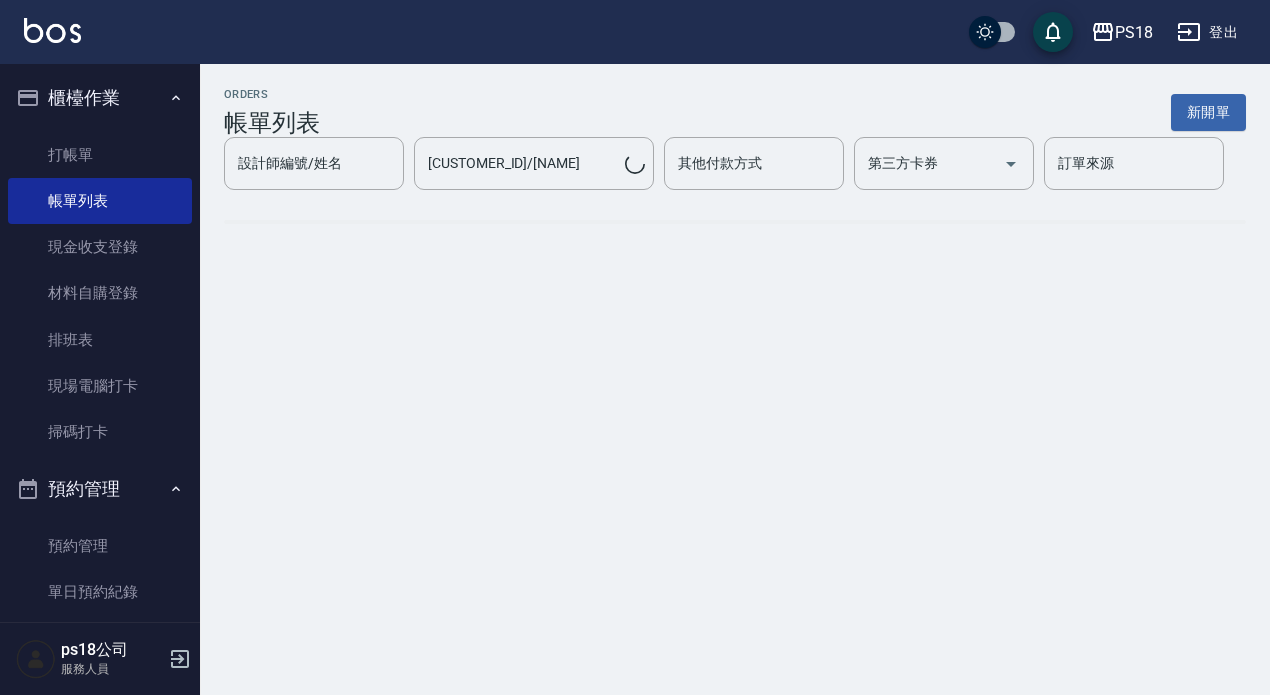 scroll, scrollTop: 0, scrollLeft: 0, axis: both 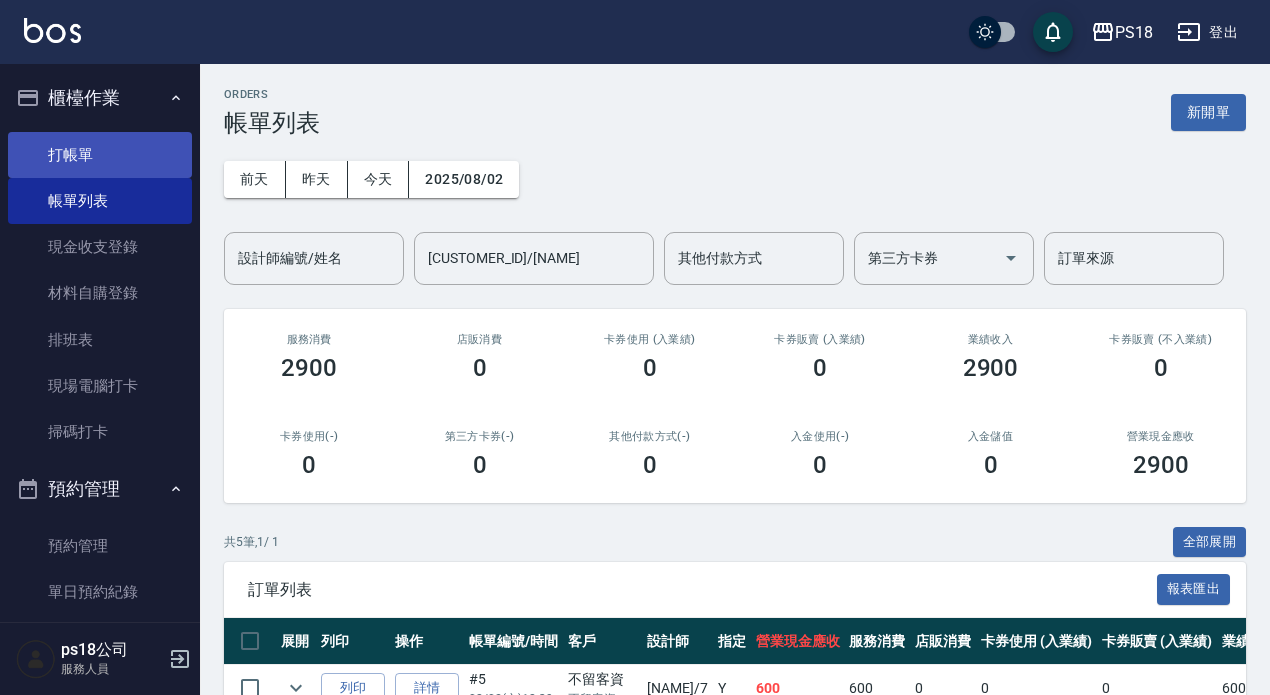 click on "打帳單" at bounding box center (100, 155) 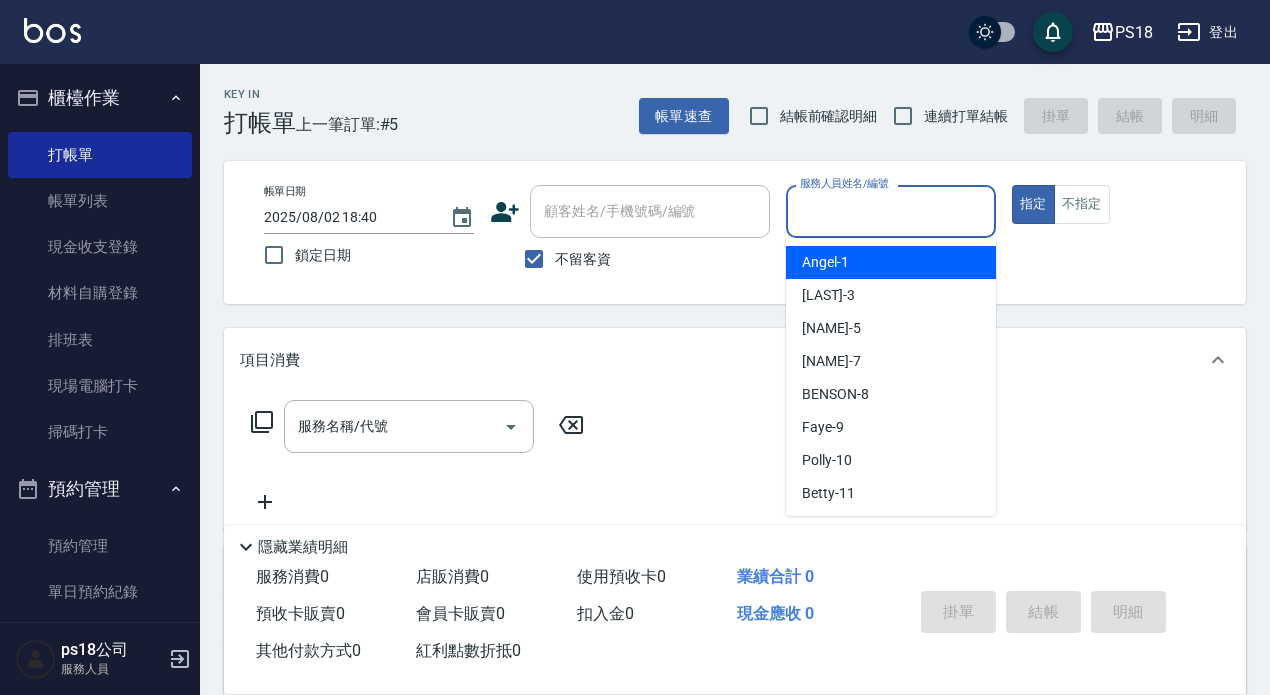 click on "服務人員姓名/編號" at bounding box center (891, 211) 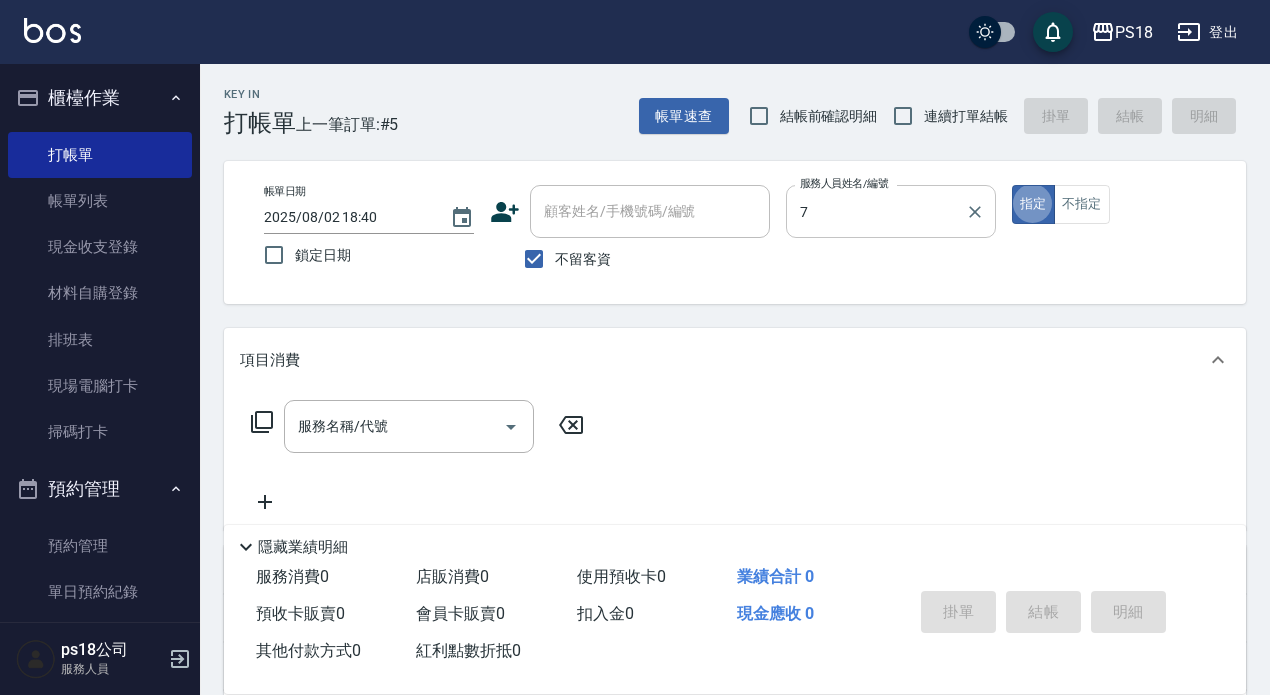 type on "Alice-7" 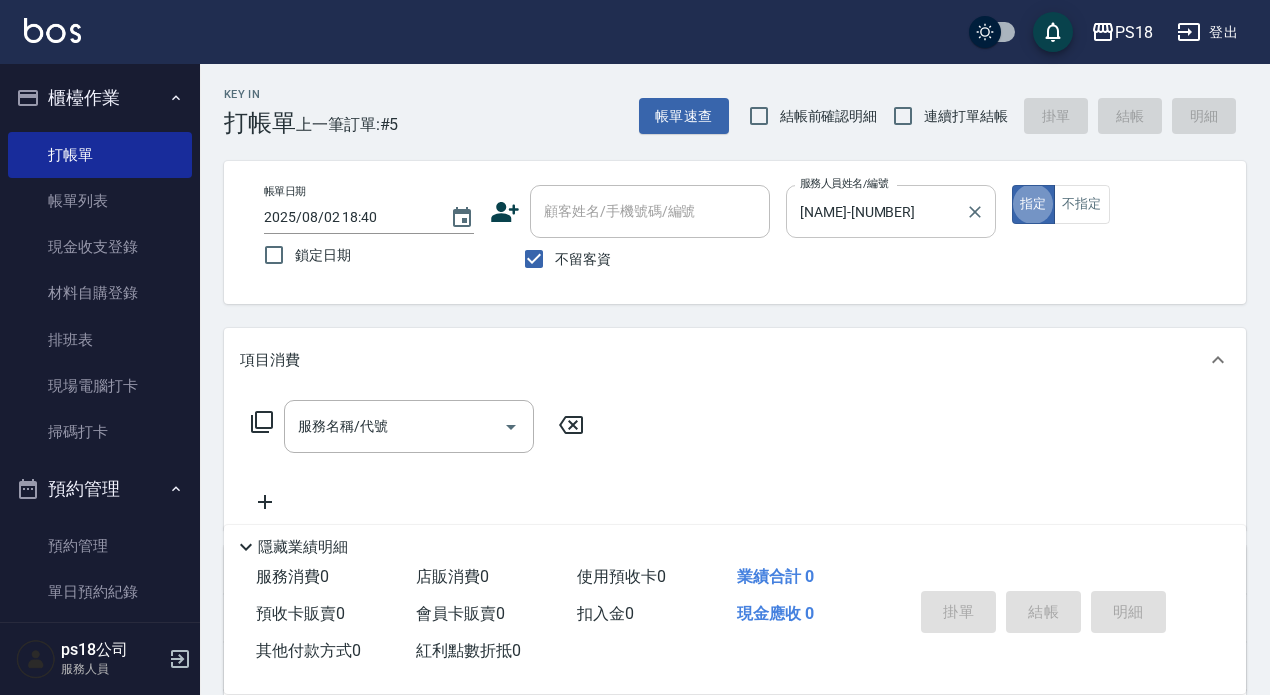 type on "true" 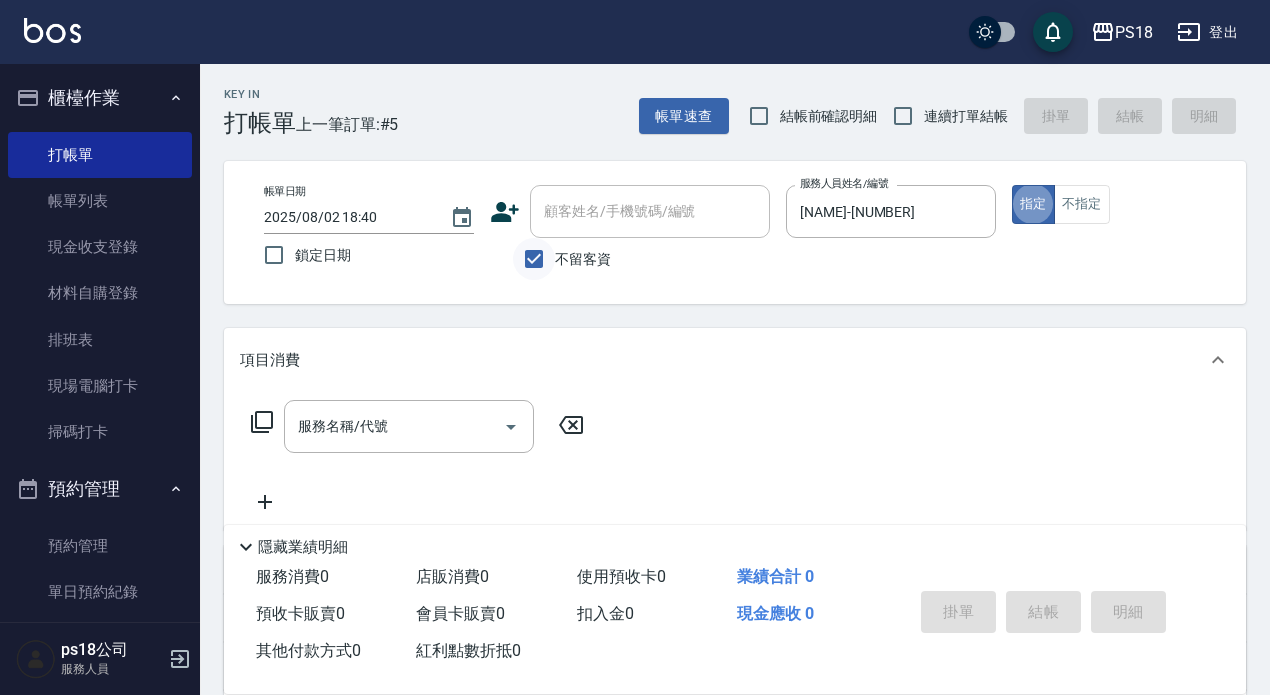 click on "不留客資" at bounding box center [534, 259] 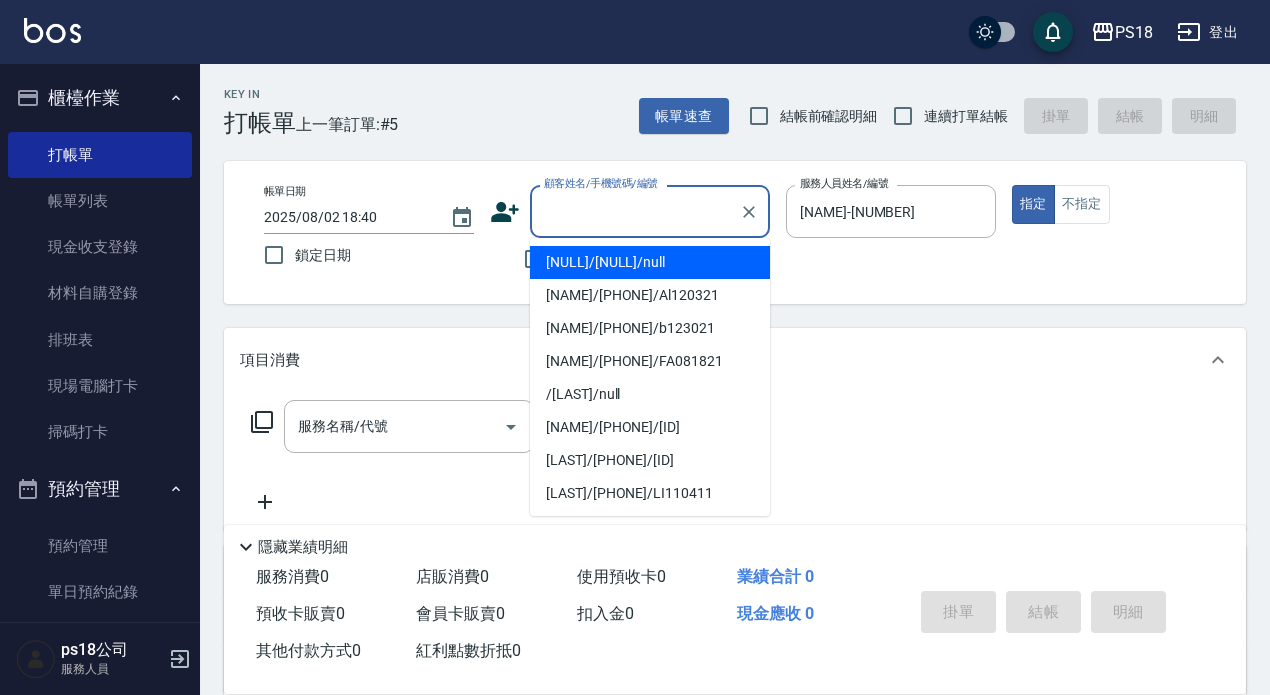 click on "顧客姓名/手機號碼/編號" at bounding box center (635, 211) 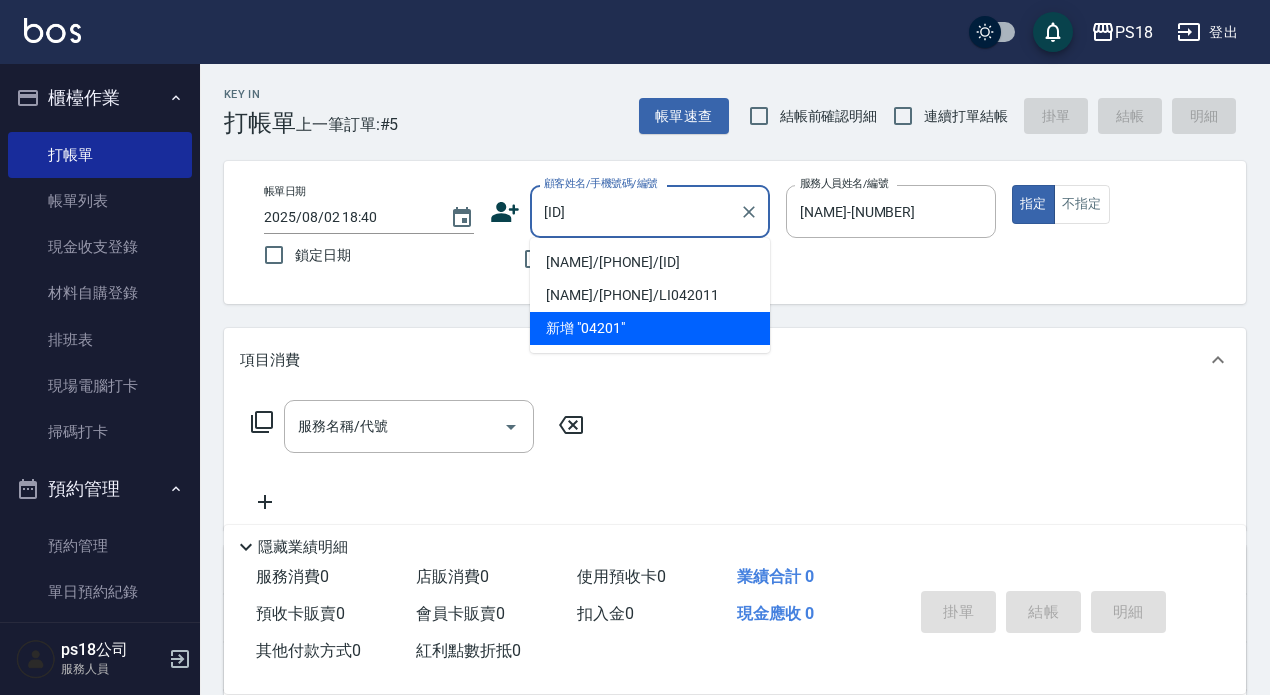 click on "楊廣軒/0961330556/AL042011" at bounding box center (650, 262) 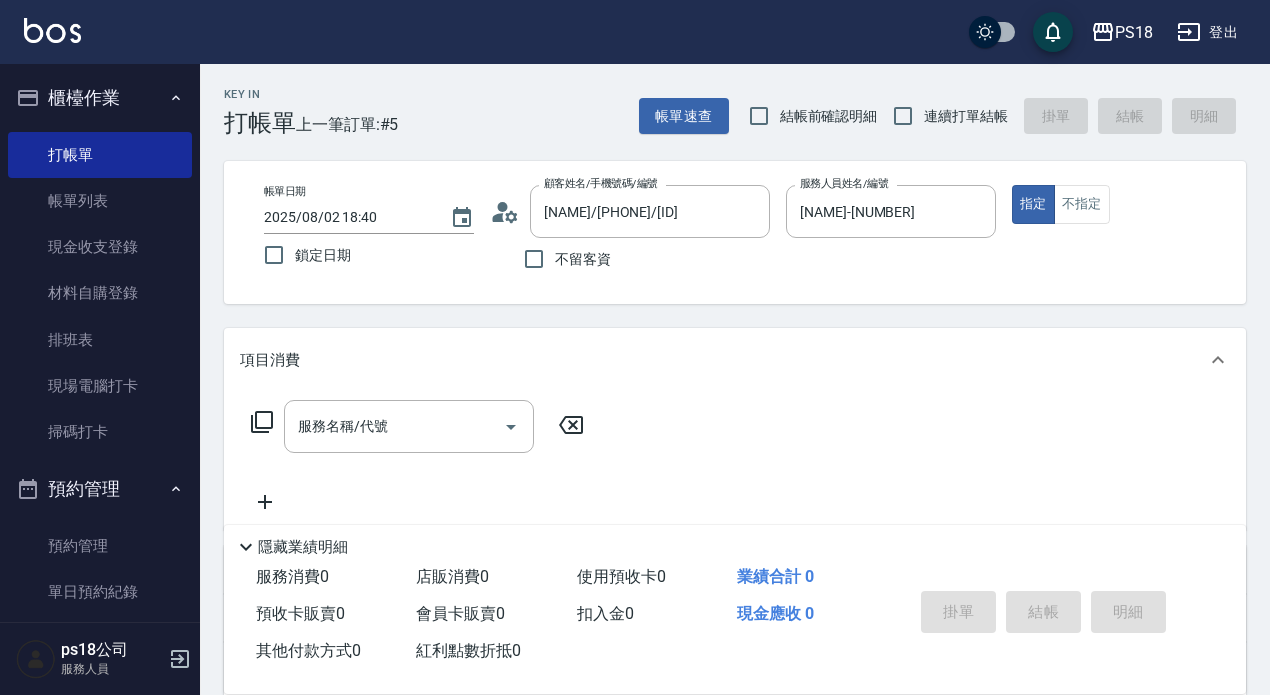 click 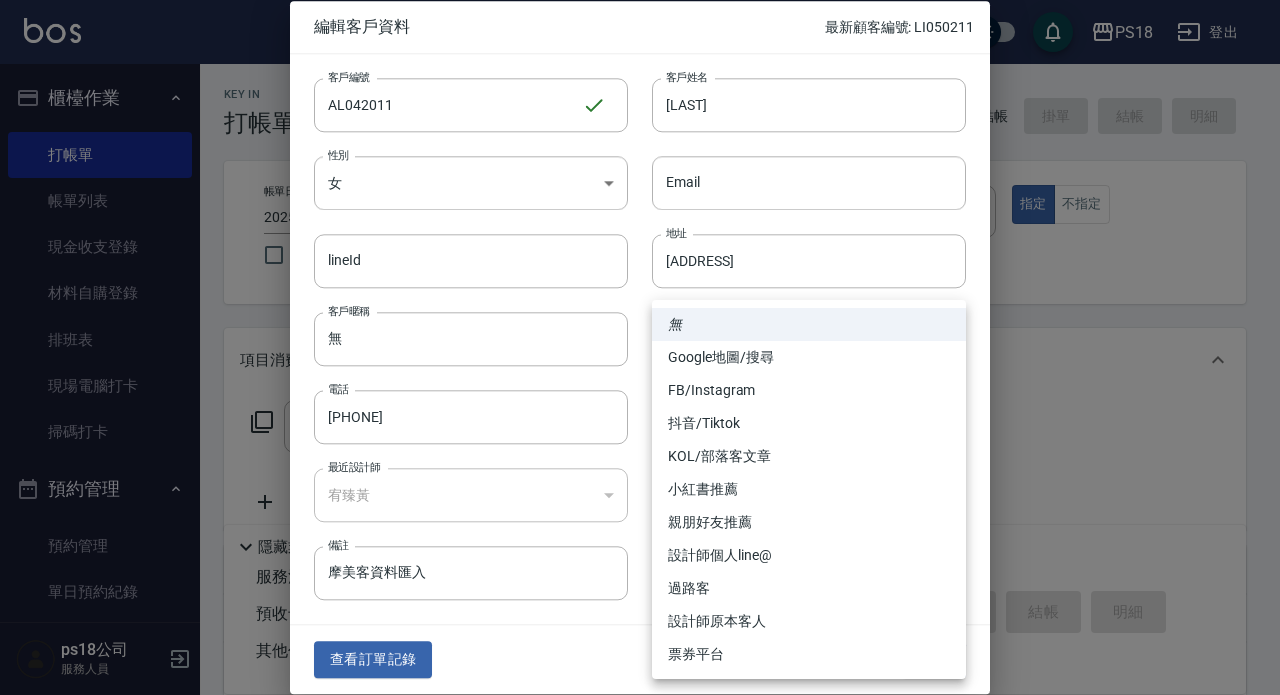 click on "PS18 登出 櫃檯作業 打帳單 帳單列表 現金收支登錄 材料自購登錄 排班表 現場電腦打卡 掃碼打卡 預約管理 預約管理 單日預約紀錄 單週預約紀錄 報表及分析 報表目錄 消費分析儀表板 店家日報表 互助日報表 互助點數明細 設計師日報表 店販抽成明細 客戶管理 客戶列表 員工及薪資 員工列表 全店打卡記錄 商品管理 商品列表 ps18公司 服務人員 Key In 打帳單 上一筆訂單:#5 帳單速查 結帳前確認明細 連續打單結帳 掛單 結帳 明細 帳單日期 2025/08/02 18:40 鎖定日期 顧客姓名/手機號碼/編號 楊廣軒/0961330556/AL042011 顧客姓名/手機號碼/編號 不留客資 服務人員姓名/編號 Alice-7 服務人員姓名/編號 指定 不指定 項目消費 服務名稱/代號 服務名稱/代號 店販銷售 服務人員姓名/編號 服務人員姓名/編號 商品代號/名稱 商品代號/名稱 預收卡販賣 卡券名稱/代號 卡券名稱/代號 x4 5688元 0 0" at bounding box center (640, 492) 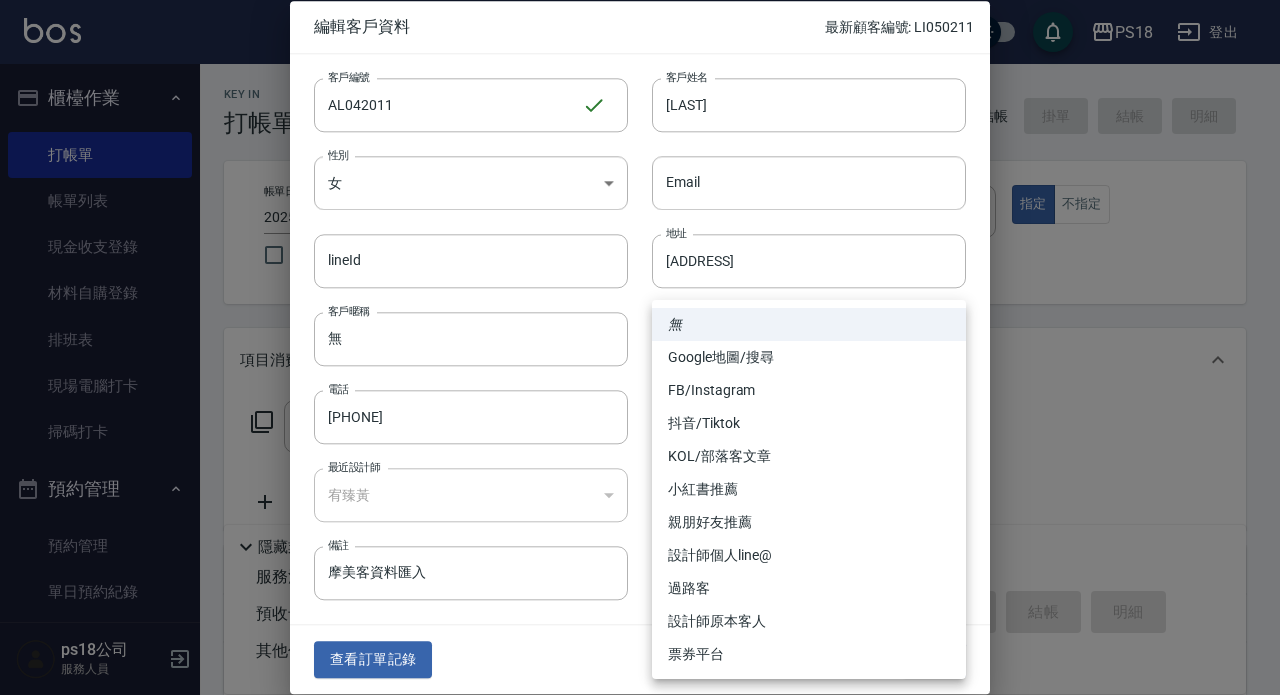 click on "設計師原本客人" at bounding box center [809, 621] 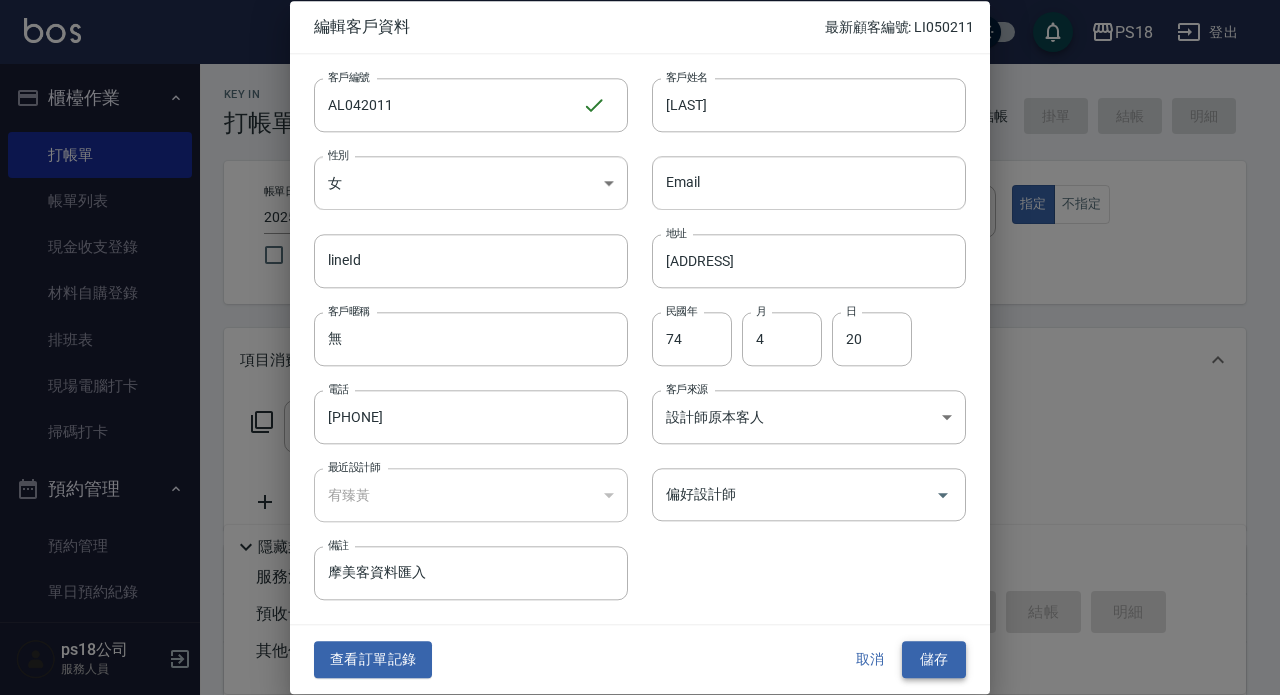 click on "儲存" at bounding box center [934, 660] 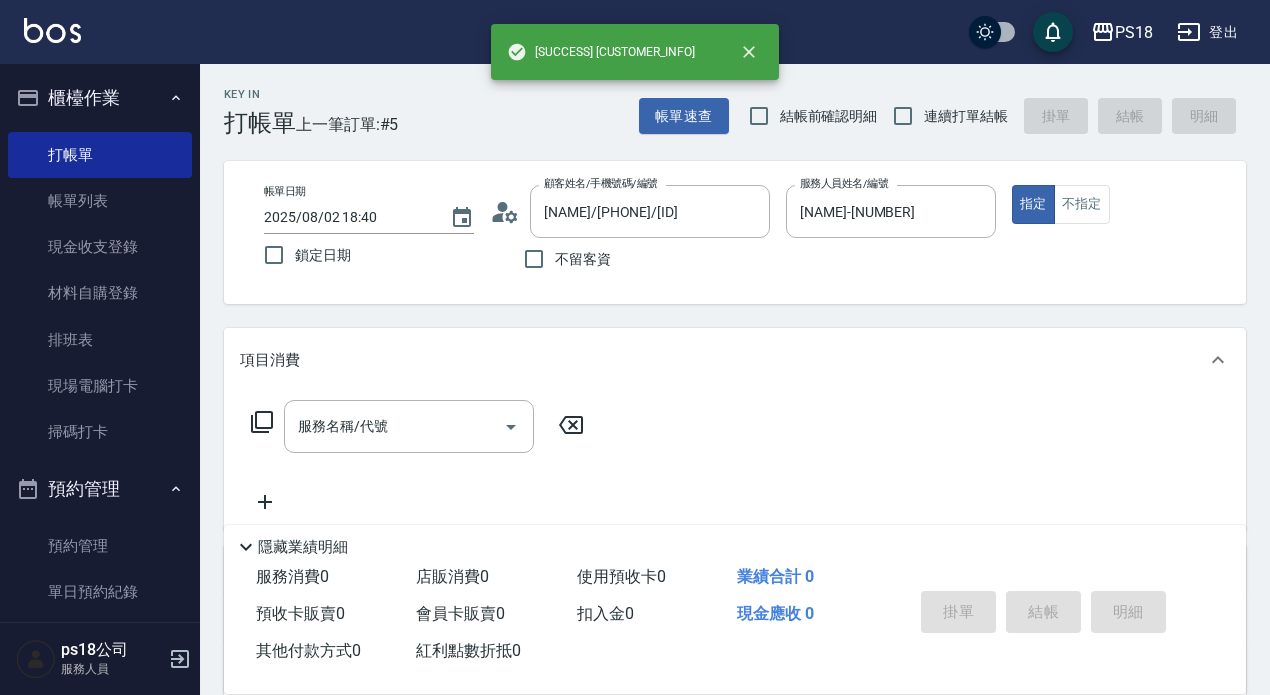 click 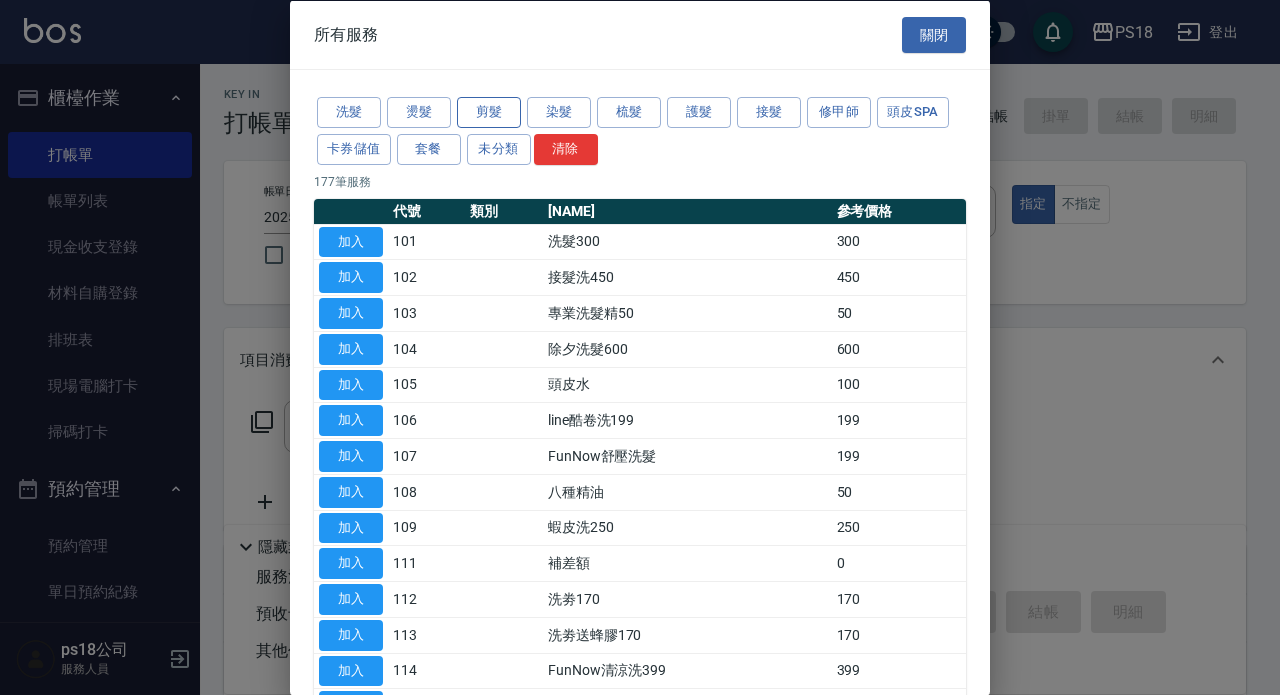 click on "剪髮" at bounding box center (489, 112) 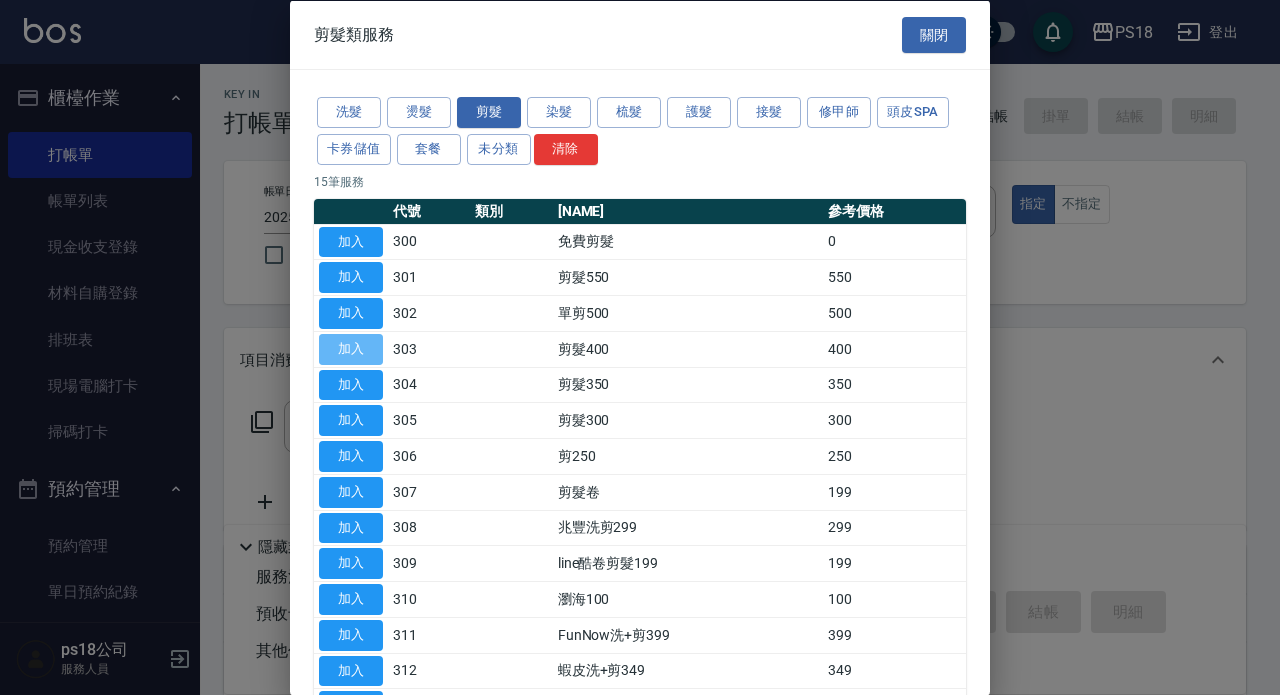 drag, startPoint x: 353, startPoint y: 348, endPoint x: 368, endPoint y: 352, distance: 15.524175 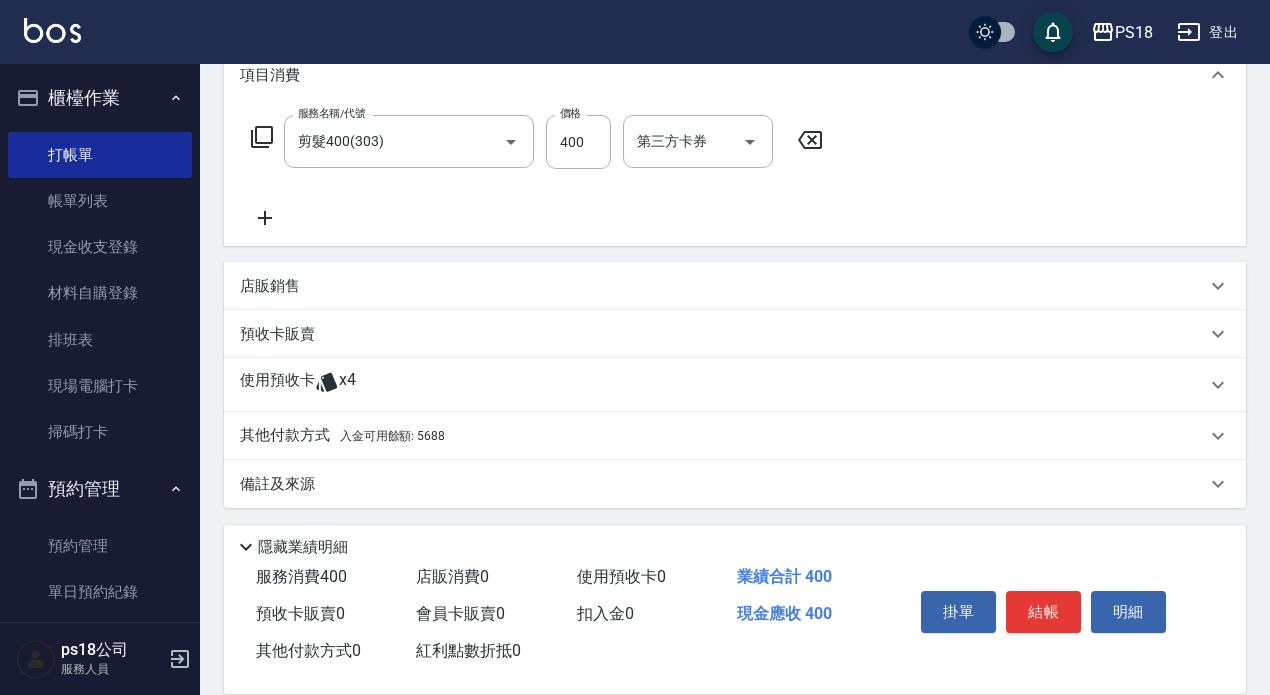 scroll, scrollTop: 290, scrollLeft: 0, axis: vertical 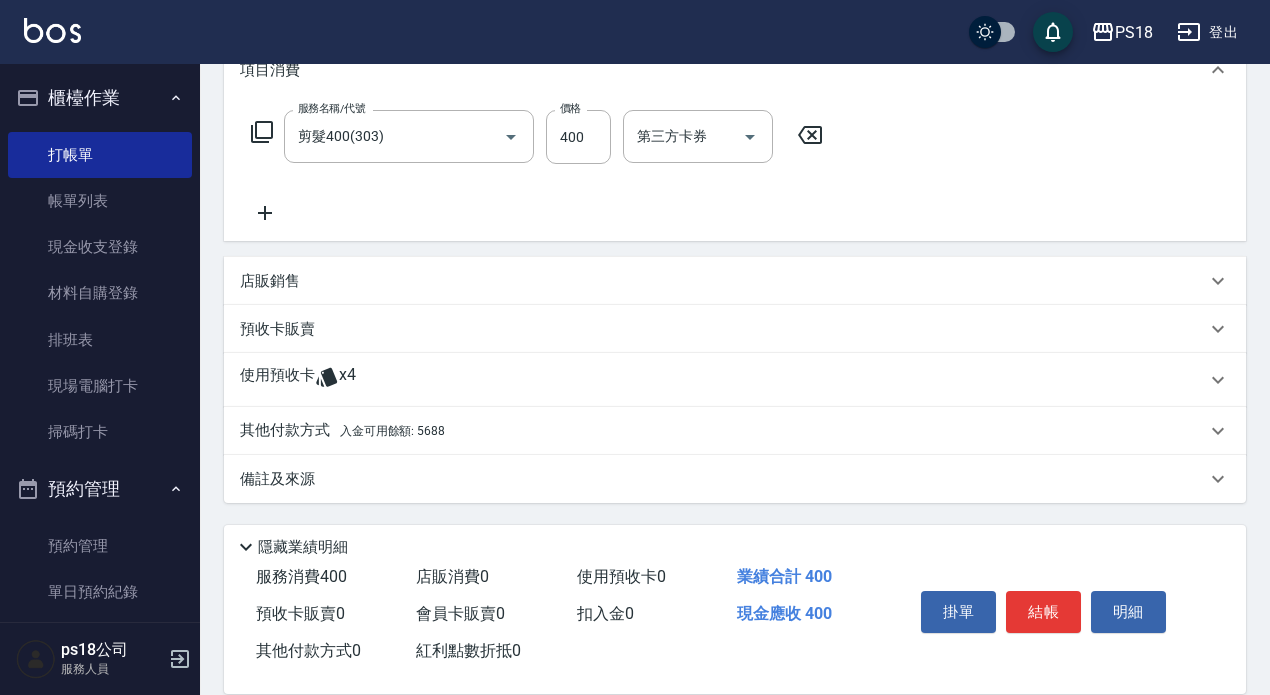 click on "入金可用餘額: 5688" at bounding box center [392, 431] 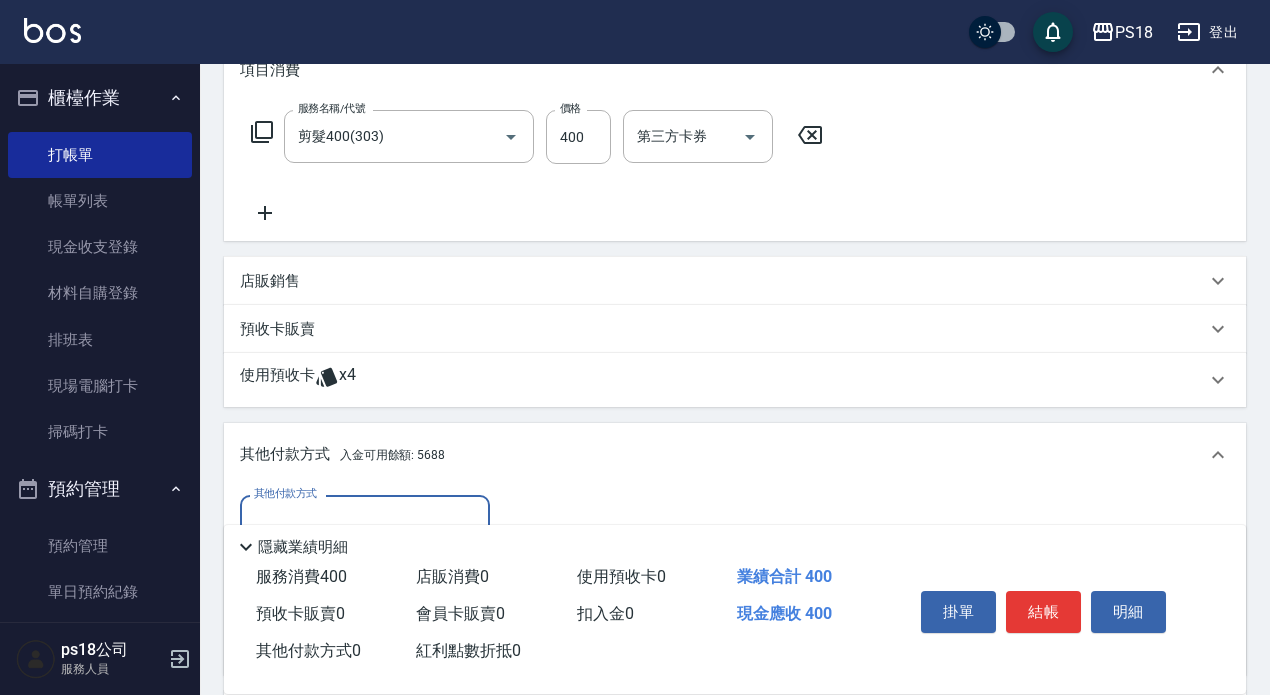 scroll, scrollTop: 0, scrollLeft: 0, axis: both 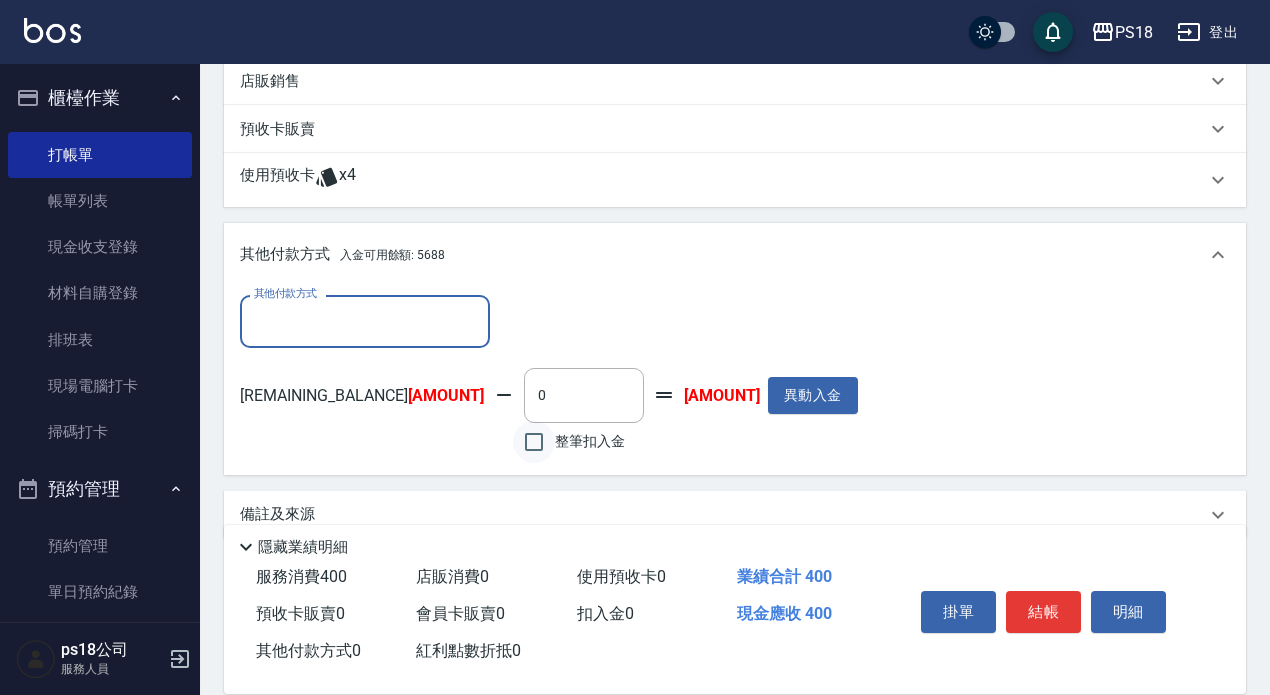 click on "整筆扣入金" at bounding box center (534, 442) 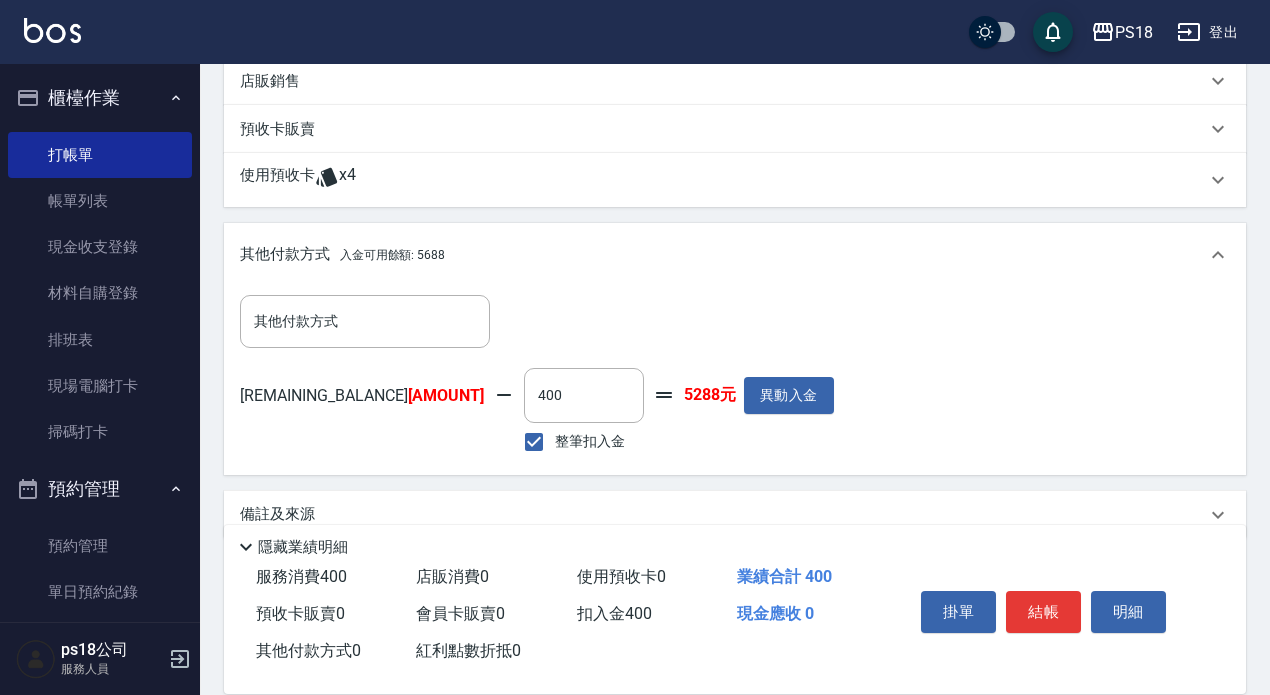 scroll, scrollTop: 290, scrollLeft: 0, axis: vertical 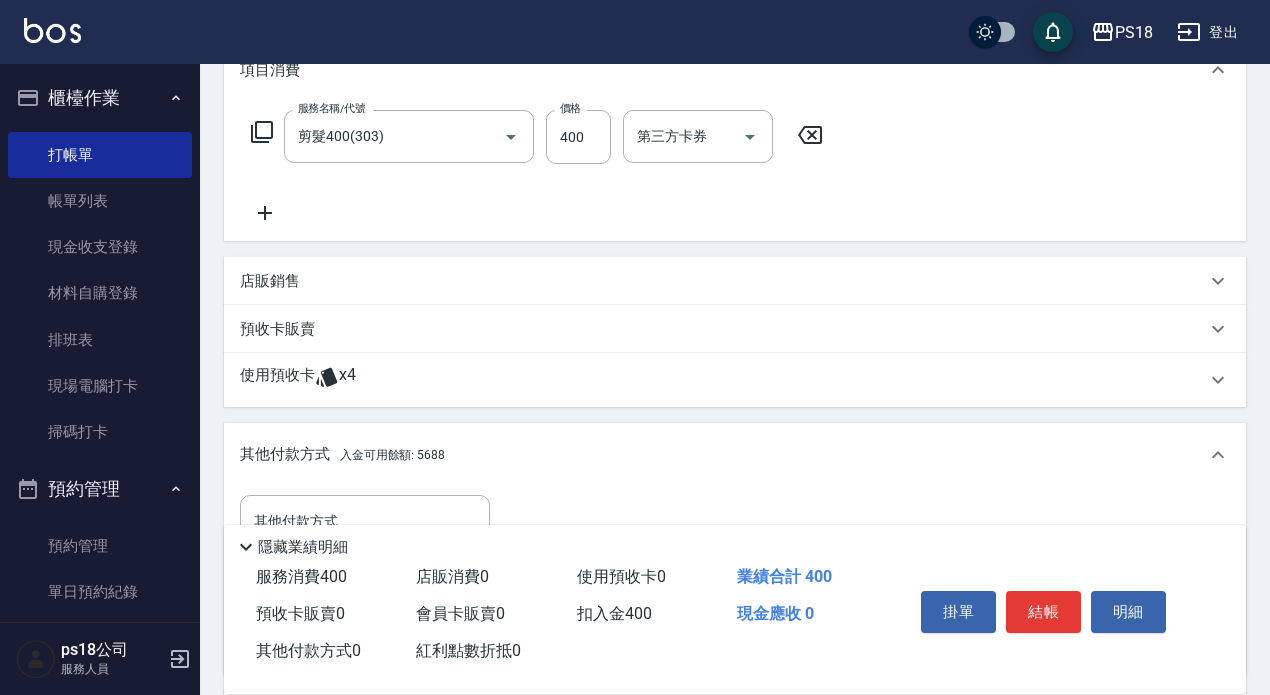 click on "使用預收卡 x4" at bounding box center [723, 380] 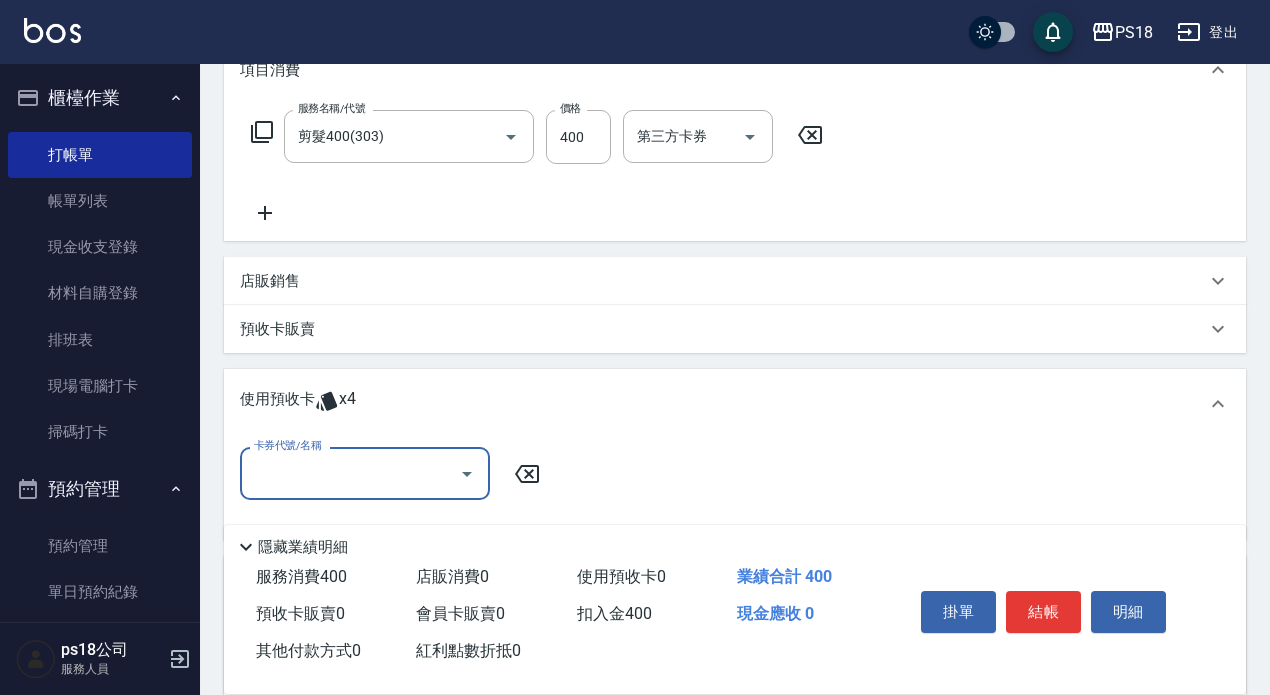 scroll, scrollTop: 0, scrollLeft: 0, axis: both 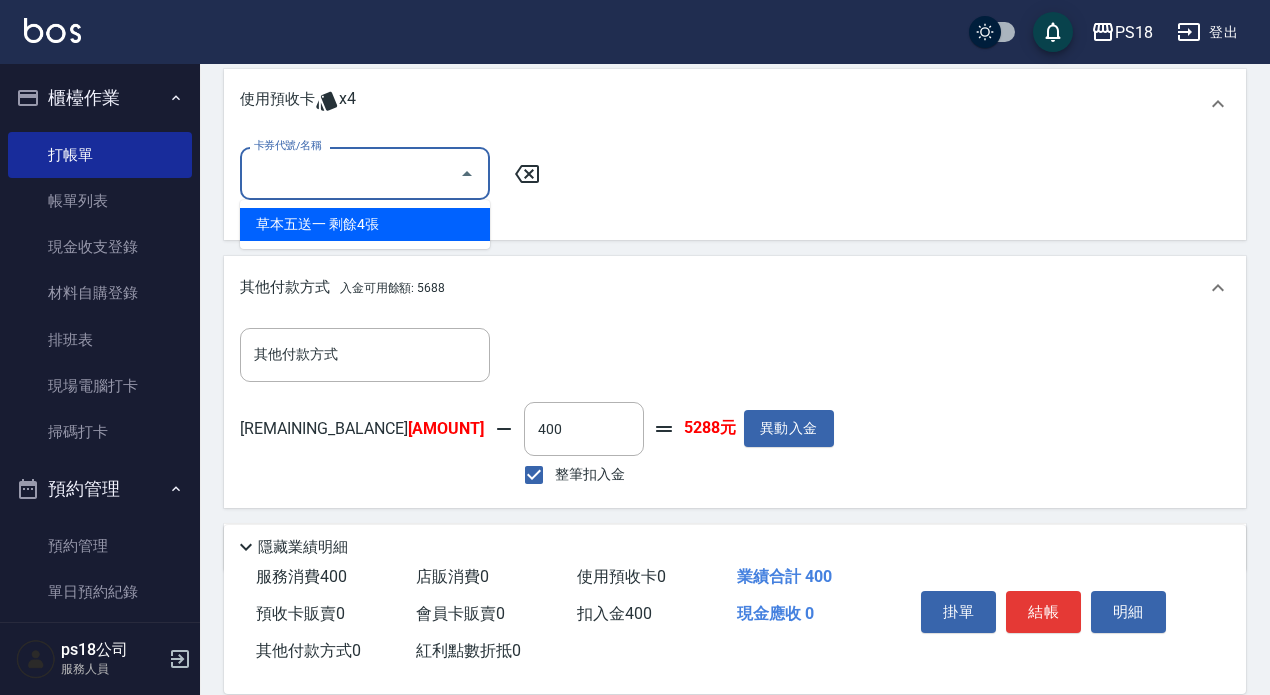 click on "卡券代號/名稱" at bounding box center [350, 173] 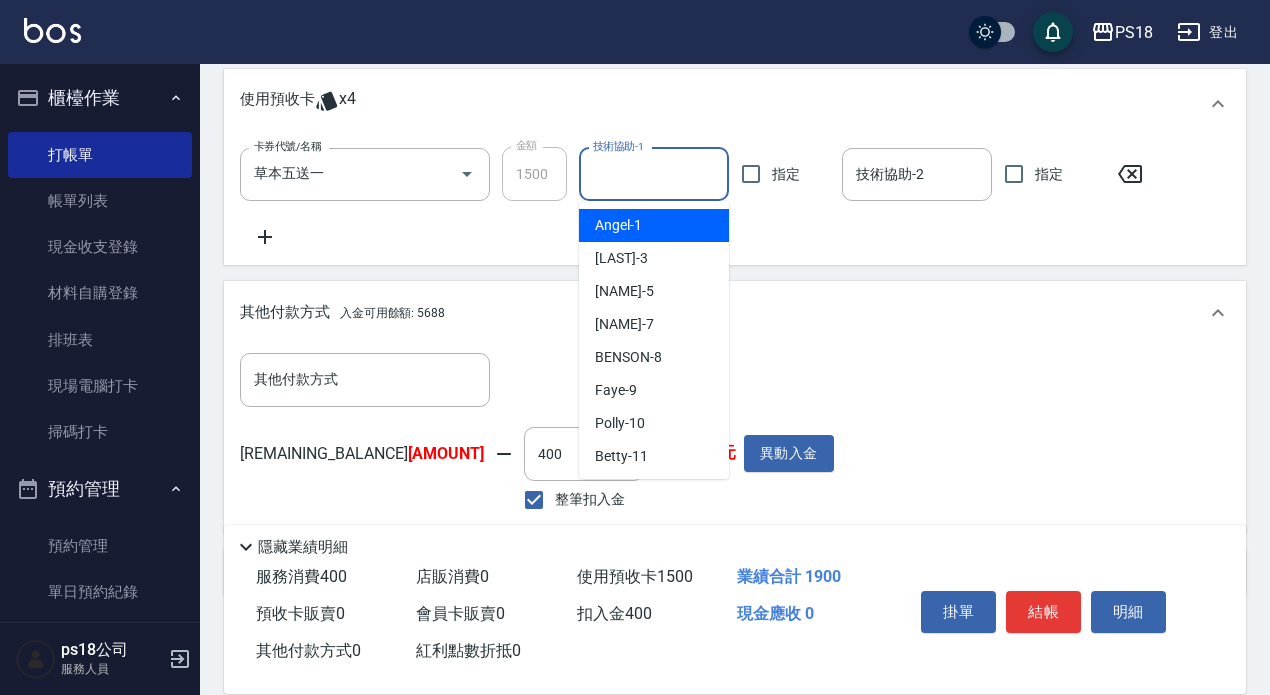 click on "技術協助-1" at bounding box center (654, 174) 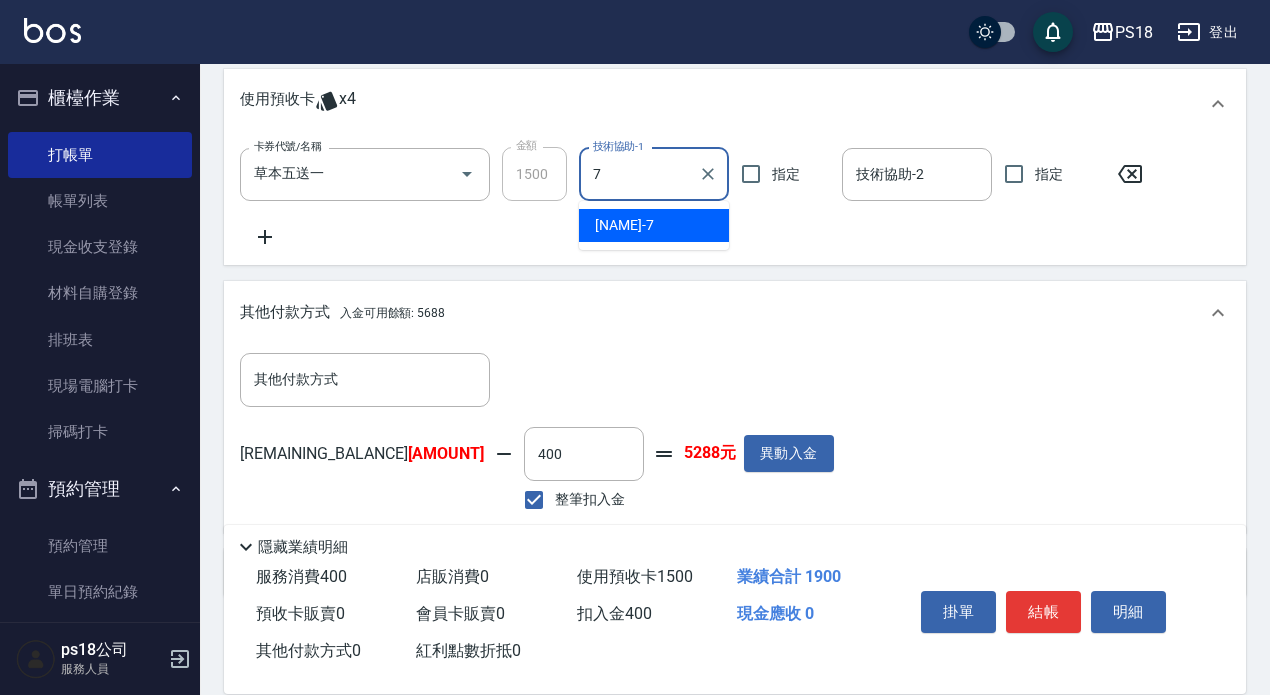 type on "Alice-7" 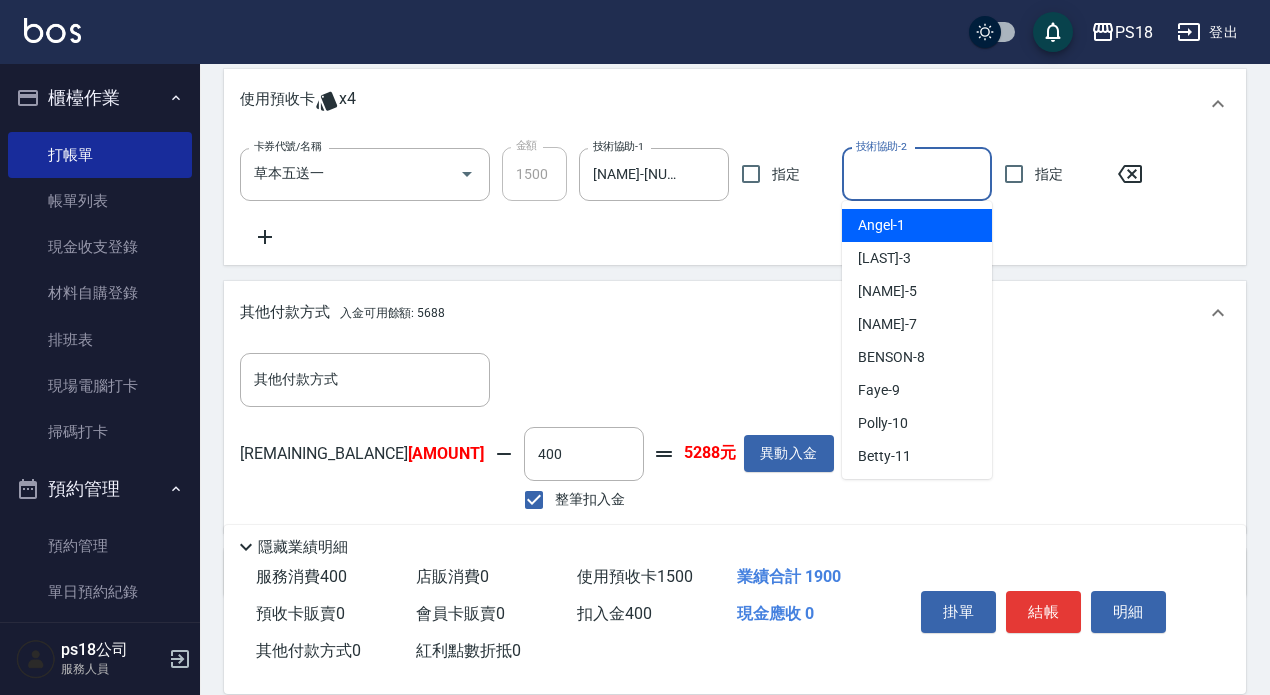 click on "技術協助-2" at bounding box center [917, 174] 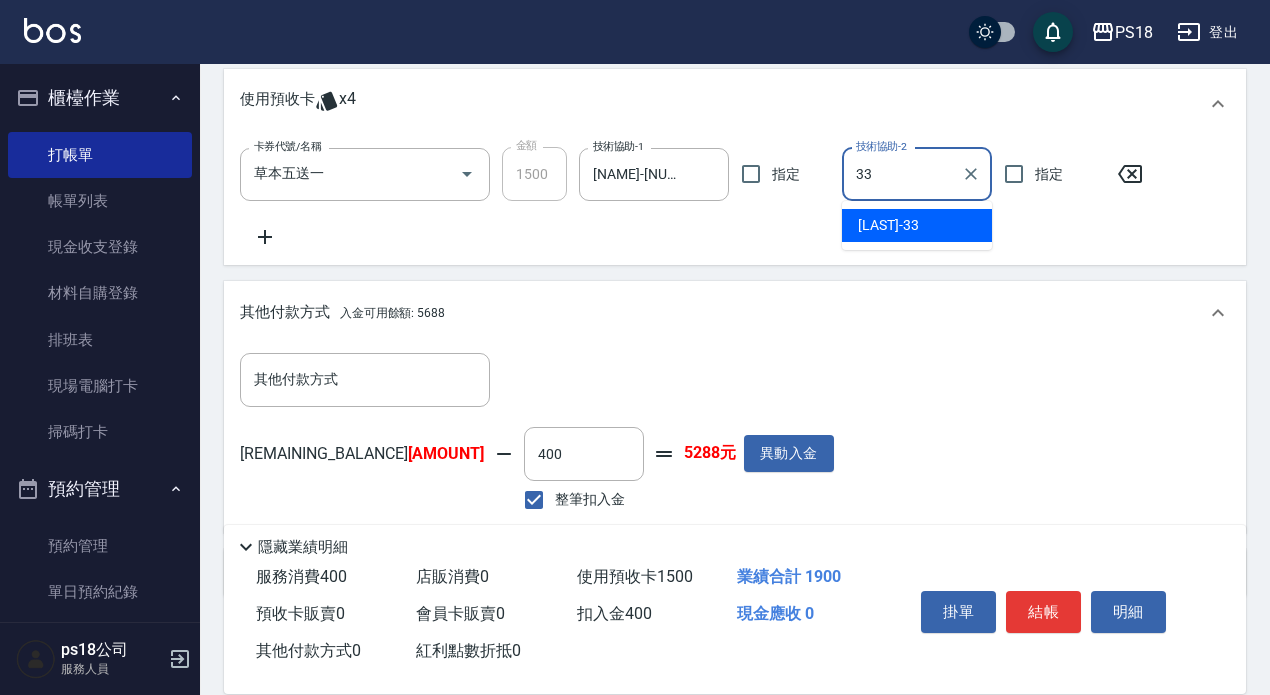 click on "李羽忻 -33" at bounding box center [888, 225] 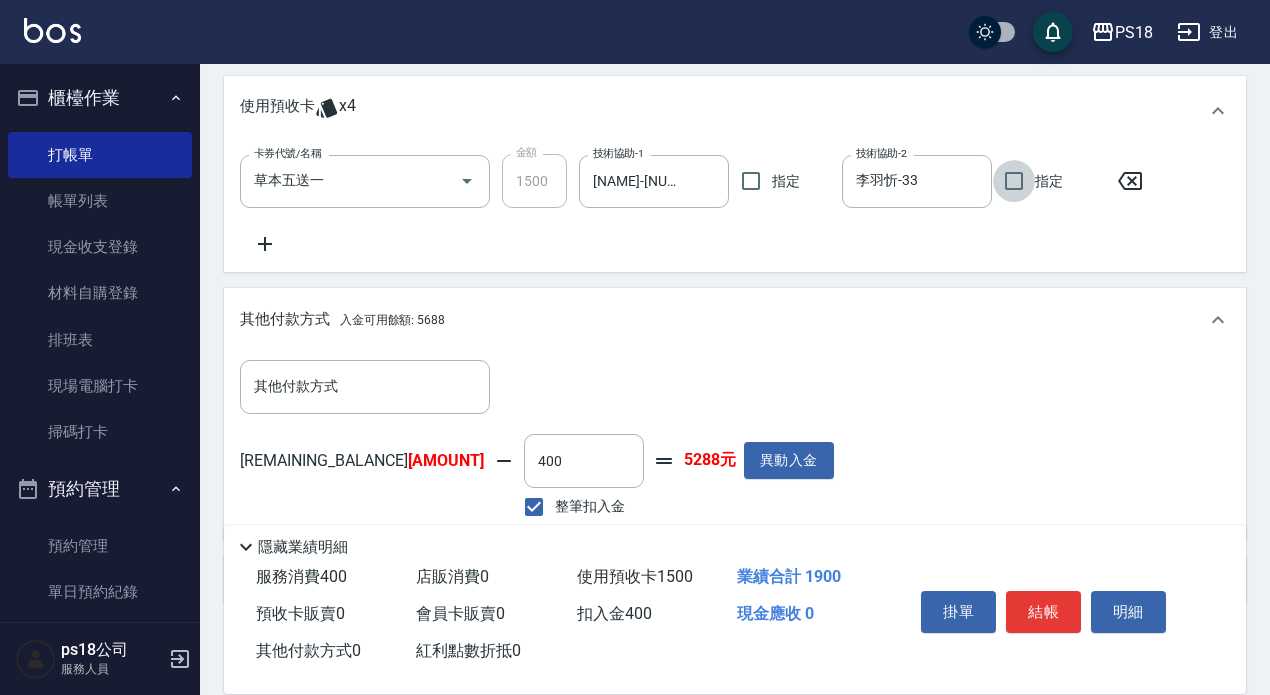 scroll, scrollTop: 600, scrollLeft: 0, axis: vertical 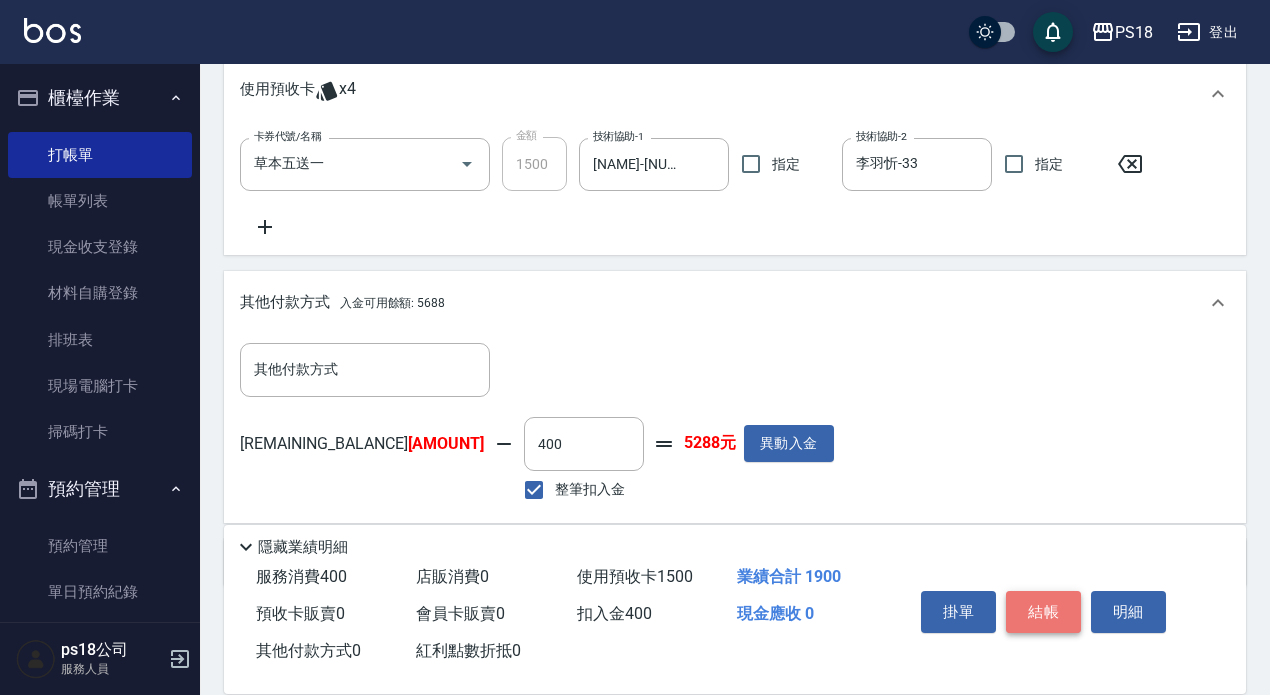 click on "結帳" at bounding box center [1043, 612] 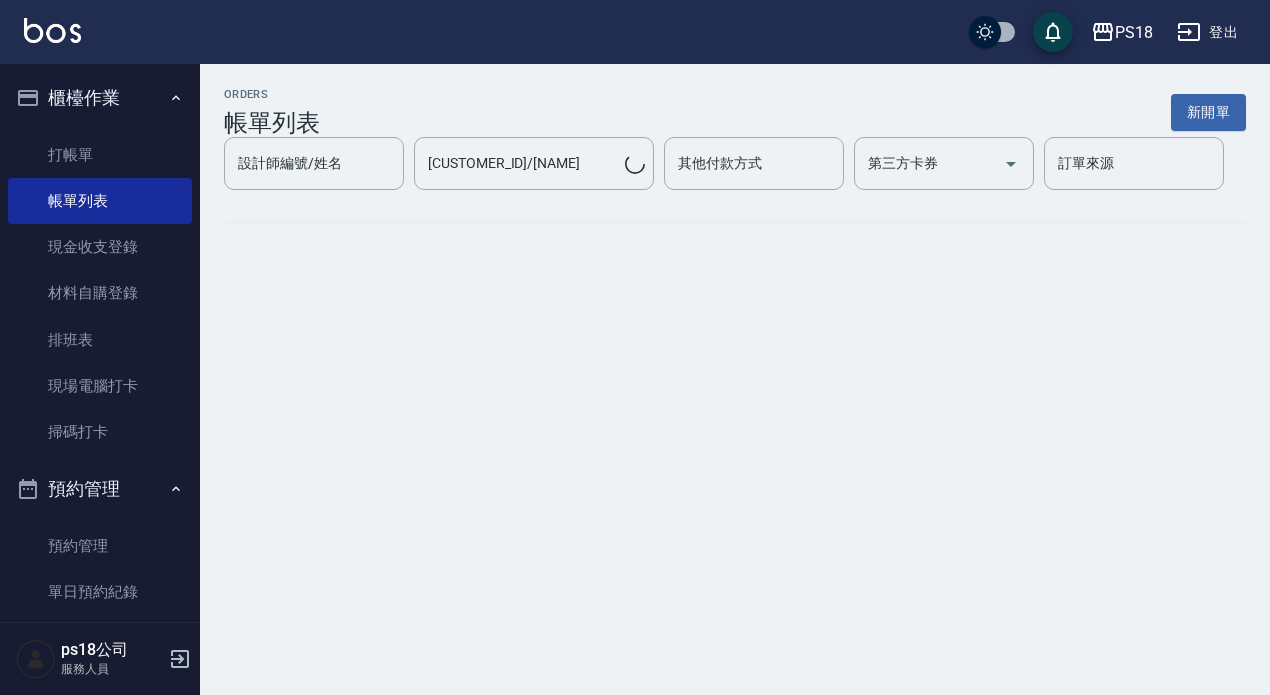 scroll, scrollTop: 0, scrollLeft: 0, axis: both 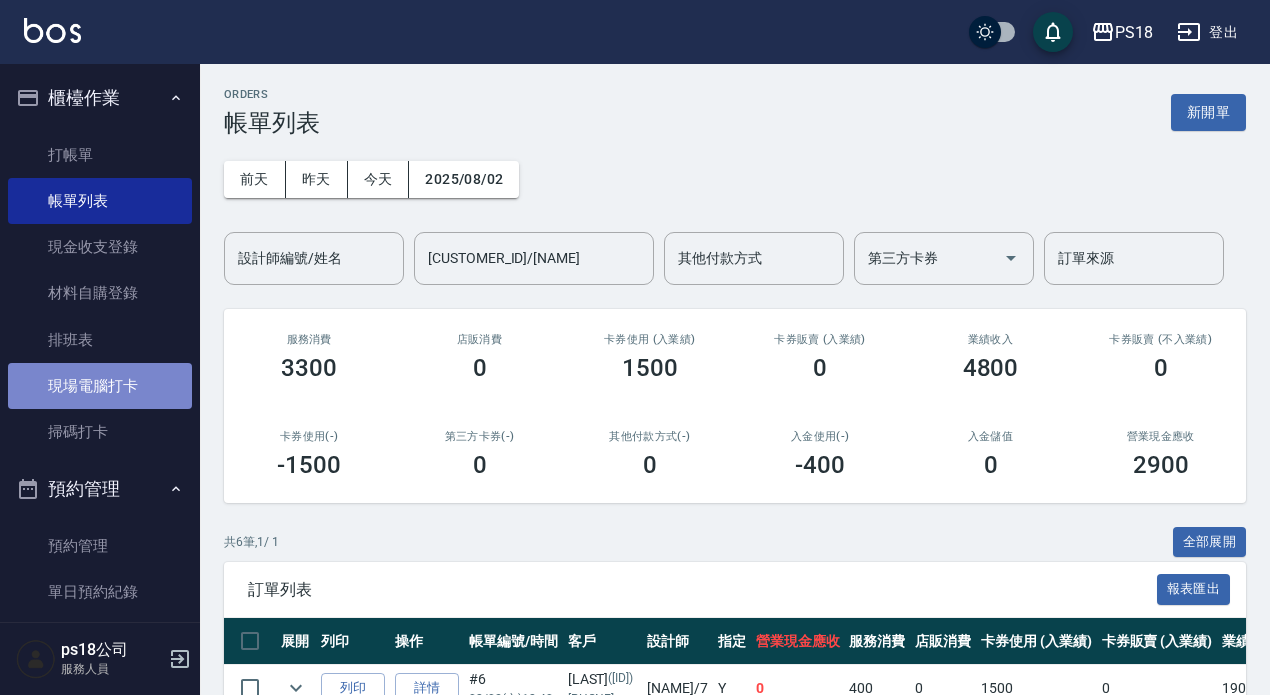 click on "現場電腦打卡" at bounding box center (100, 386) 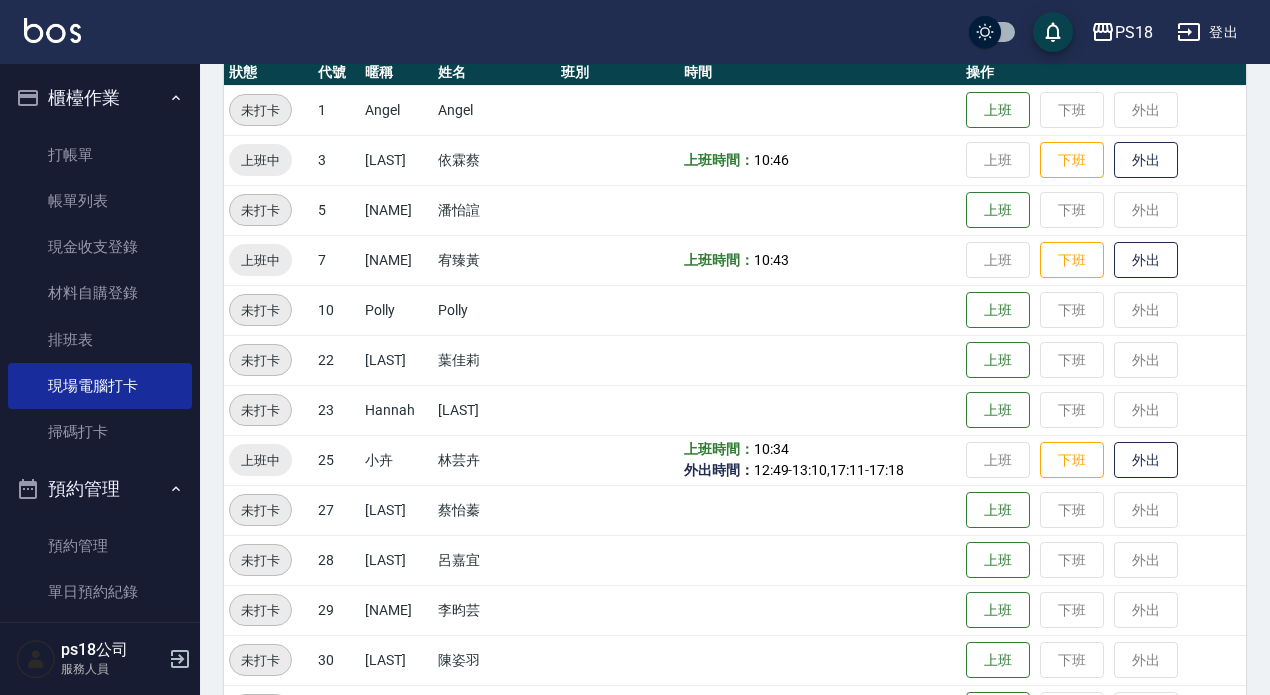 scroll, scrollTop: 0, scrollLeft: 0, axis: both 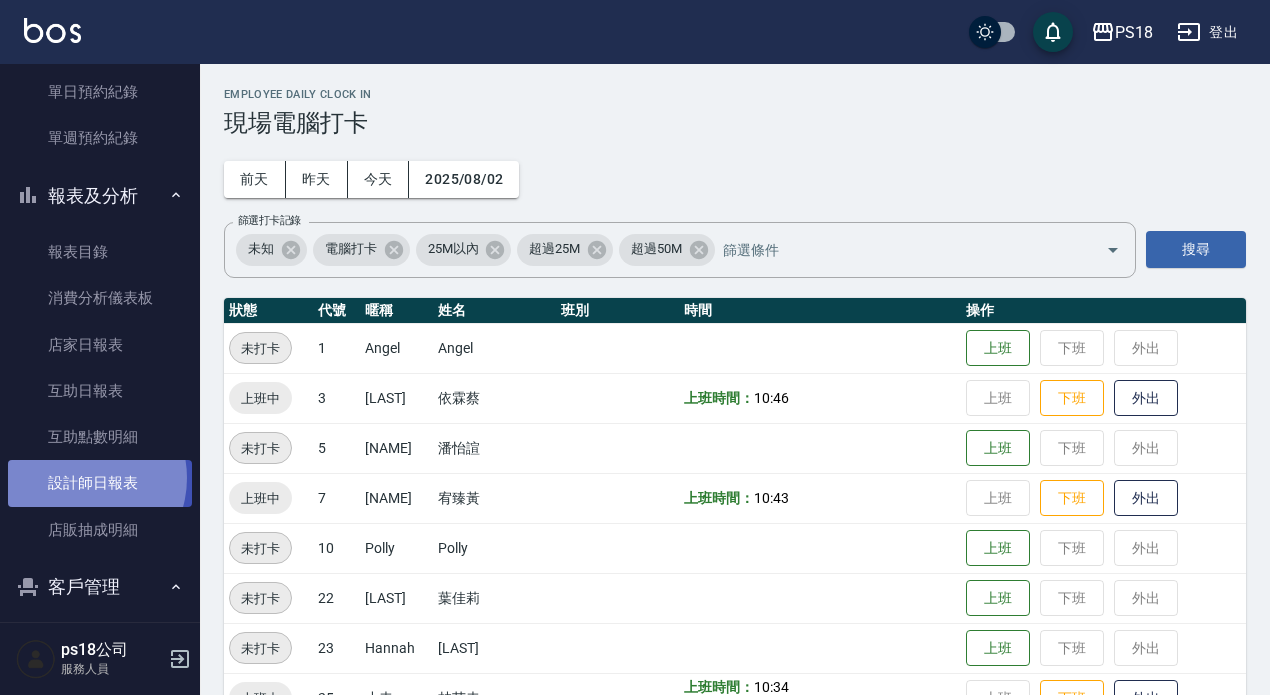 click on "設計師日報表" at bounding box center (100, 483) 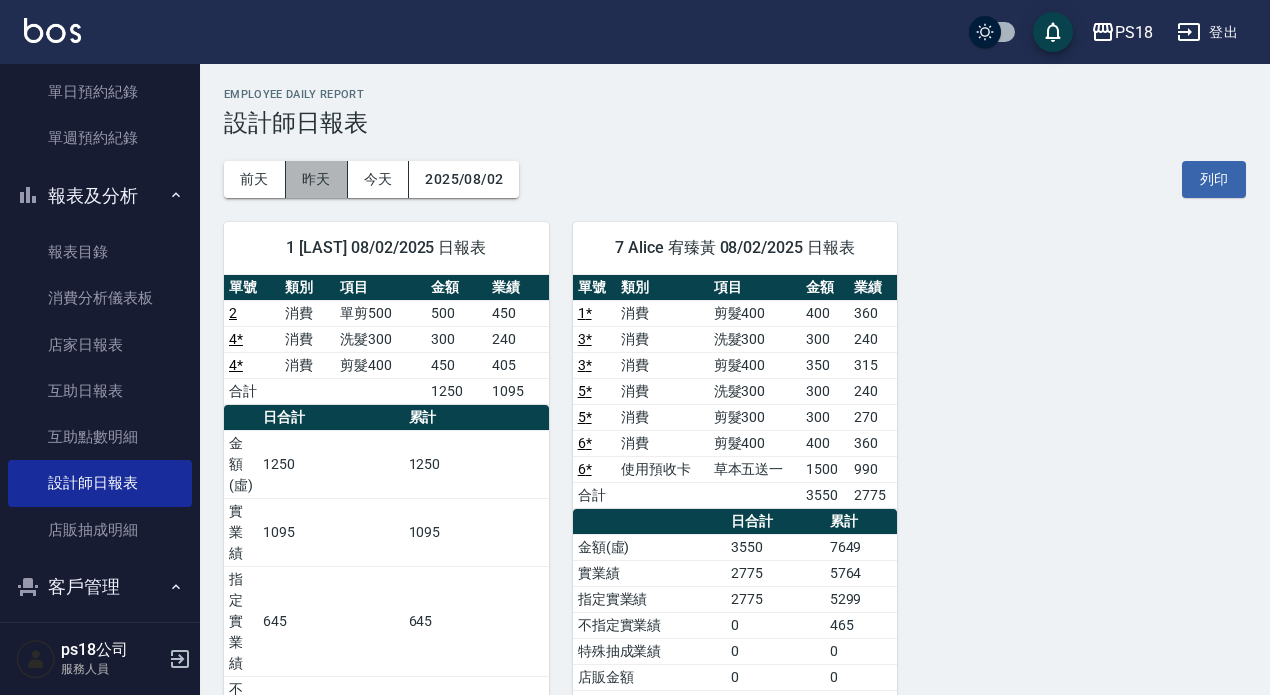 click on "昨天" at bounding box center (317, 179) 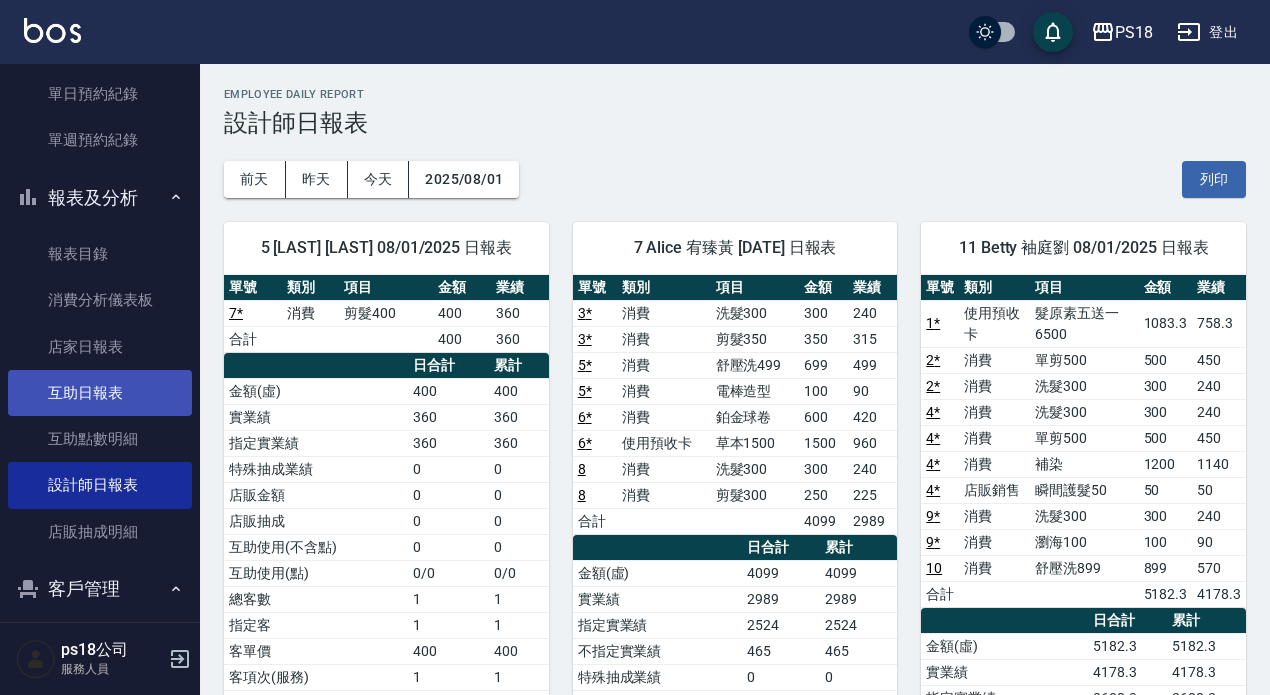 scroll, scrollTop: 500, scrollLeft: 0, axis: vertical 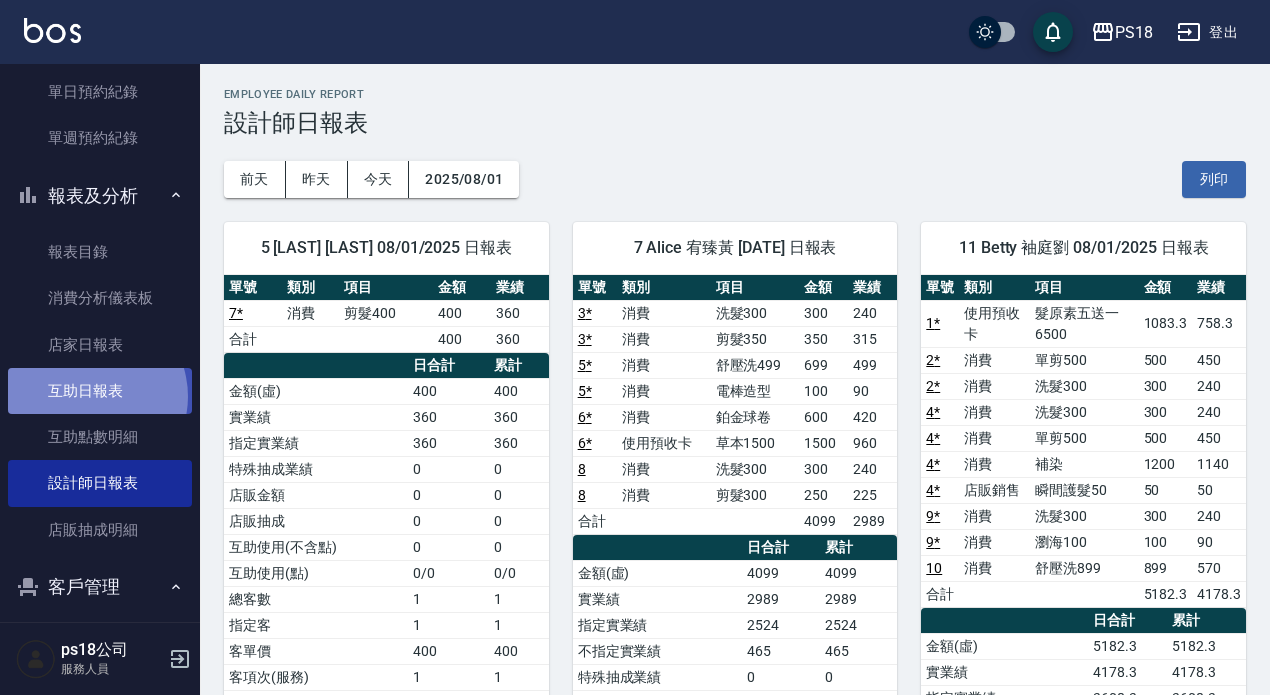 click on "互助日報表" at bounding box center (100, 391) 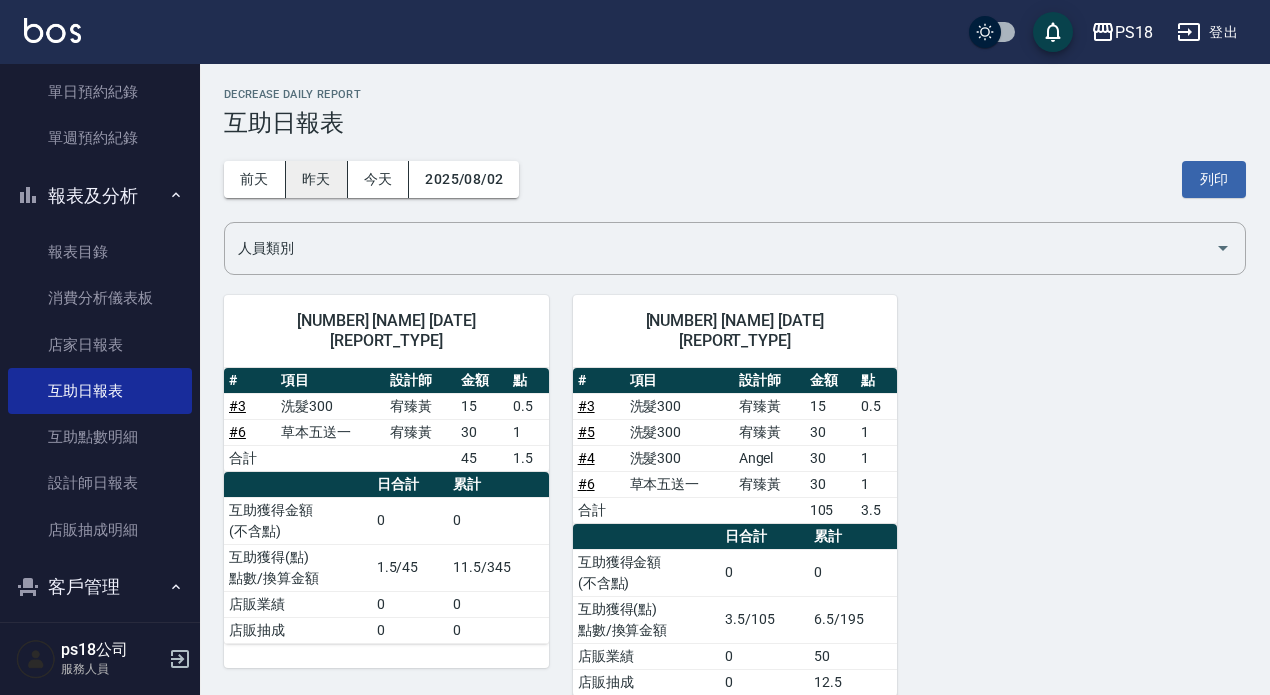 click on "昨天" at bounding box center (317, 179) 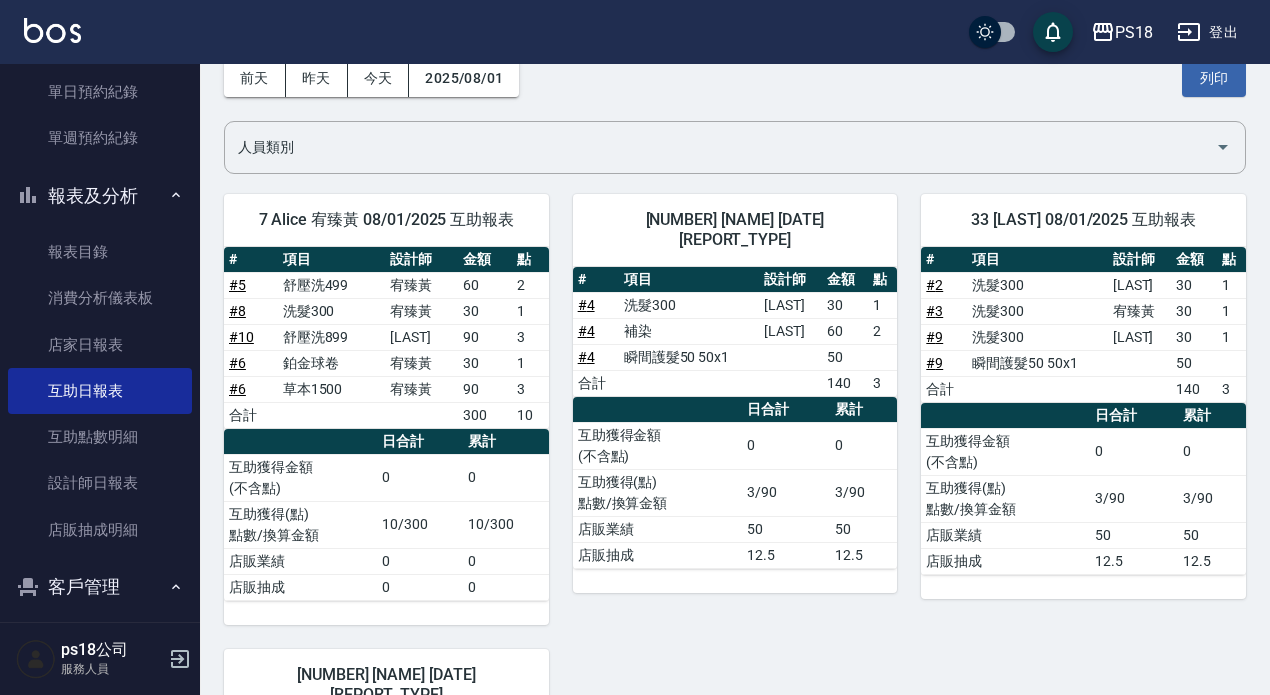 scroll, scrollTop: 100, scrollLeft: 0, axis: vertical 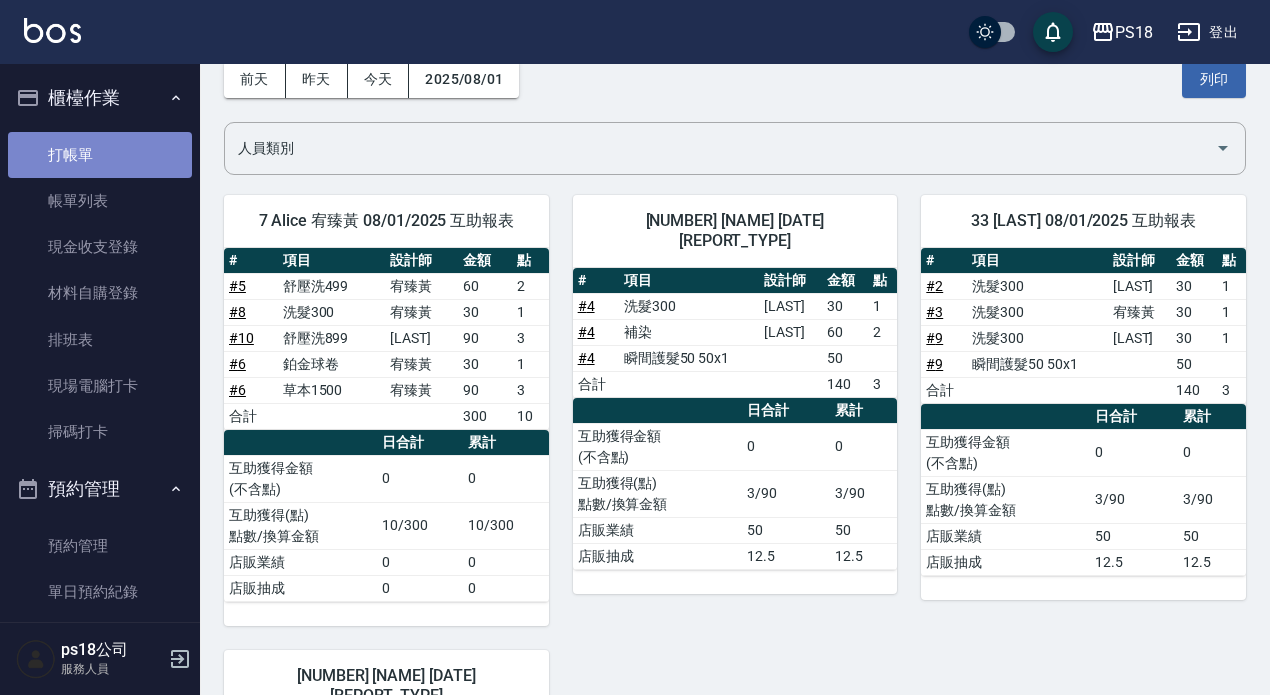 click on "打帳單" at bounding box center [100, 155] 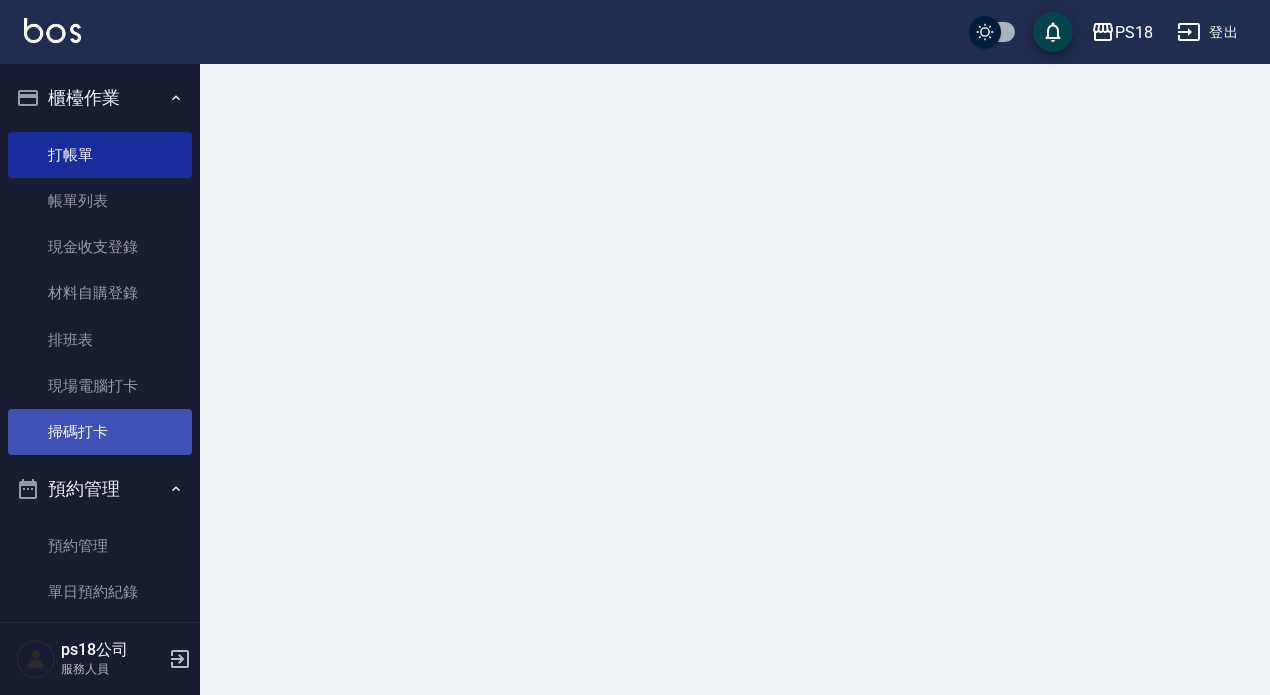 scroll, scrollTop: 0, scrollLeft: 0, axis: both 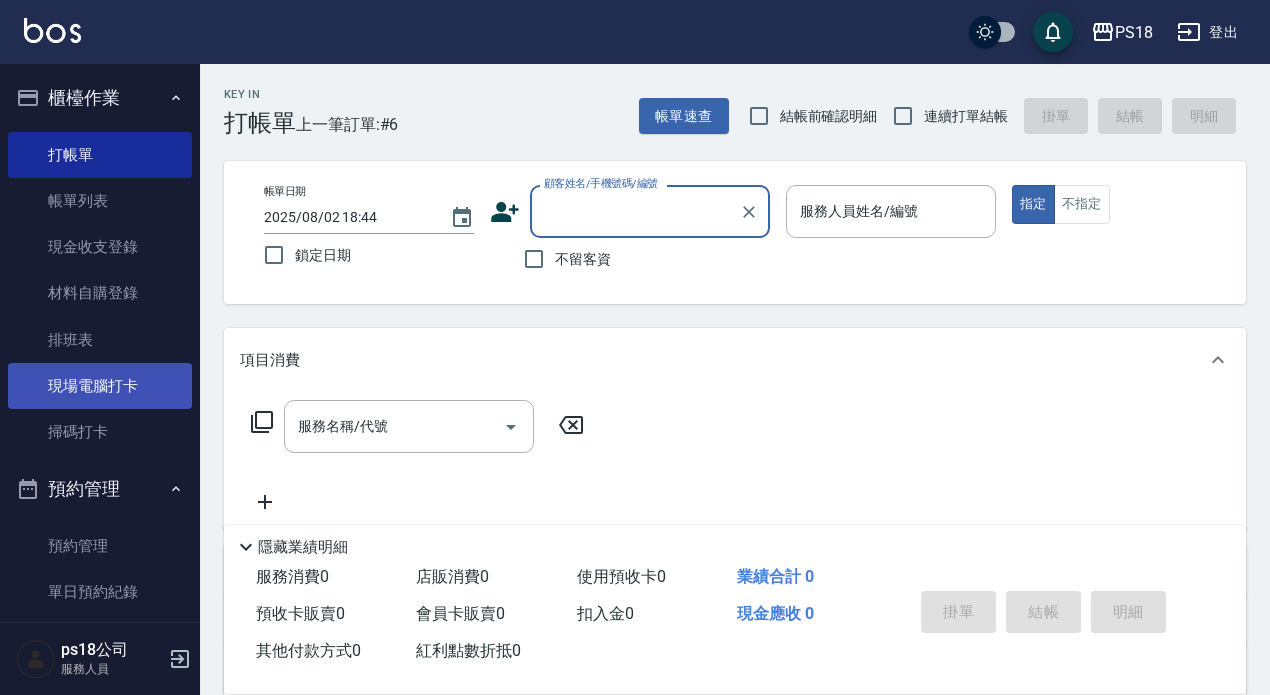 click on "現場電腦打卡" at bounding box center [100, 386] 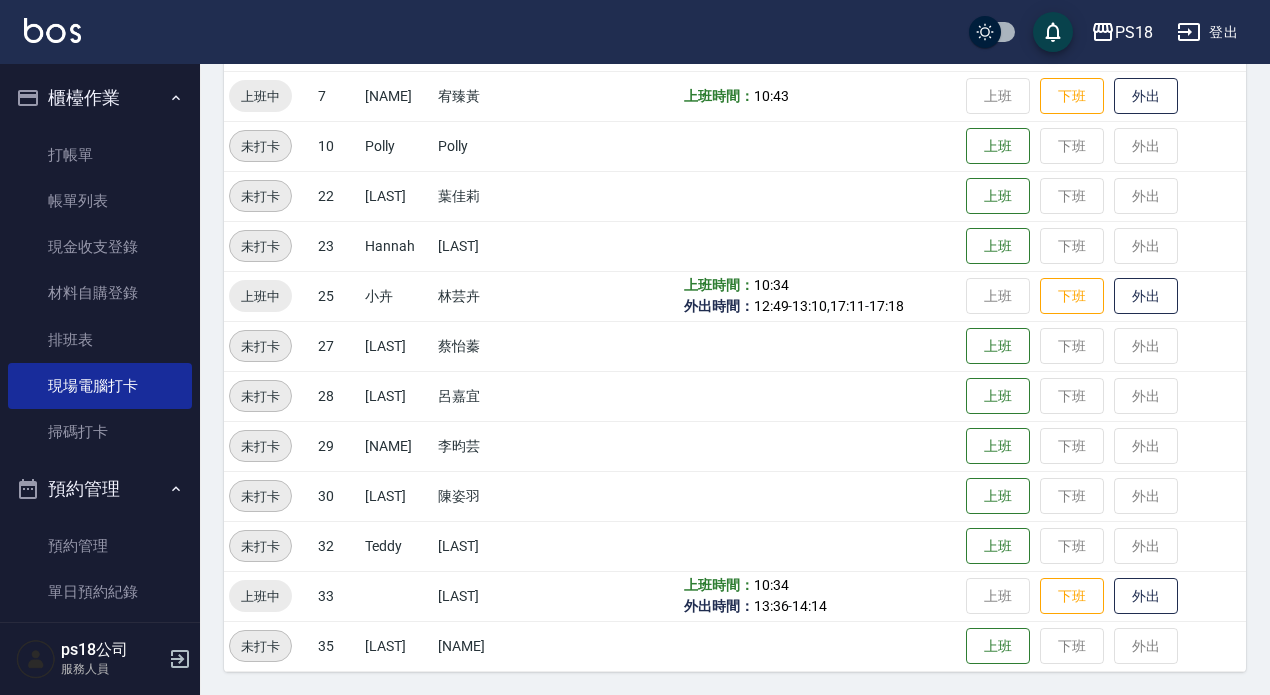 scroll, scrollTop: 403, scrollLeft: 0, axis: vertical 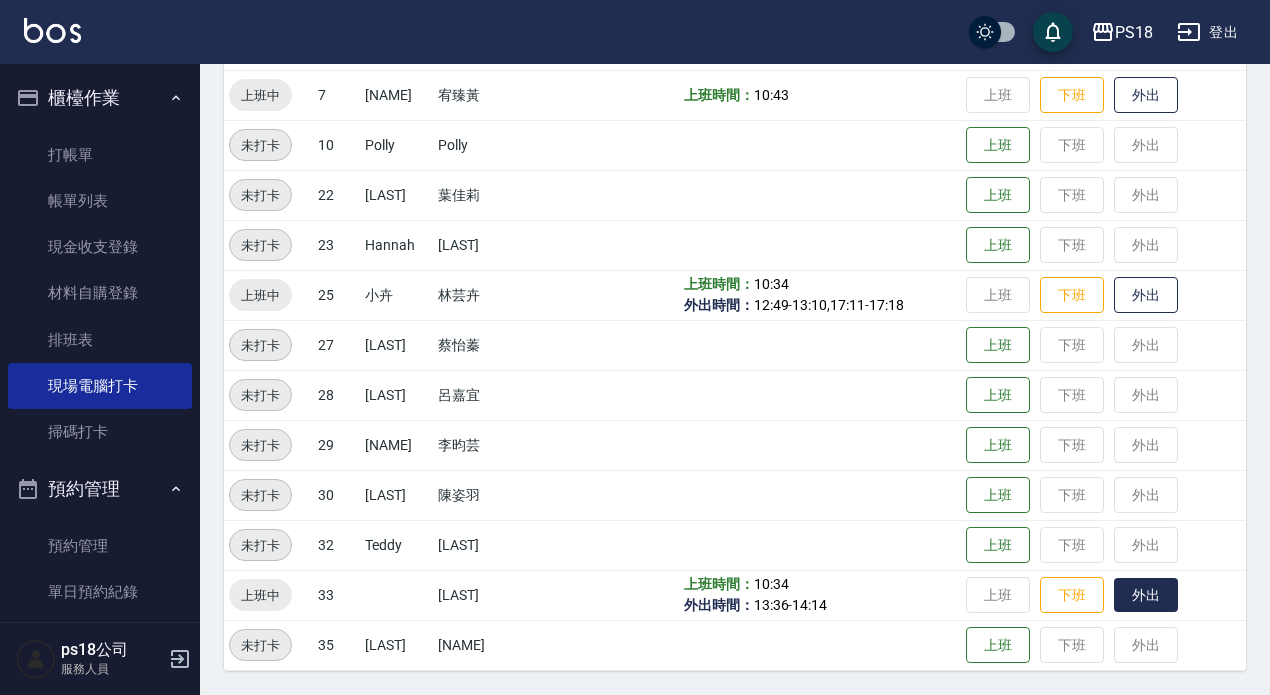 click on "外出" at bounding box center (1146, 595) 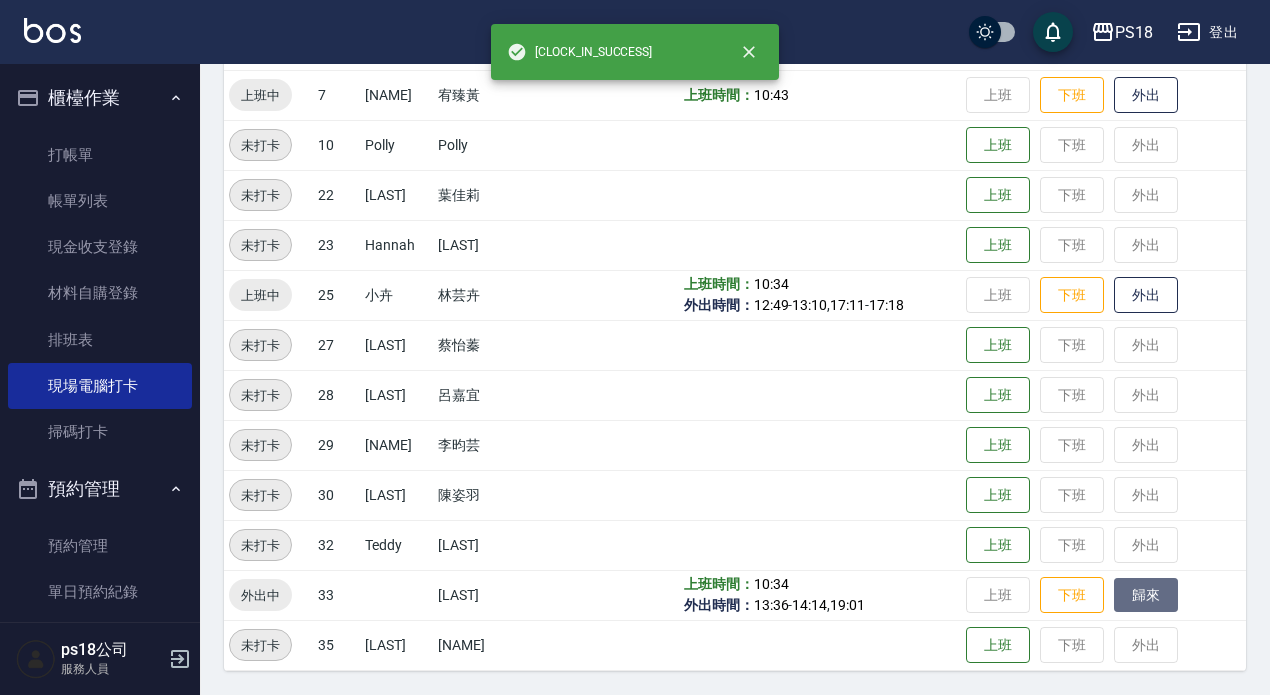 click on "歸來" at bounding box center (1146, 595) 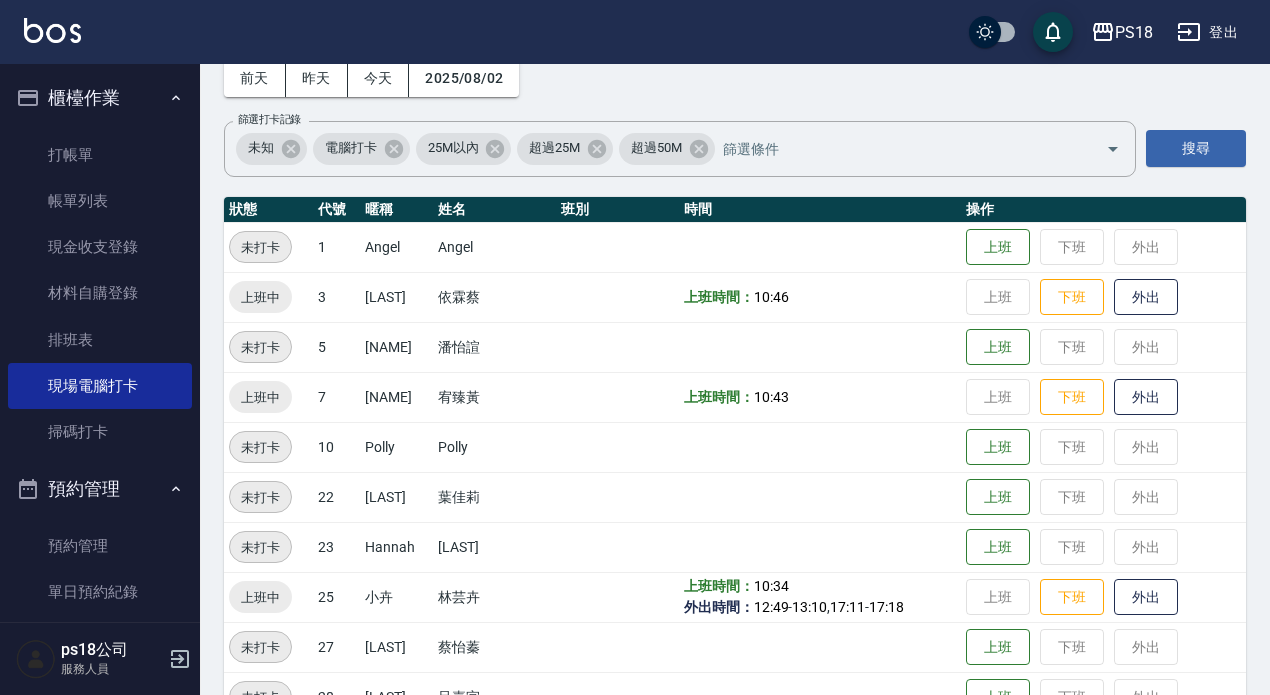 scroll, scrollTop: 0, scrollLeft: 0, axis: both 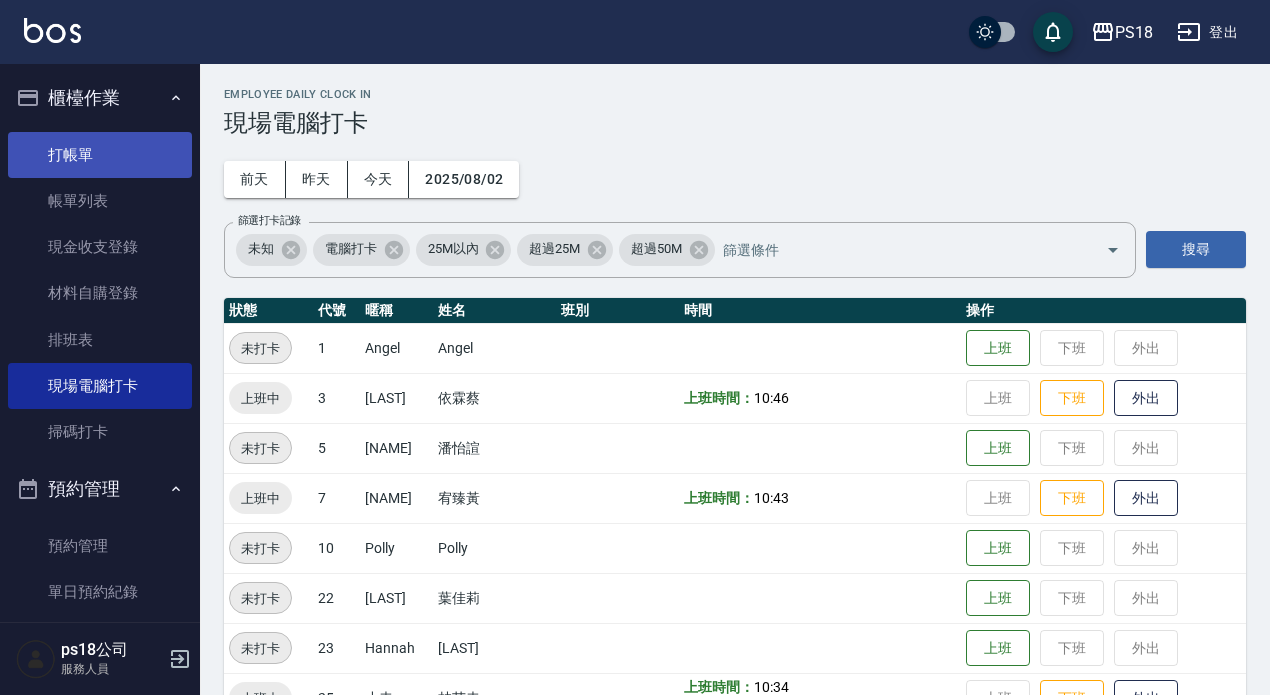 click on "打帳單" at bounding box center (100, 155) 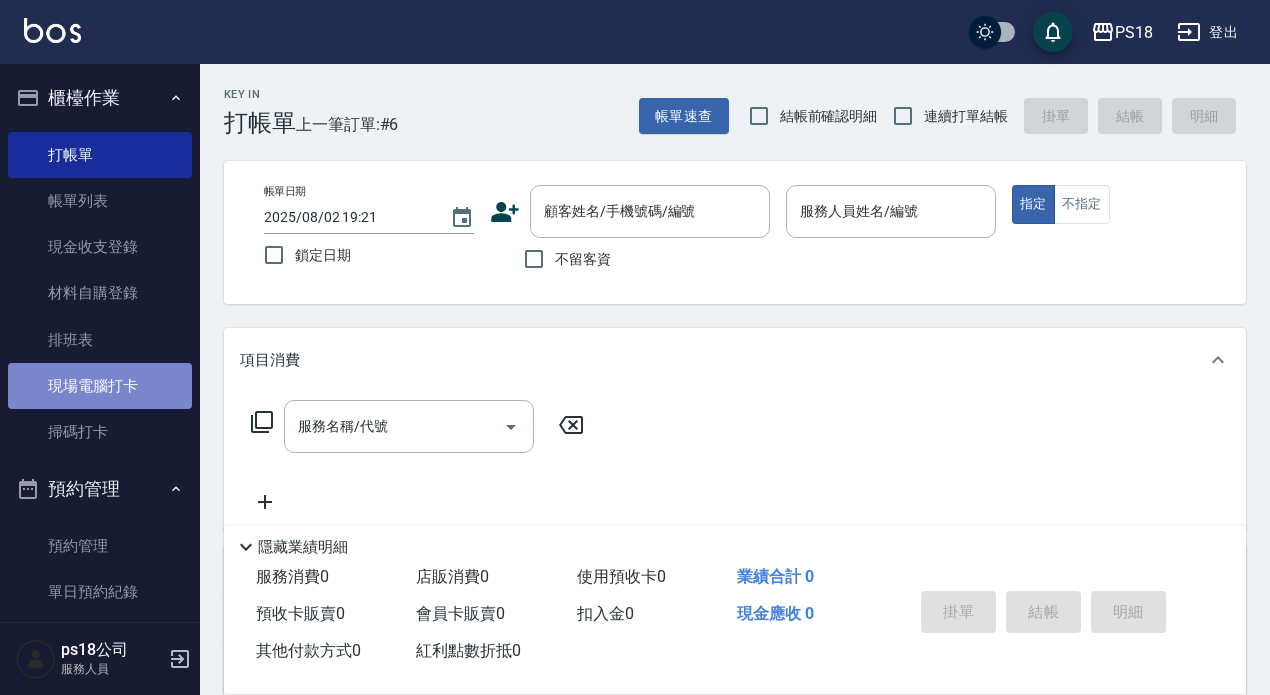 click on "現場電腦打卡" at bounding box center [100, 386] 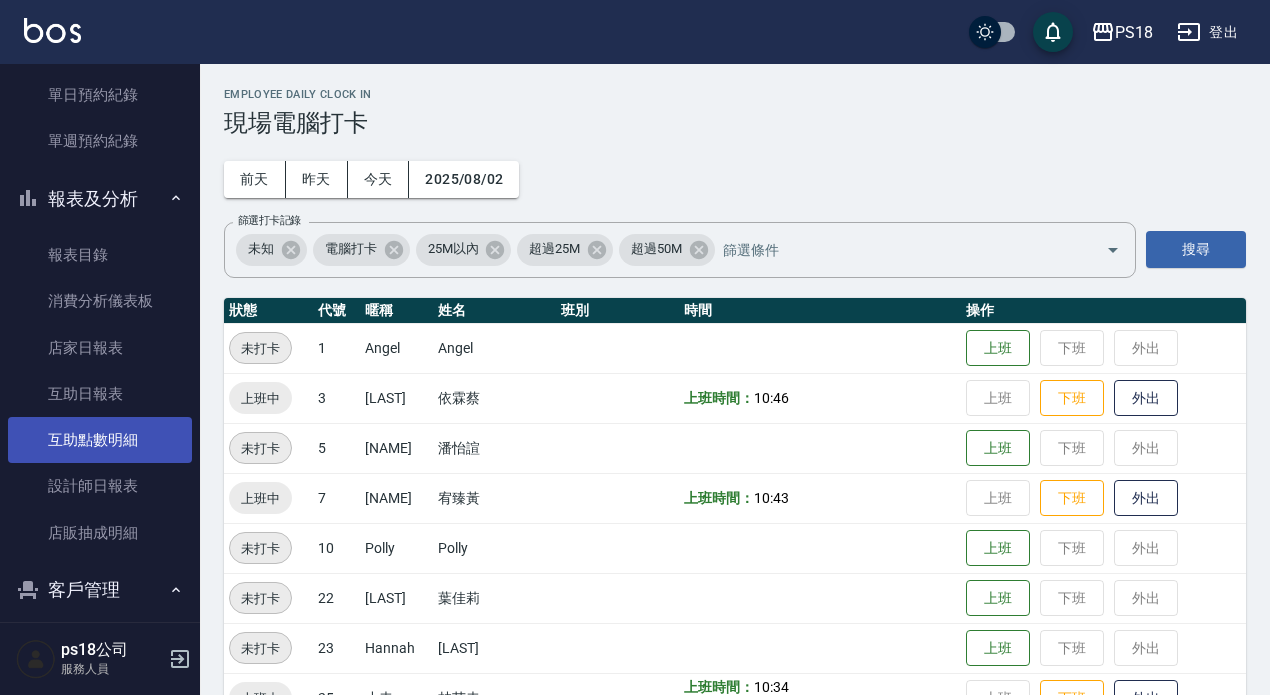 scroll, scrollTop: 500, scrollLeft: 0, axis: vertical 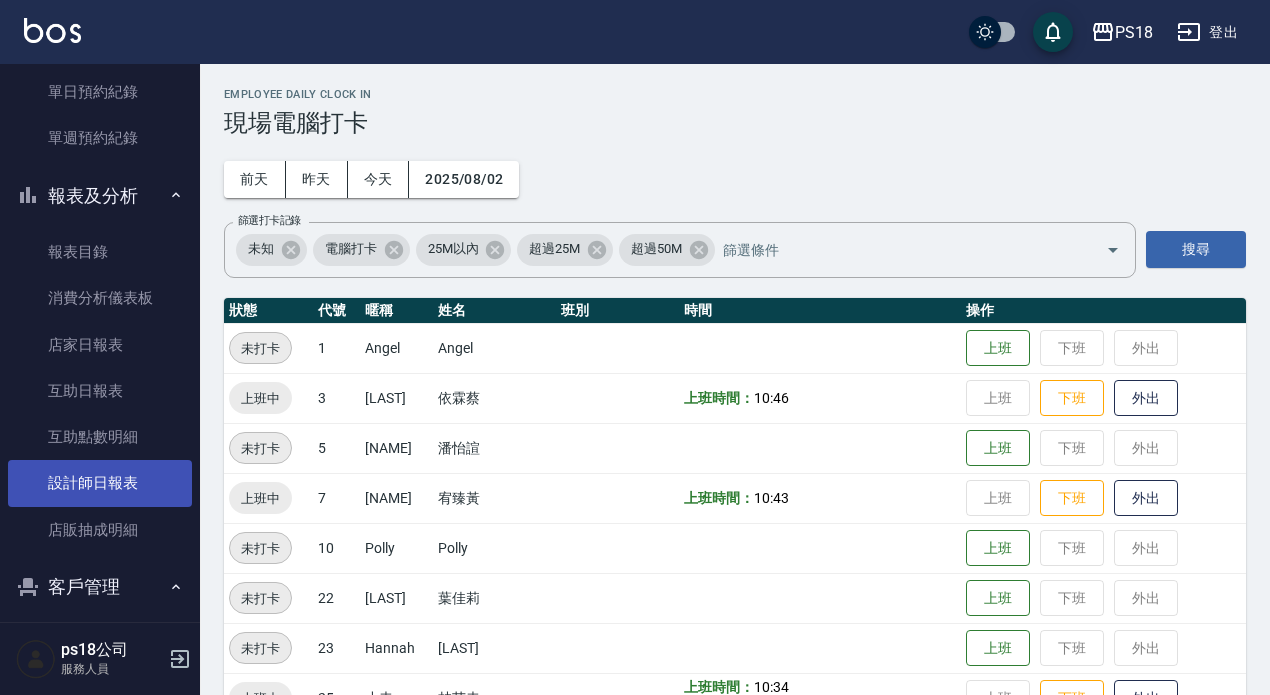 click on "設計師日報表" at bounding box center [100, 483] 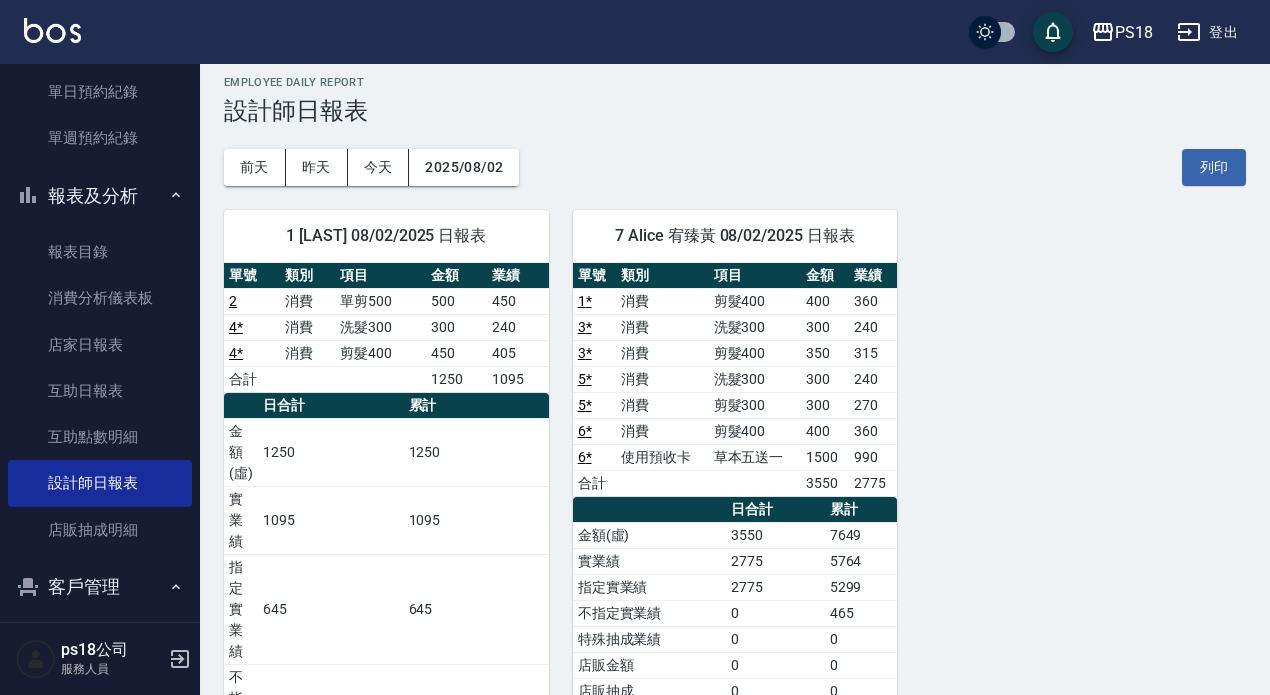scroll, scrollTop: 0, scrollLeft: 0, axis: both 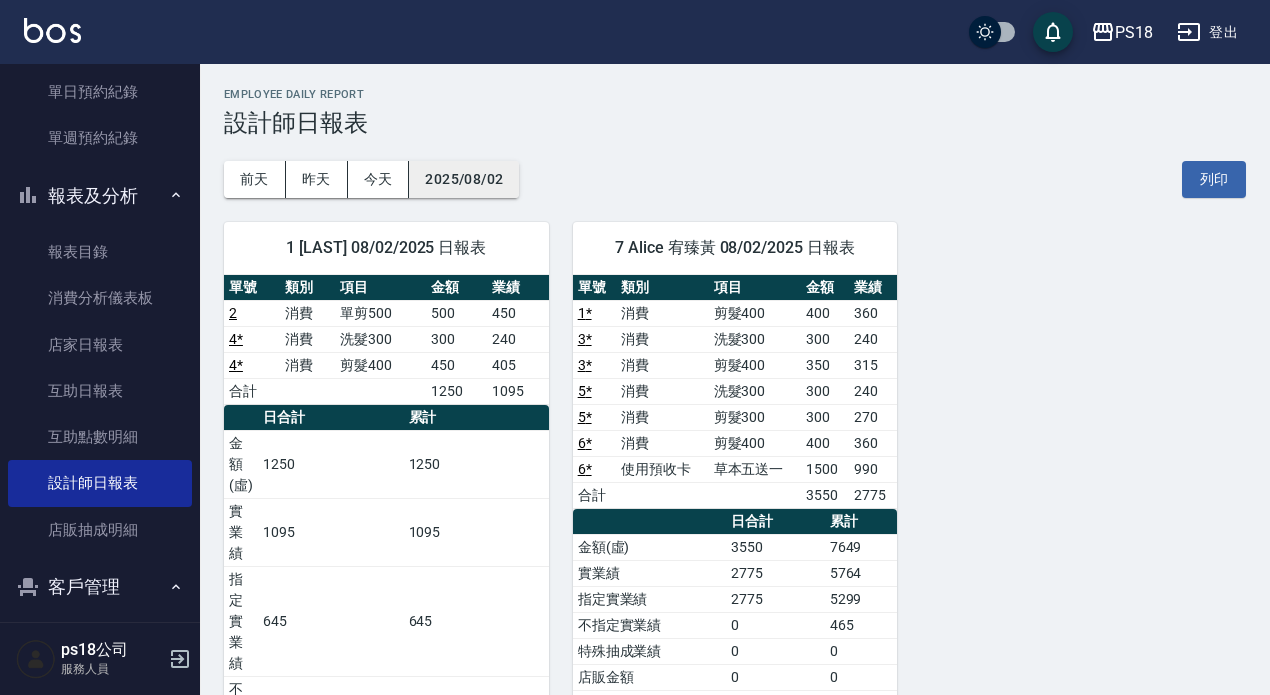 click on "2025/08/02" at bounding box center (464, 179) 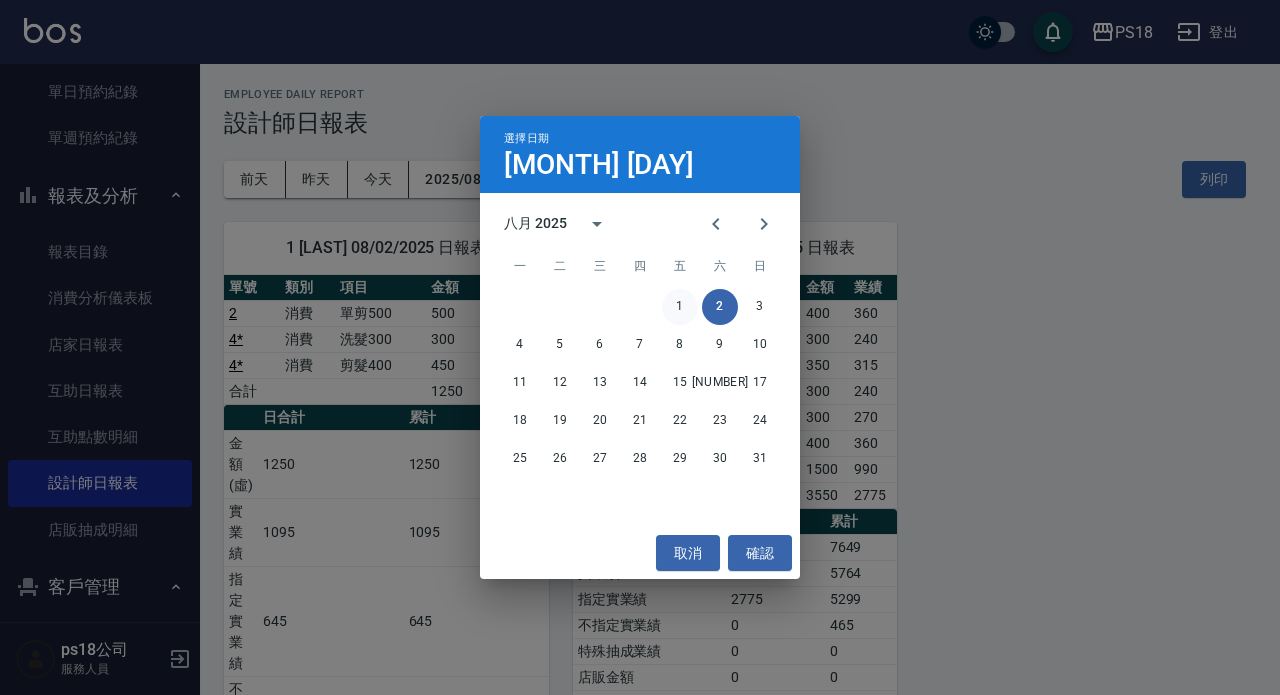 click on "1" at bounding box center (680, 307) 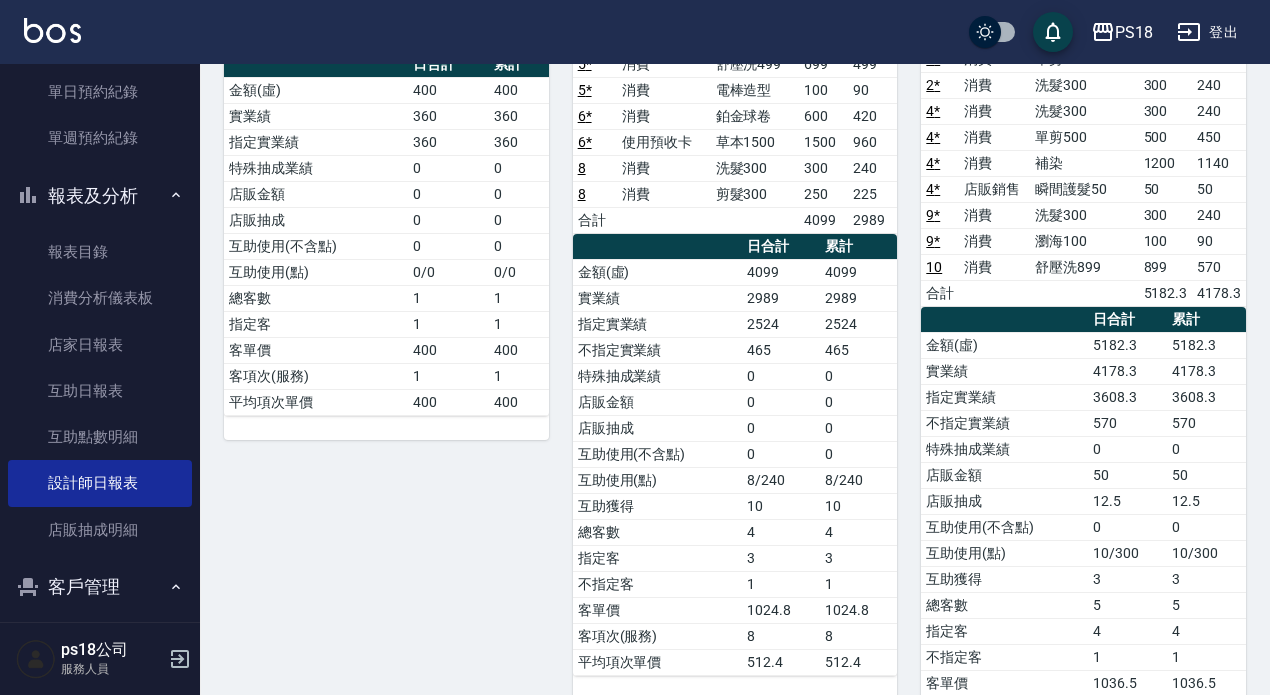scroll, scrollTop: 42, scrollLeft: 0, axis: vertical 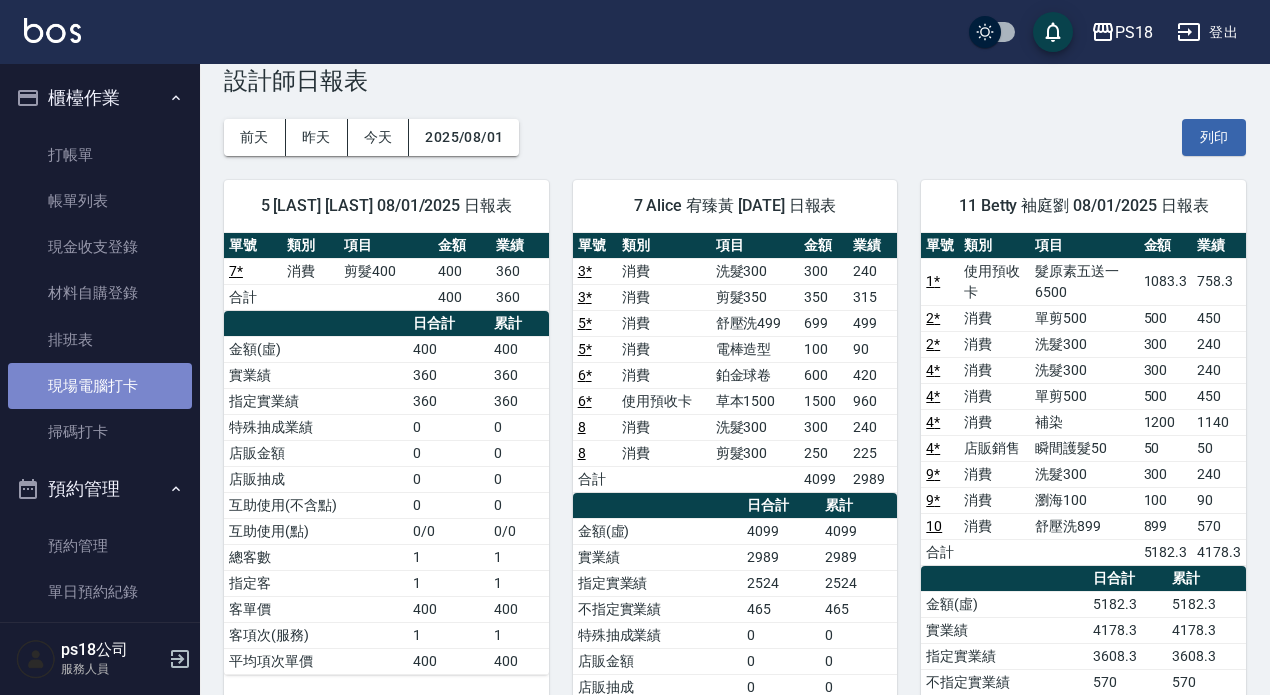 click on "現場電腦打卡" at bounding box center (100, 386) 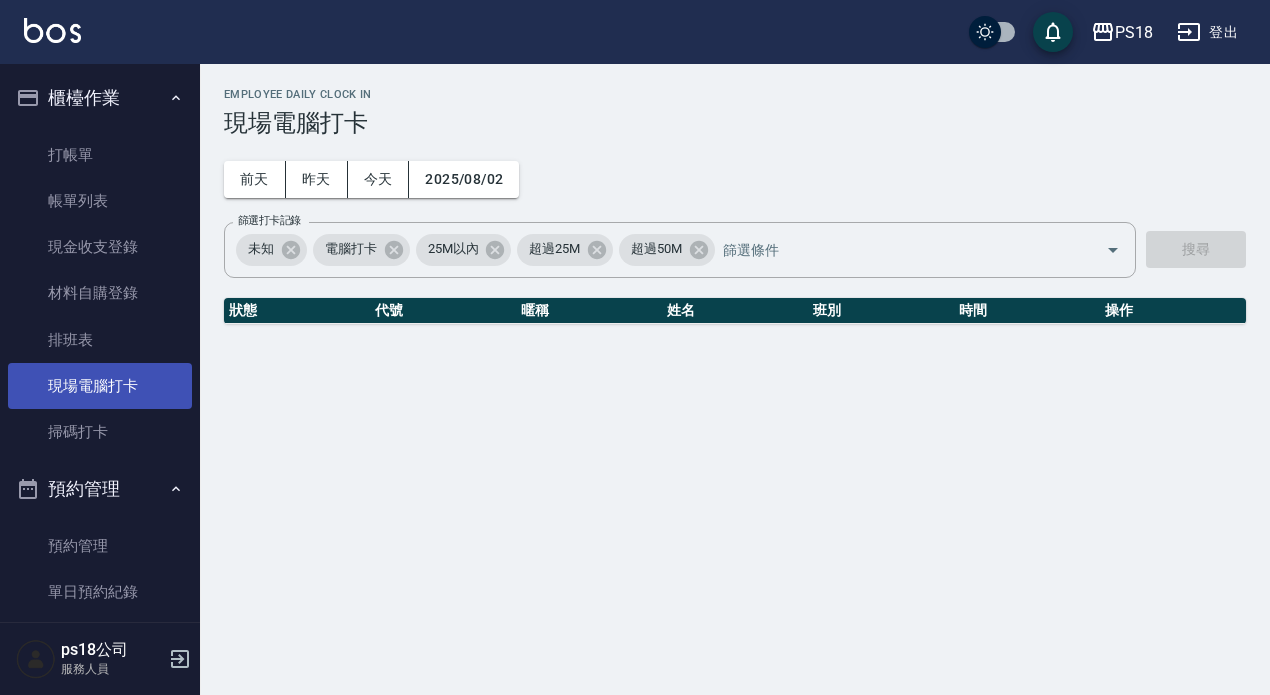 scroll, scrollTop: 0, scrollLeft: 0, axis: both 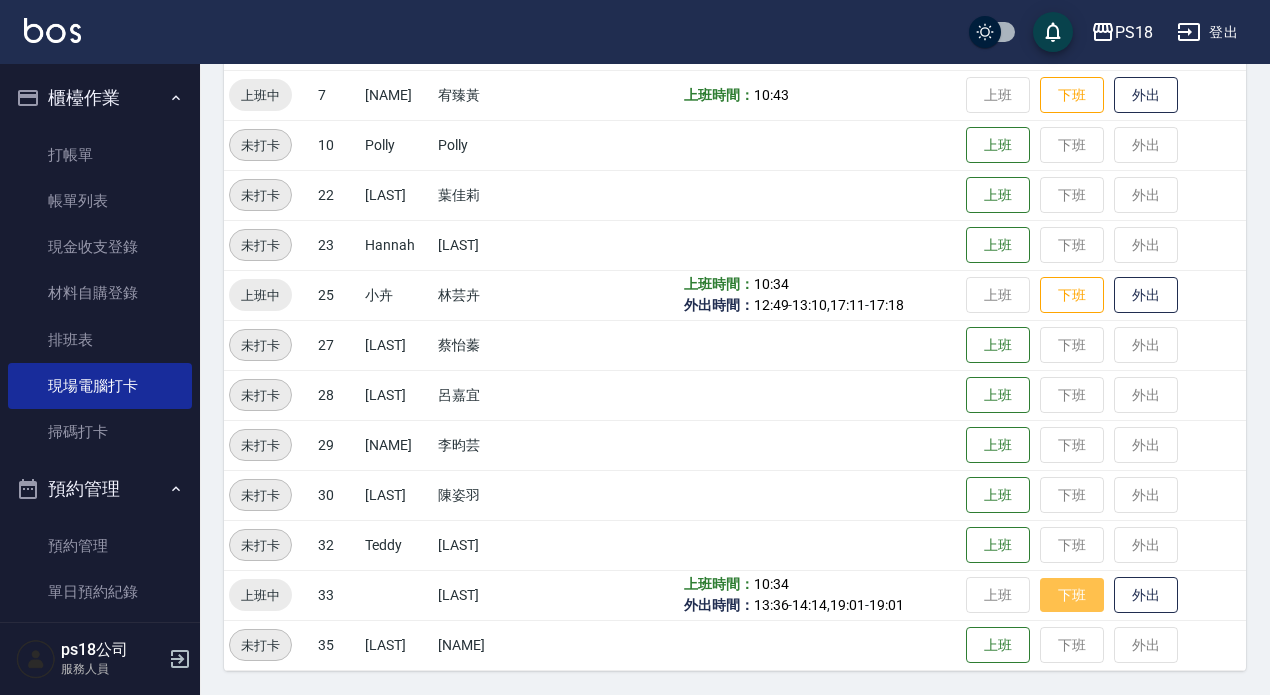 click on "下班" at bounding box center [1072, 595] 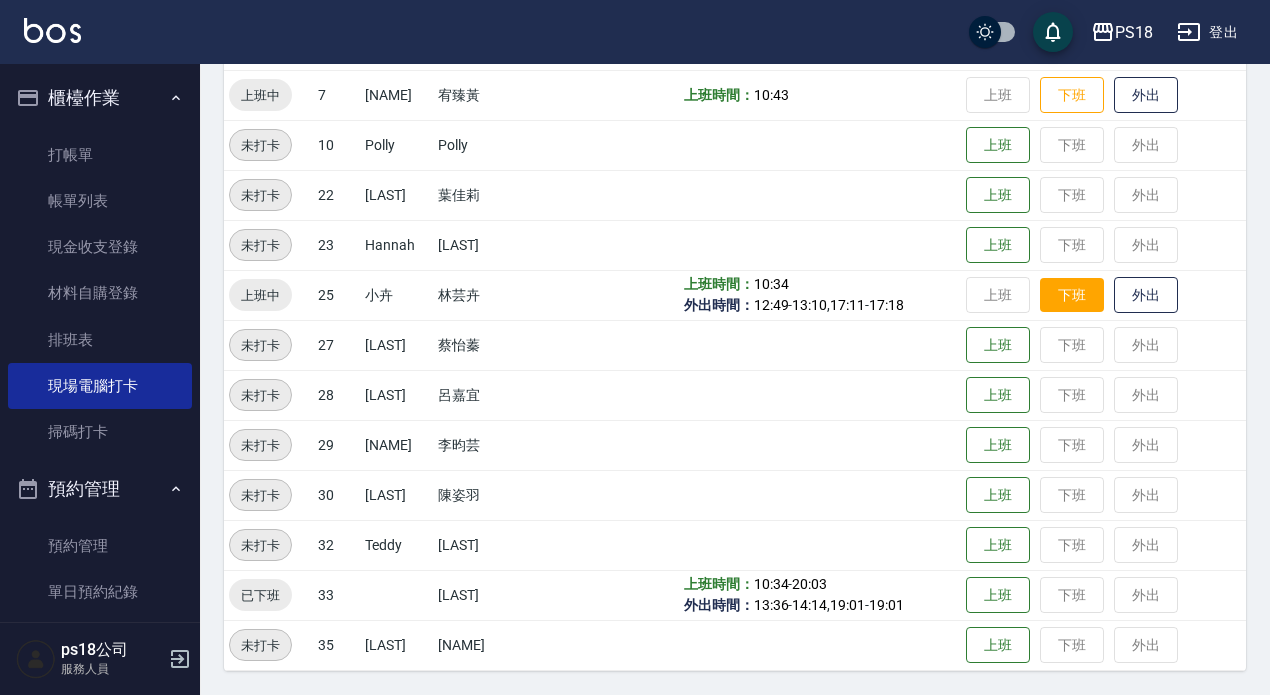 click on "下班" at bounding box center [1072, 295] 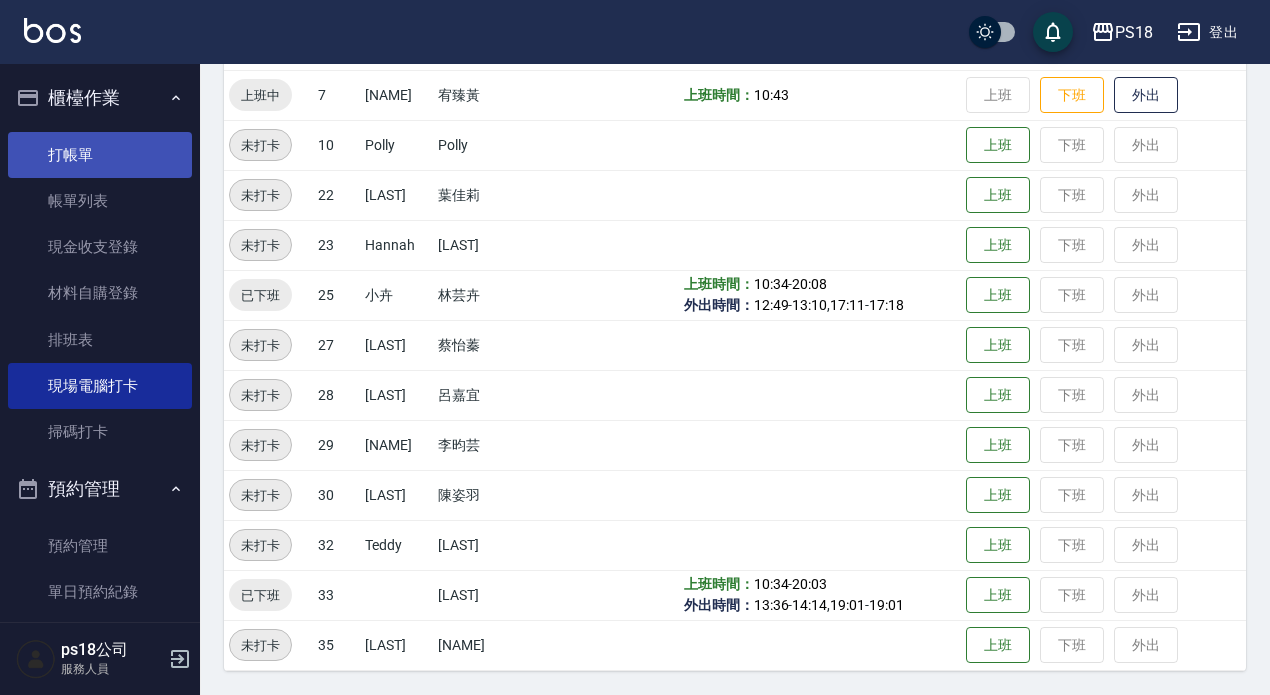 click on "打帳單" at bounding box center (100, 155) 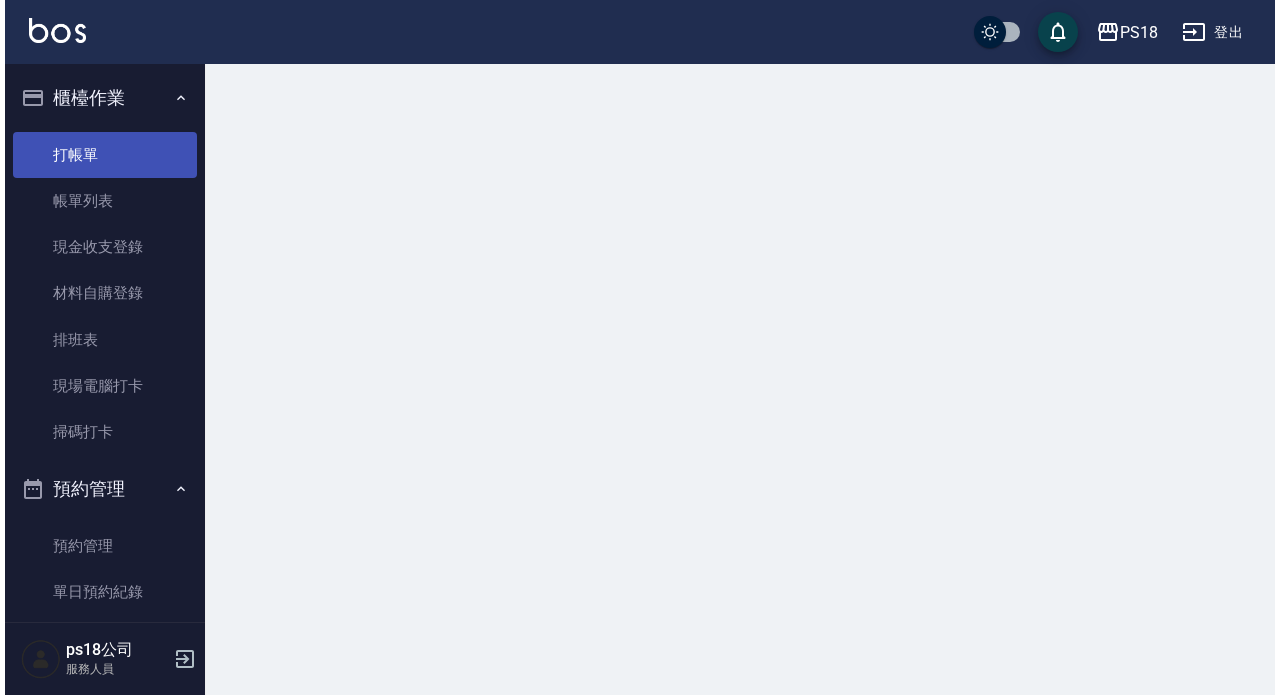 scroll, scrollTop: 0, scrollLeft: 0, axis: both 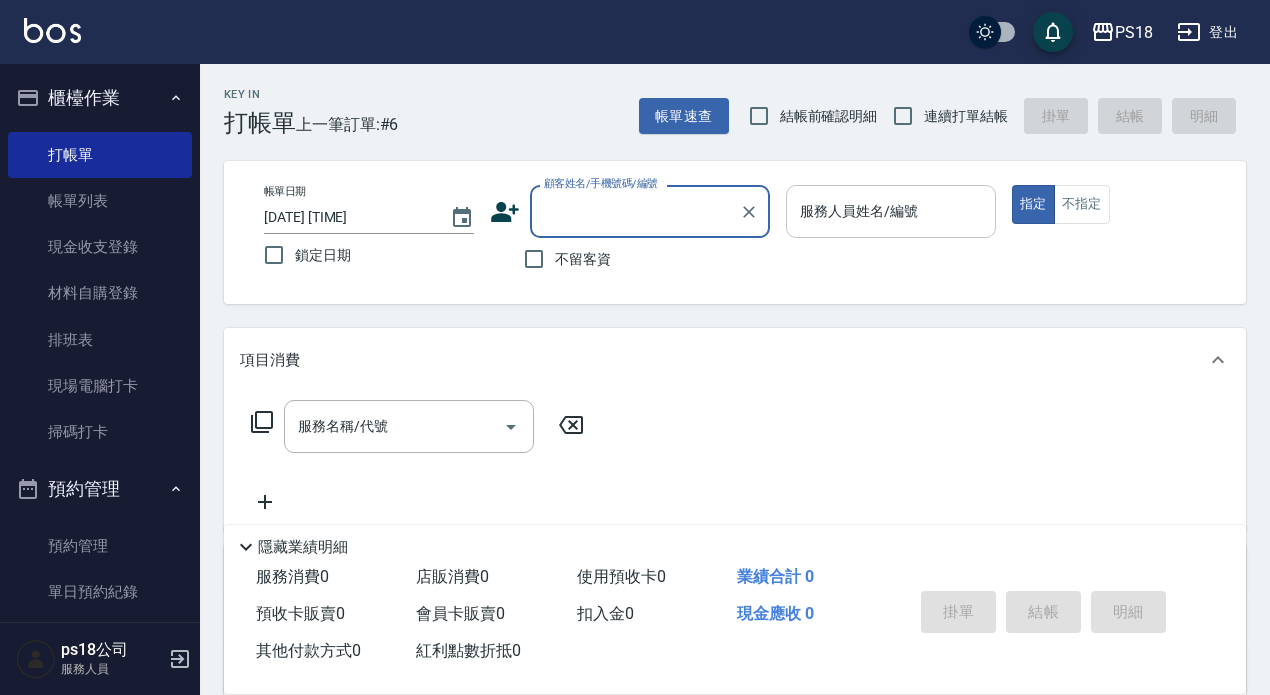 click on "服務人員姓名/編號" at bounding box center [891, 211] 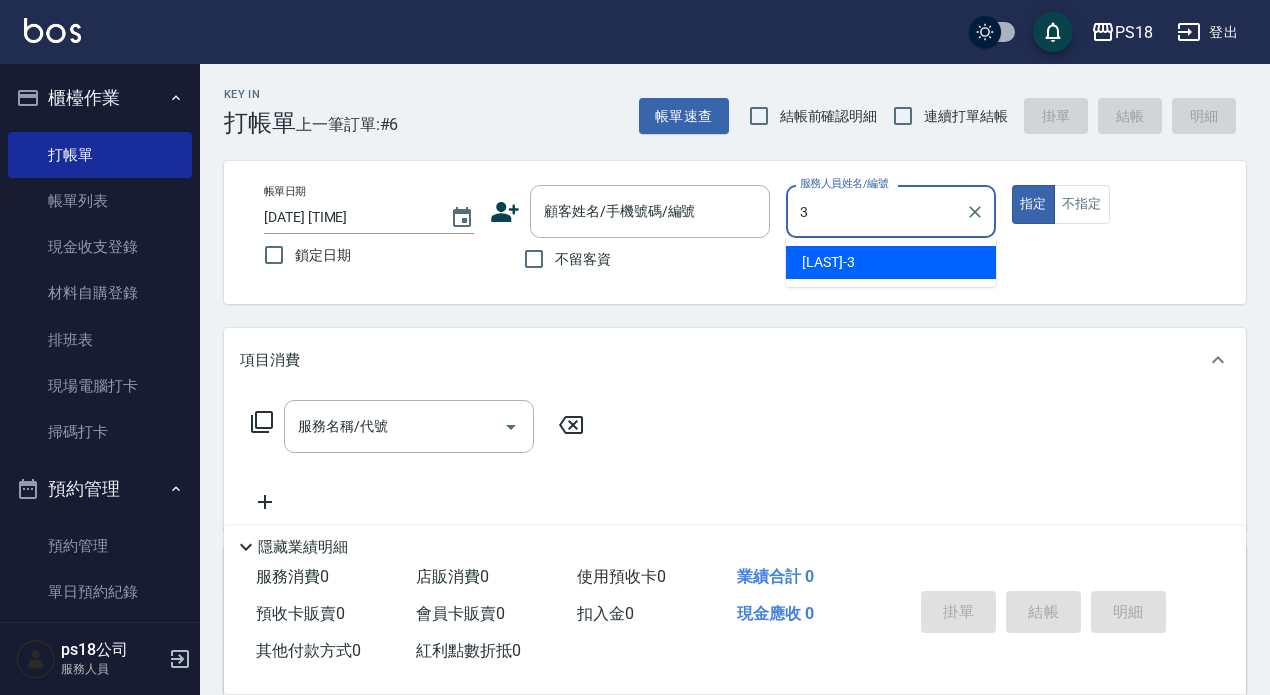 type on "Jolin-3" 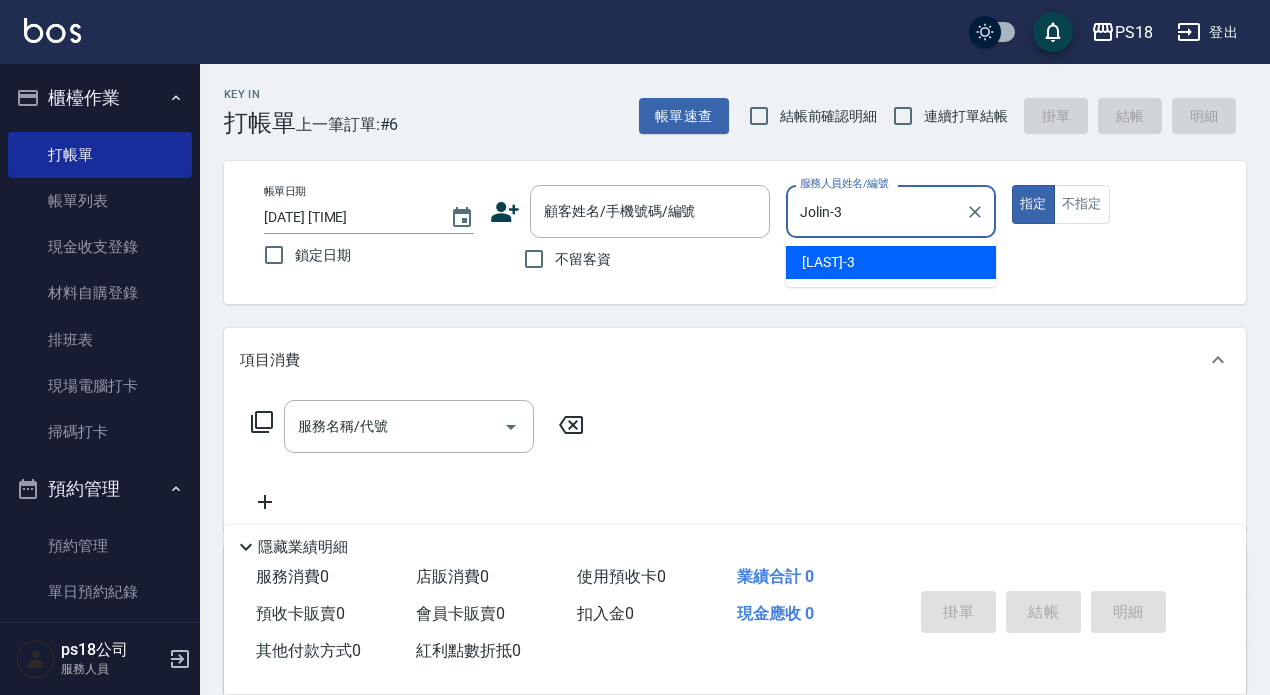 type on "true" 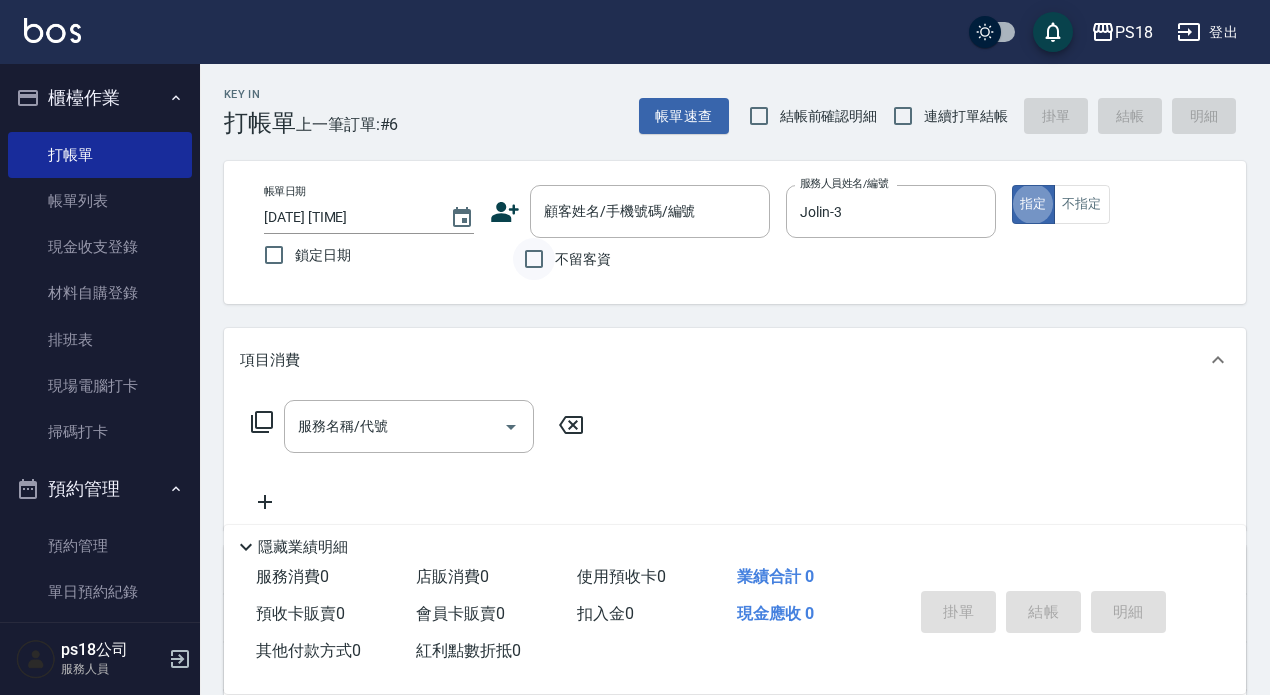 click on "不留客資" at bounding box center (534, 259) 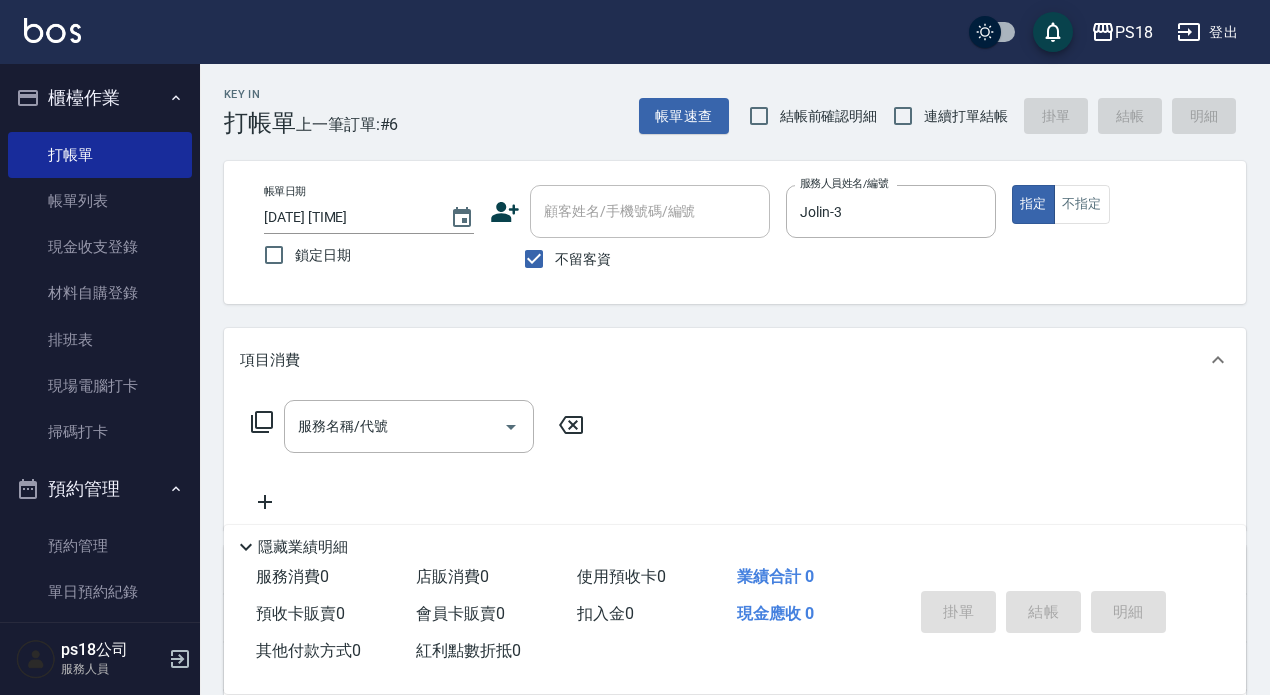 click 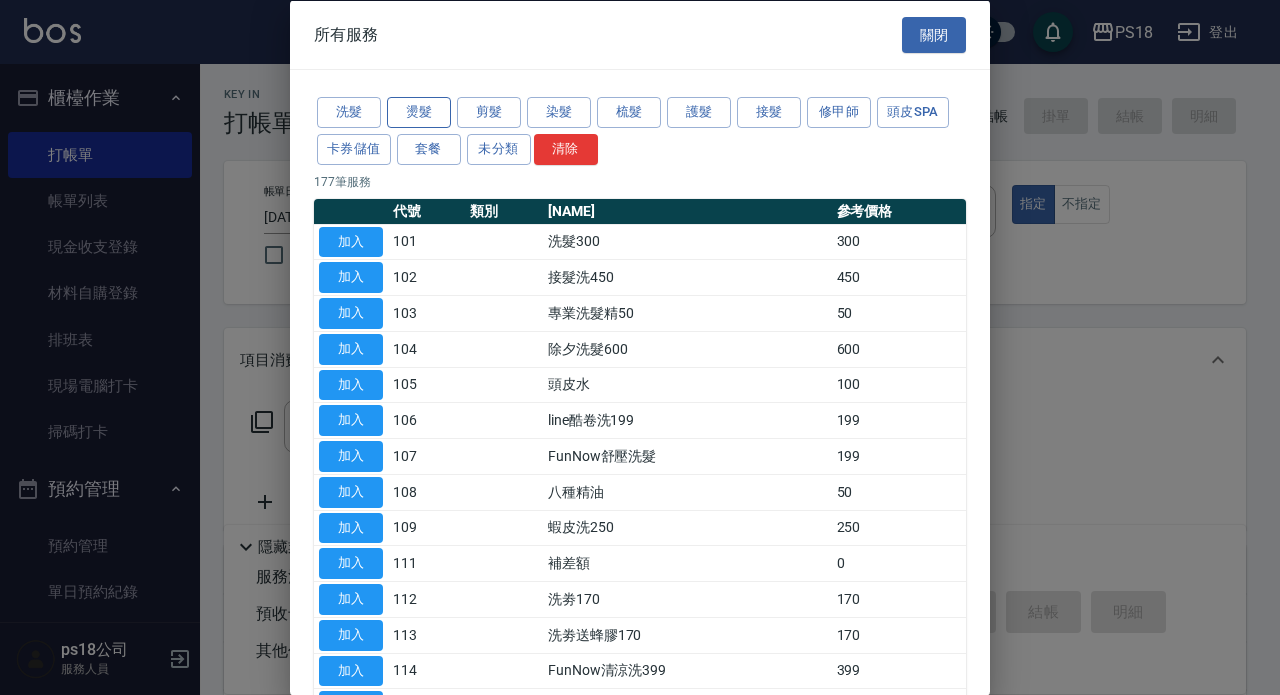 click on "燙髮" at bounding box center [419, 112] 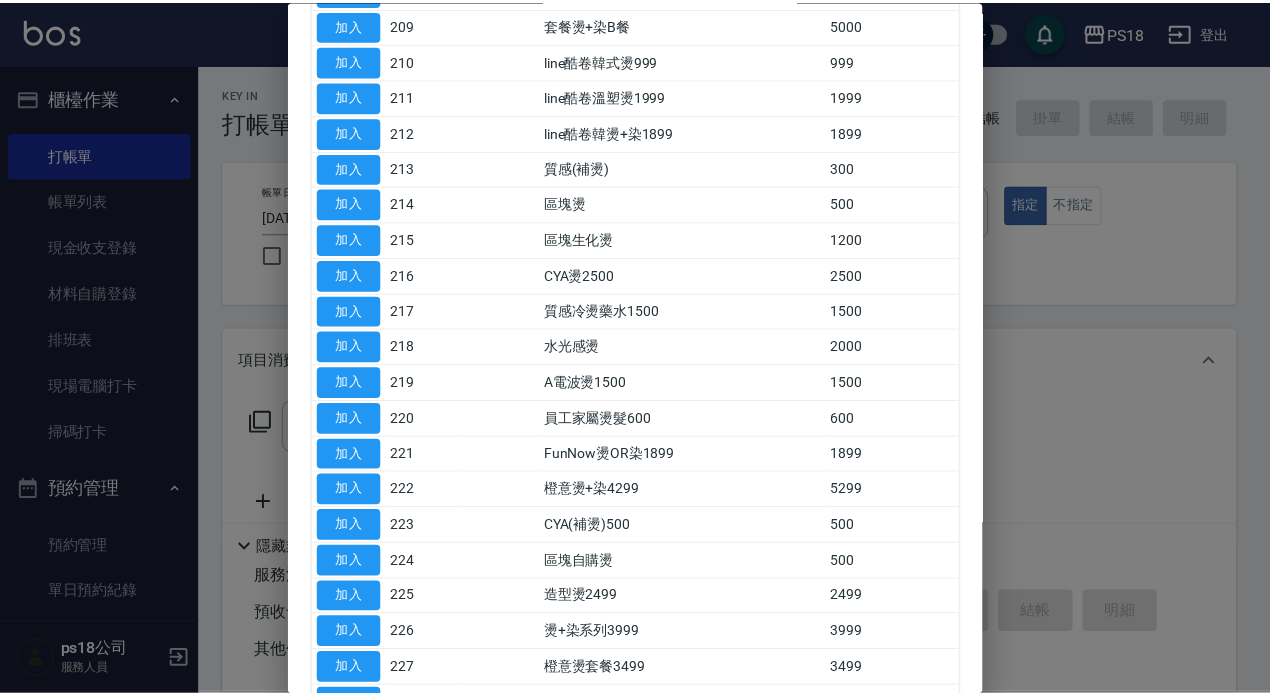 scroll, scrollTop: 783, scrollLeft: 0, axis: vertical 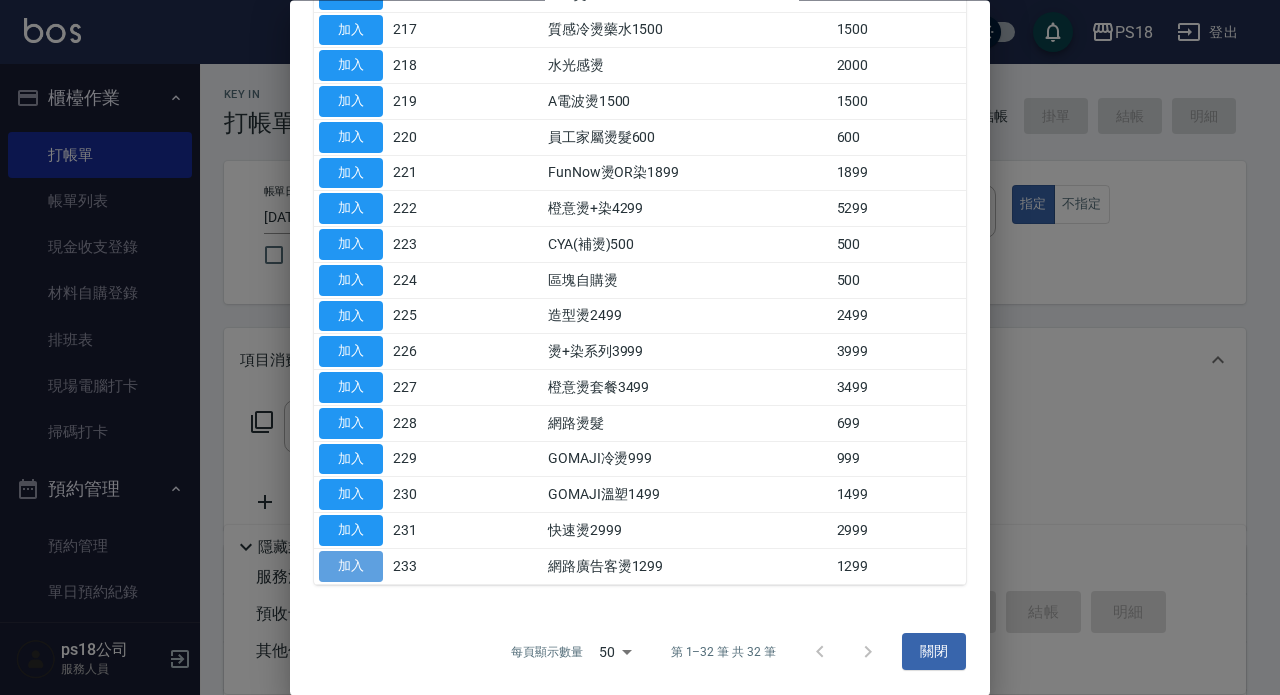 click on "加入" at bounding box center (351, 566) 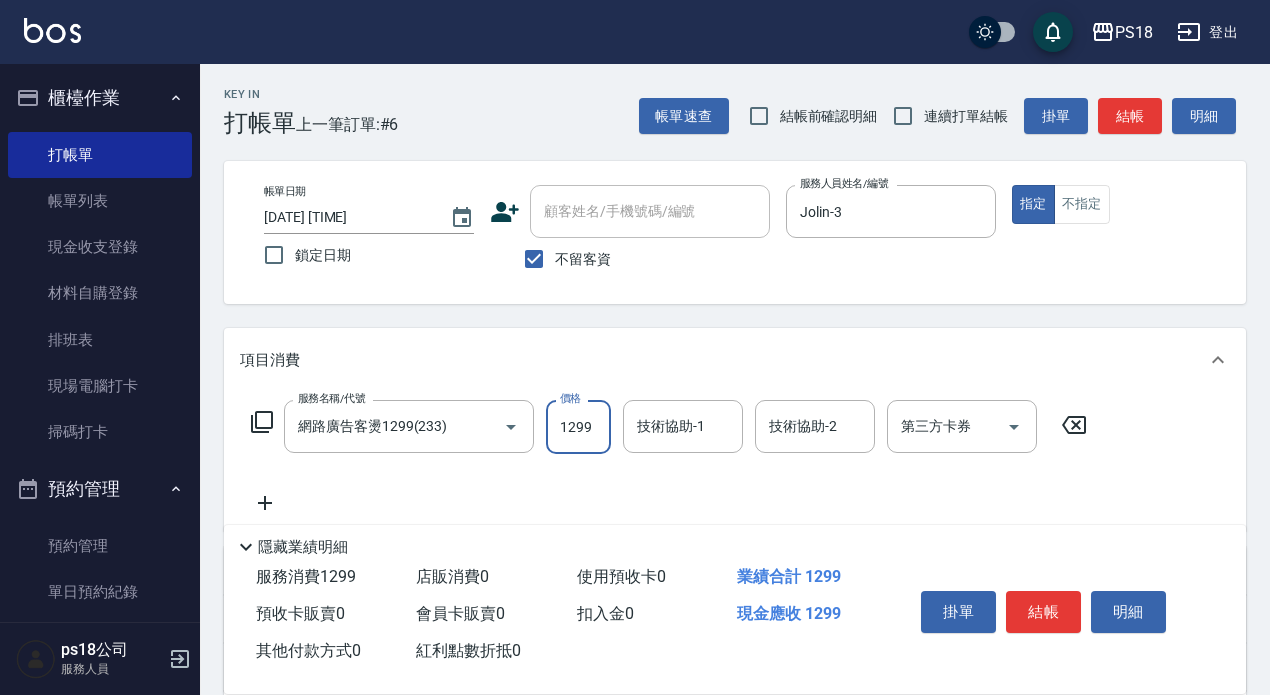click on "1299" at bounding box center (578, 427) 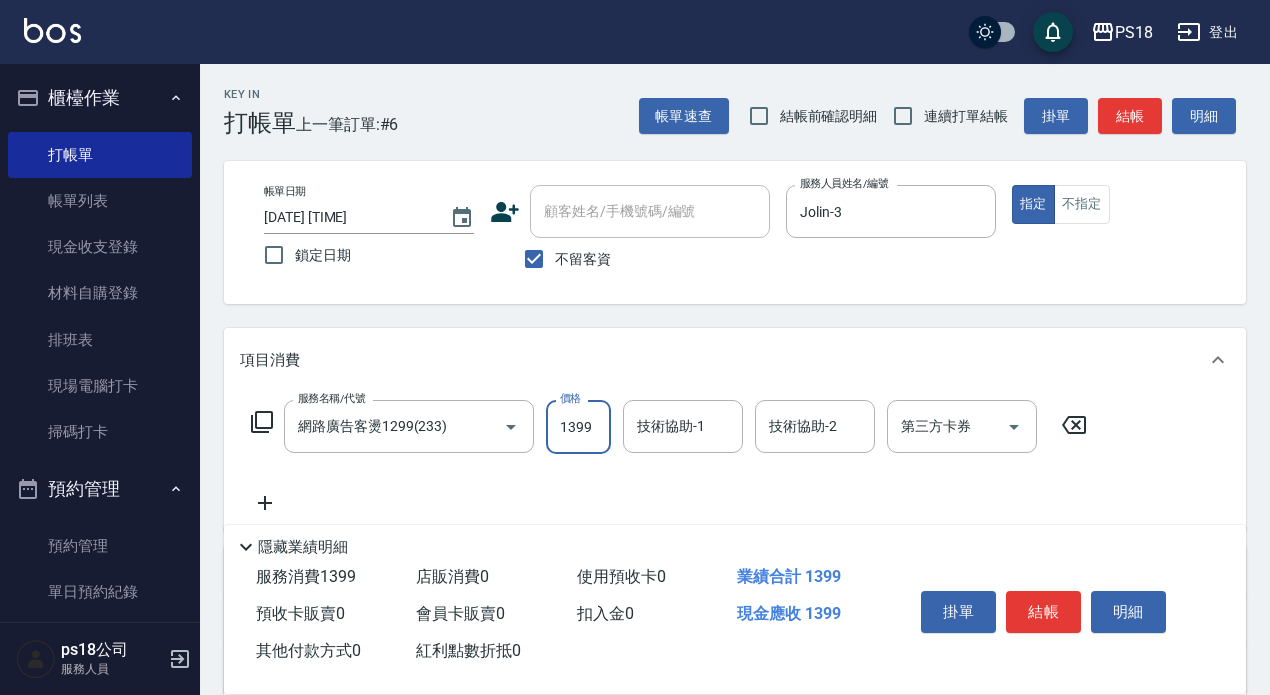 type on "1399" 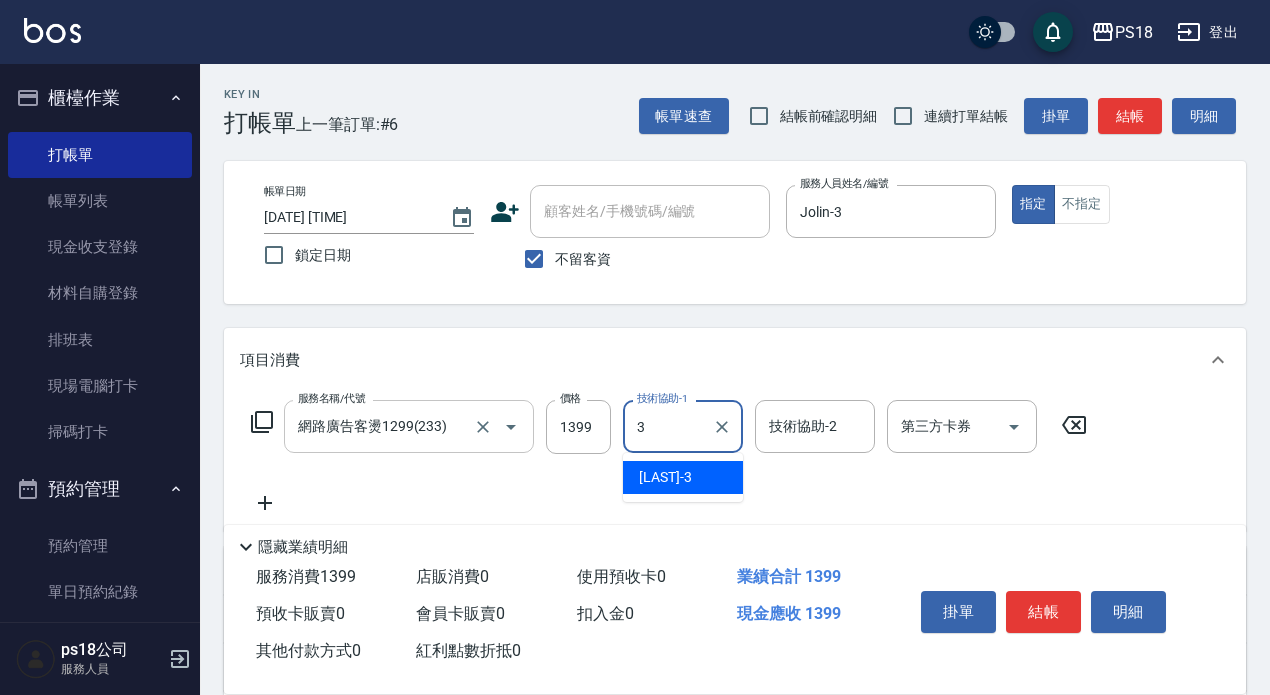 type on "Jolin-3" 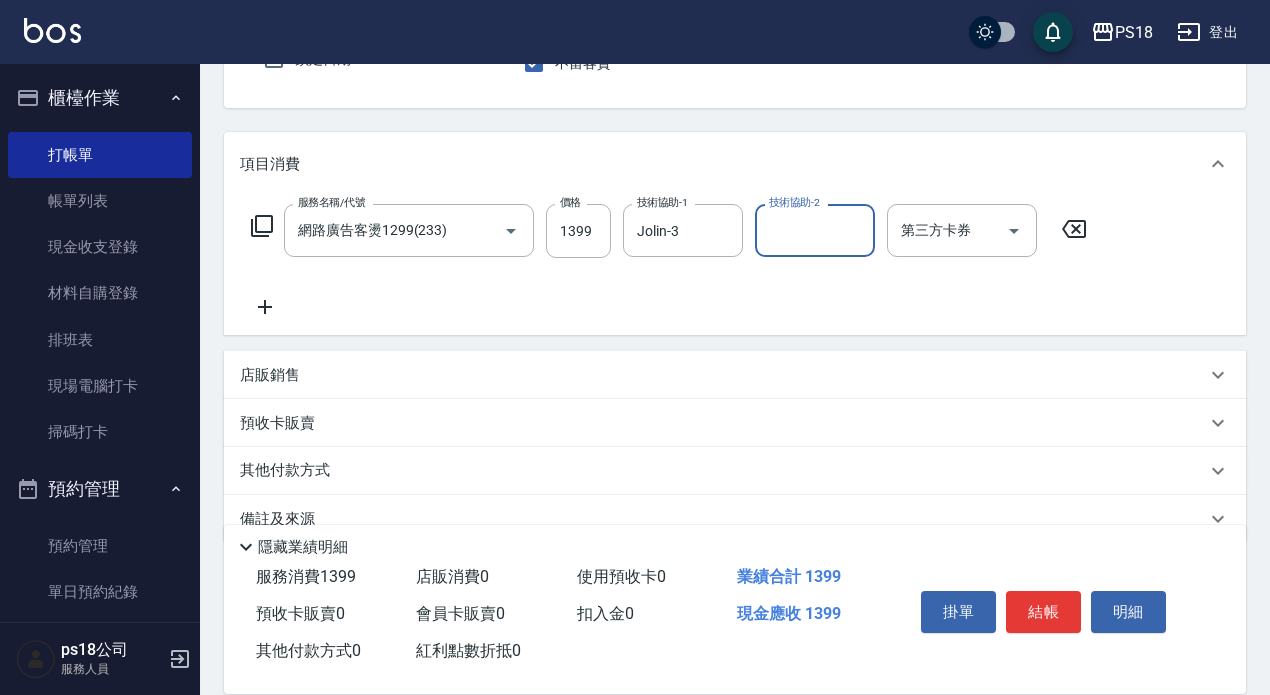 scroll, scrollTop: 236, scrollLeft: 0, axis: vertical 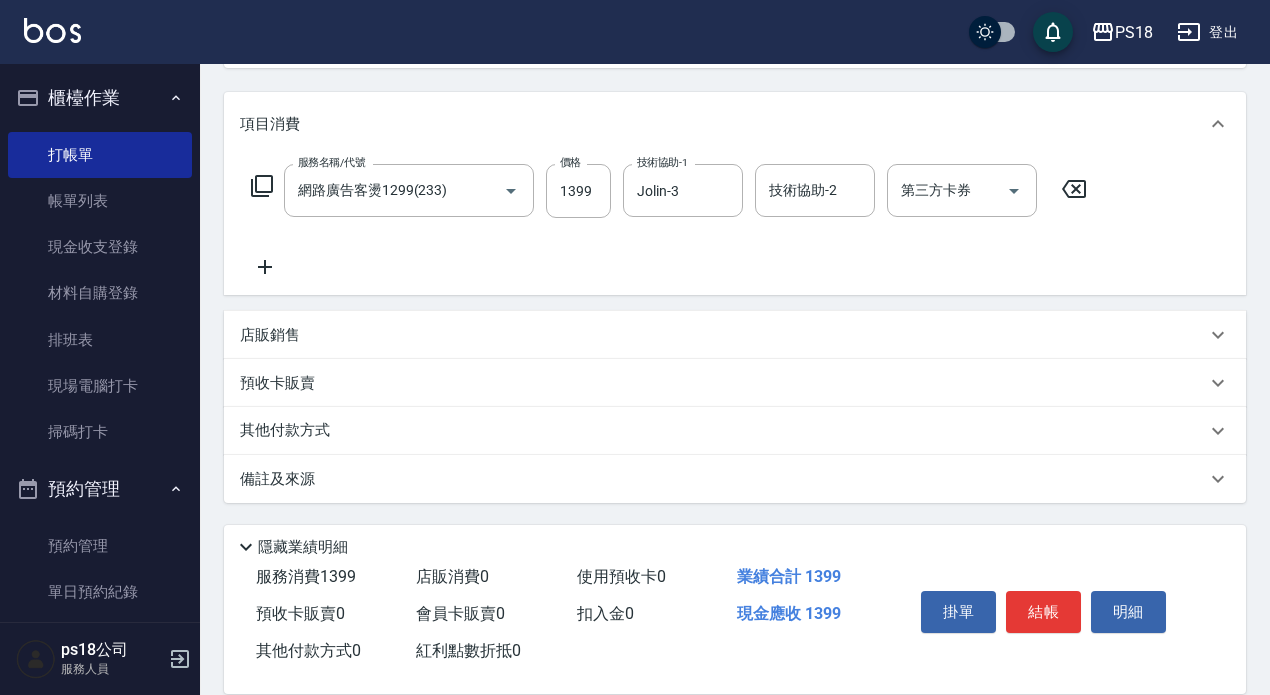 click on "備註及來源" at bounding box center [723, 479] 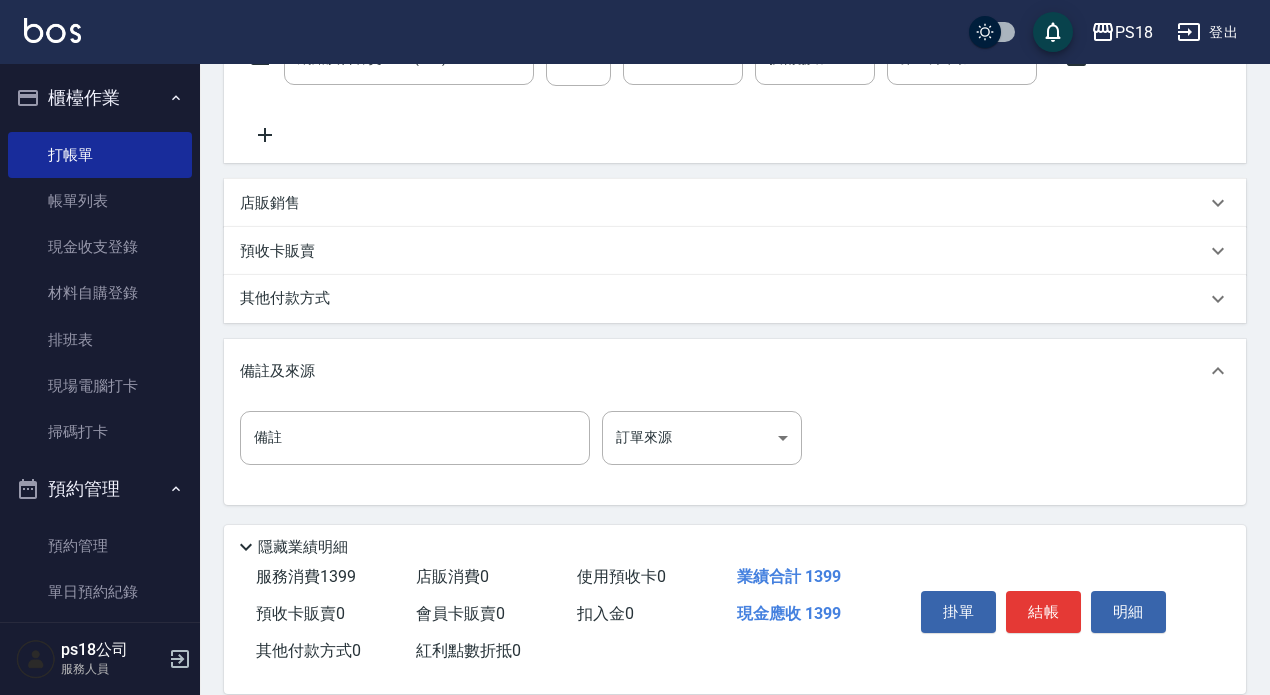 scroll, scrollTop: 370, scrollLeft: 0, axis: vertical 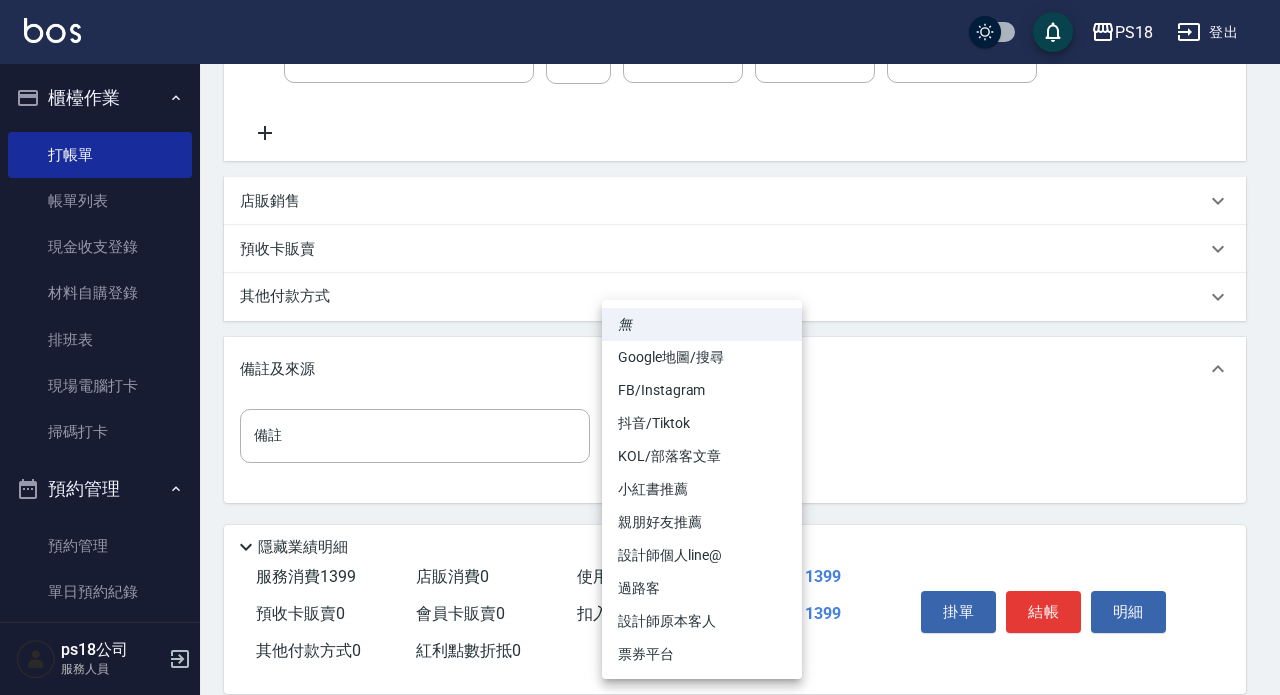 click on "PS18 登出 櫃檯作業 打帳單 帳單列表 現金收支登錄 材料自購登錄 排班表 現場電腦打卡 掃碼打卡 預約管理 預約管理 單日預約紀錄 單週預約紀錄 報表及分析 報表目錄 消費分析儀表板 店家日報表 互助日報表 互助點數明細 設計師日報表 店販抽成明細 客戶管理 客戶列表 員工及薪資 員工列表 全店打卡記錄 商品管理 商品列表 ps18公司 服務人員 Key In 打帳單 上一筆訂單:#6 帳單速查 結帳前確認明細 連續打單結帳 掛單 結帳 明細 帳單日期 2025/08/02 20:18 鎖定日期 顧客姓名/手機號碼/編號 顧客姓名/手機號碼/編號 不留客資 服務人員姓名/編號 Jolin-3 服務人員姓名/編號 指定 不指定 項目消費 服務名稱/代號 網路廣告客燙1299(233) 服務名稱/代號 價格 1399 價格 技術協助-1 Jolin-3 技術協助-1 技術協助-2 技術協助-2 第三方卡券 第三方卡券 店販銷售 服務人員姓名/編號 商品代號/名稱" at bounding box center [640, 162] 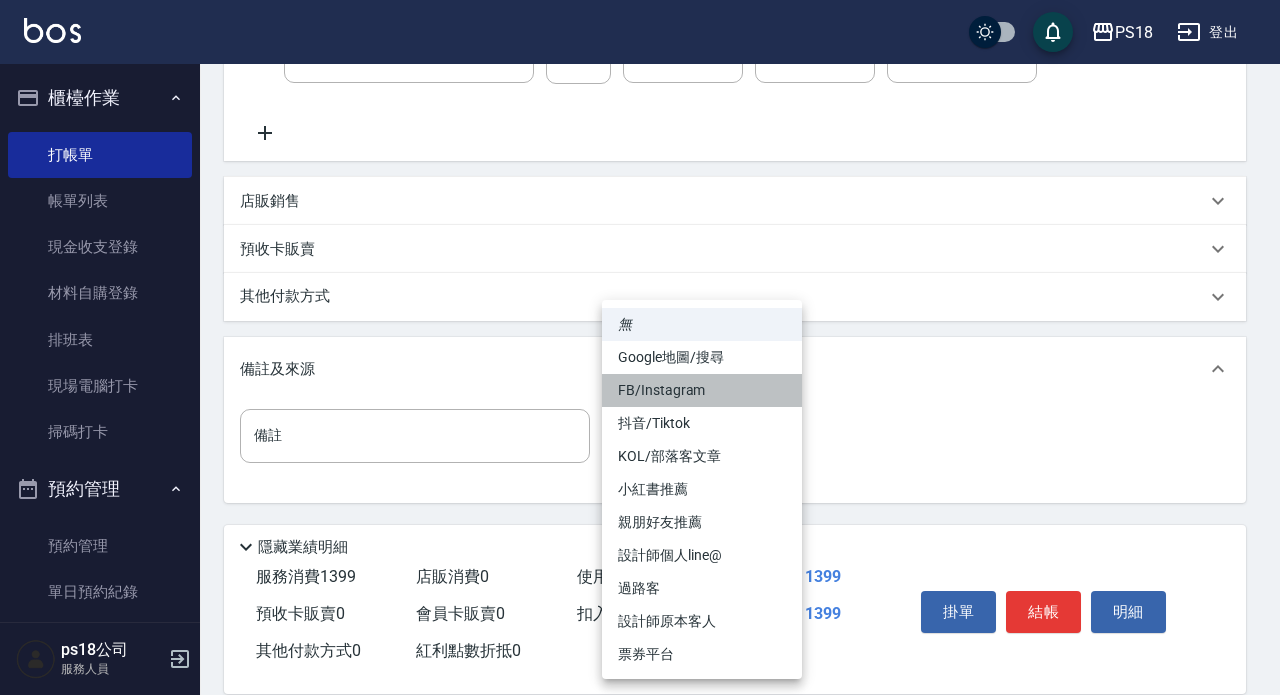 click on "FB/Instagram" at bounding box center (702, 390) 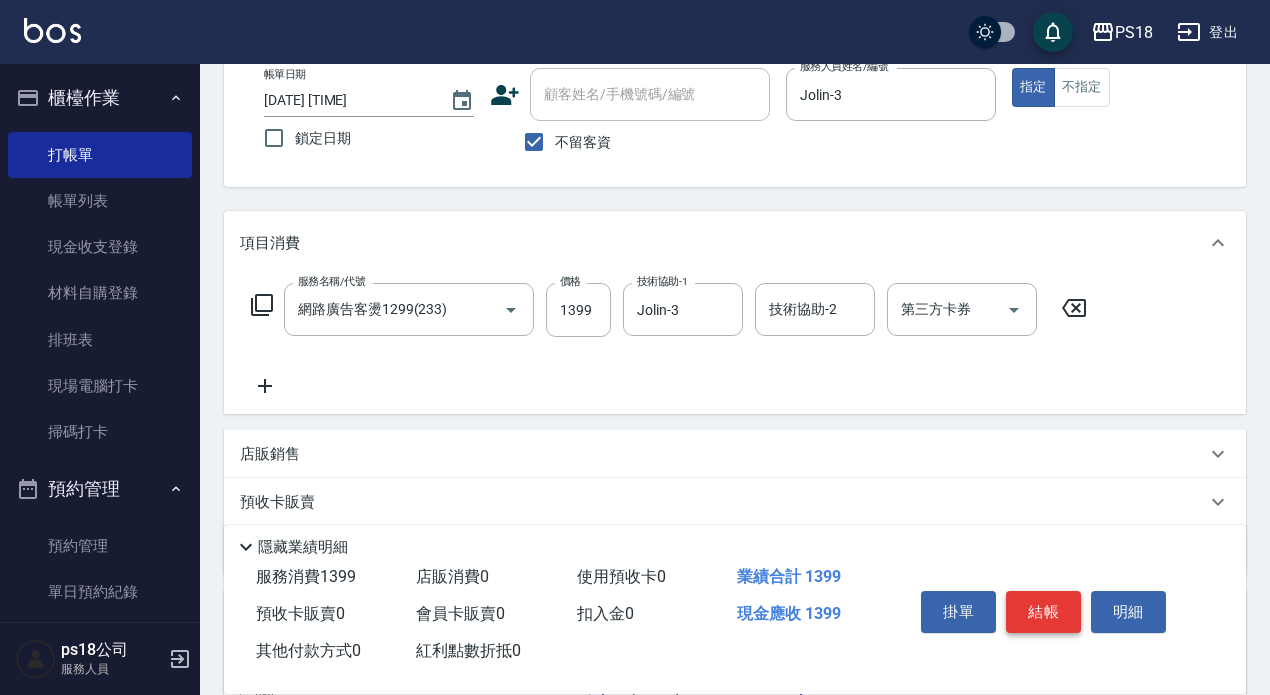scroll, scrollTop: 300, scrollLeft: 0, axis: vertical 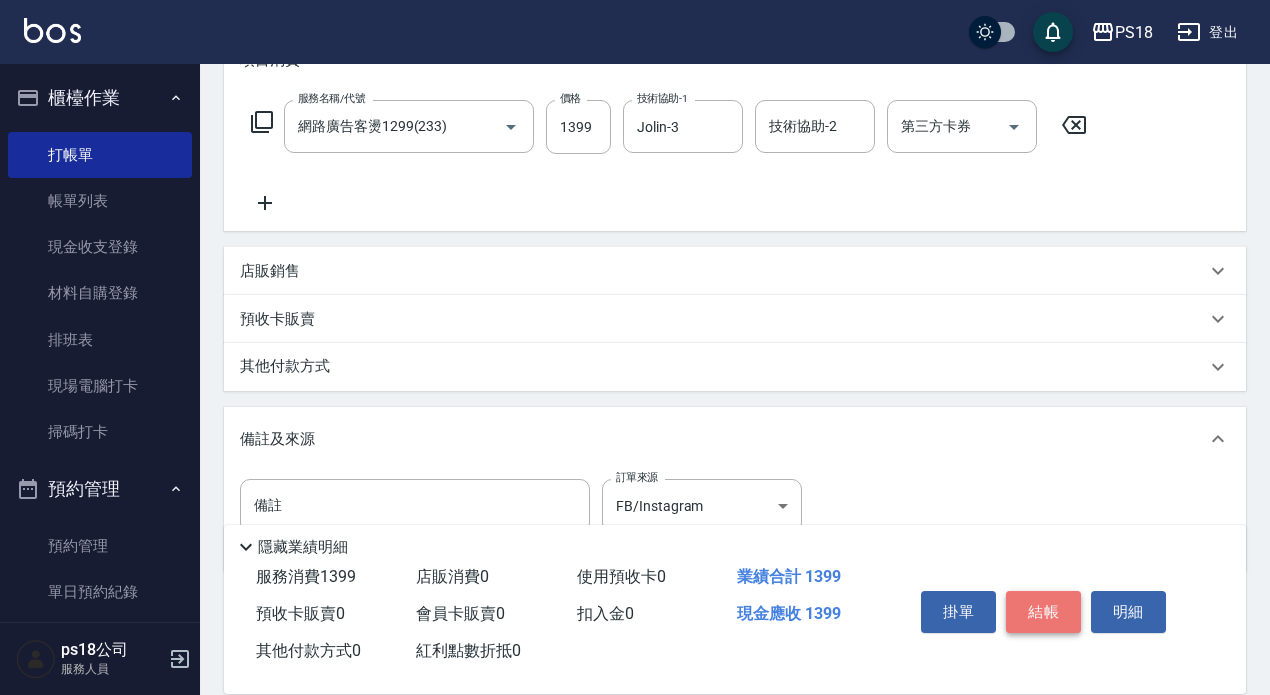 click on "結帳" at bounding box center [1043, 612] 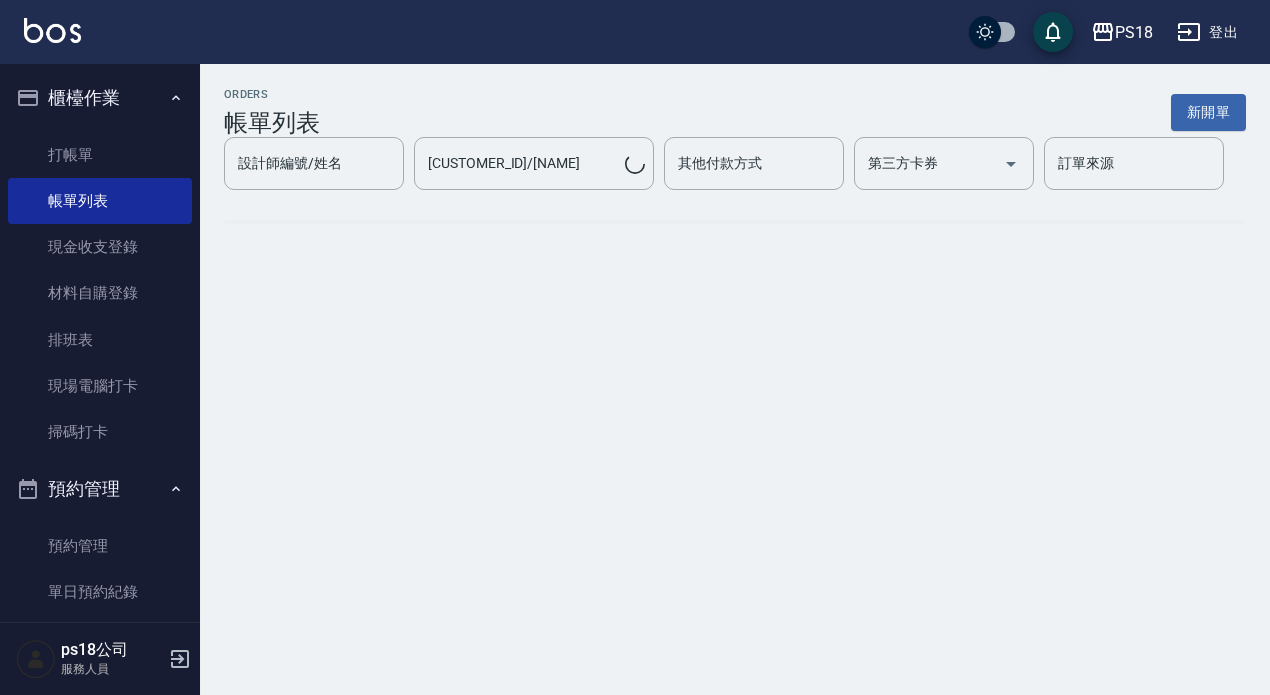 scroll, scrollTop: 0, scrollLeft: 0, axis: both 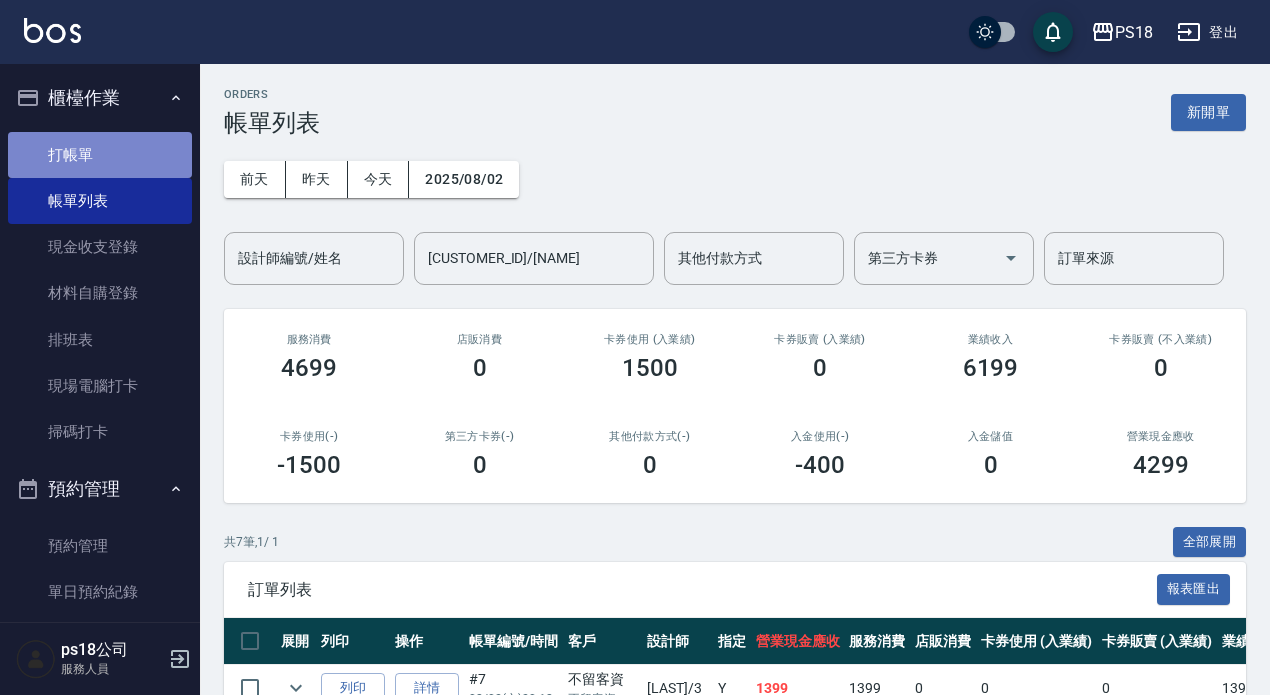 click on "打帳單" at bounding box center (100, 155) 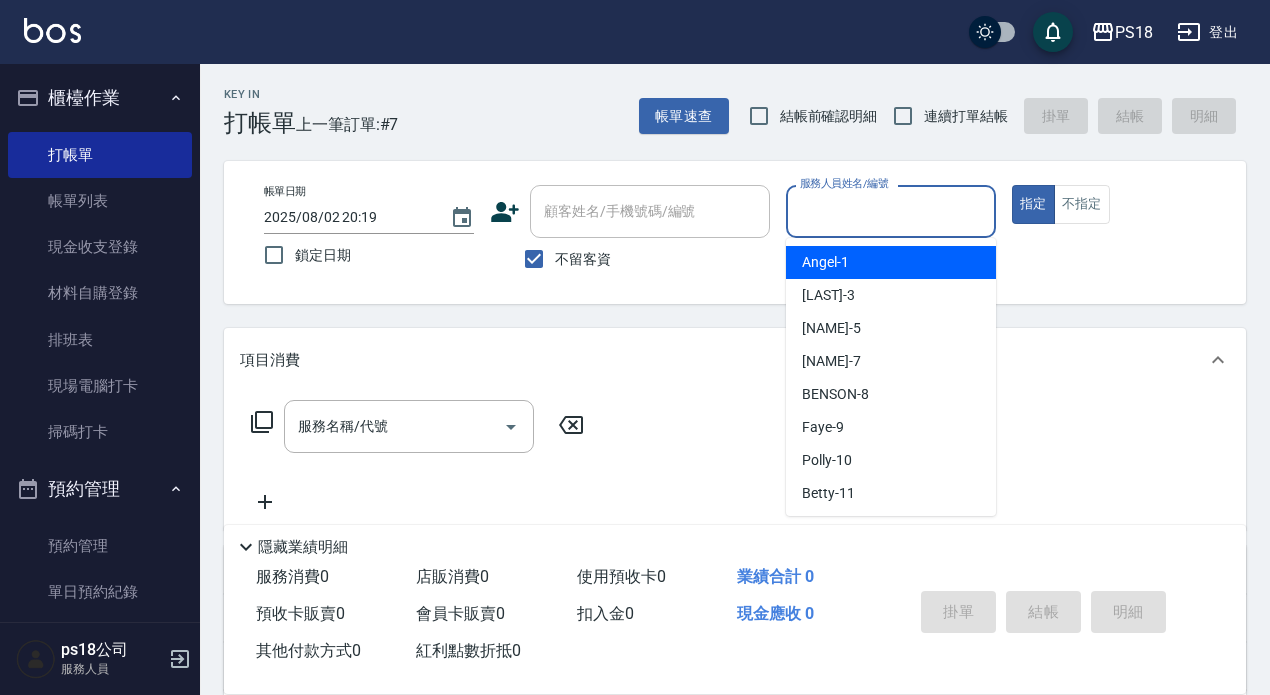 click on "服務人員姓名/編號" at bounding box center [891, 211] 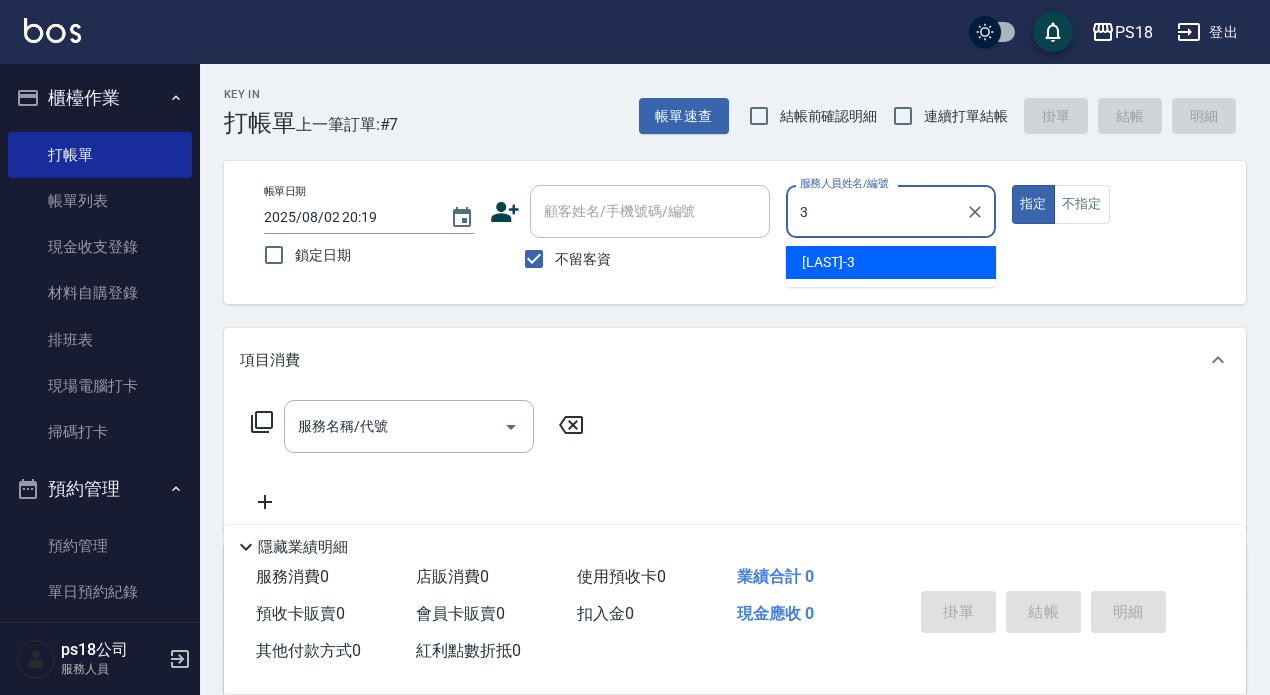 type on "Jolin-3" 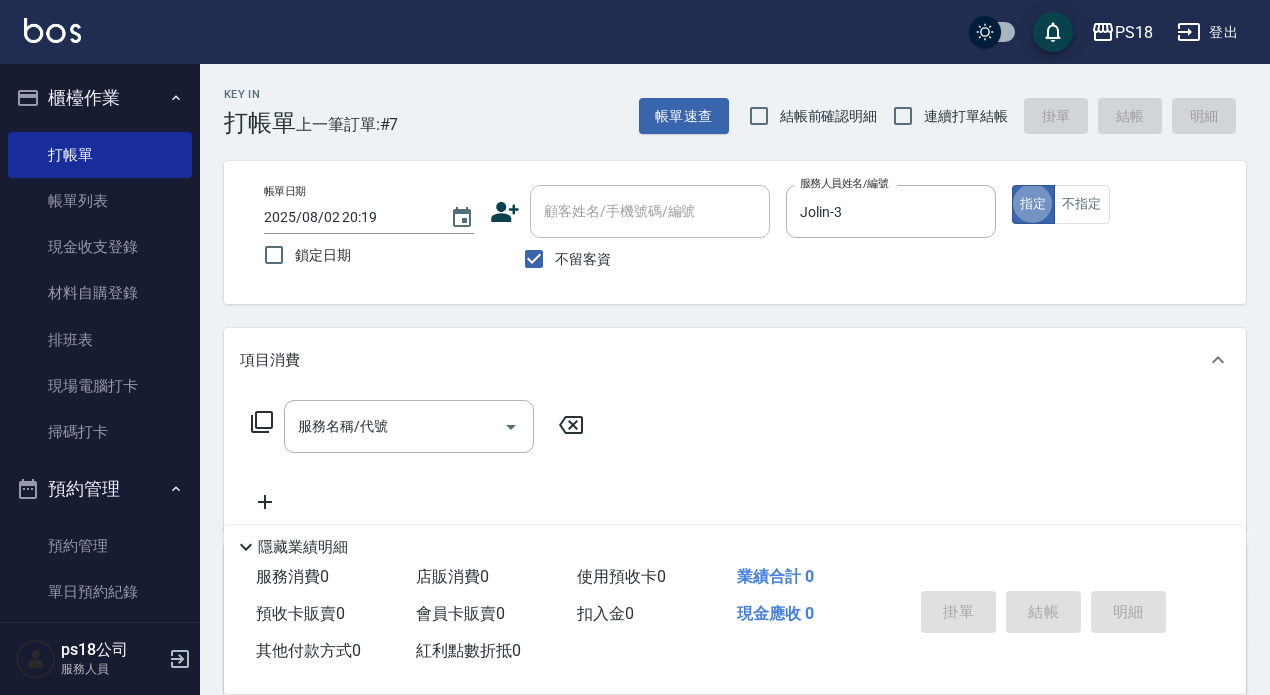 type on "true" 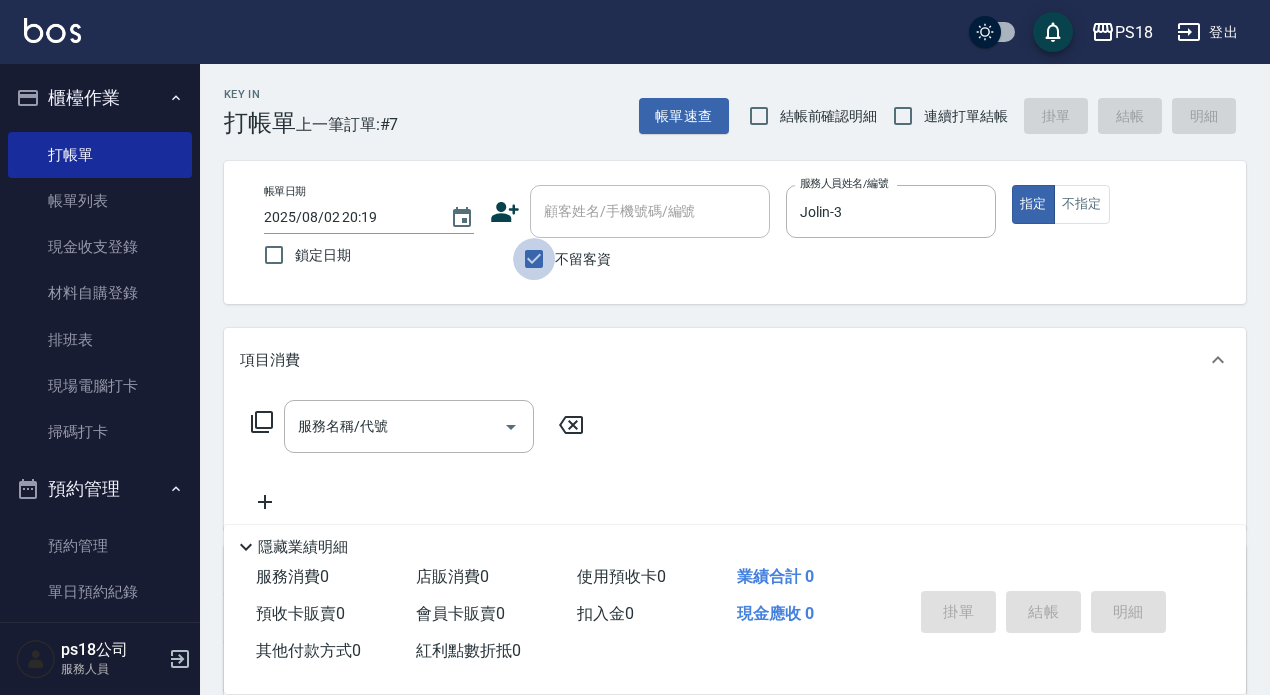 drag, startPoint x: 532, startPoint y: 258, endPoint x: 551, endPoint y: 208, distance: 53.488316 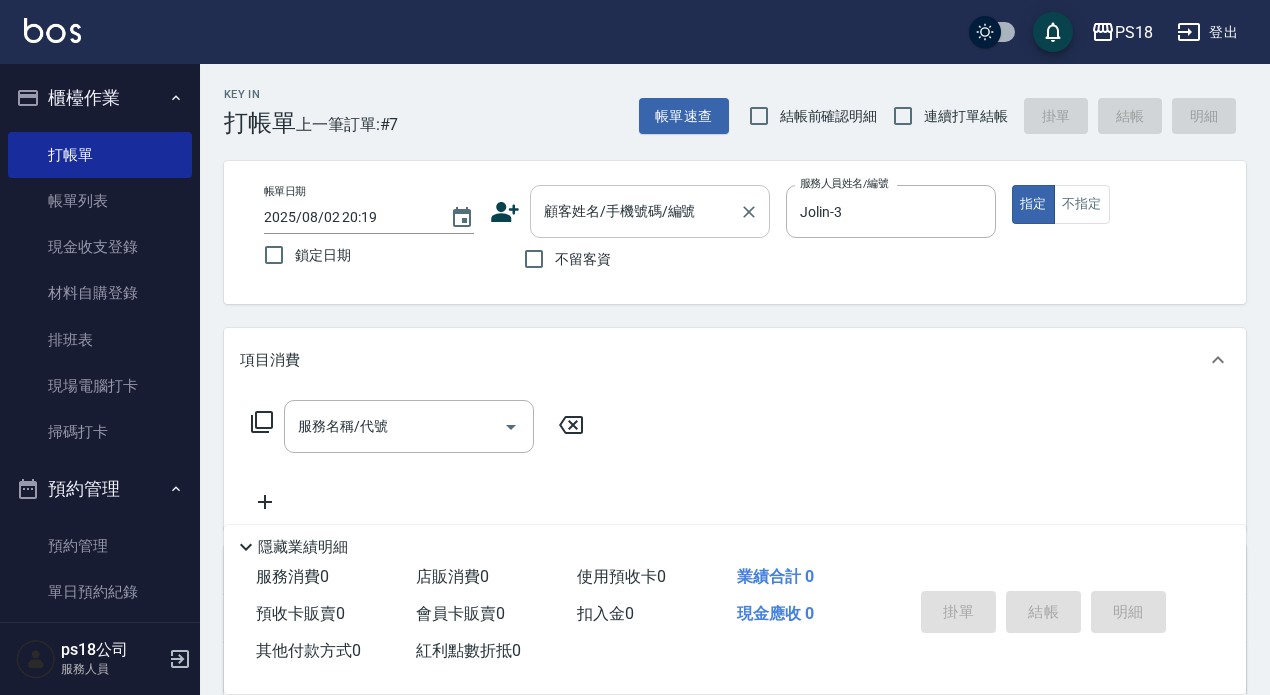click on "顧客姓名/手機號碼/編號" at bounding box center [635, 211] 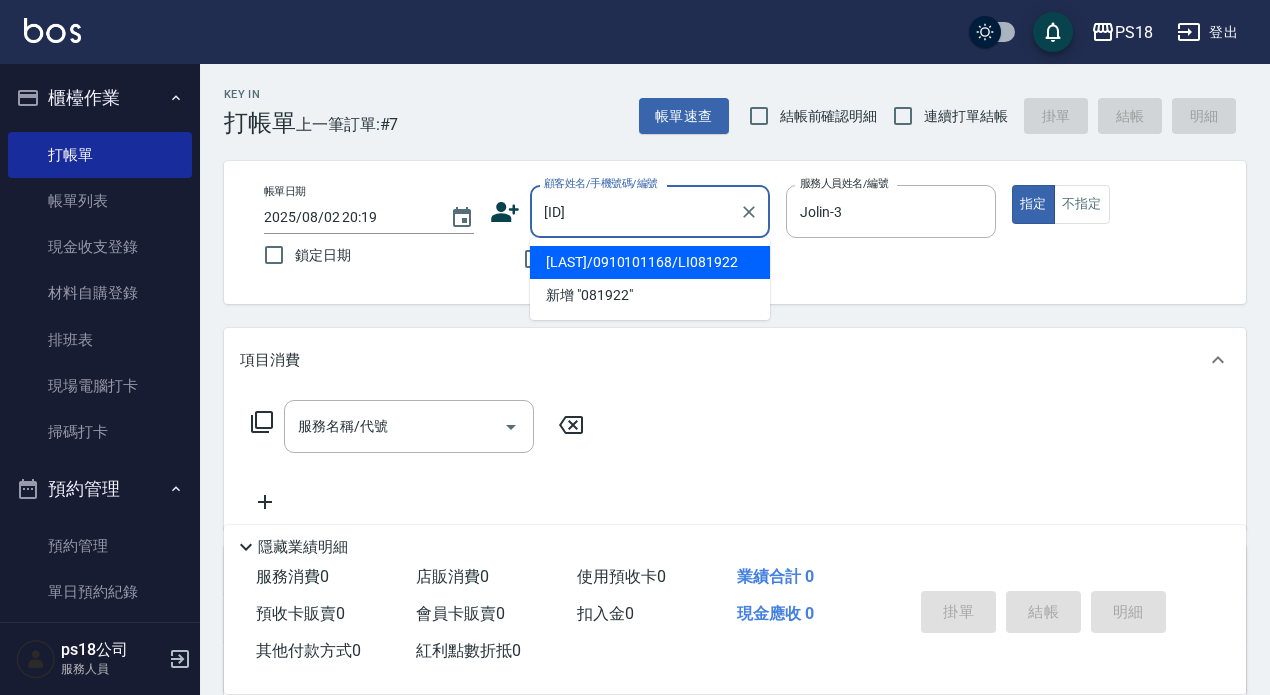 click on "陳音潔/0910101168/LI081922" at bounding box center [650, 262] 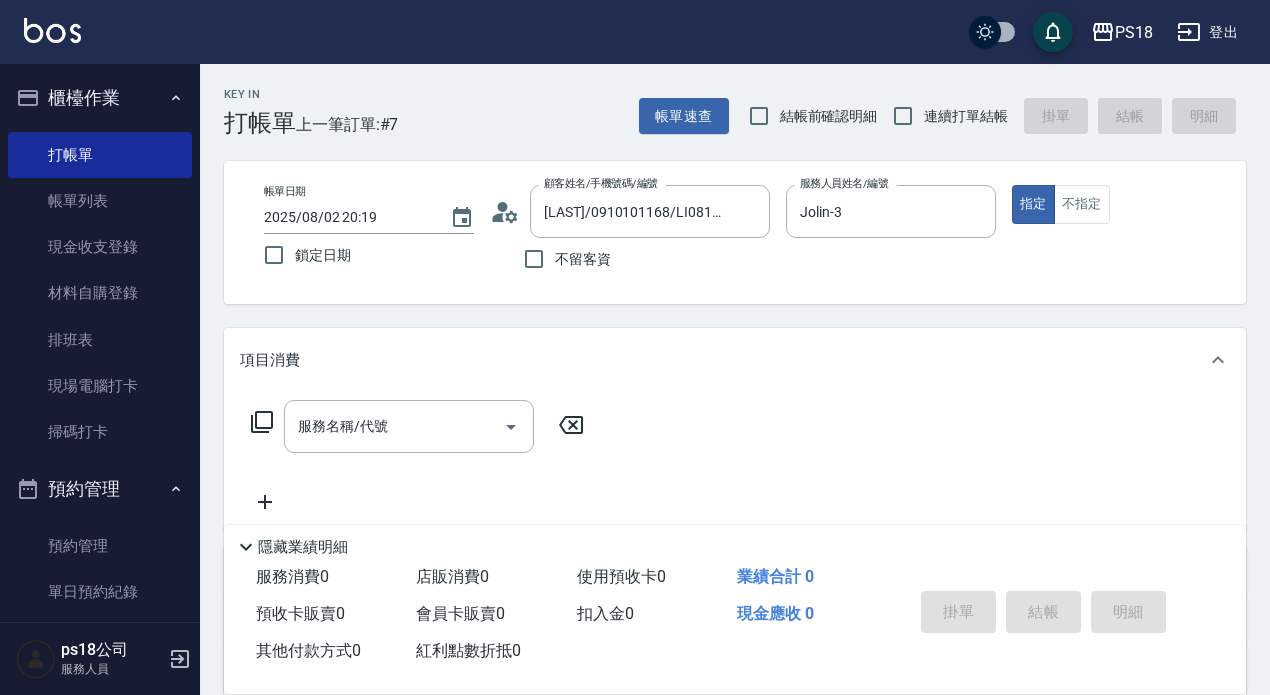 click 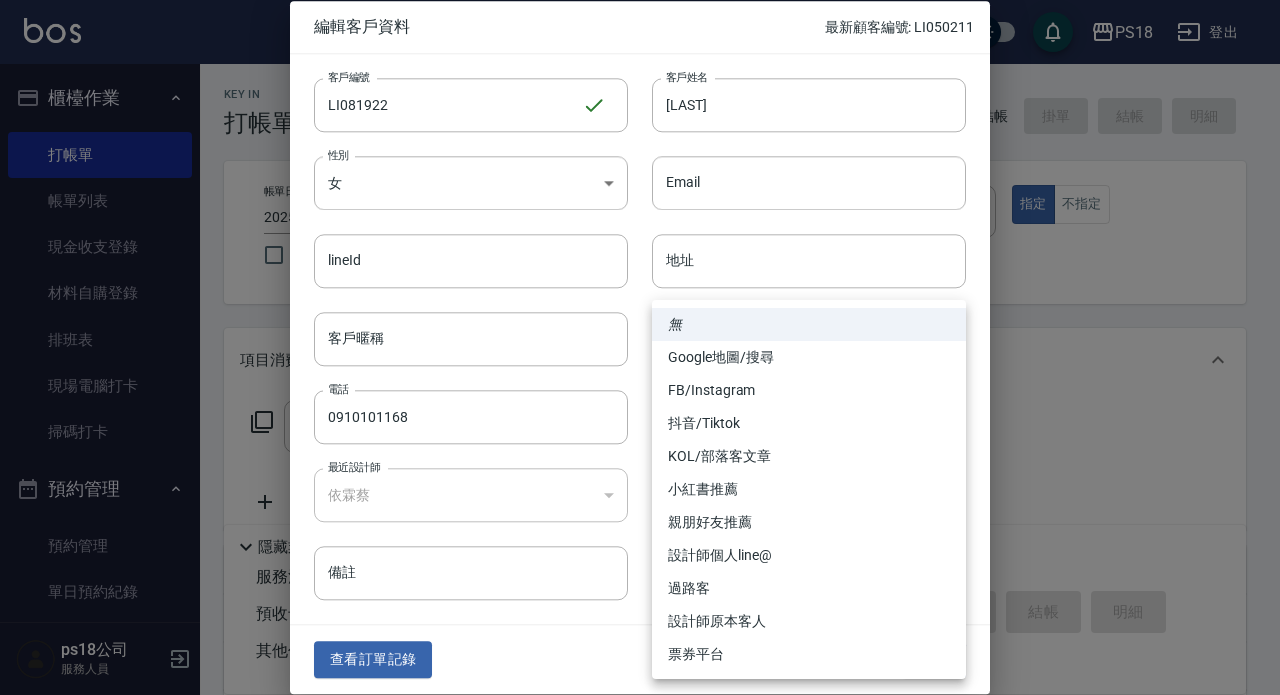 click on "PS18 登出 櫃檯作業 打帳單 帳單列表 現金收支登錄 材料自購登錄 排班表 現場電腦打卡 掃碼打卡 預約管理 預約管理 單日預約紀錄 單週預約紀錄 報表及分析 報表目錄 消費分析儀表板 店家日報表 互助日報表 互助點數明細 設計師日報表 店販抽成明細 客戶管理 客戶列表 員工及薪資 員工列表 全店打卡記錄 商品管理 商品列表 ps18公司 服務人員 Key In 打帳單 上一筆訂單:#7 帳單速查 結帳前確認明細 連續打單結帳 掛單 結帳 明細 帳單日期 2025/08/02 20:19 鎖定日期 顧客姓名/手機號碼/編號 陳音潔/0910101168/LI081922 顧客姓名/手機號碼/編號 不留客資 服務人員姓名/編號 Jolin-3 服務人員姓名/編號 指定 不指定 項目消費 服務名稱/代號 服務名稱/代號 店販銷售 服務人員姓名/編號 服務人員姓名/編號 商品代號/名稱 商品代號/名稱 預收卡販賣 卡券名稱/代號 卡券名稱/代號 51元 0 ​ 0" at bounding box center (640, 489) 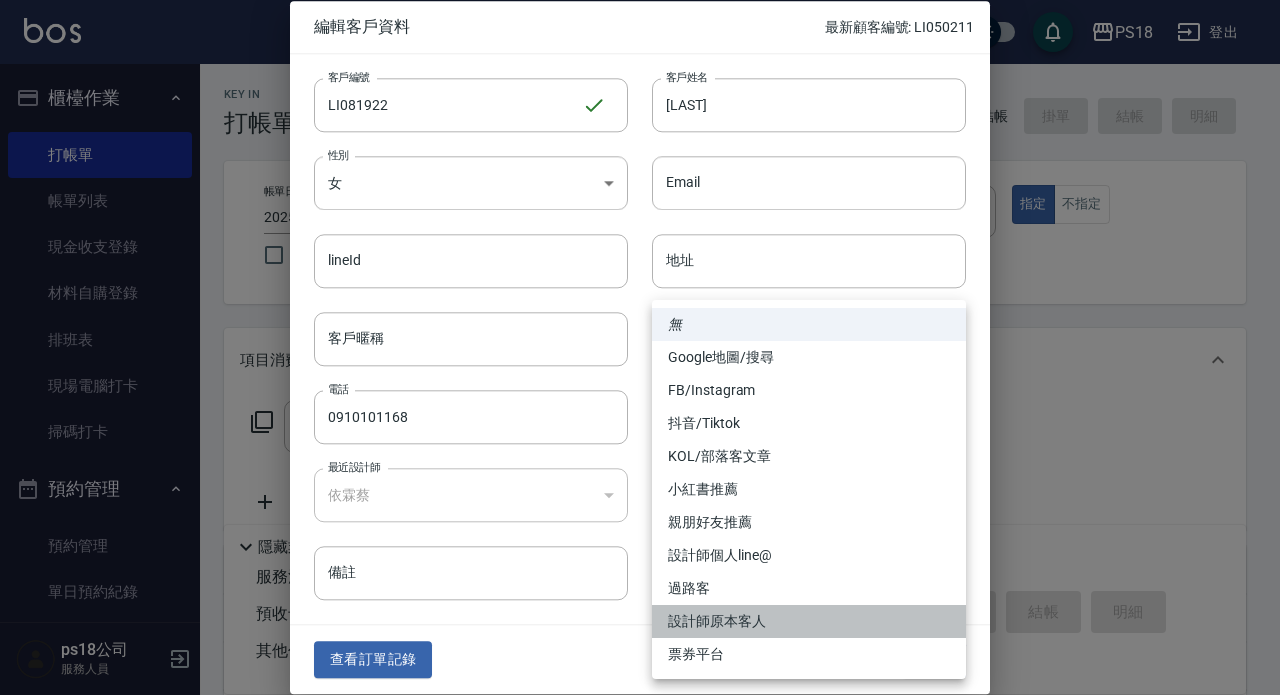 click on "設計師原本客人" at bounding box center (809, 621) 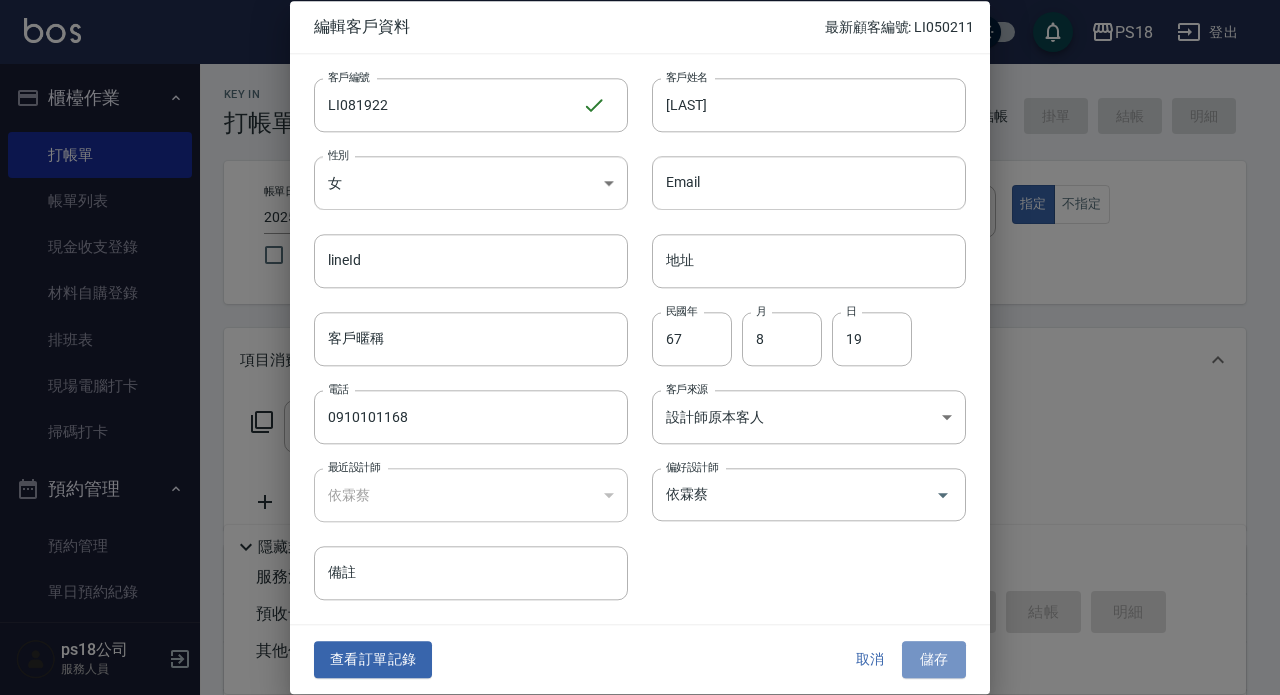 click on "儲存" at bounding box center [934, 660] 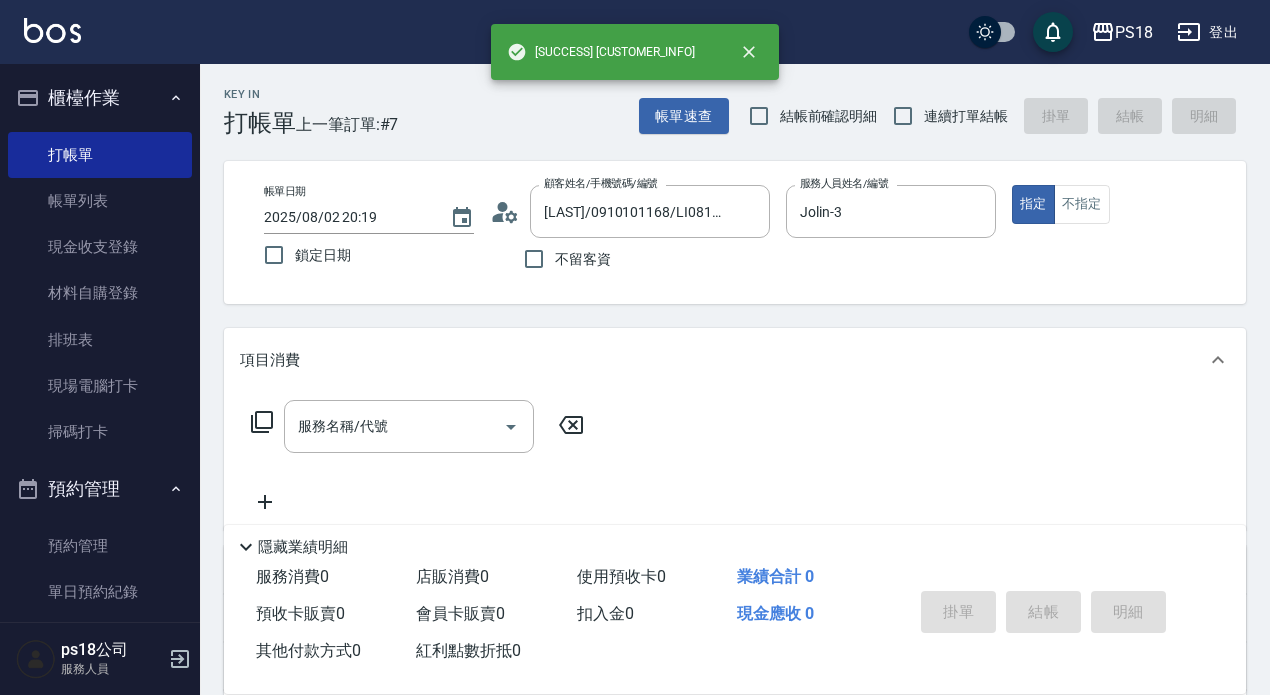 click 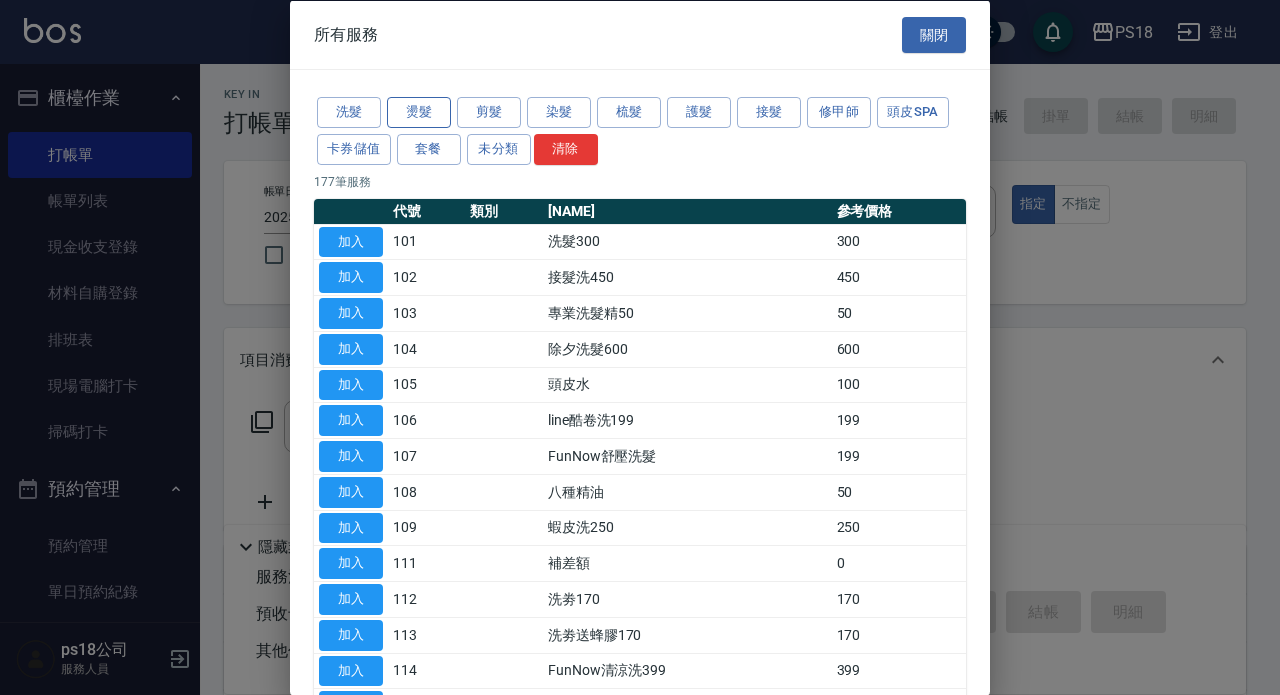 click on "燙髮" at bounding box center (419, 112) 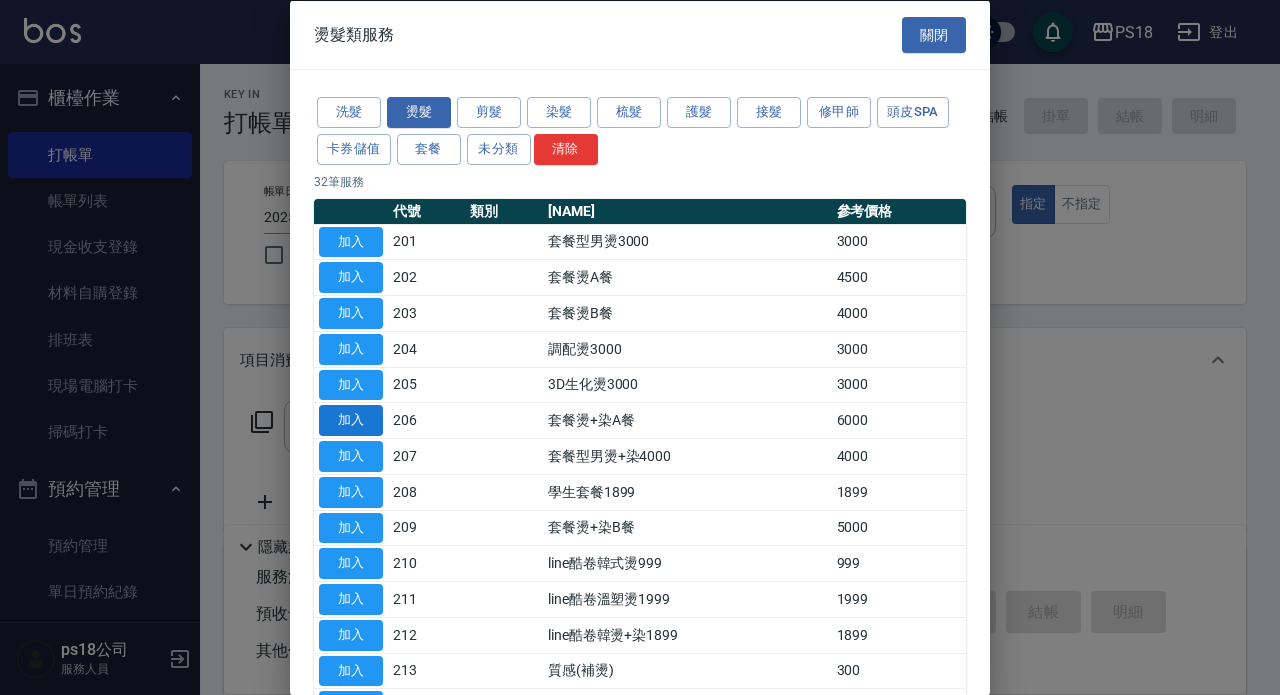 click on "加入" at bounding box center (351, 420) 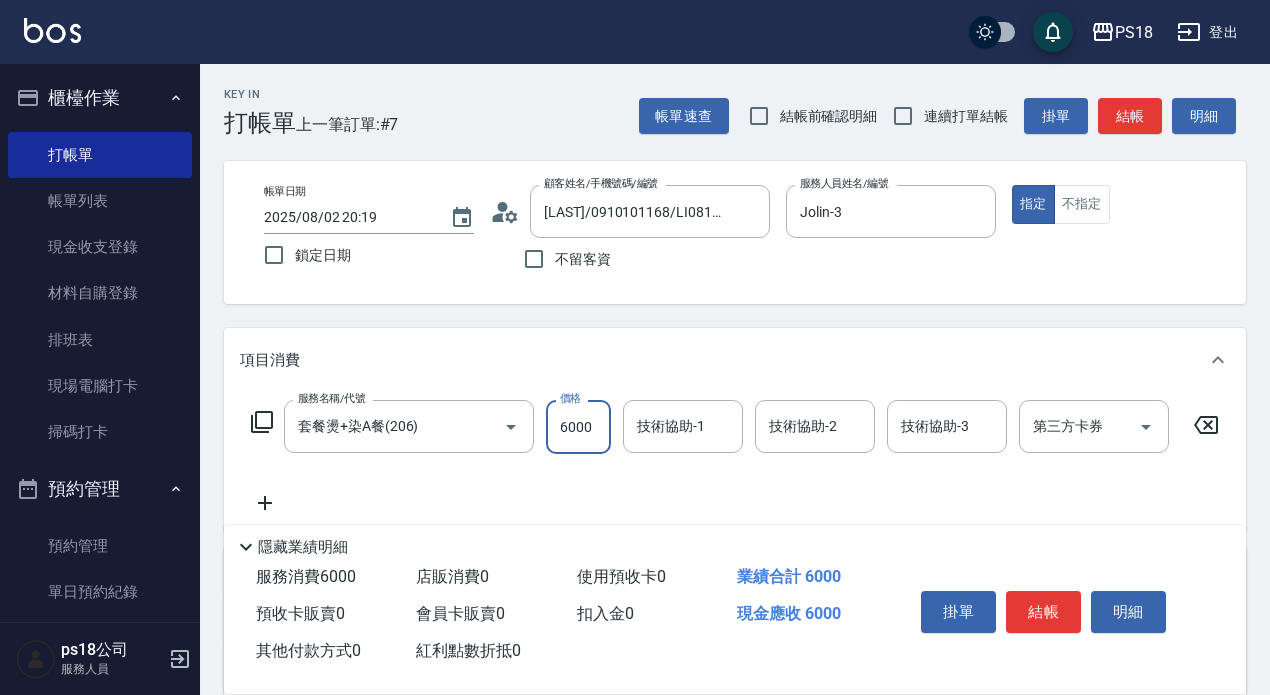 click on "6000" at bounding box center (578, 427) 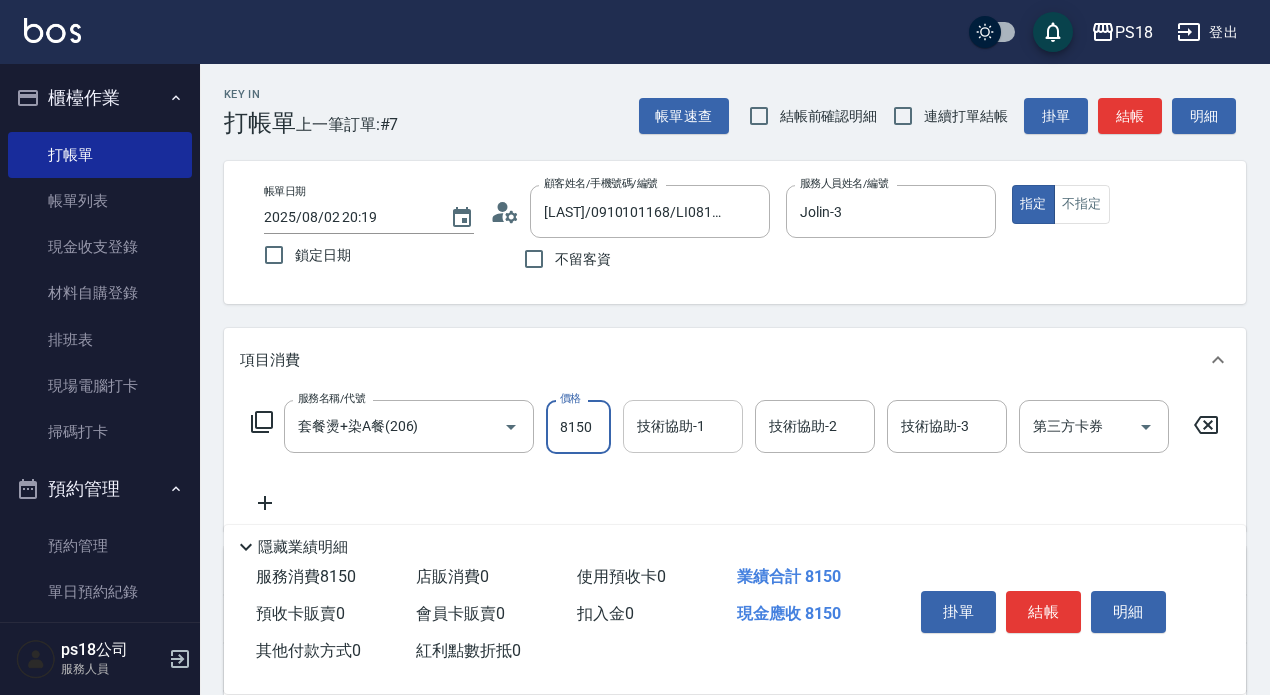 type on "8150" 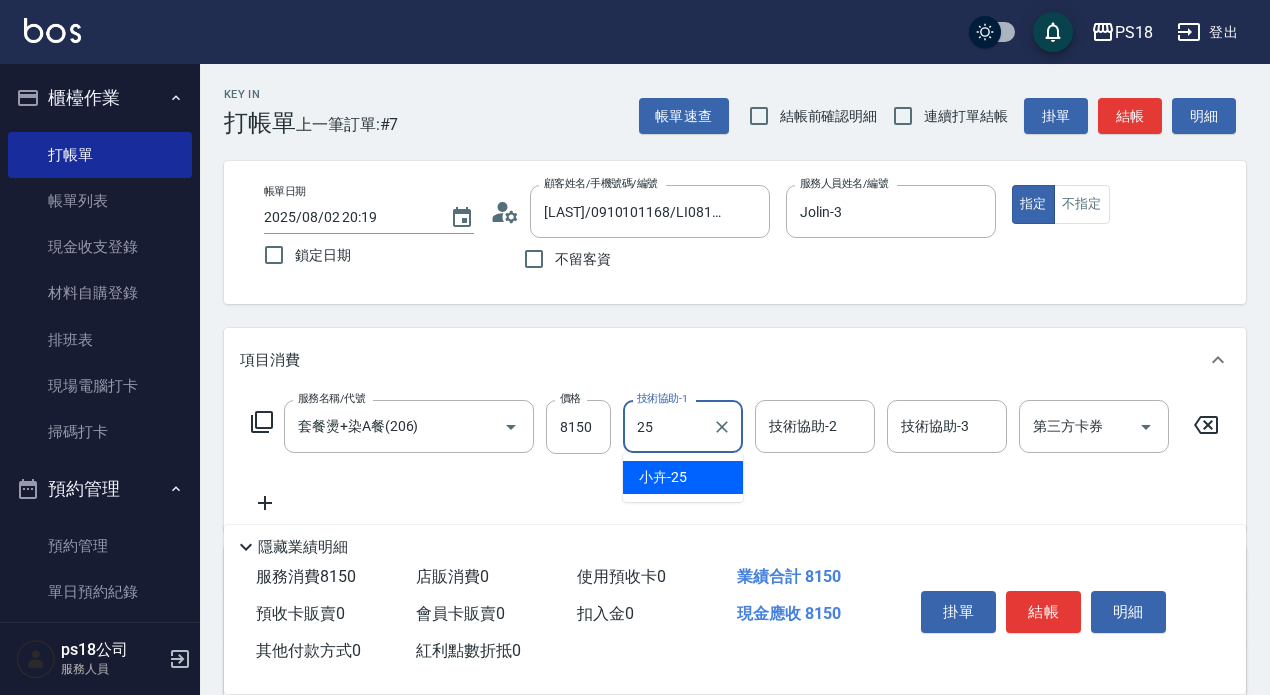 type on "小卉-25" 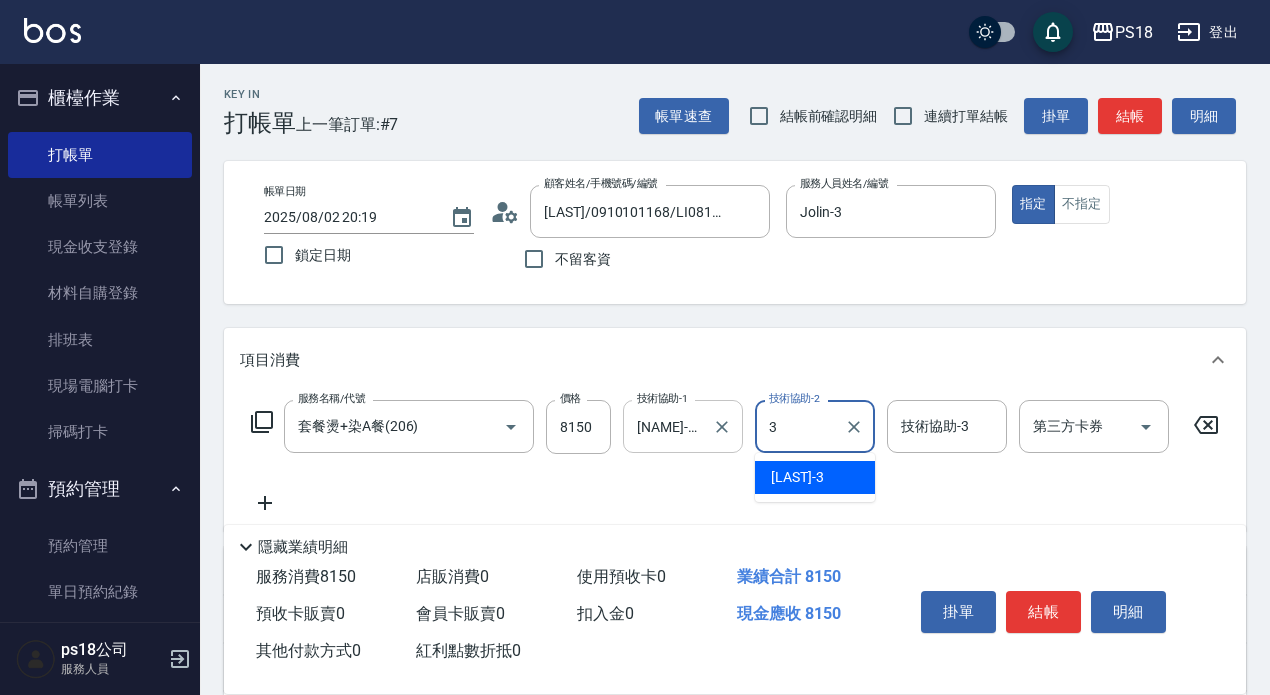type on "Jolin-3" 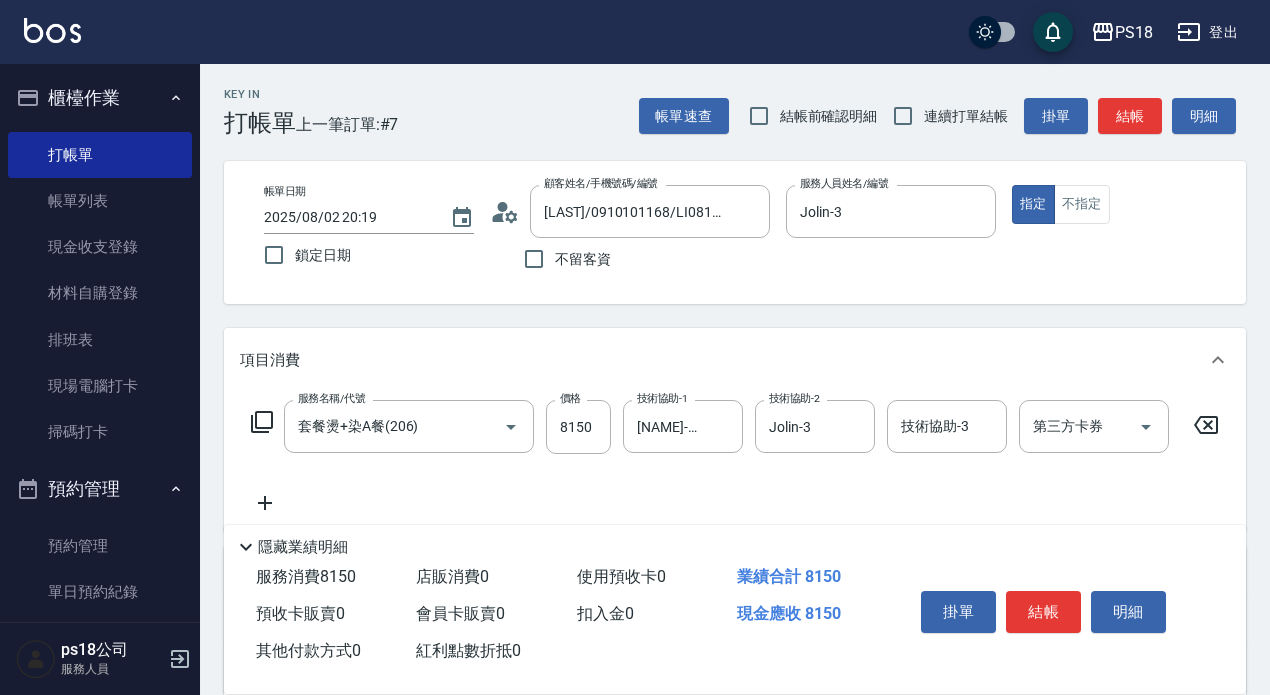 click 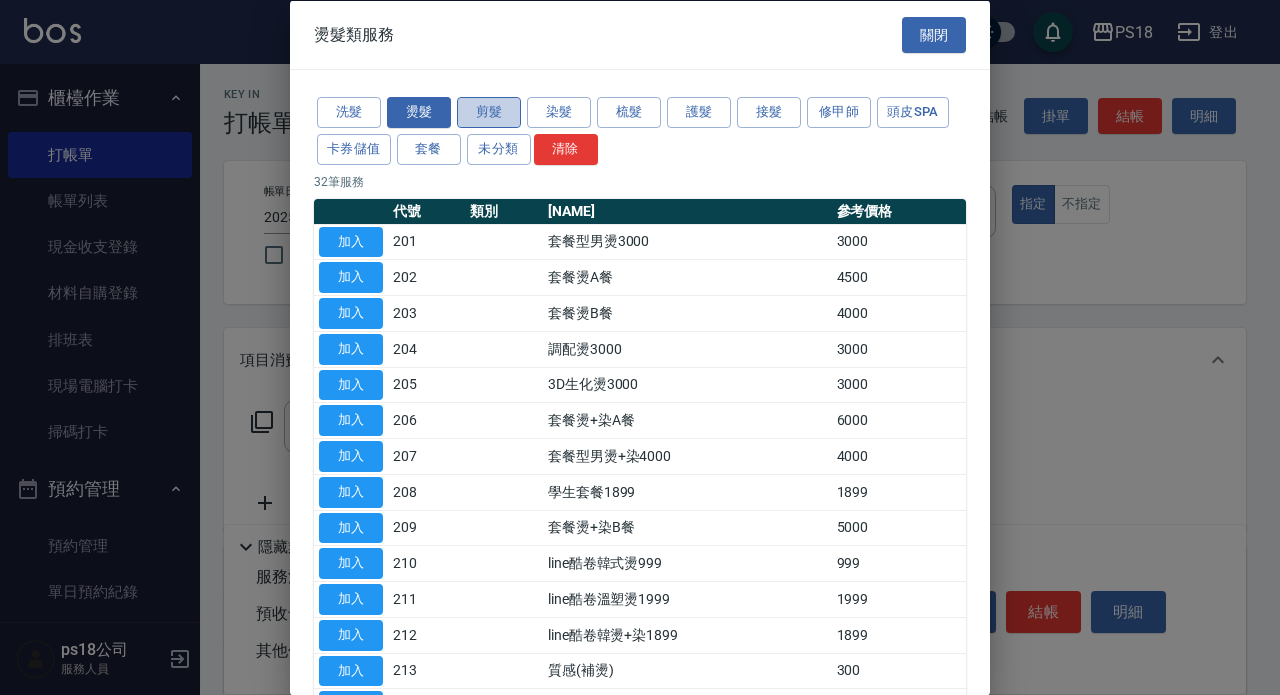 click on "剪髮" at bounding box center (489, 112) 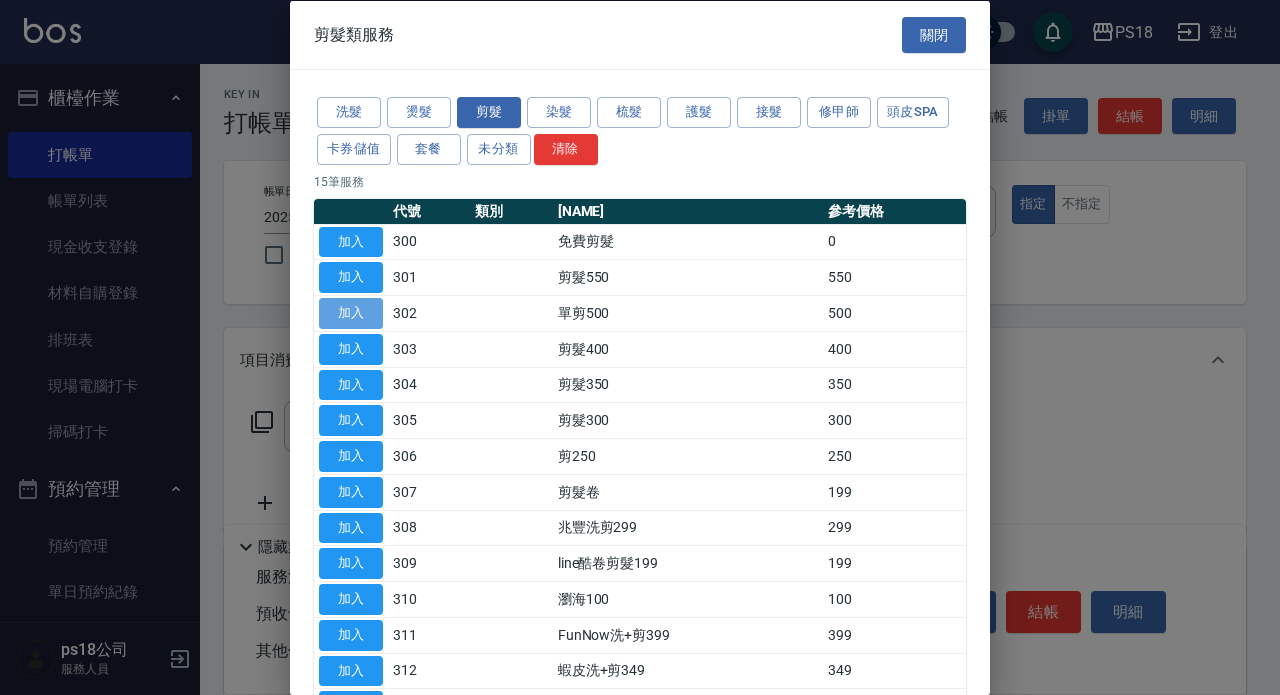 click on "加入" at bounding box center [351, 313] 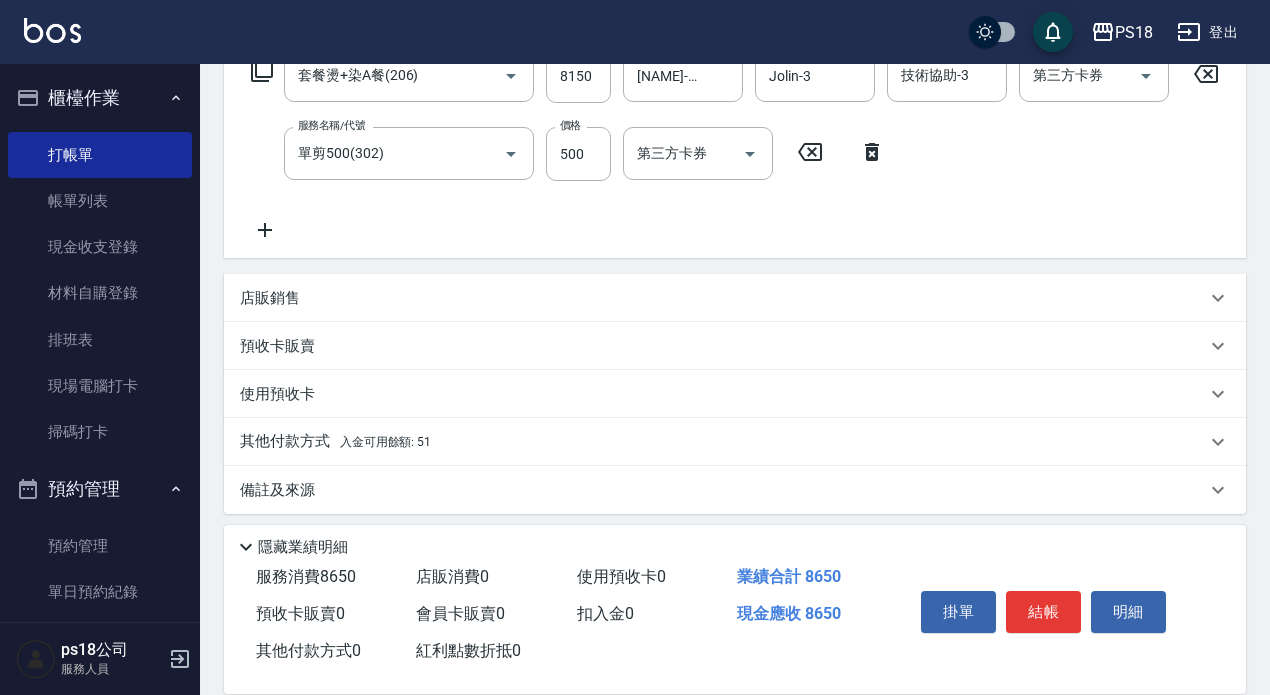 scroll, scrollTop: 379, scrollLeft: 0, axis: vertical 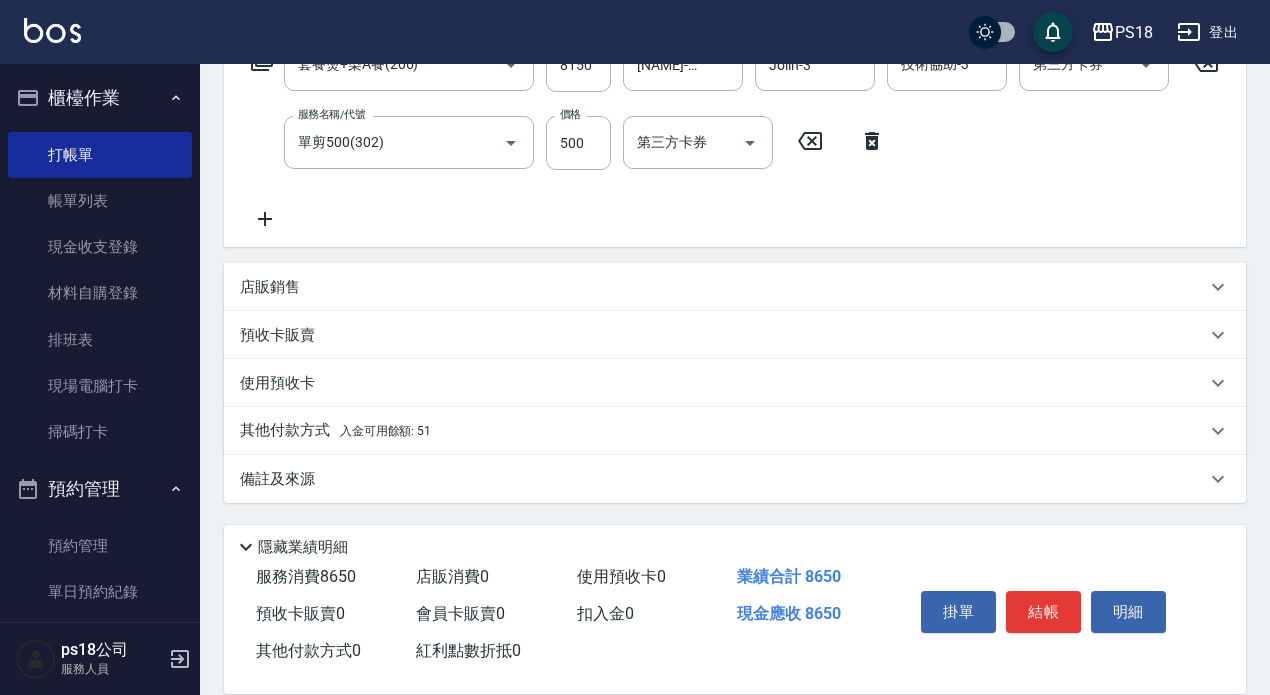 click on "入金可用餘額: 51" at bounding box center (386, 431) 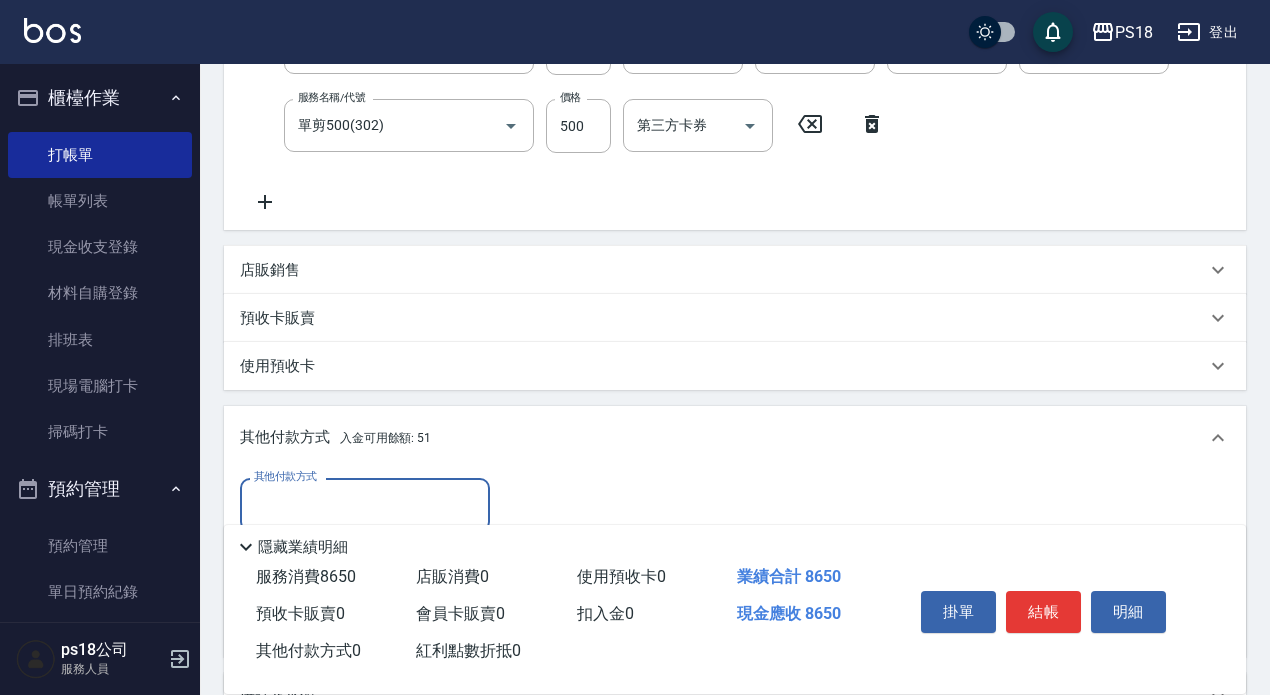 scroll, scrollTop: 0, scrollLeft: 0, axis: both 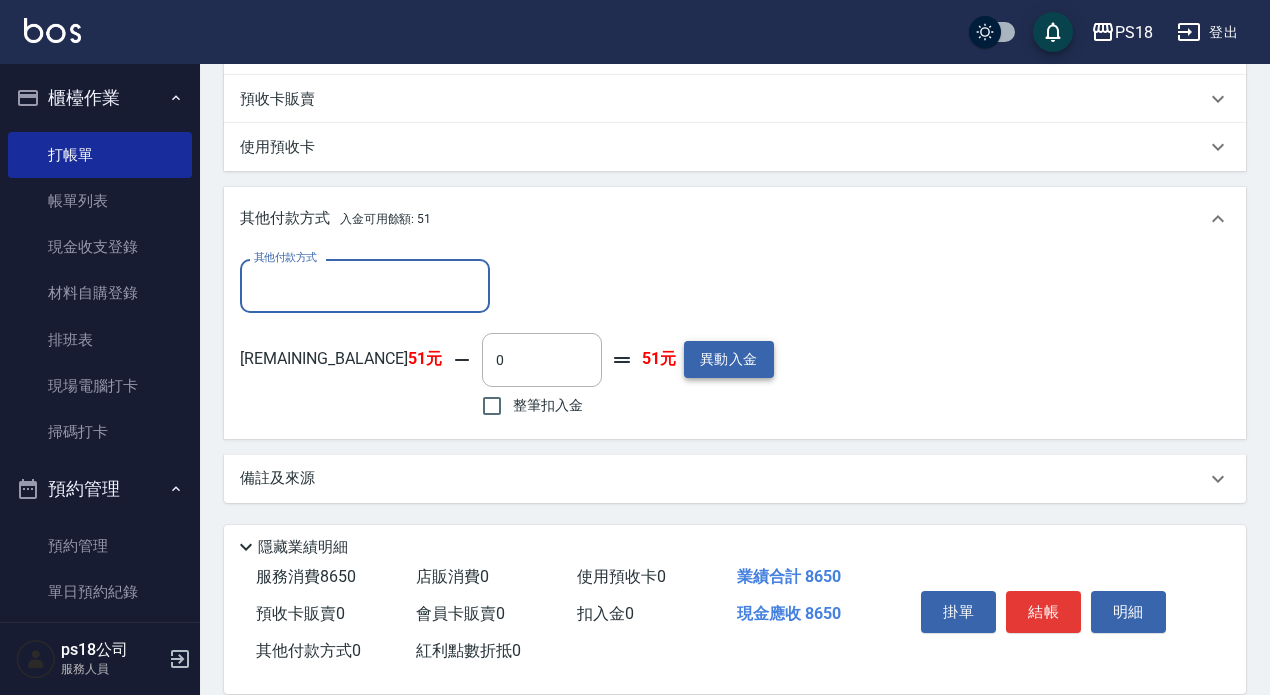 click on "異動入金" at bounding box center (729, 359) 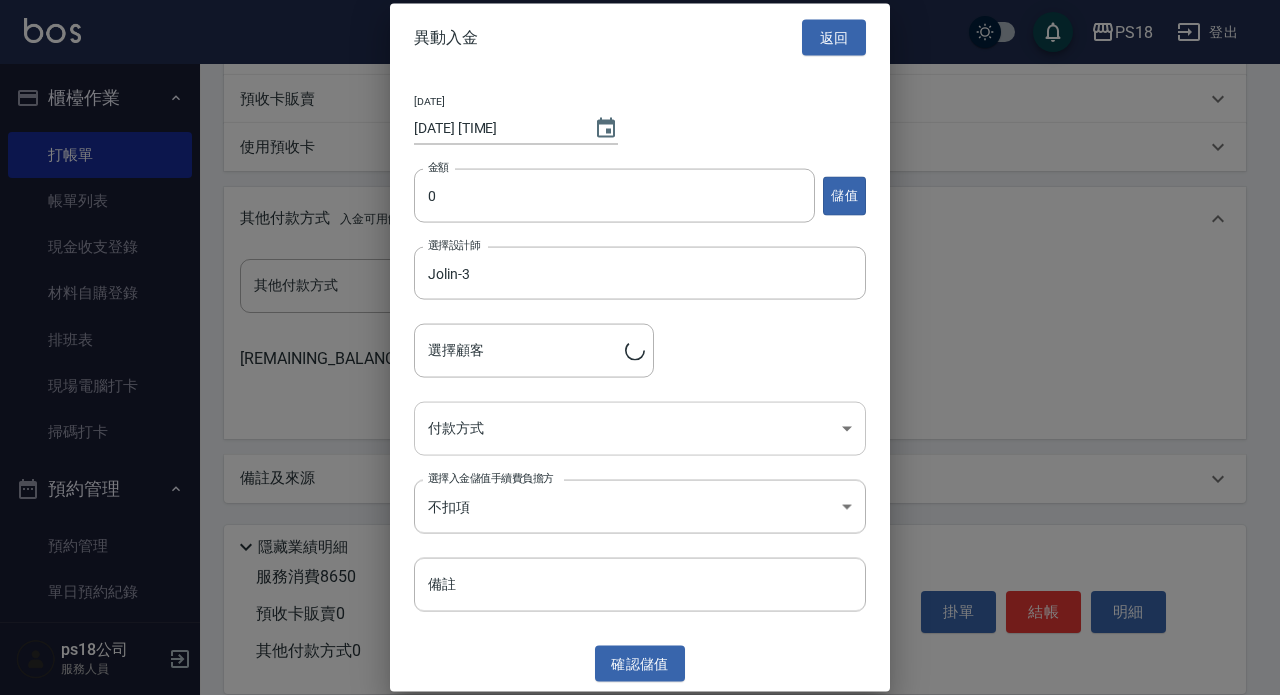 type on "陳音潔/0910101168/LI081922" 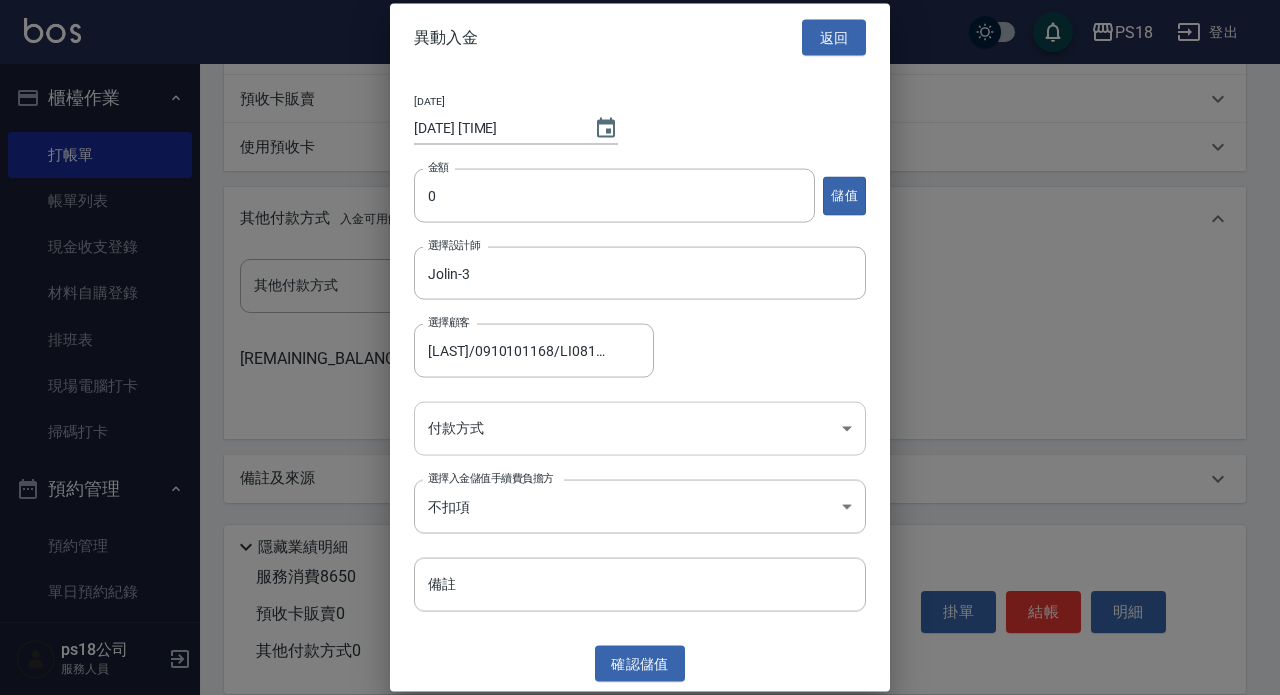 click on "PS18 登出 櫃檯作業 打帳單 帳單列表 現金收支登錄 材料自購登錄 排班表 現場電腦打卡 掃碼打卡 預約管理 預約管理 單日預約紀錄 單週預約紀錄 報表及分析 報表目錄 消費分析儀表板 店家日報表 互助日報表 互助點數明細 設計師日報表 店販抽成明細 客戶管理 客戶列表 員工及薪資 員工列表 全店打卡記錄 商品管理 商品列表 ps18公司 服務人員 Key In 打帳單 上一筆訂單:#7 帳單速查 結帳前確認明細 連續打單結帳 掛單 結帳 明細 帳單日期 2025/08/02 20:19 鎖定日期 顧客姓名/手機號碼/編號 陳音潔/0910101168/LI081922 顧客姓名/手機號碼/編號 不留客資 服務人員姓名/編號 Jolin-3 服務人員姓名/編號 指定 不指定 項目消費 服務名稱/代號 套餐燙+染A餐(206) 服務名稱/代號 價格 8150 價格 技術協助-1 小卉-25 技術協助-1 技術協助-2 Jolin-3 技術協助-2 技術協助-3 技術協助-3 第三方卡券 價格 0" at bounding box center (640, 48) 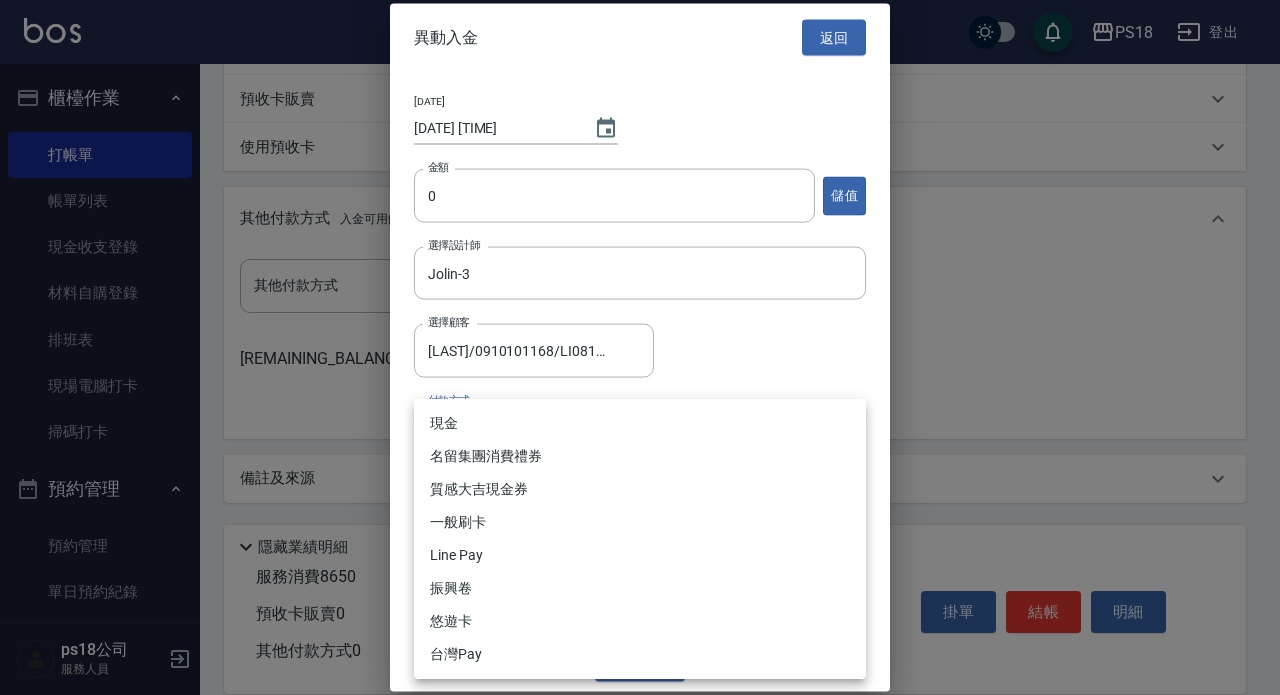 click on "現金" at bounding box center (640, 423) 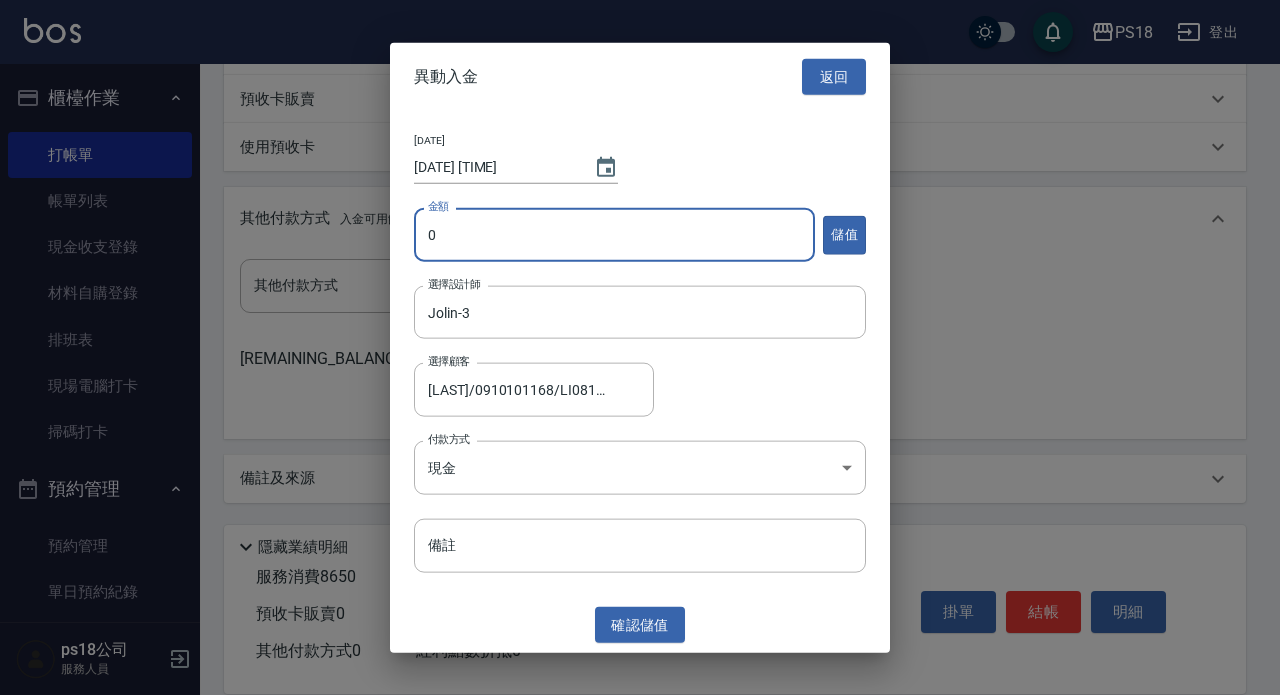 drag, startPoint x: 592, startPoint y: 241, endPoint x: 600, endPoint y: 254, distance: 15.264338 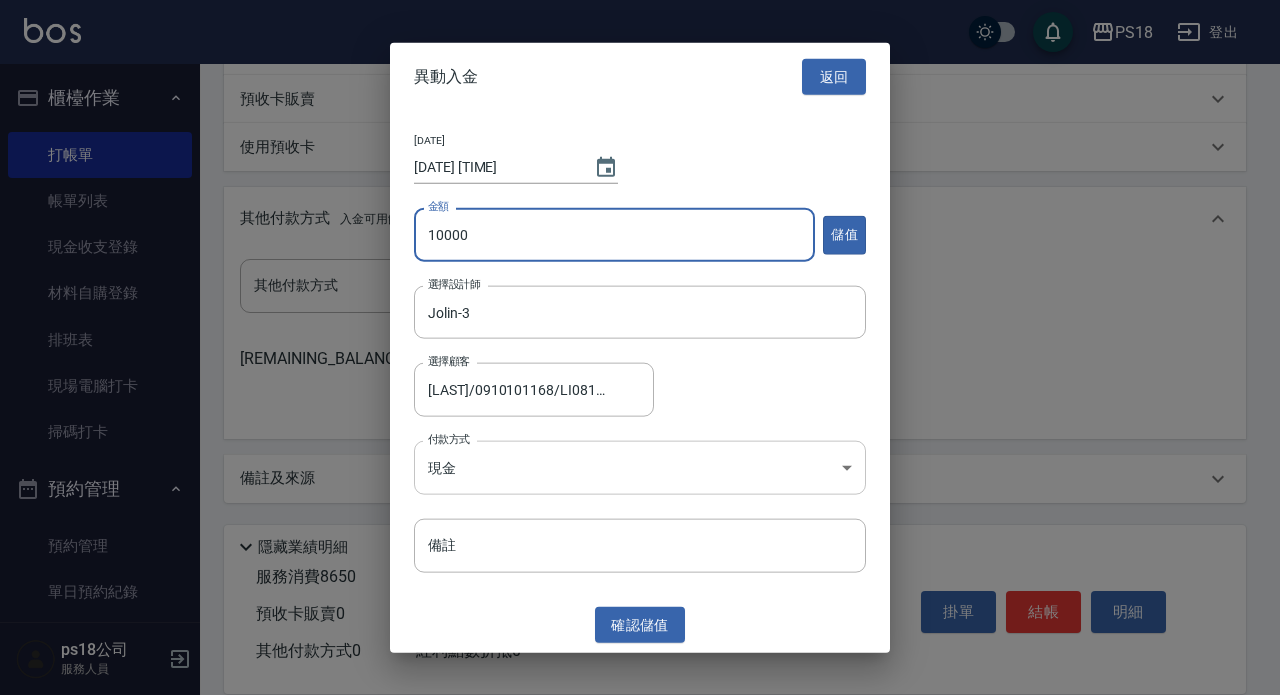 type on "10000" 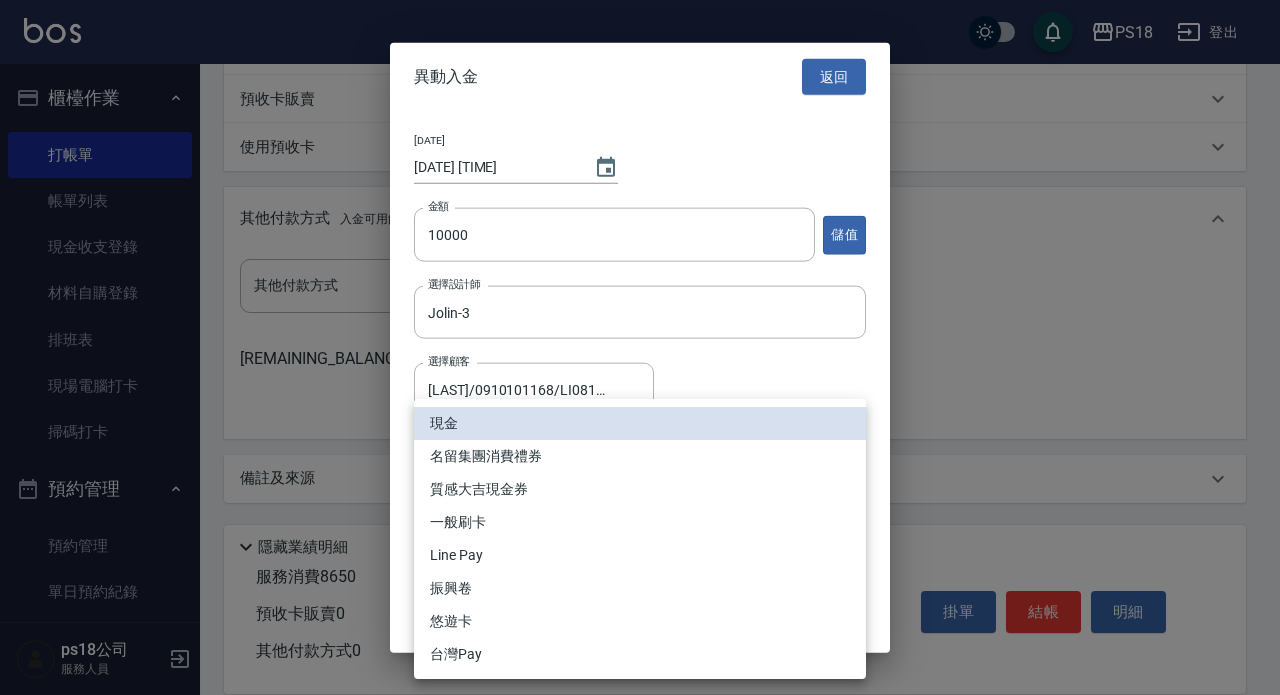click on "PS18 登出 櫃檯作業 打帳單 帳單列表 現金收支登錄 材料自購登錄 排班表 現場電腦打卡 掃碼打卡 預約管理 預約管理 單日預約紀錄 單週預約紀錄 報表及分析 報表目錄 消費分析儀表板 店家日報表 互助日報表 互助點數明細 設計師日報表 店販抽成明細 客戶管理 客戶列表 員工及薪資 員工列表 全店打卡記錄 商品管理 商品列表 ps18公司 服務人員 Key In 打帳單 上一筆訂單:#7 帳單速查 結帳前確認明細 連續打單結帳 掛單 結帳 明細 帳單日期 2025/08/02 20:19 鎖定日期 顧客姓名/手機號碼/編號 陳音潔/0910101168/LI081922 顧客姓名/手機號碼/編號 不留客資 服務人員姓名/編號 Jolin-3 服務人員姓名/編號 指定 不指定 項目消費 服務名稱/代號 套餐燙+染A餐(206) 服務名稱/代號 價格 8150 價格 技術協助-1 小卉-25 技術協助-1 技術協助-2 Jolin-3 技術協助-2 技術協助-3 技術協助-3 第三方卡券 價格 0" at bounding box center (640, 48) 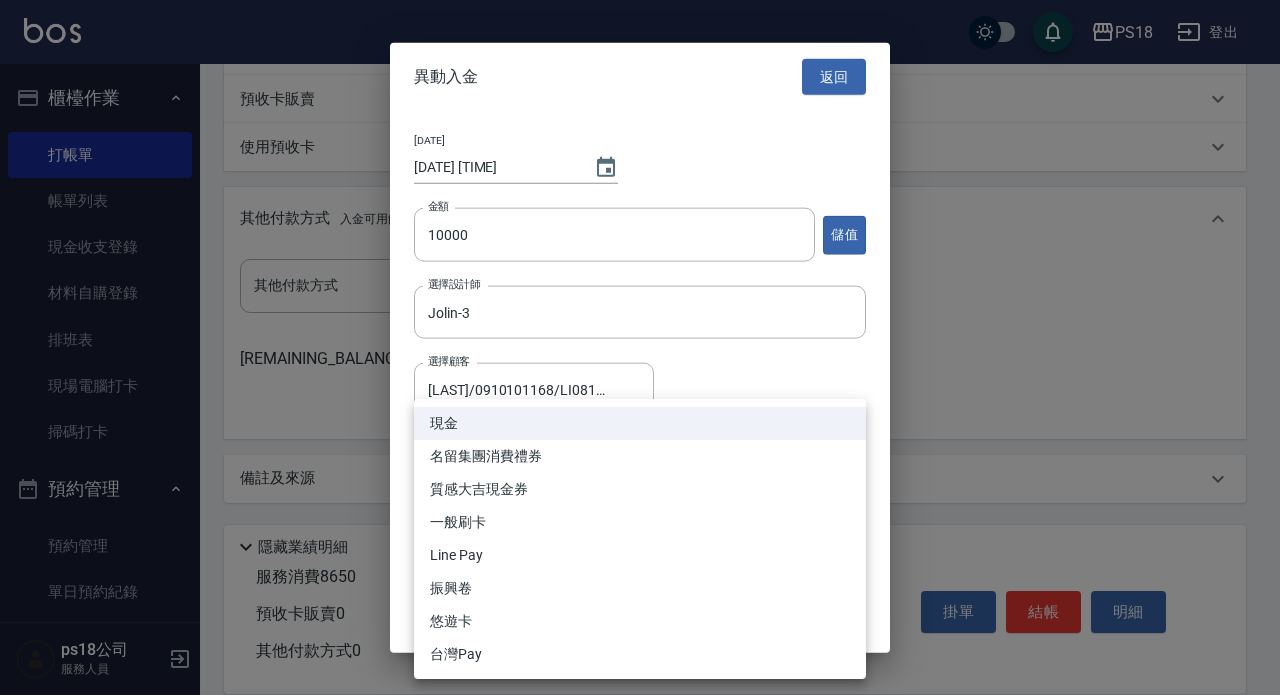 click on "現金" at bounding box center (640, 423) 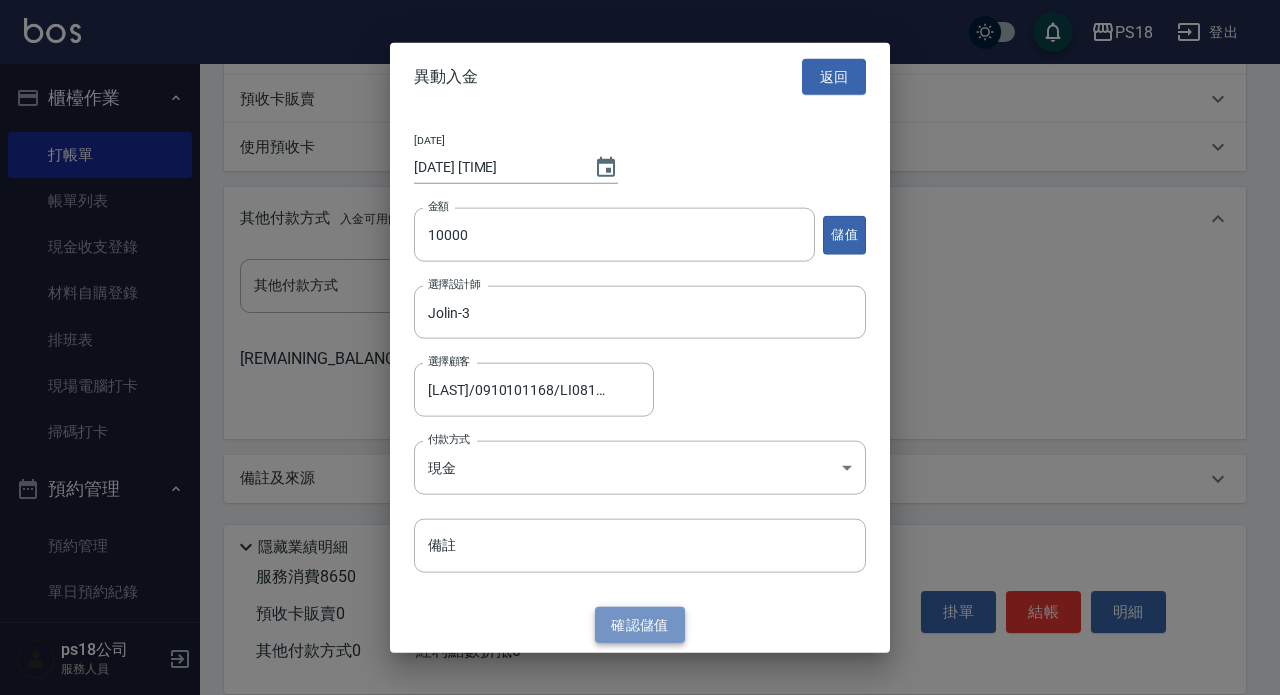 click on "確認 儲值" at bounding box center [640, 624] 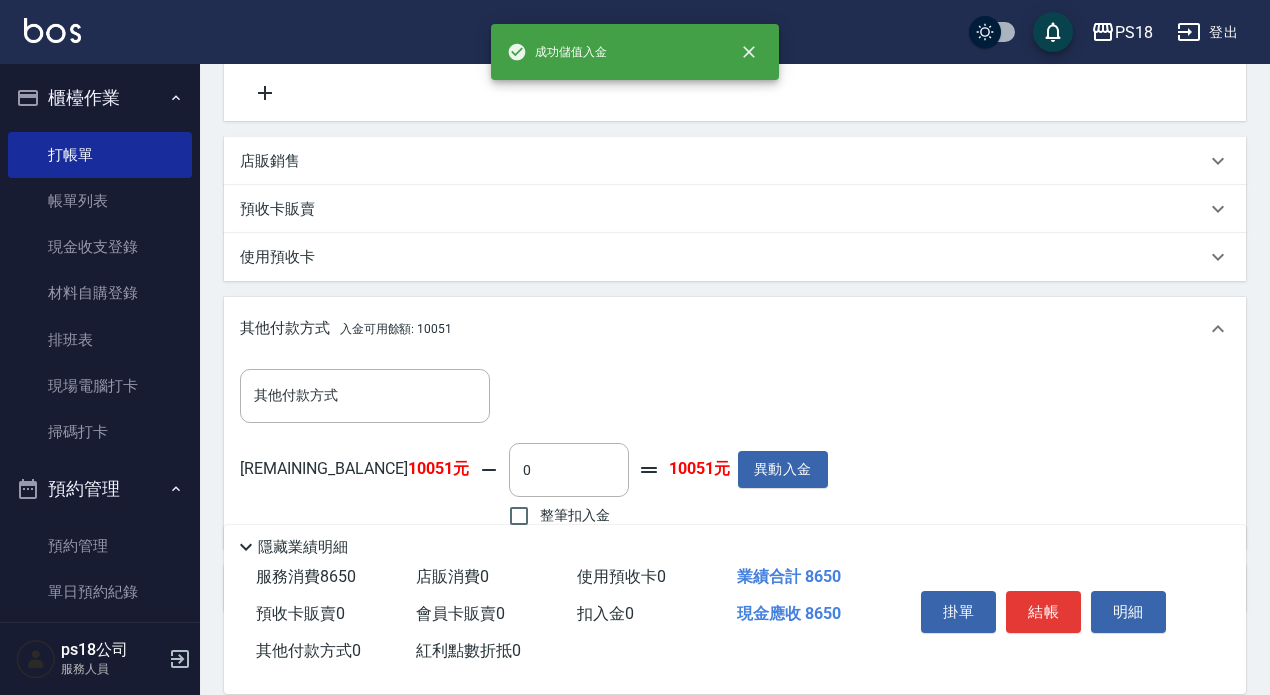 scroll, scrollTop: 598, scrollLeft: 0, axis: vertical 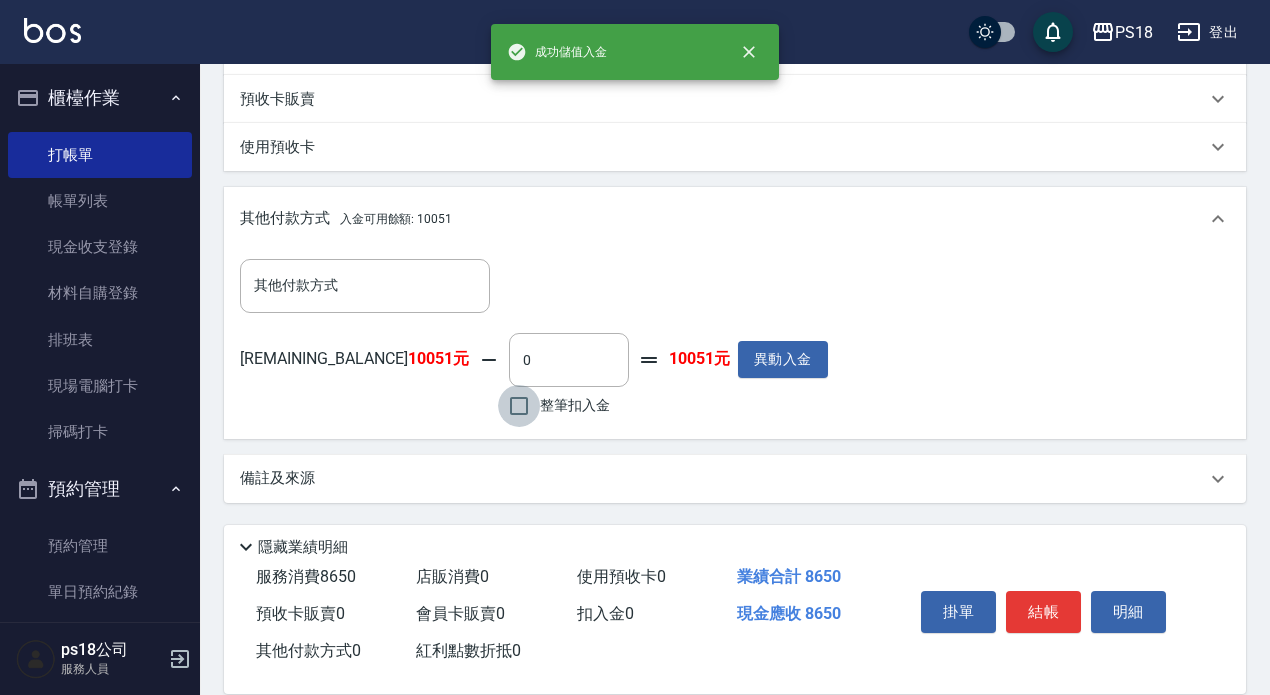 click on "整筆扣入金" at bounding box center [519, 406] 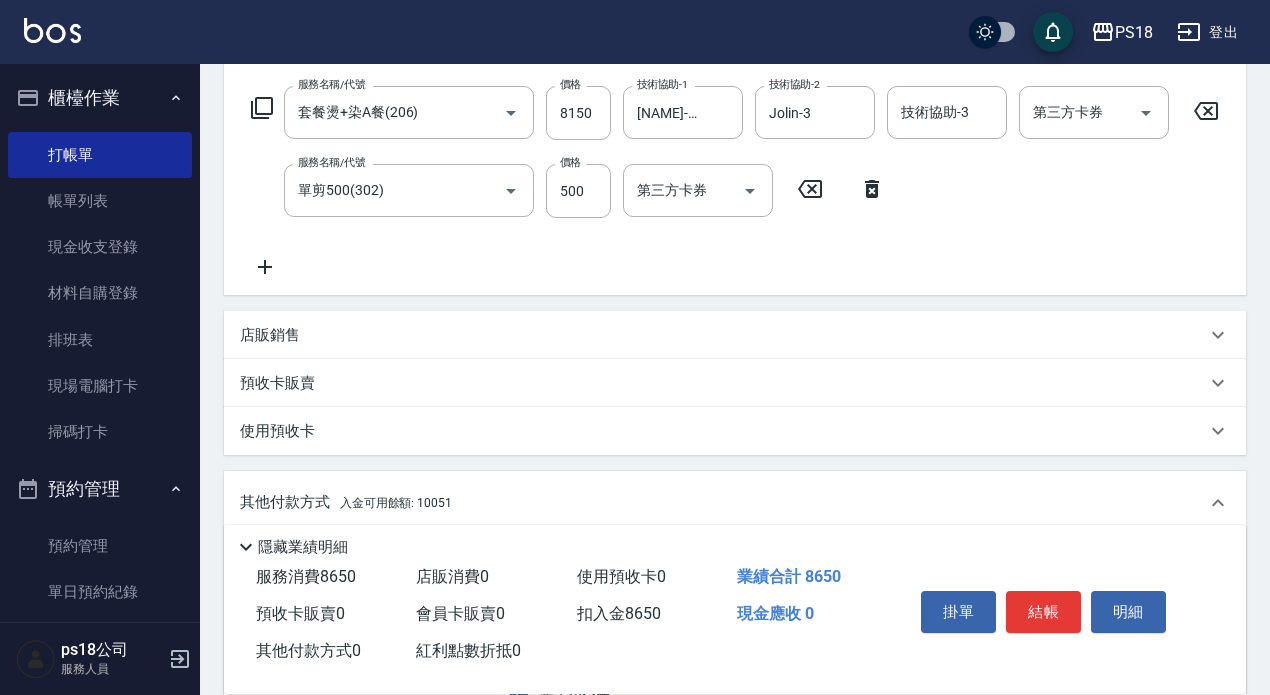 scroll, scrollTop: 598, scrollLeft: 0, axis: vertical 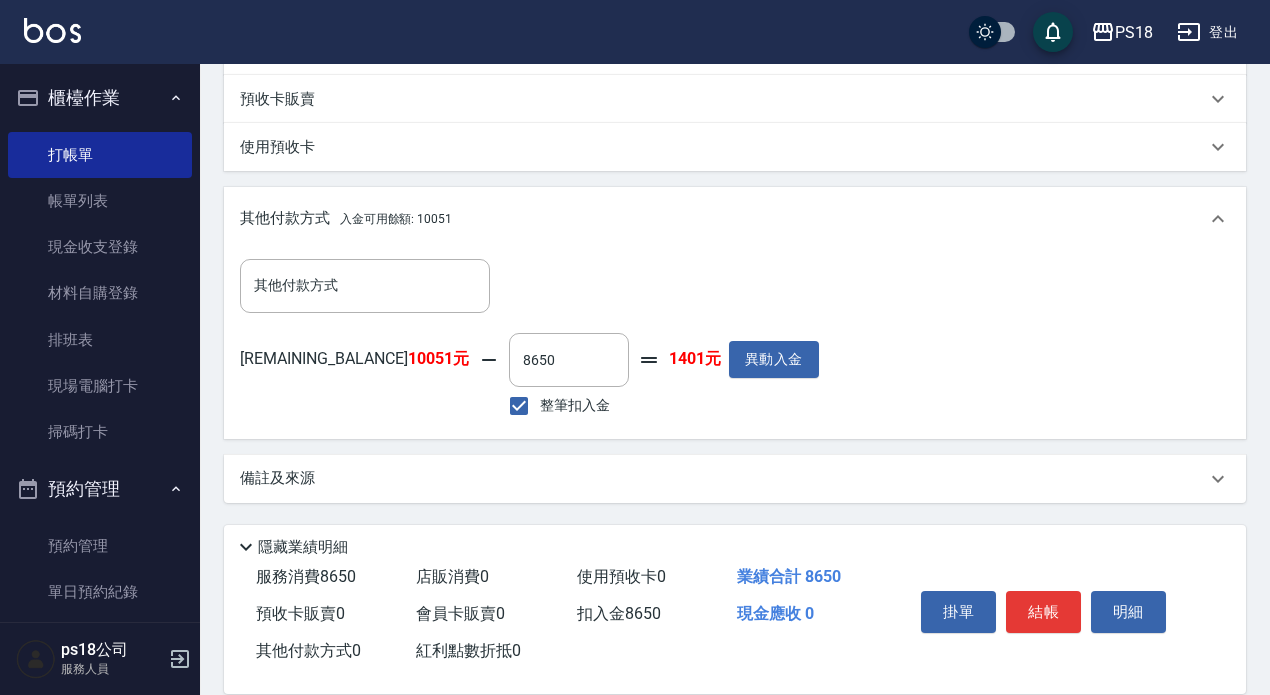 click on "備註及來源" at bounding box center (723, 478) 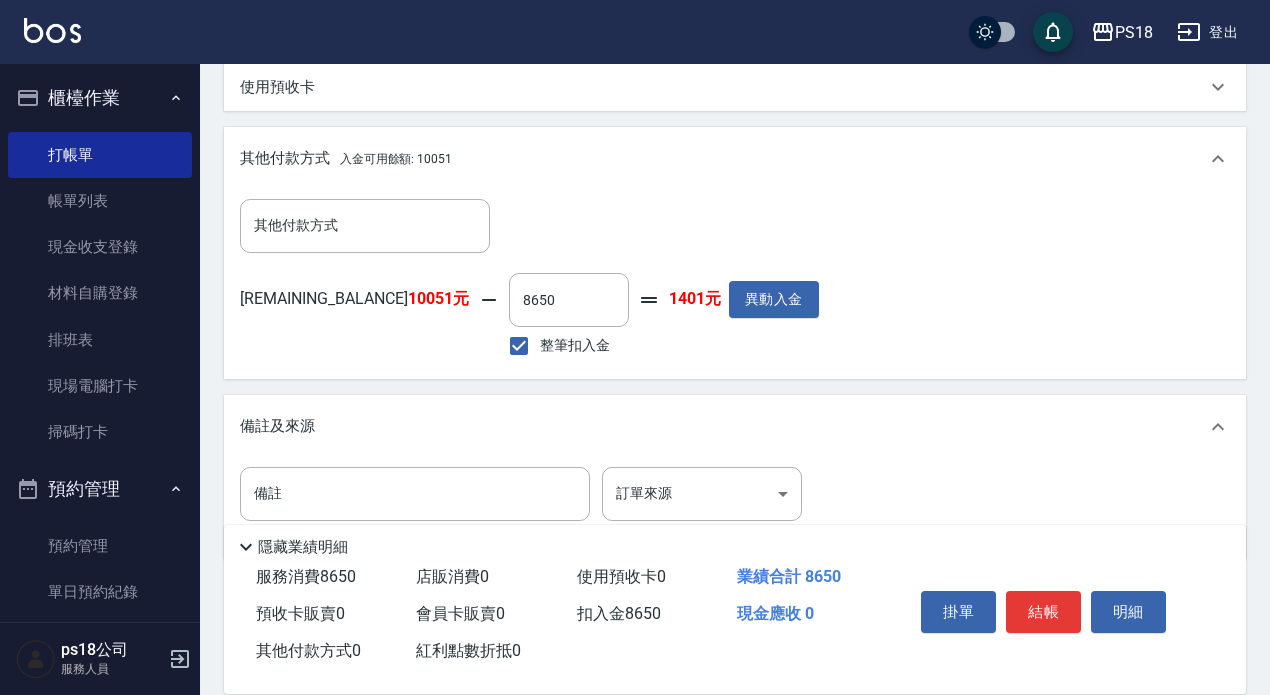 scroll, scrollTop: 716, scrollLeft: 0, axis: vertical 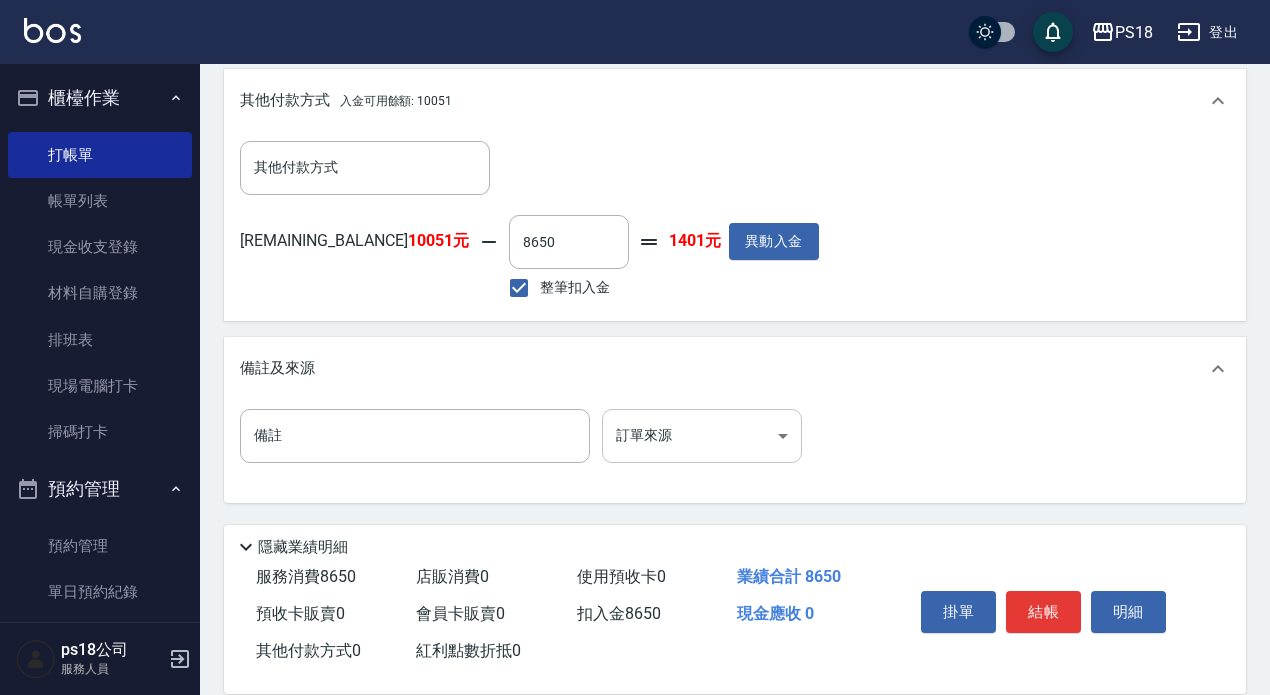 click on "PS18 登出 櫃檯作業 打帳單 帳單列表 現金收支登錄 材料自購登錄 排班表 現場電腦打卡 掃碼打卡 預約管理 預約管理 單日預約紀錄 單週預約紀錄 報表及分析 報表目錄 消費分析儀表板 店家日報表 互助日報表 互助點數明細 設計師日報表 店販抽成明細 客戶管理 客戶列表 員工及薪資 員工列表 全店打卡記錄 商品管理 商品列表 ps18公司 服務人員 Key In 打帳單 上一筆訂單:#7 帳單速查 結帳前確認明細 連續打單結帳 掛單 結帳 明細 帳單日期 2025/08/02 20:19 鎖定日期 顧客姓名/手機號碼/編號 陳音潔/0910101168/LI081922 顧客姓名/手機號碼/編號 不留客資 服務人員姓名/編號 Jolin-3 服務人員姓名/編號 指定 不指定 項目消費 服務名稱/代號 套餐燙+染A餐(206) 服務名稱/代號 價格 8150 價格 技術協助-1 小卉-25 技術協助-1 技術協助-2 Jolin-3 技術協助-2 技術協助-3 技術協助-3 第三方卡券 價格 0" at bounding box center [635, -11] 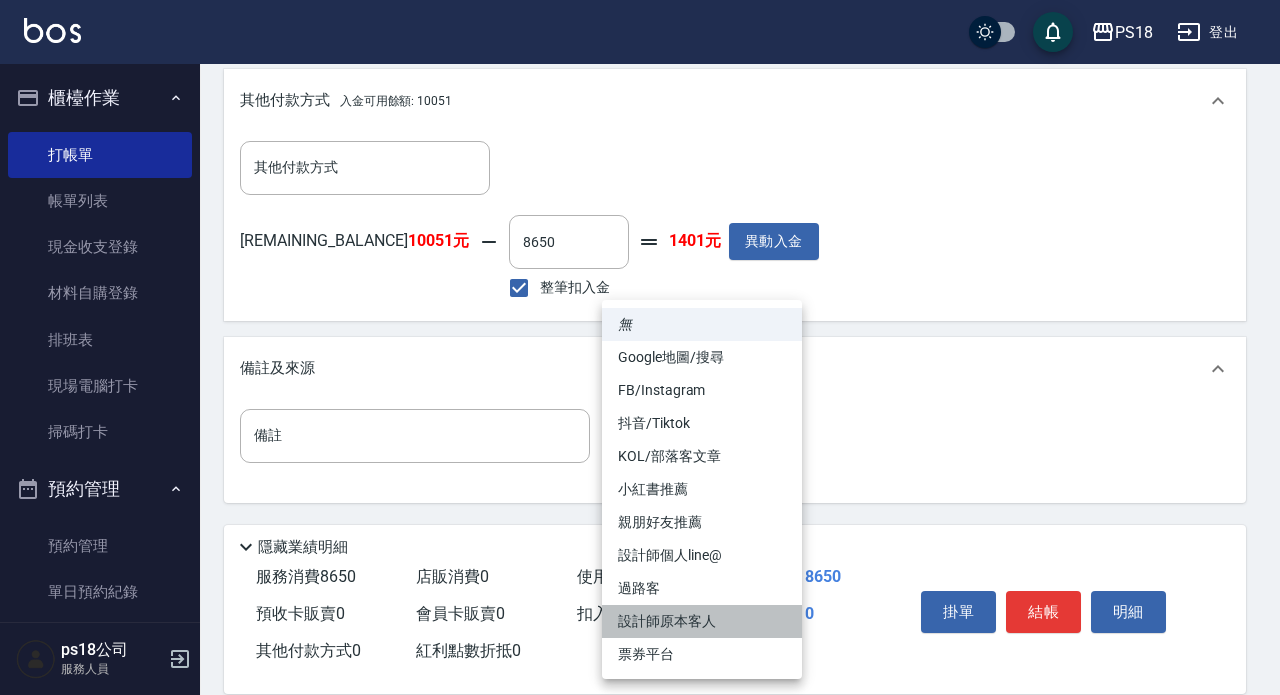 click on "設計師原本客人" at bounding box center (702, 621) 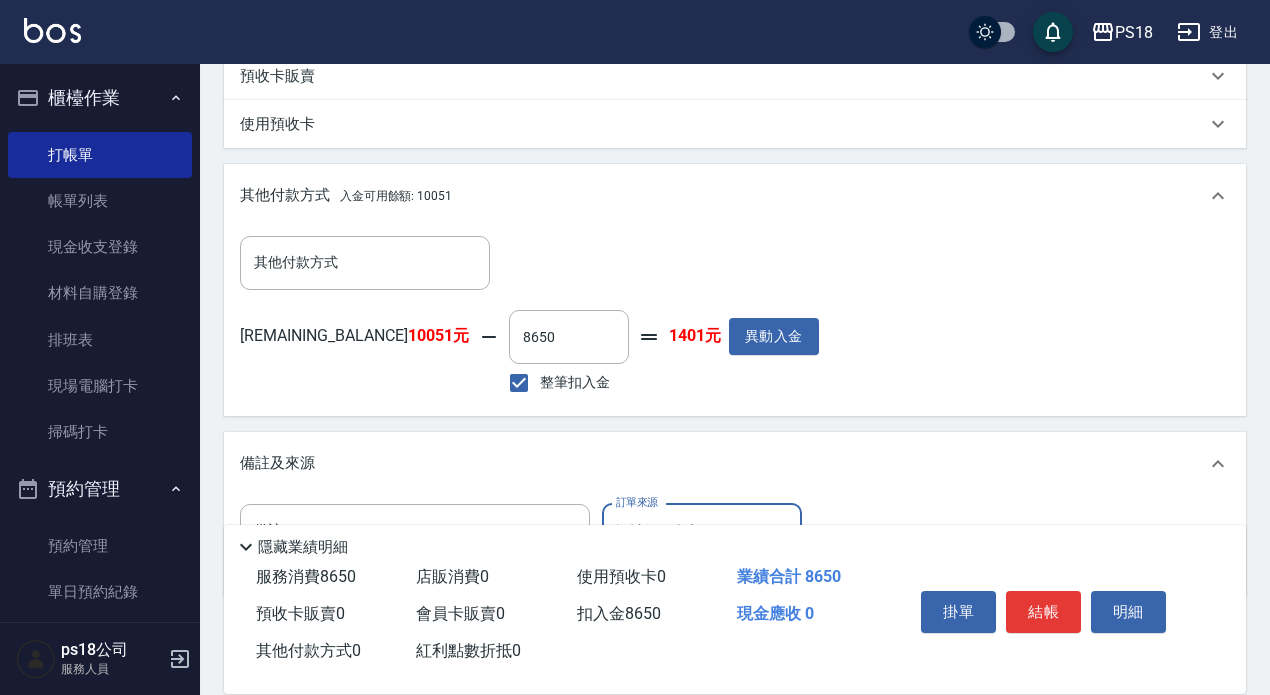 scroll, scrollTop: 716, scrollLeft: 0, axis: vertical 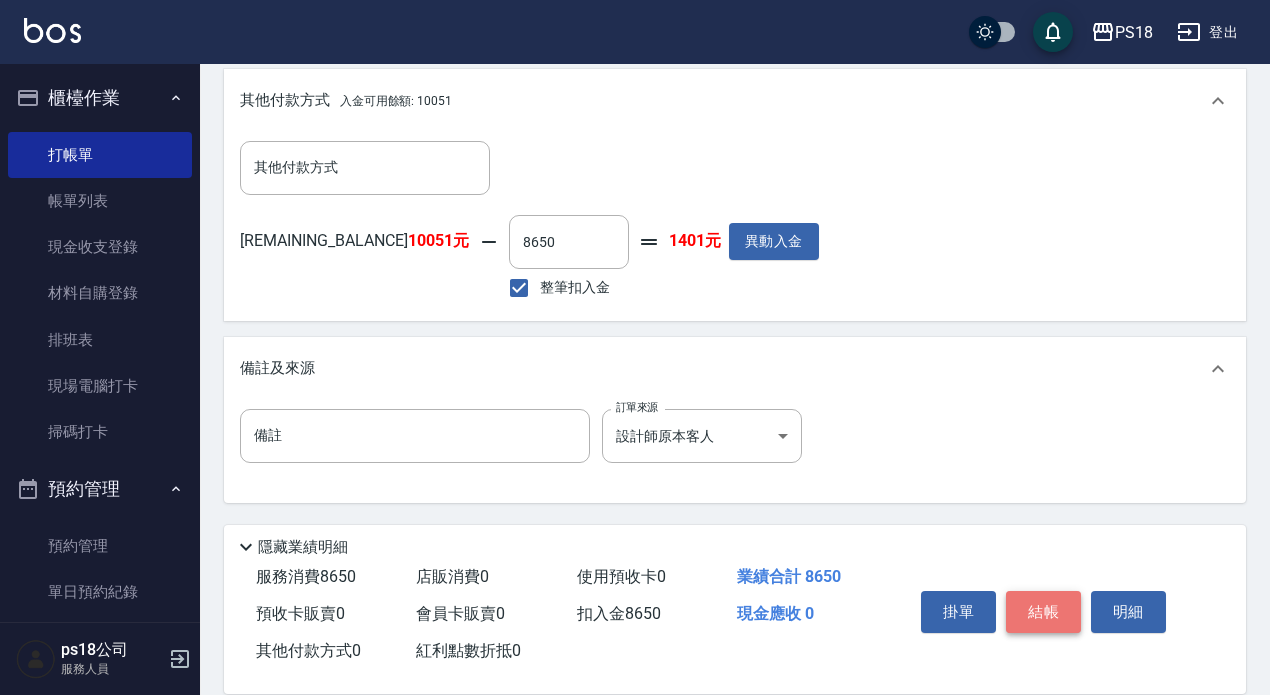 click on "結帳" at bounding box center [1043, 612] 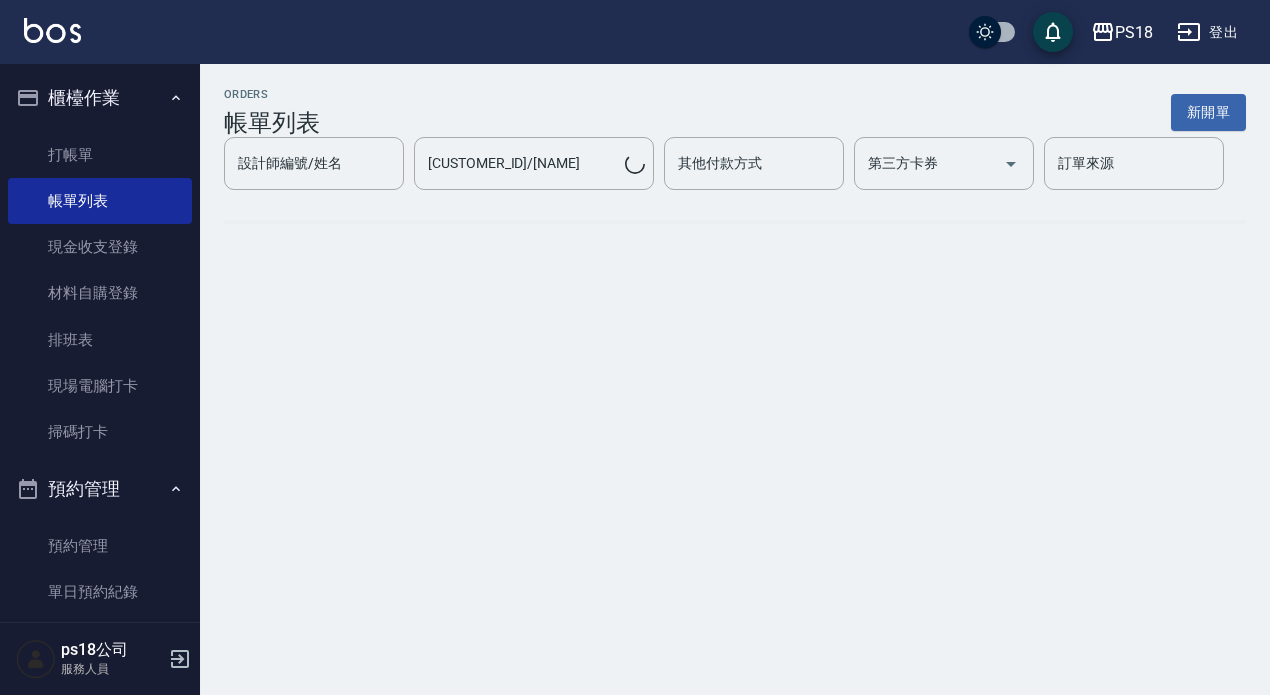 scroll, scrollTop: 0, scrollLeft: 0, axis: both 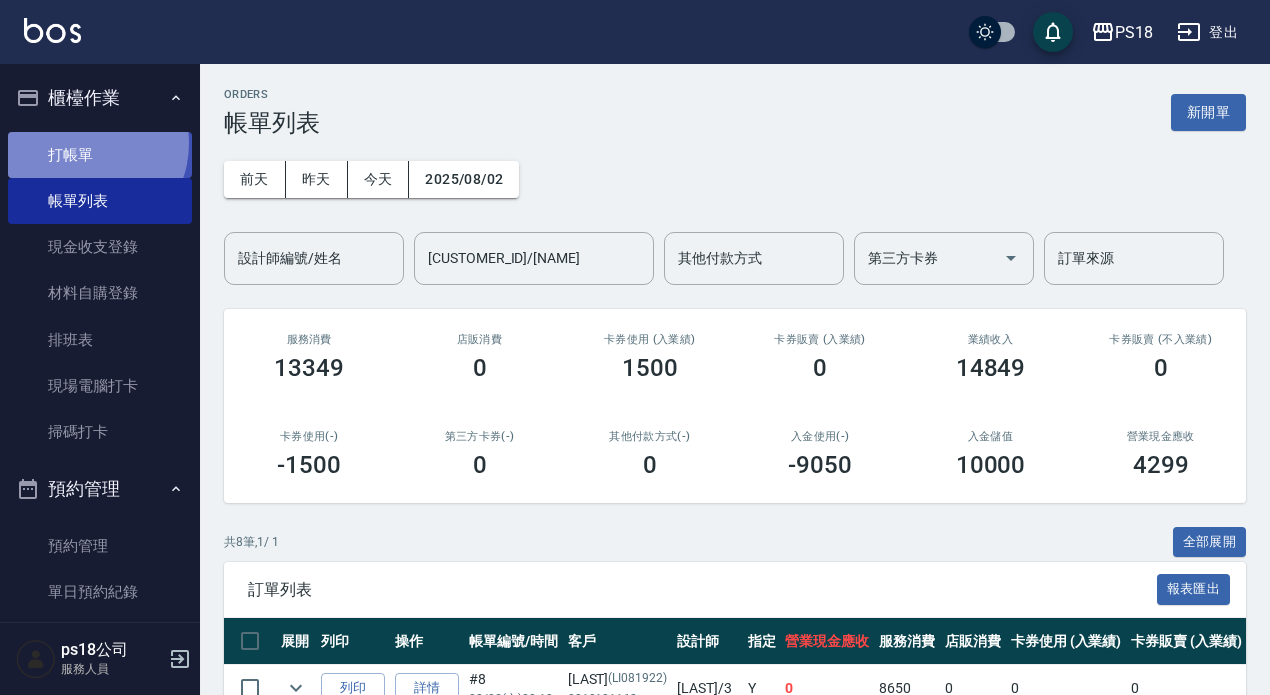 click on "打帳單" at bounding box center (100, 155) 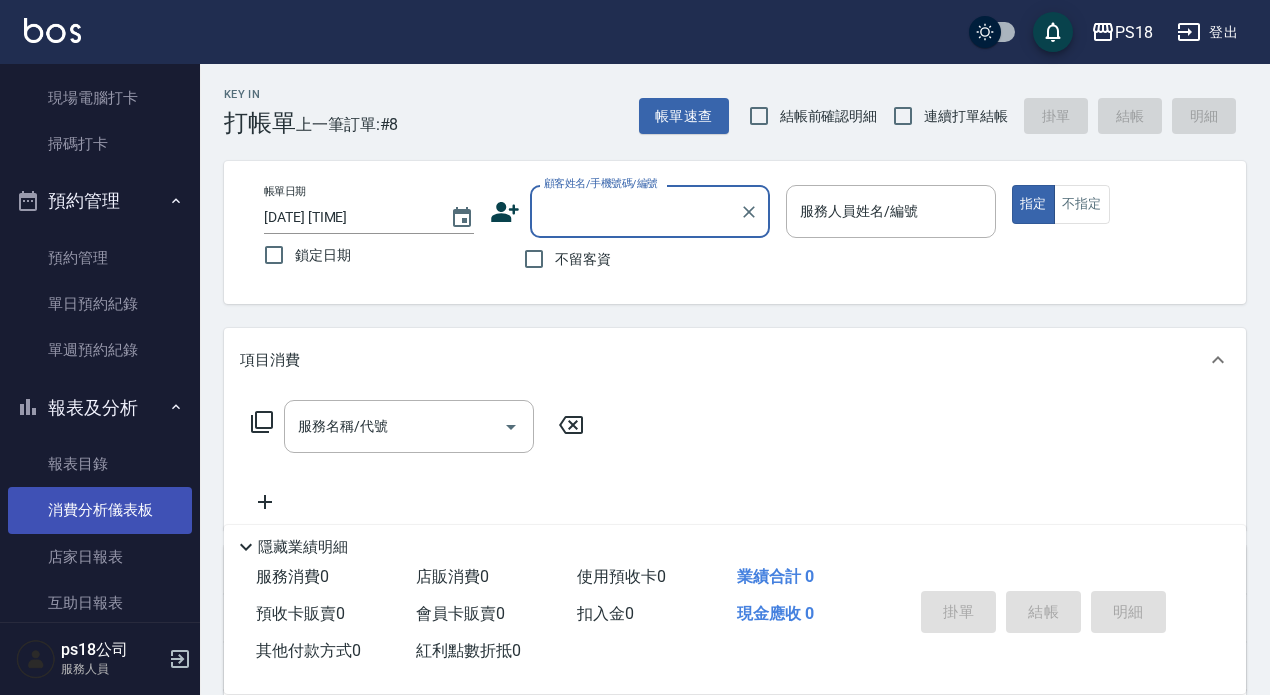 scroll, scrollTop: 400, scrollLeft: 0, axis: vertical 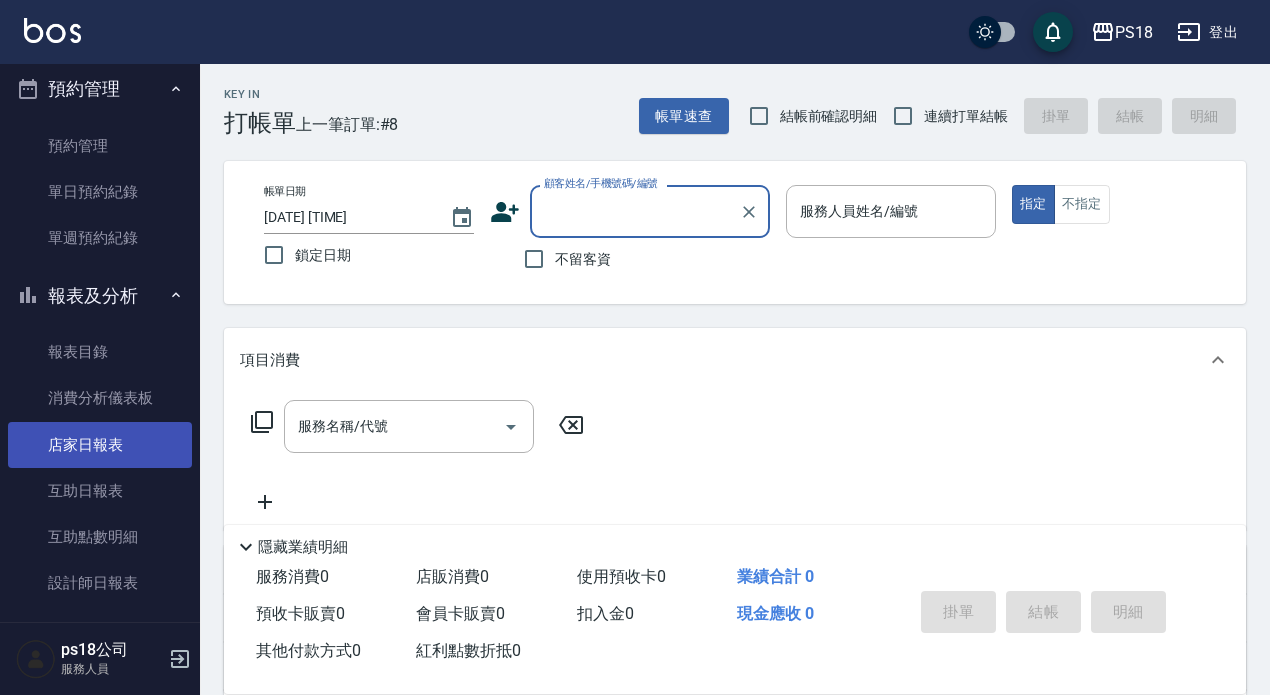 click on "店家日報表" at bounding box center (100, 445) 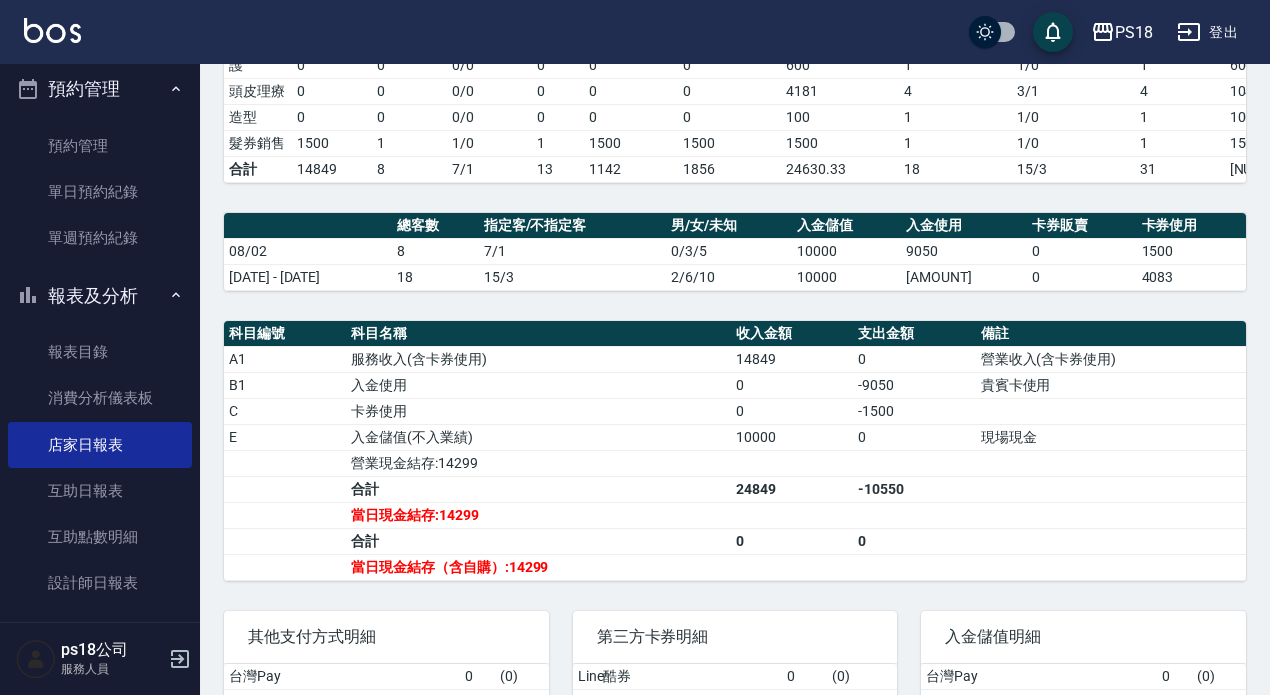 scroll, scrollTop: 600, scrollLeft: 0, axis: vertical 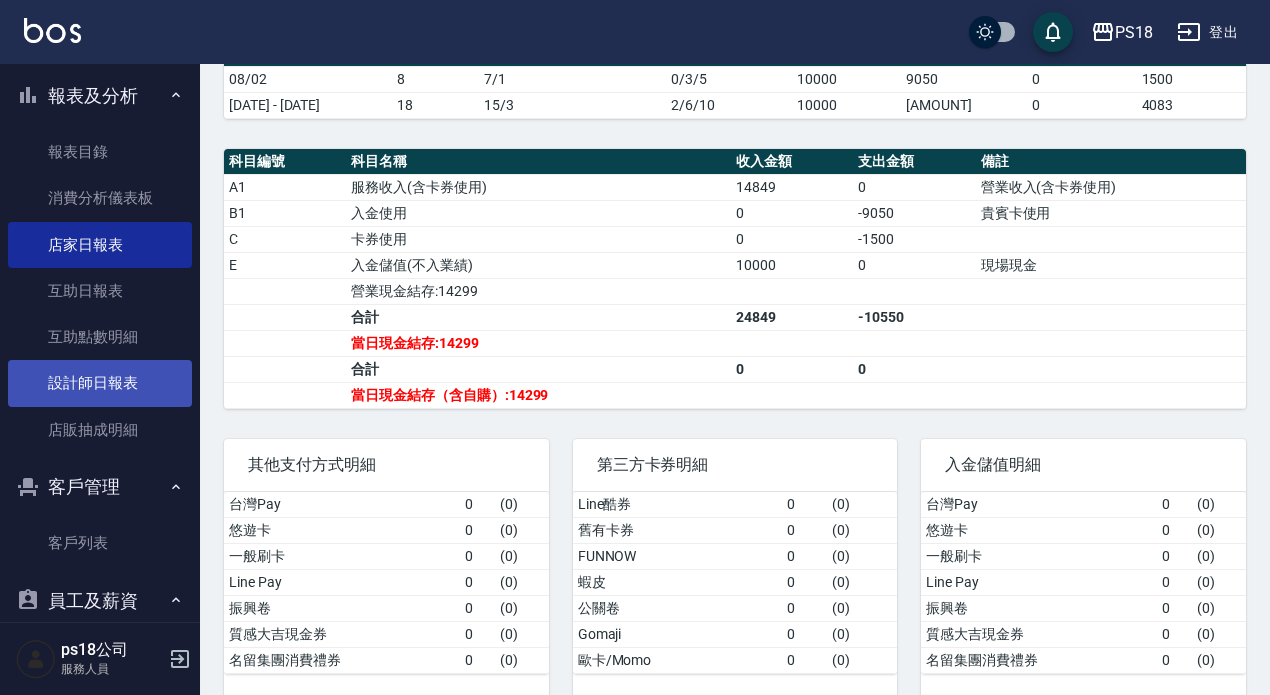 click on "設計師日報表" at bounding box center [100, 383] 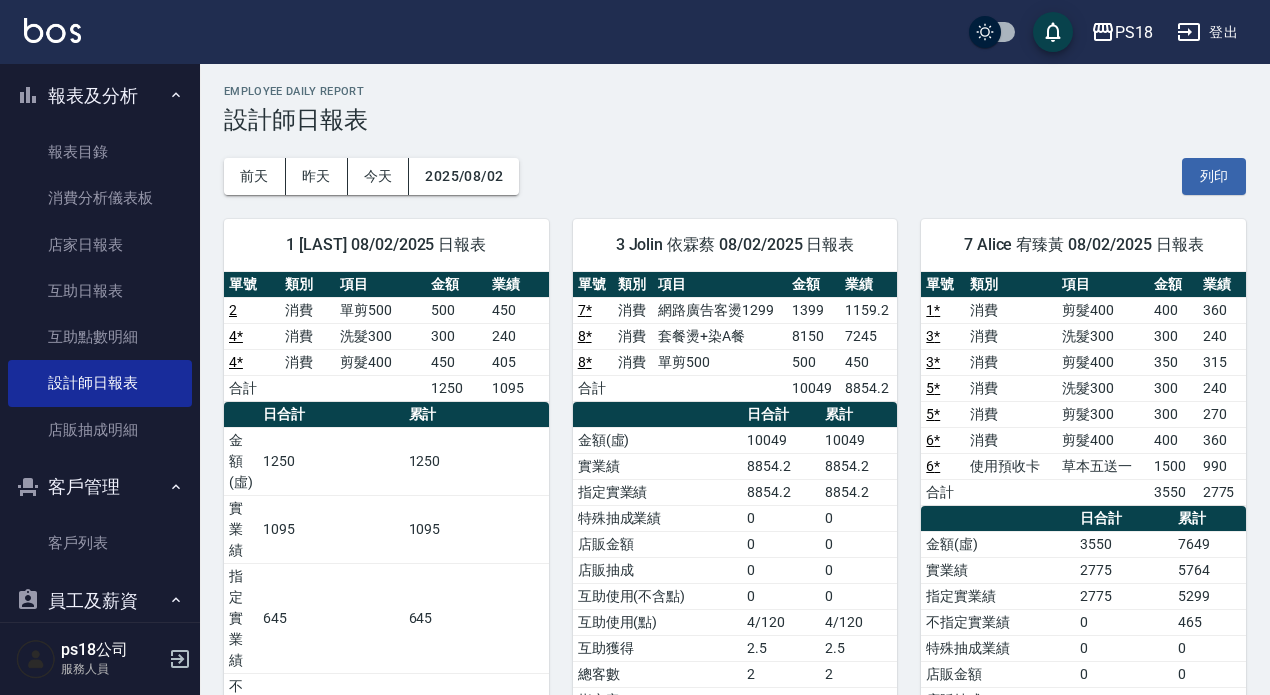 scroll, scrollTop: 0, scrollLeft: 0, axis: both 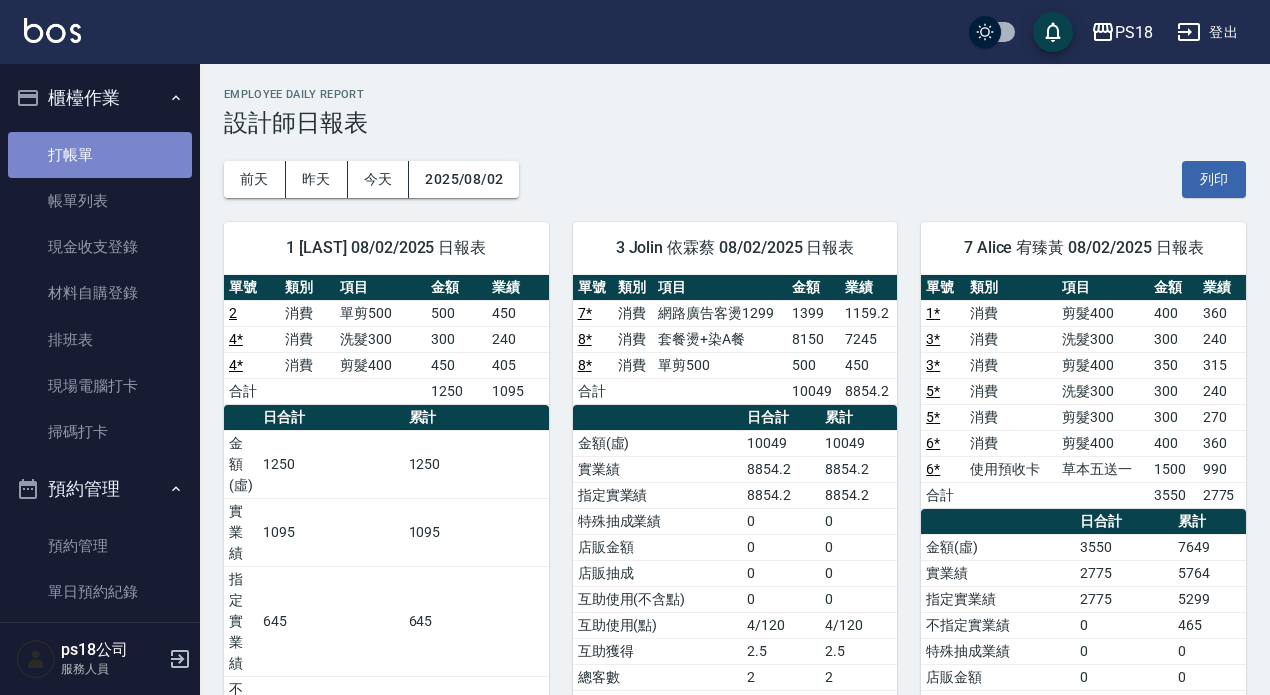 click on "打帳單" at bounding box center (100, 155) 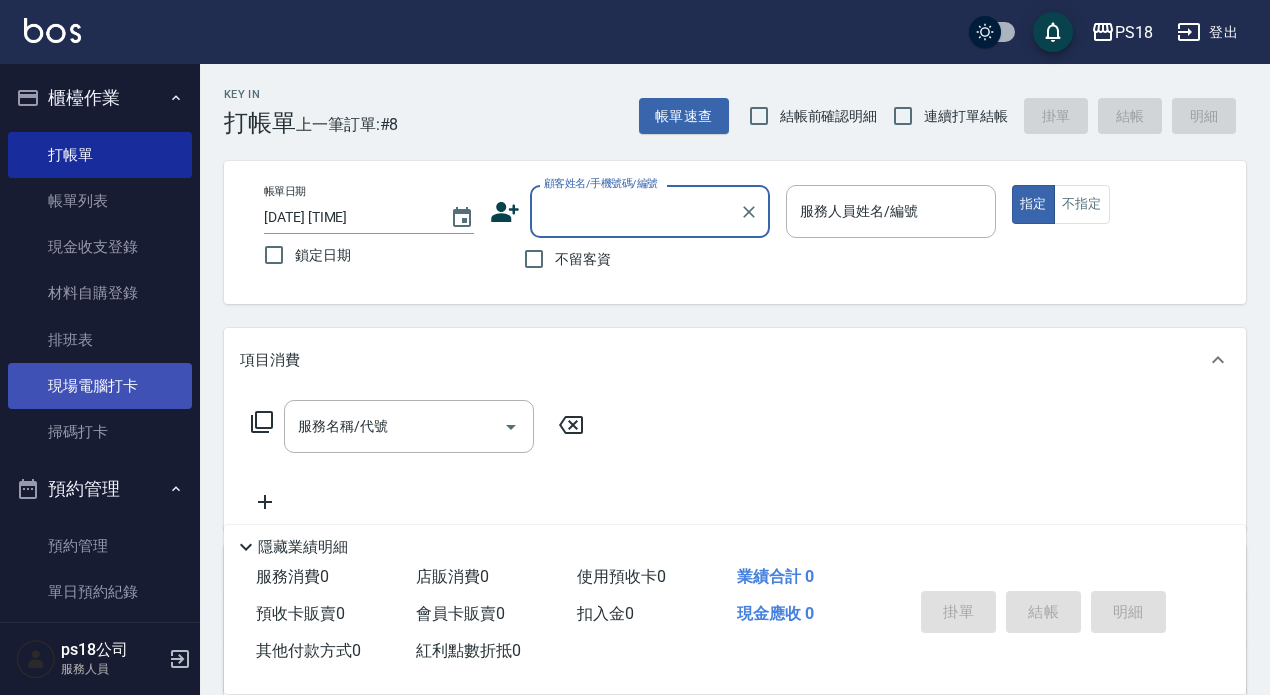 click on "現場電腦打卡" at bounding box center [100, 386] 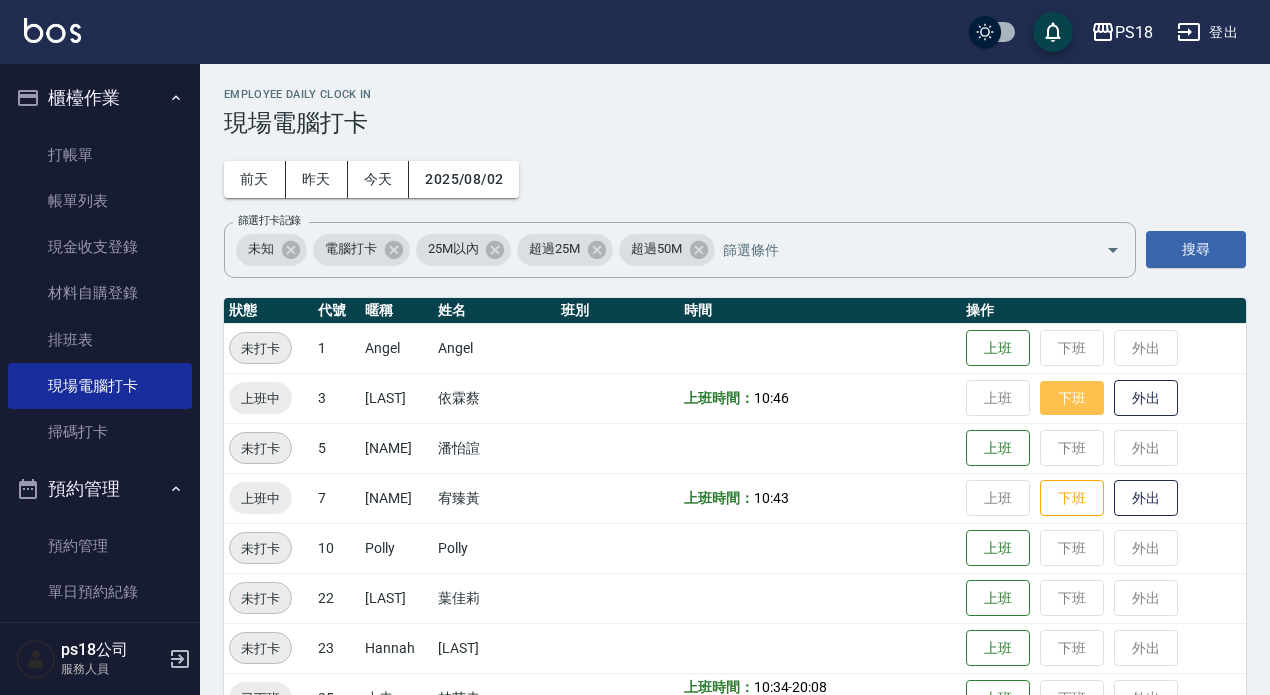 click on "下班" at bounding box center [1072, 398] 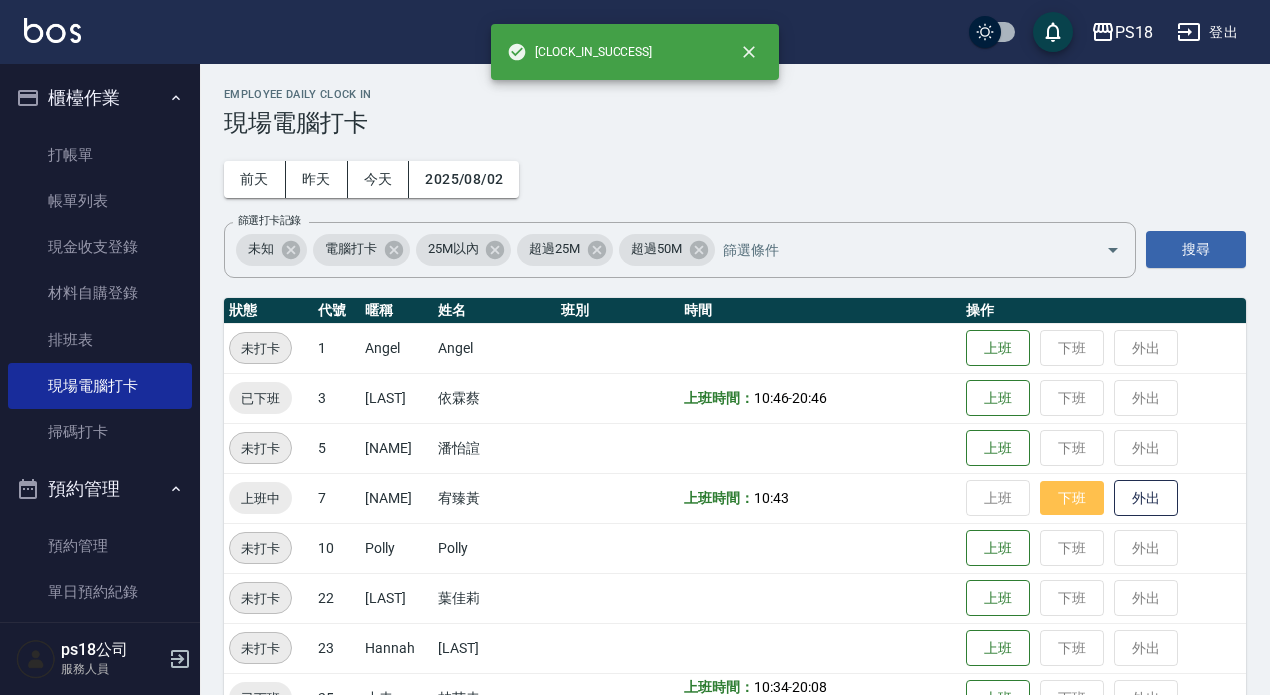 click on "下班" at bounding box center (1072, 498) 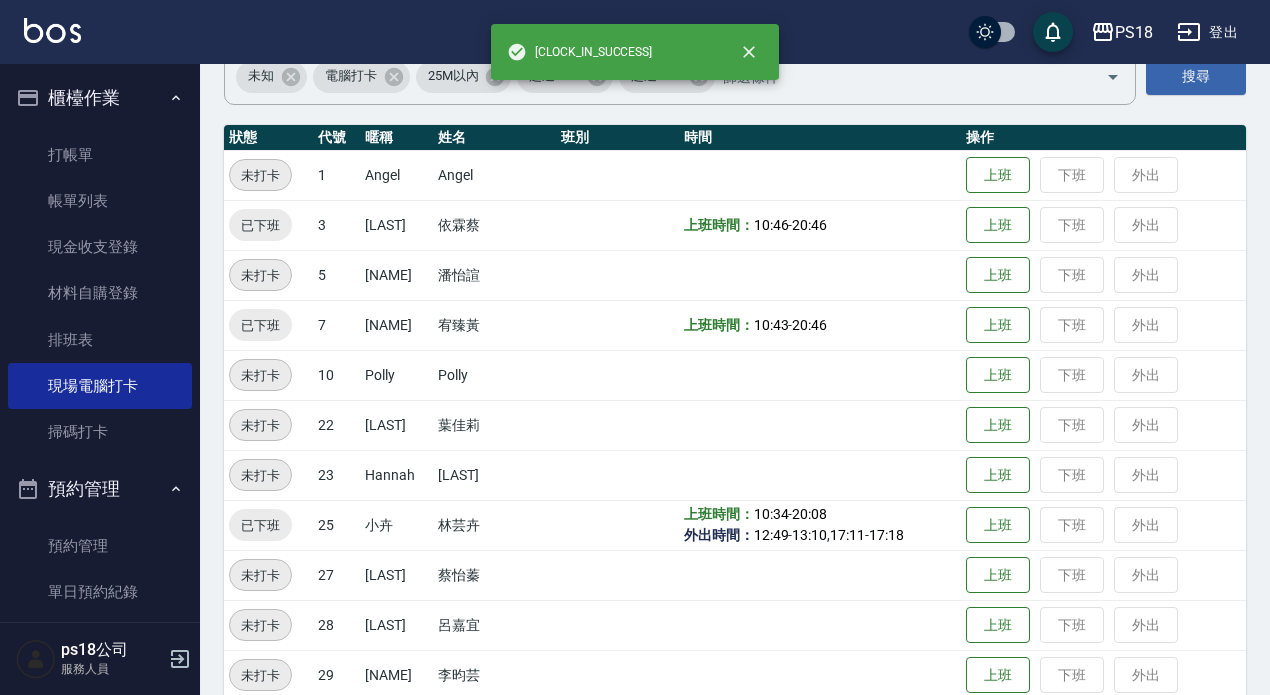 scroll, scrollTop: 0, scrollLeft: 0, axis: both 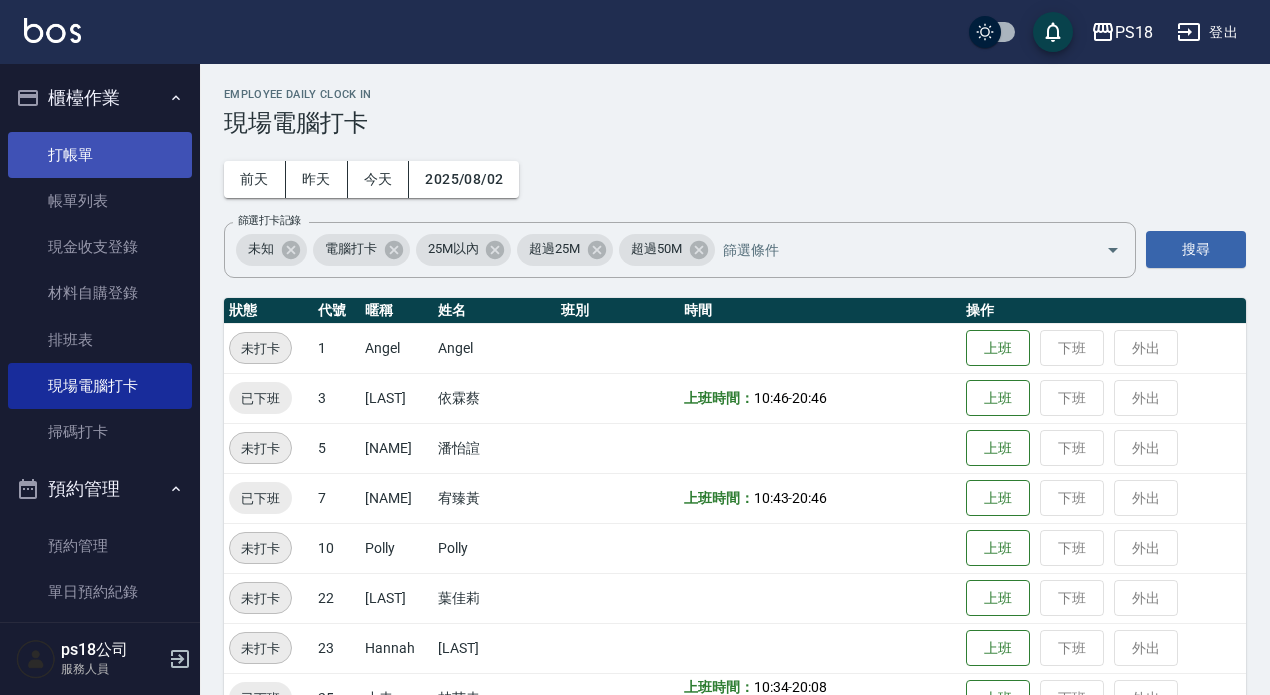 click on "打帳單" at bounding box center [100, 155] 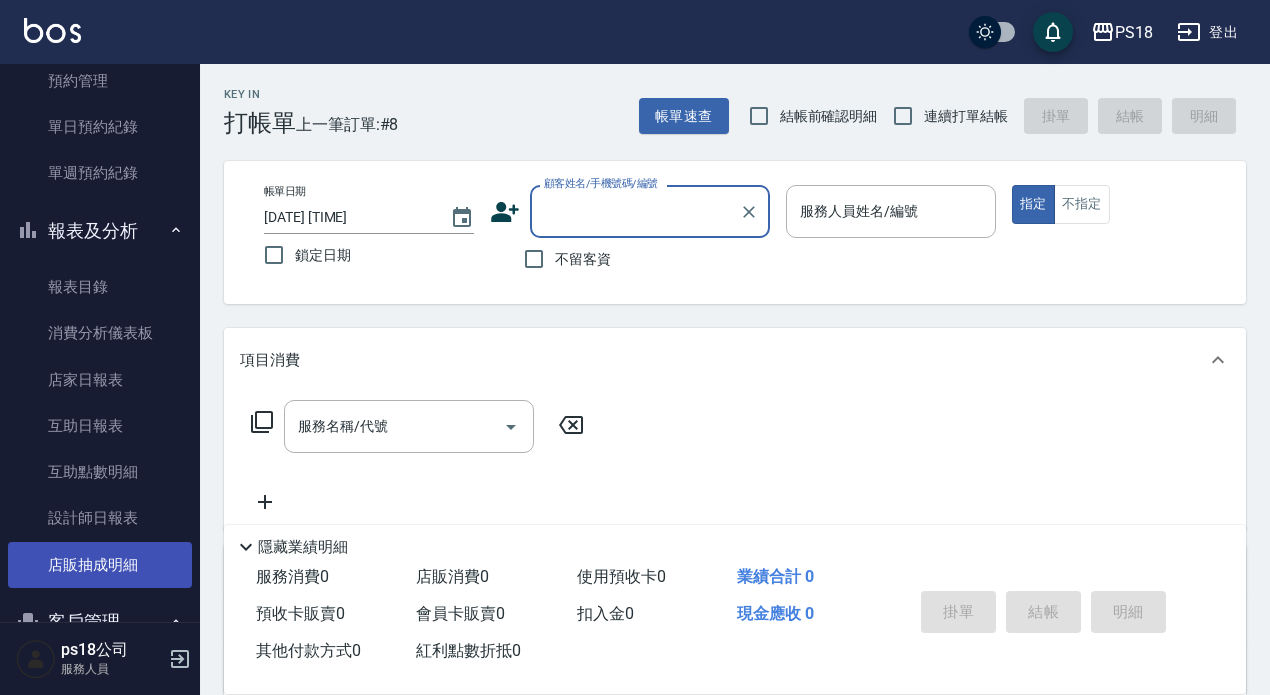 scroll, scrollTop: 500, scrollLeft: 0, axis: vertical 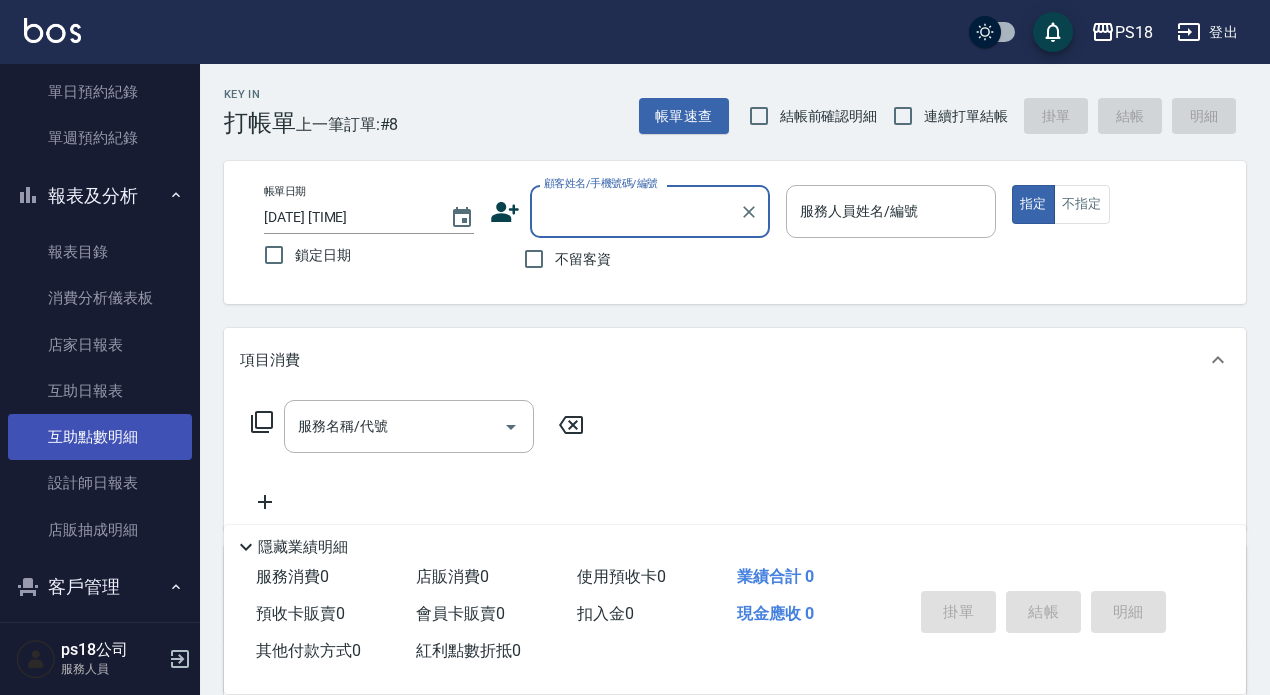 click on "互助點數明細" at bounding box center (100, 437) 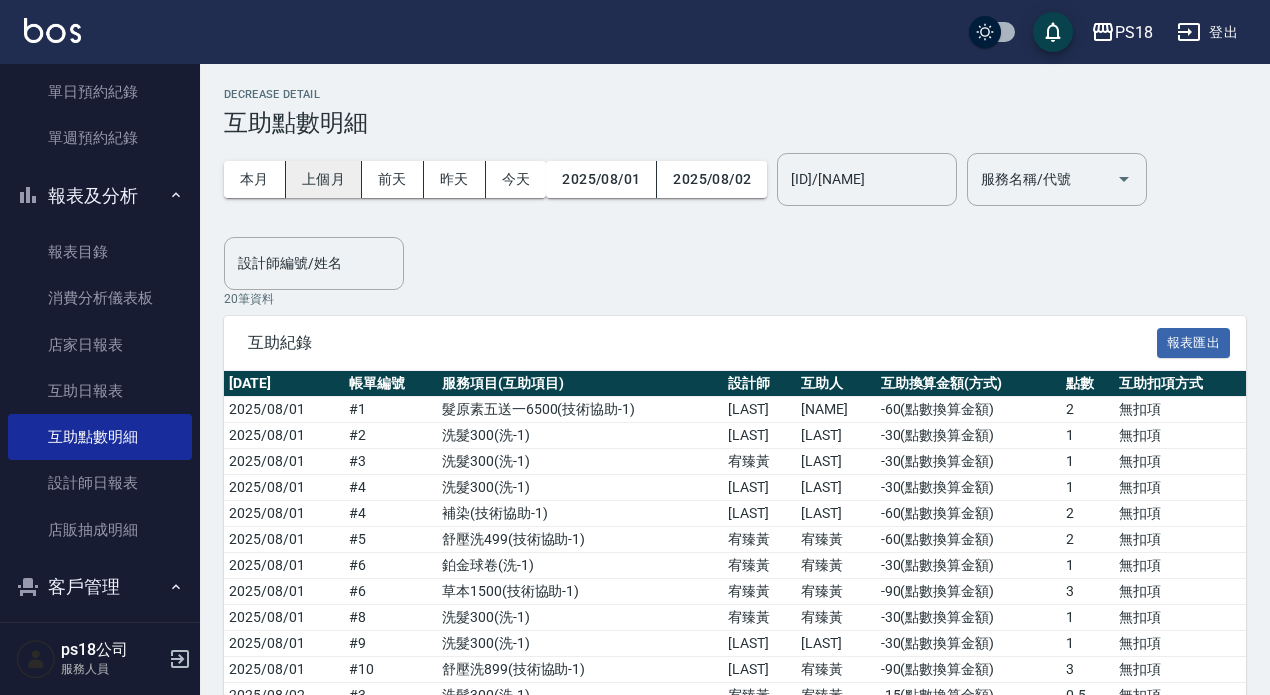 click on "上個月" at bounding box center [324, 179] 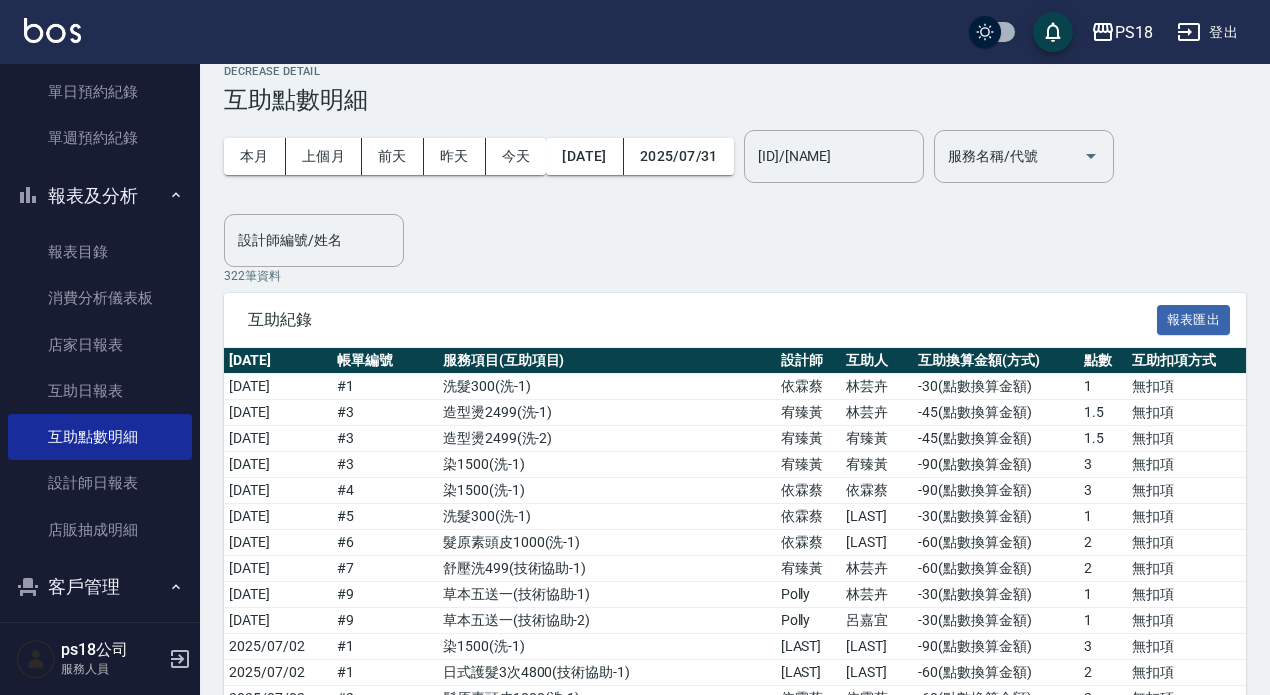 scroll, scrollTop: 0, scrollLeft: 0, axis: both 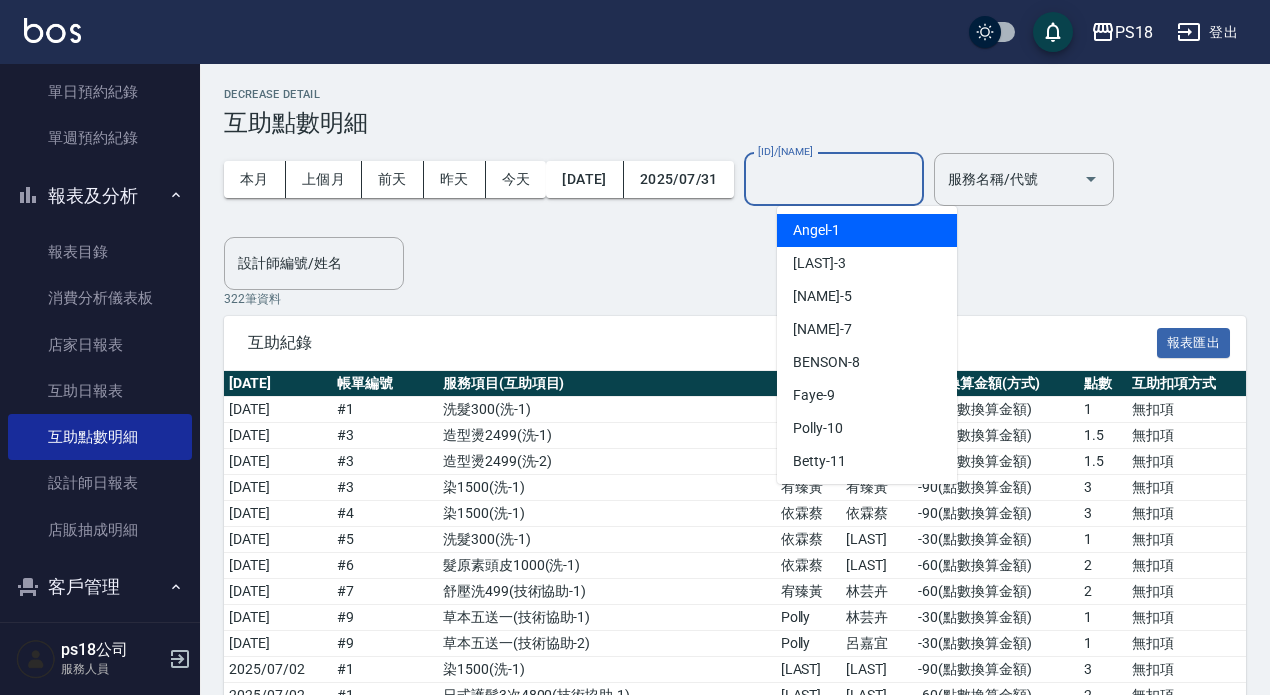 click on "互助人編號/姓名" at bounding box center (834, 179) 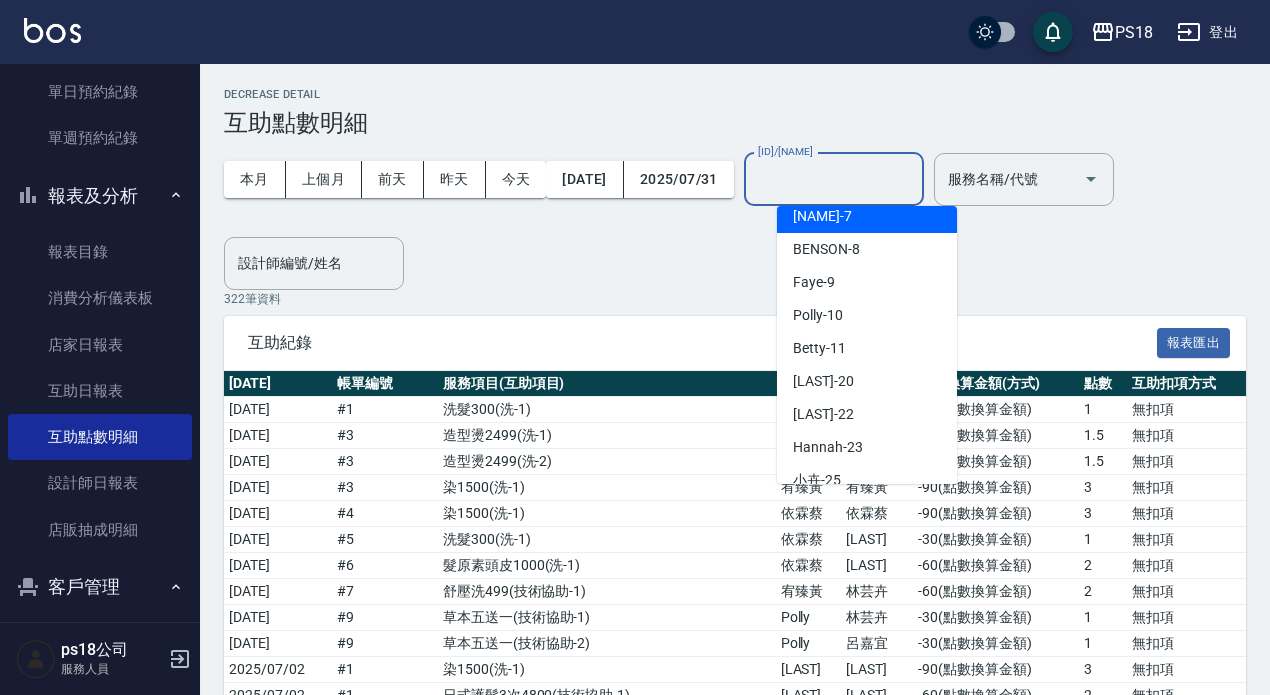 scroll, scrollTop: 300, scrollLeft: 0, axis: vertical 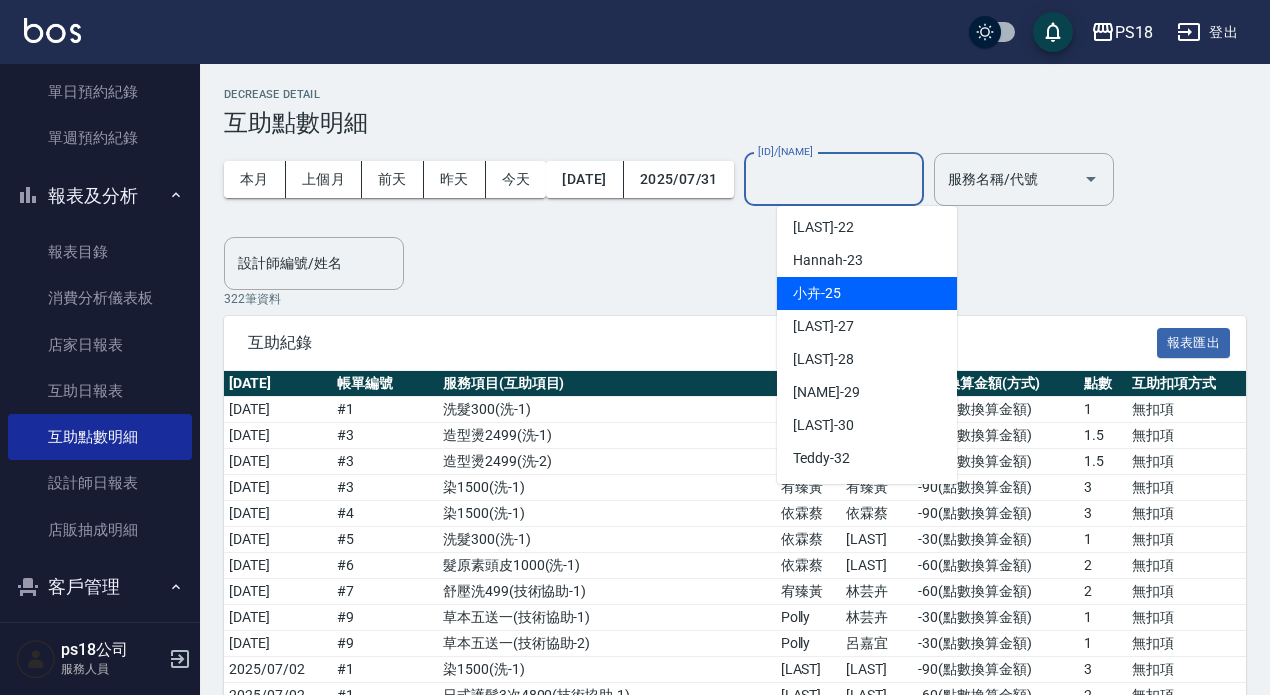 click on "小卉 -25" at bounding box center [867, 293] 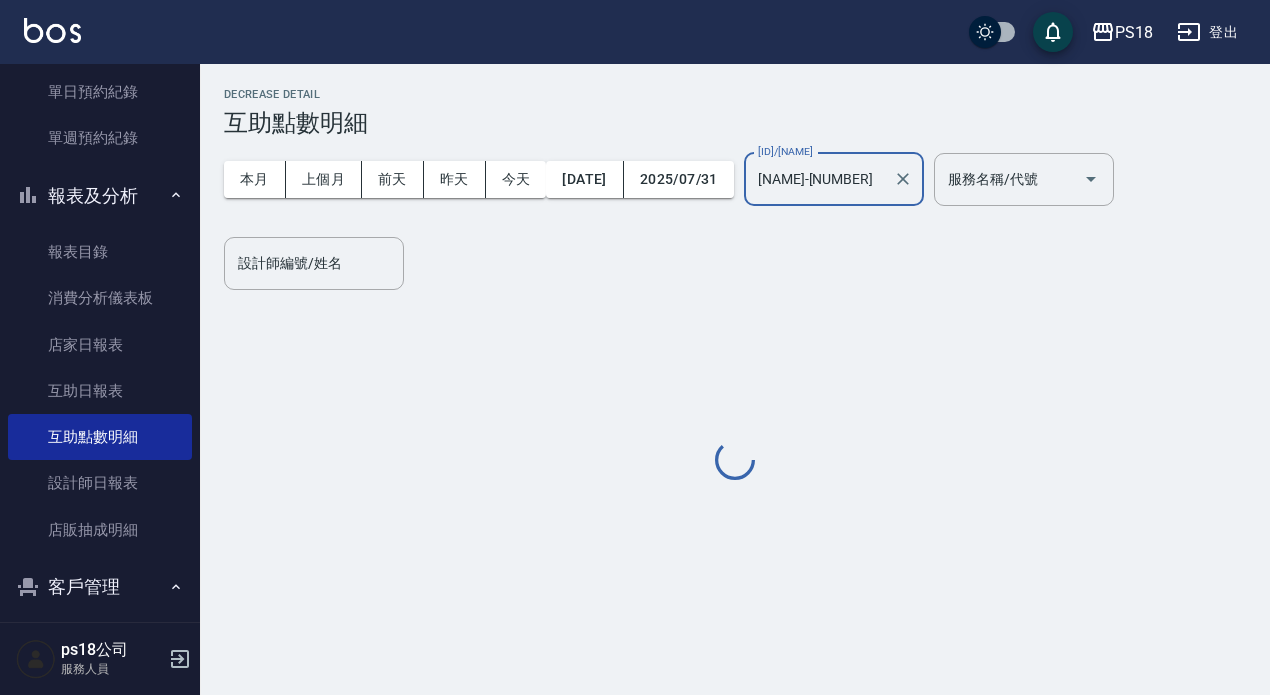 type on "小卉-25" 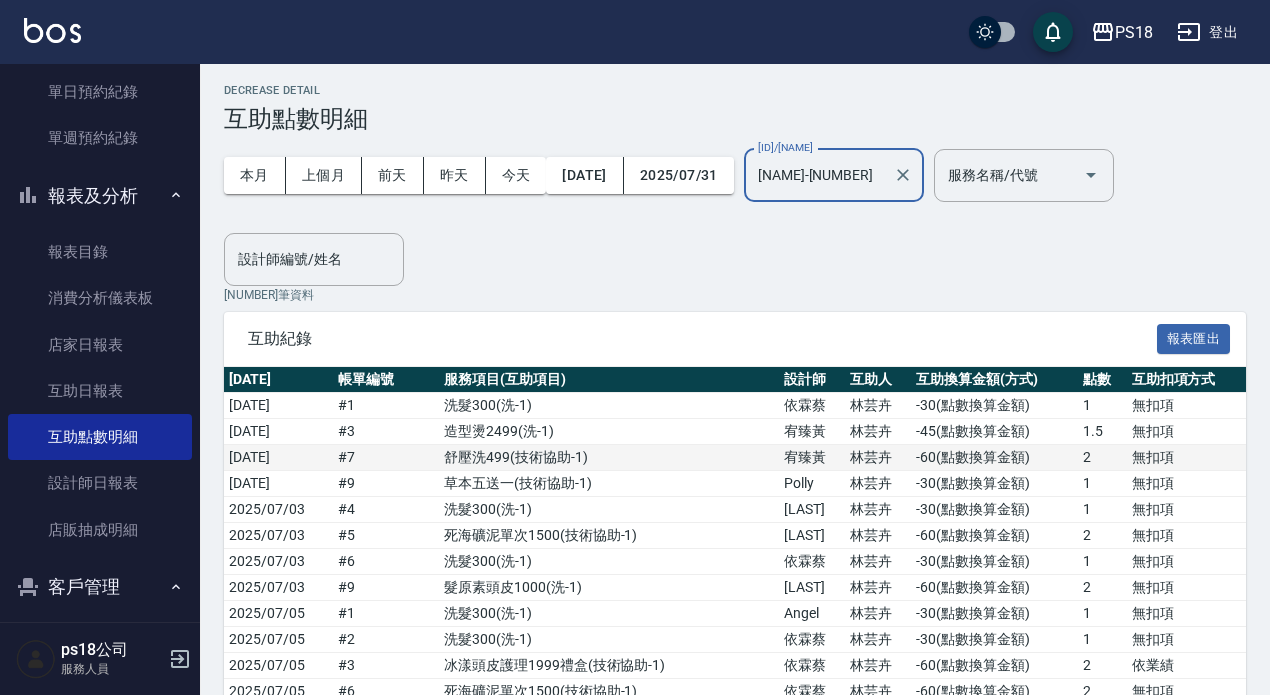 scroll, scrollTop: 0, scrollLeft: 0, axis: both 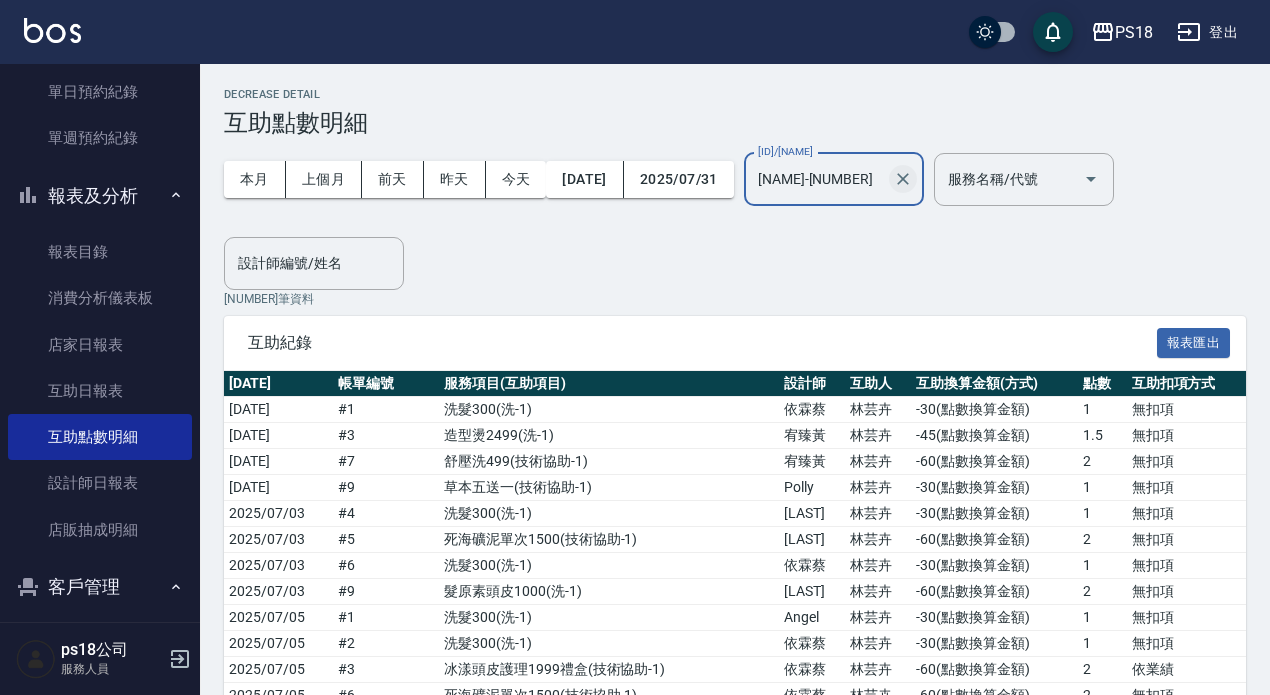 click 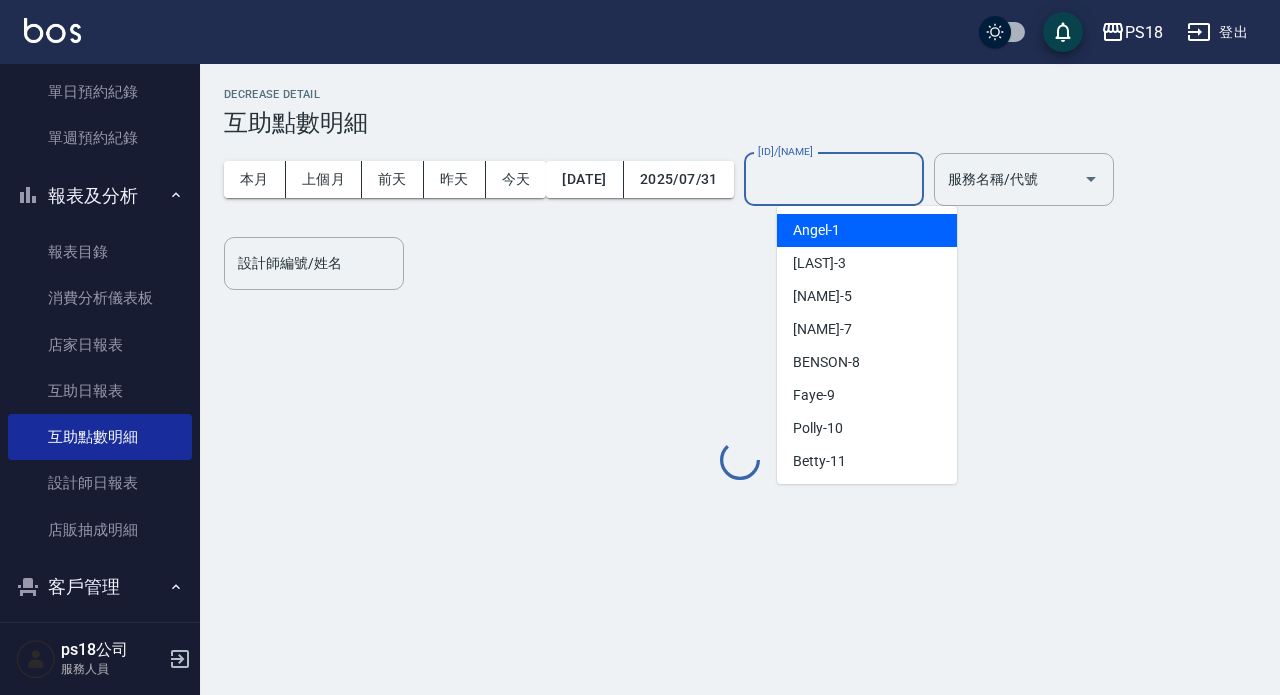 click on "互助人編號/姓名" at bounding box center (834, 179) 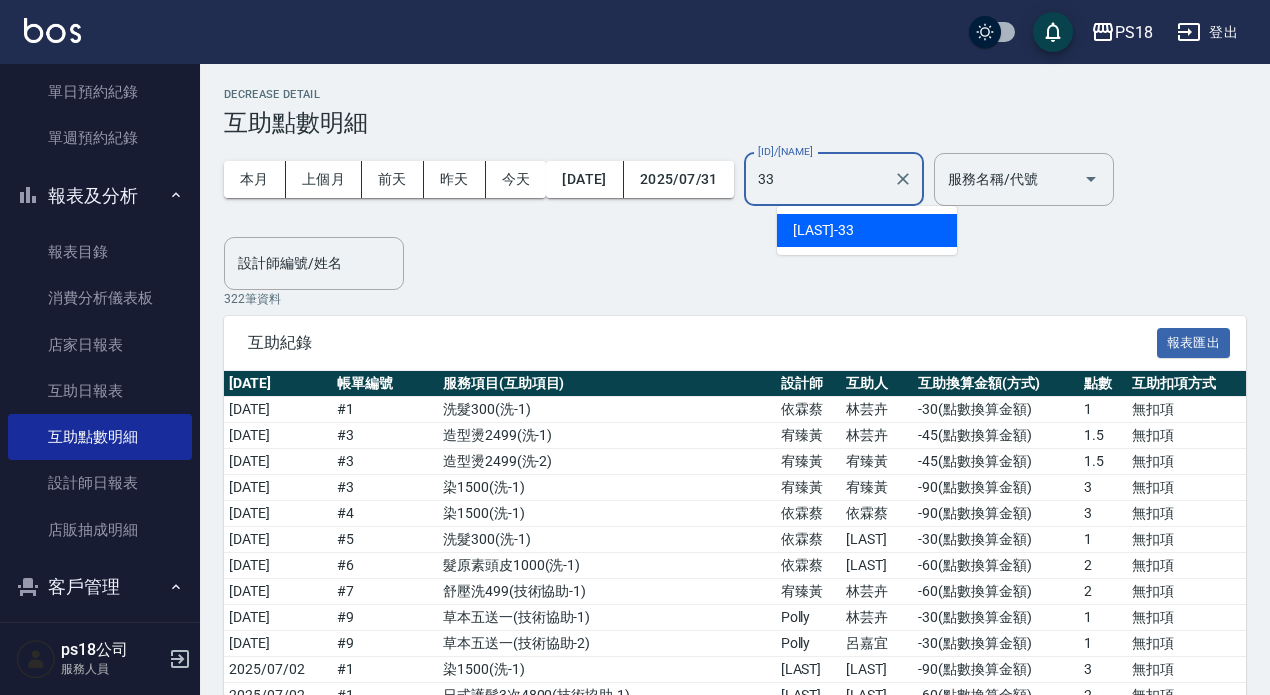 type on "李羽忻-33" 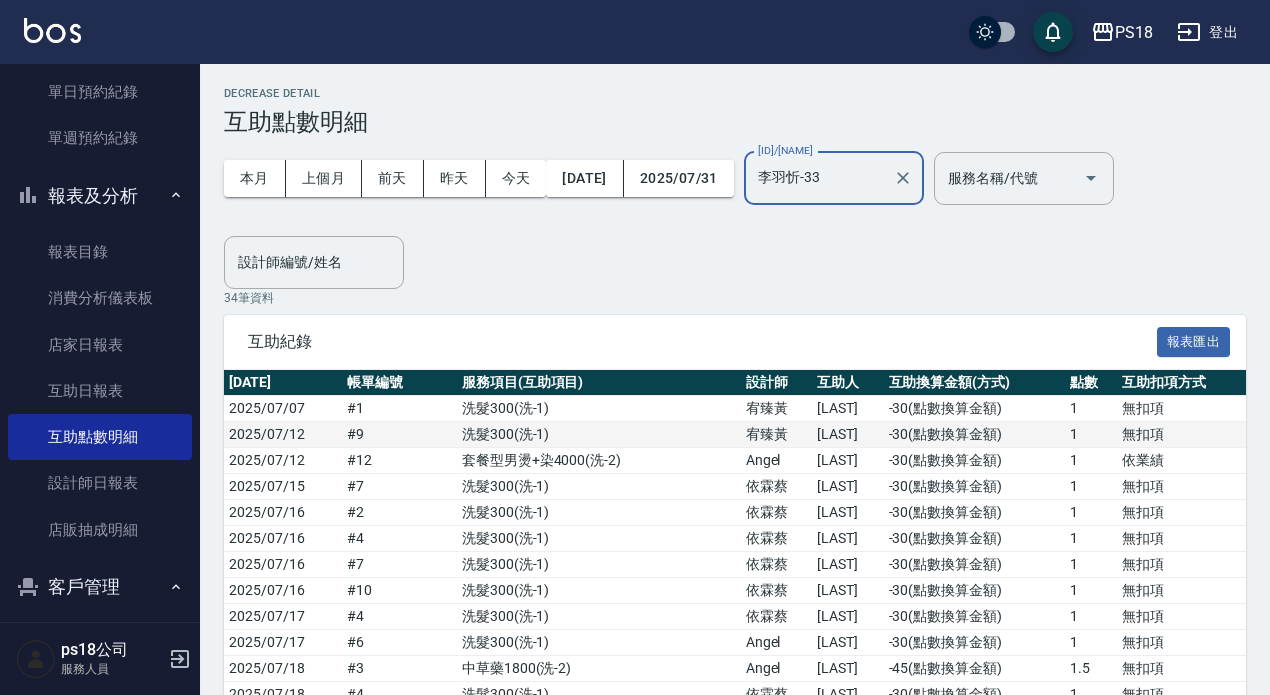 scroll, scrollTop: 0, scrollLeft: 0, axis: both 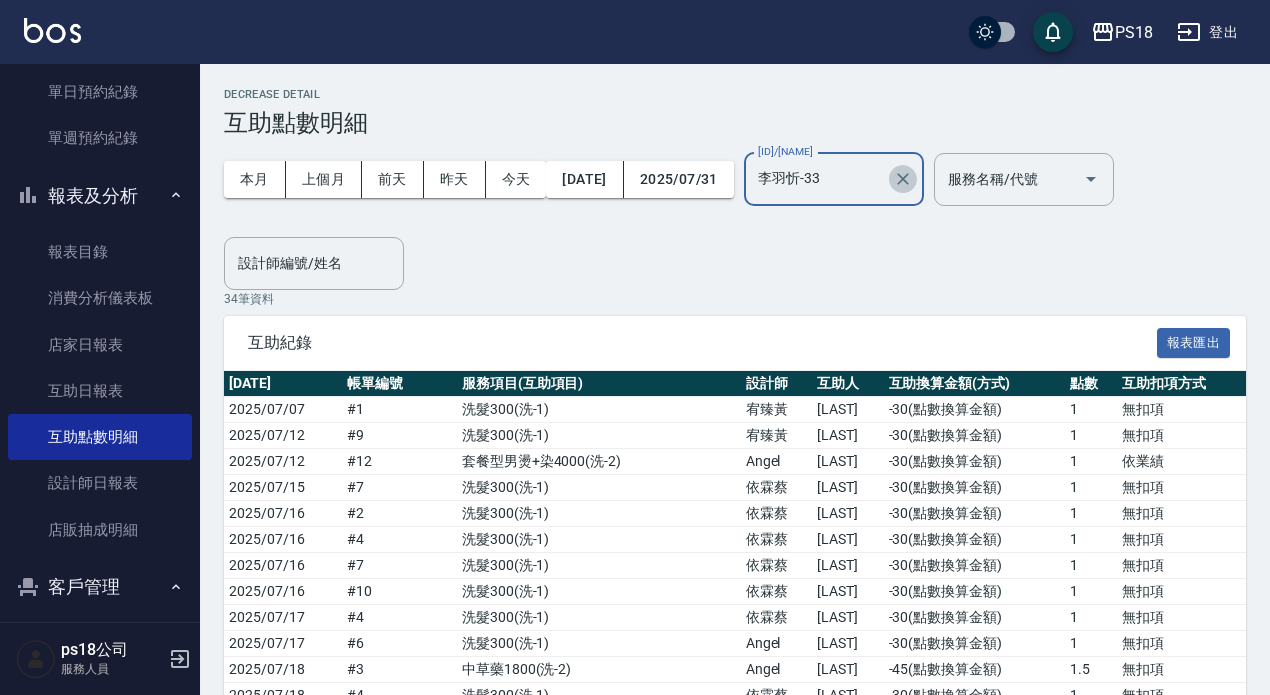 drag, startPoint x: 936, startPoint y: 173, endPoint x: 936, endPoint y: 162, distance: 11 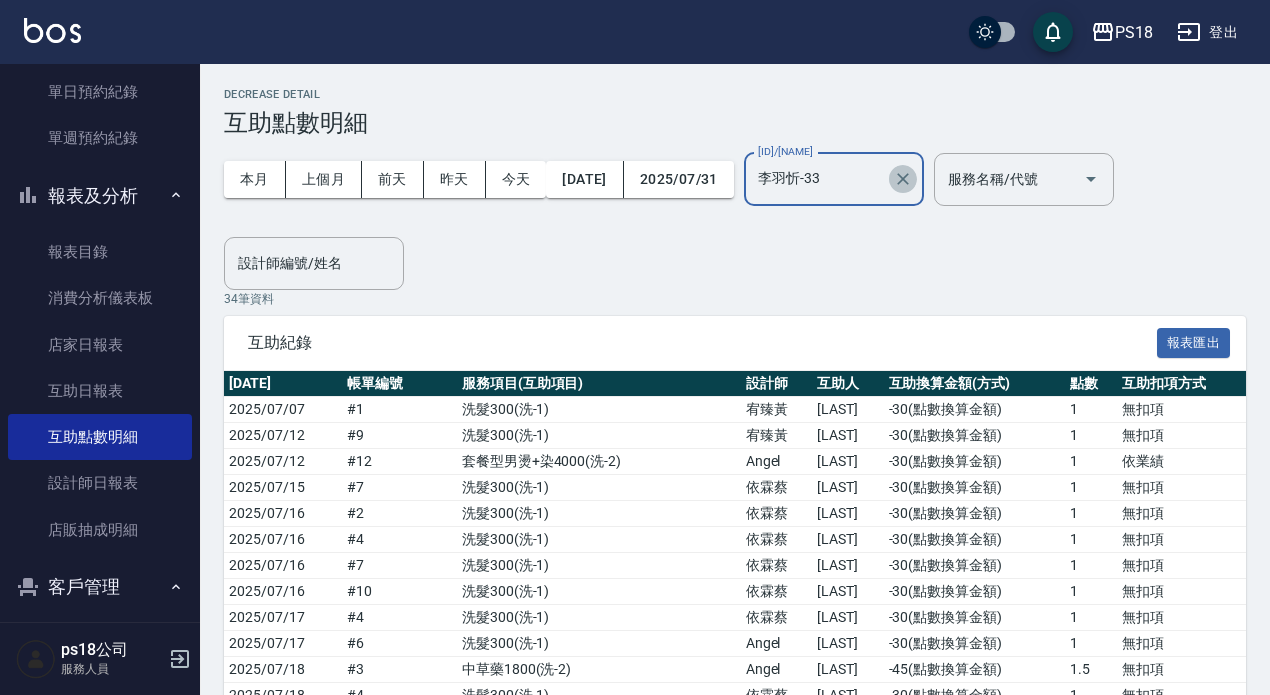 click 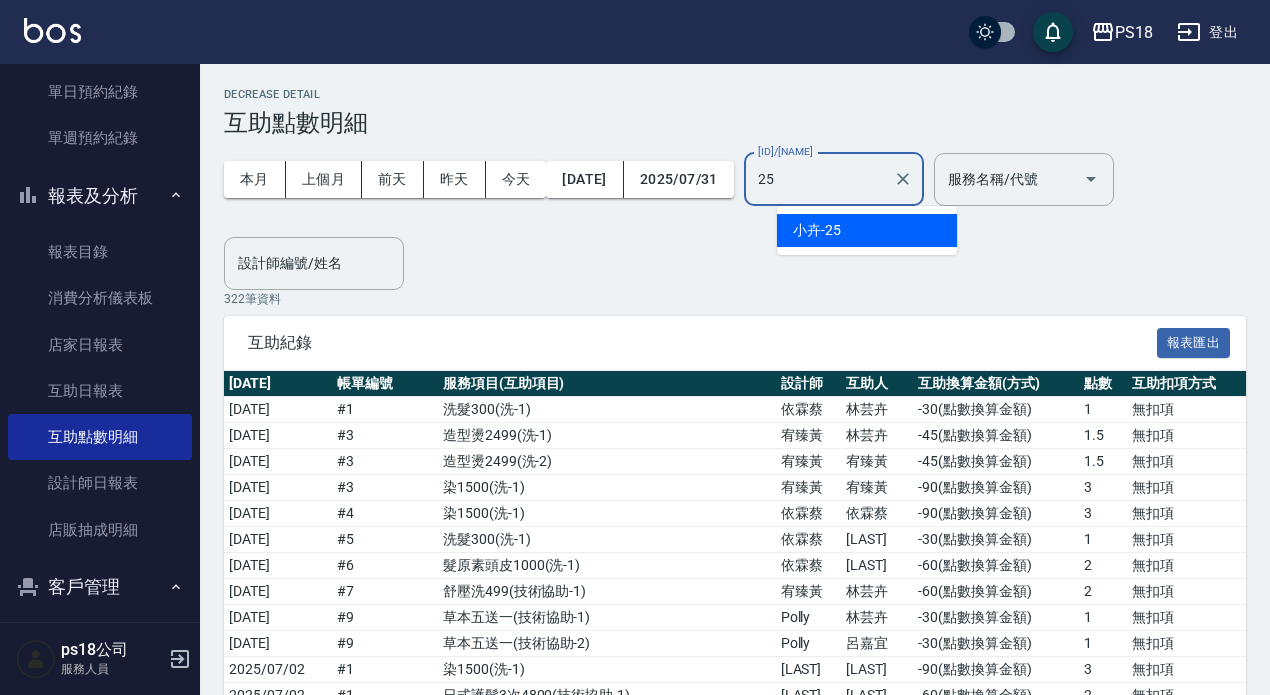 type on "小卉-25" 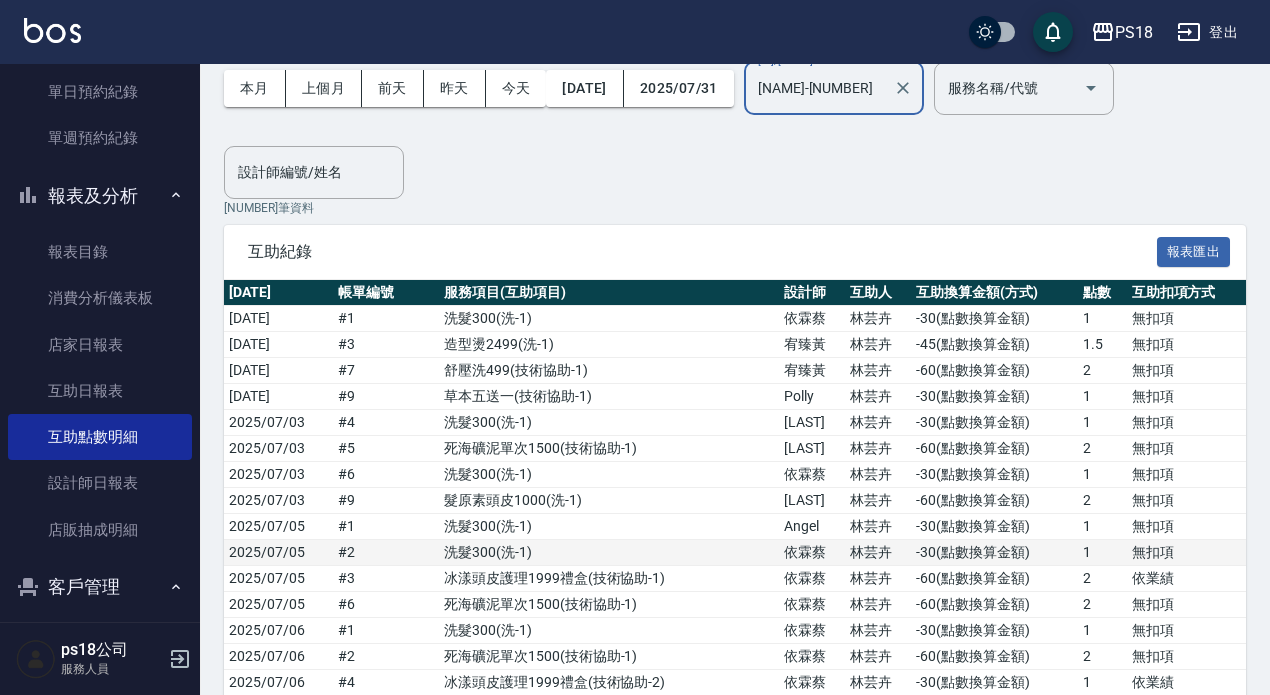 scroll, scrollTop: 0, scrollLeft: 0, axis: both 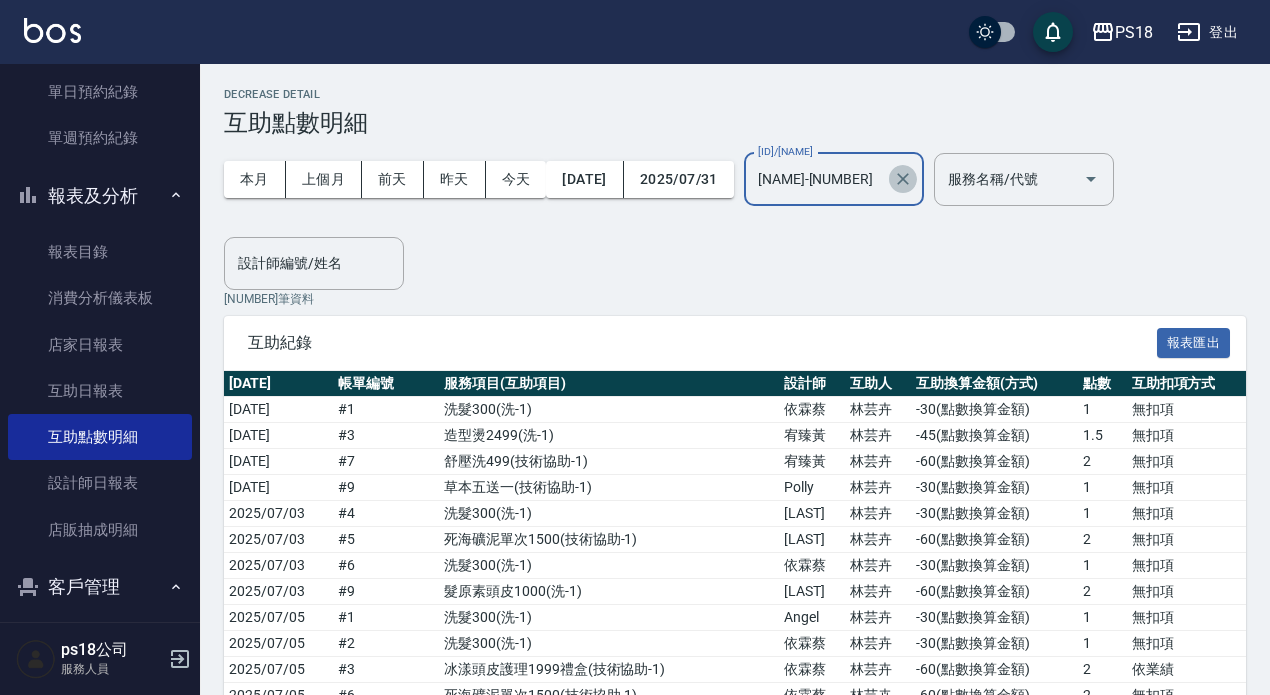 click 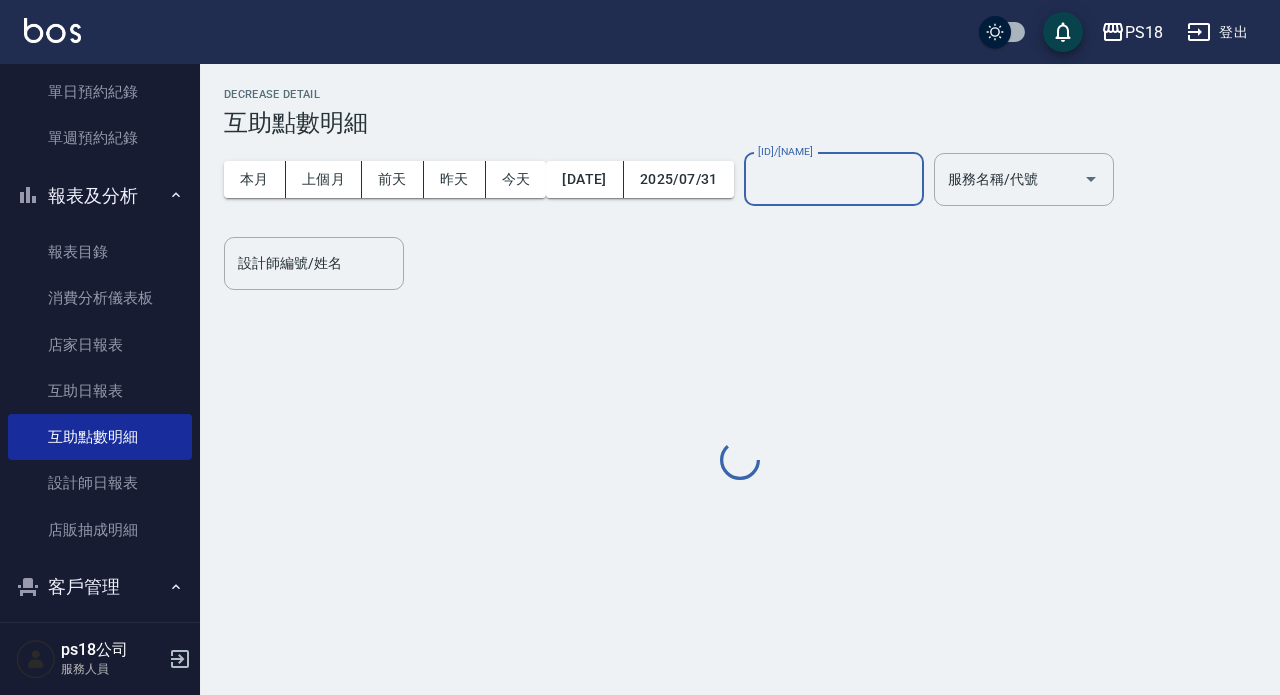 click on "互助人編號/姓名" at bounding box center (834, 179) 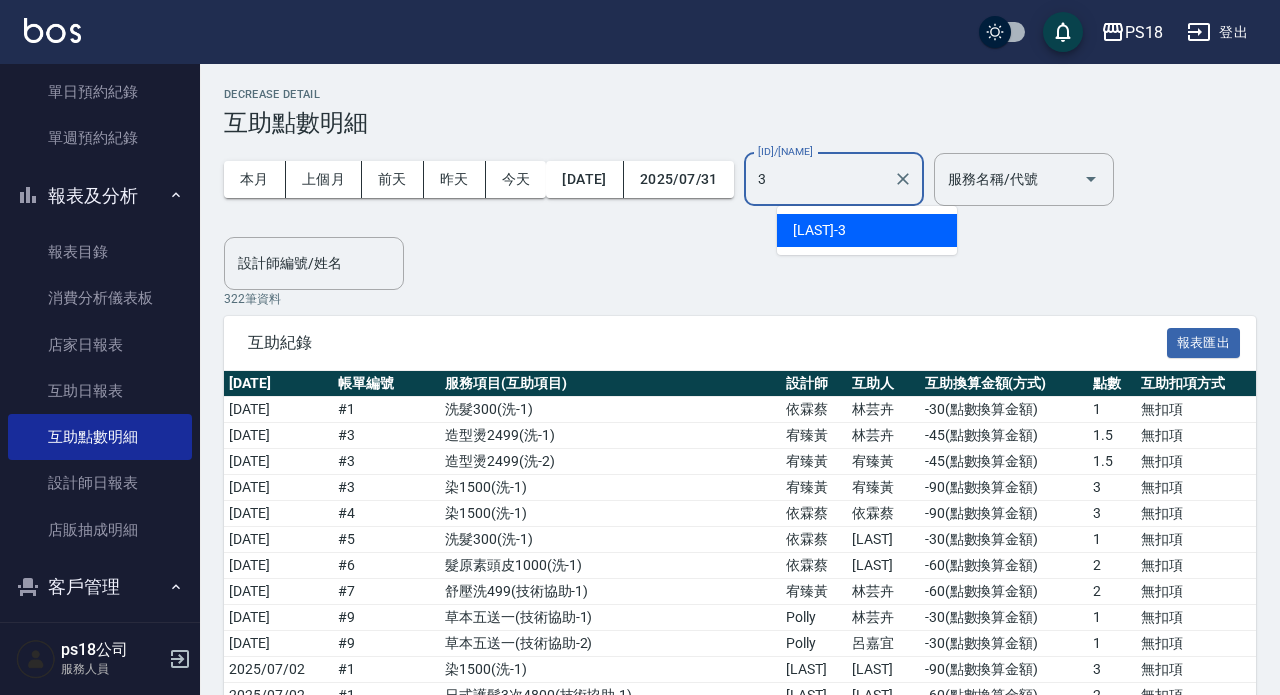 type on "Jolin-3" 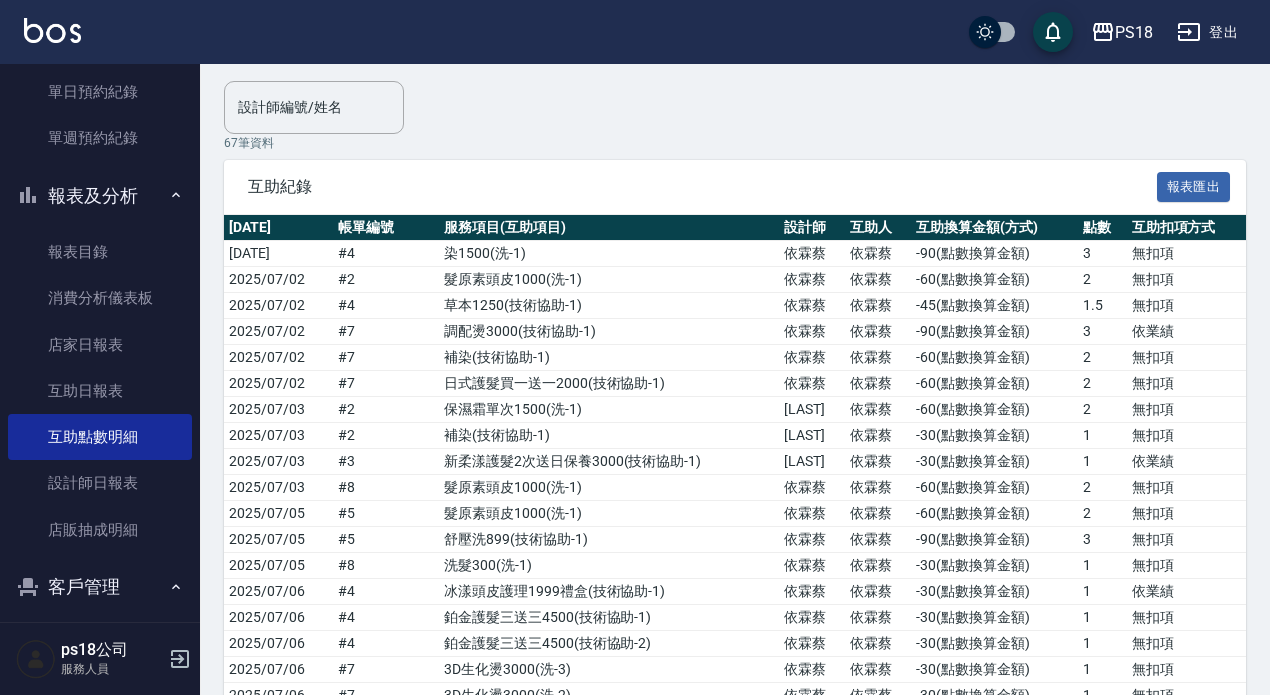 scroll, scrollTop: 0, scrollLeft: 0, axis: both 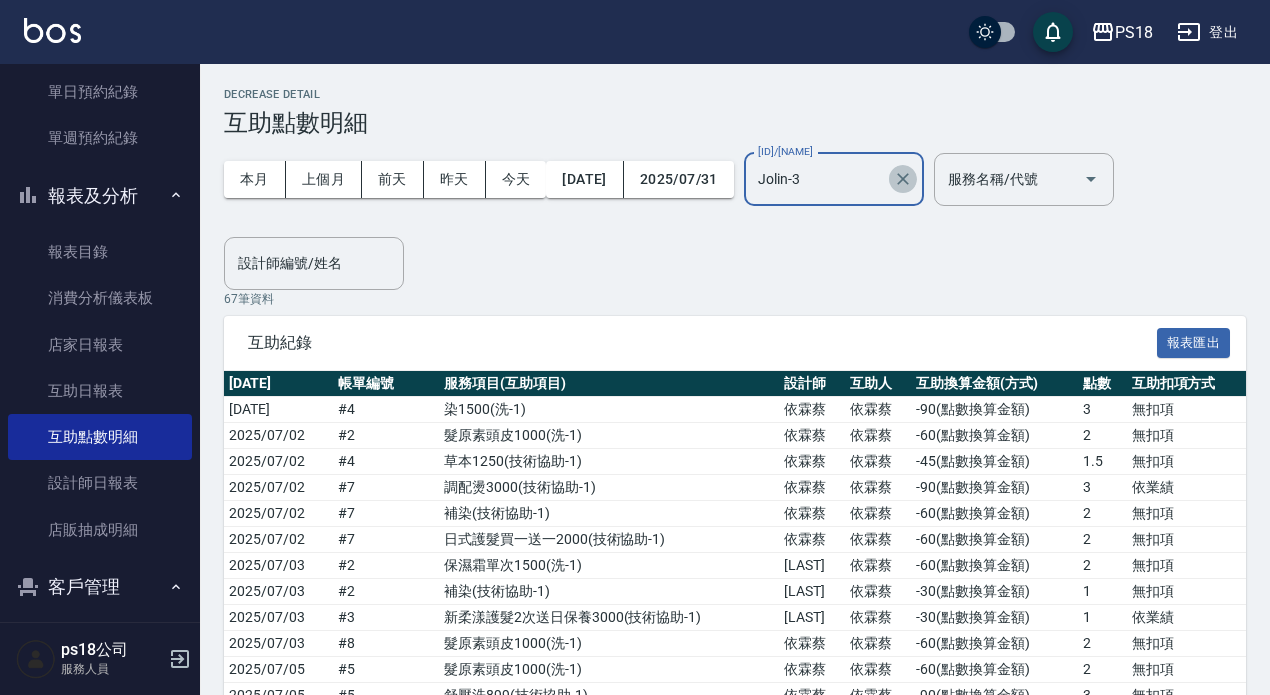 click 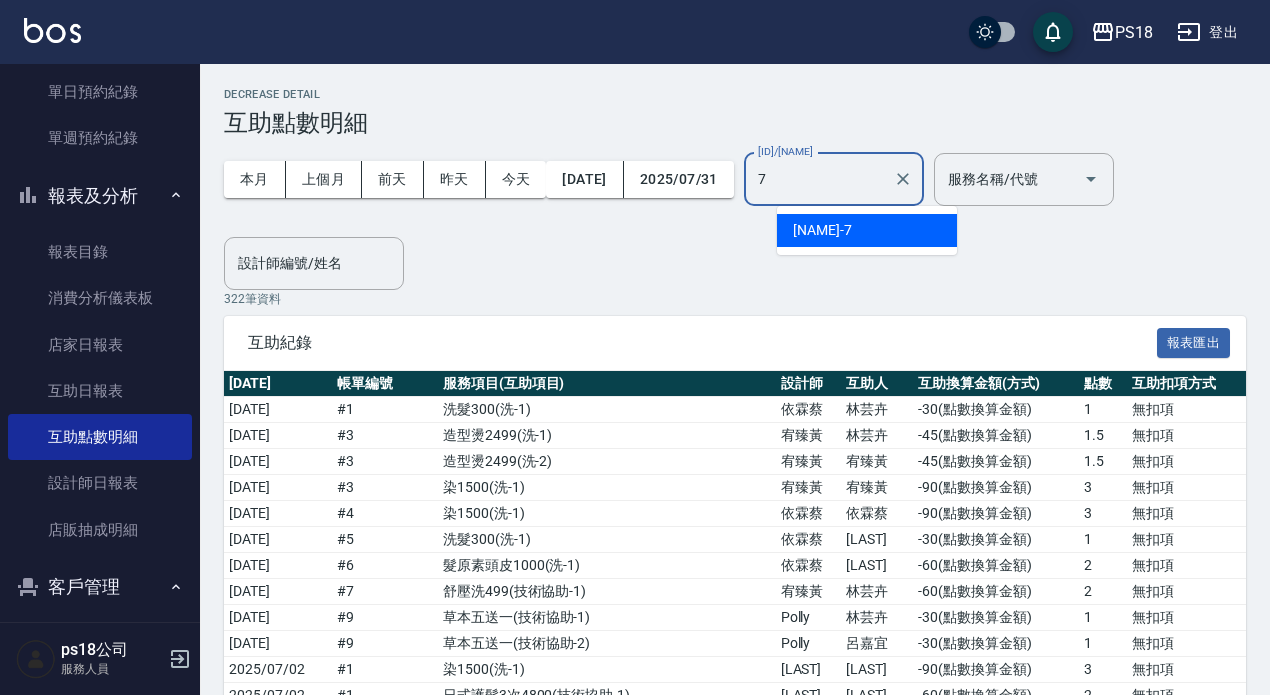 type on "Alice-7" 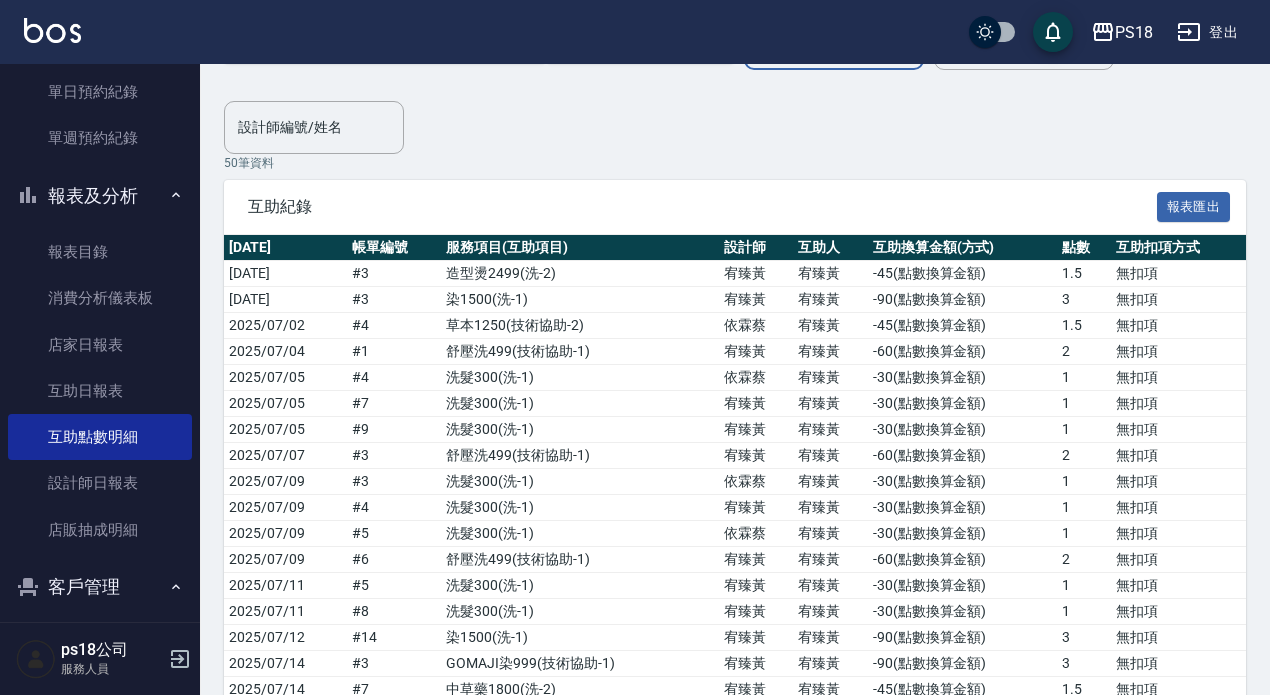 scroll, scrollTop: 0, scrollLeft: 0, axis: both 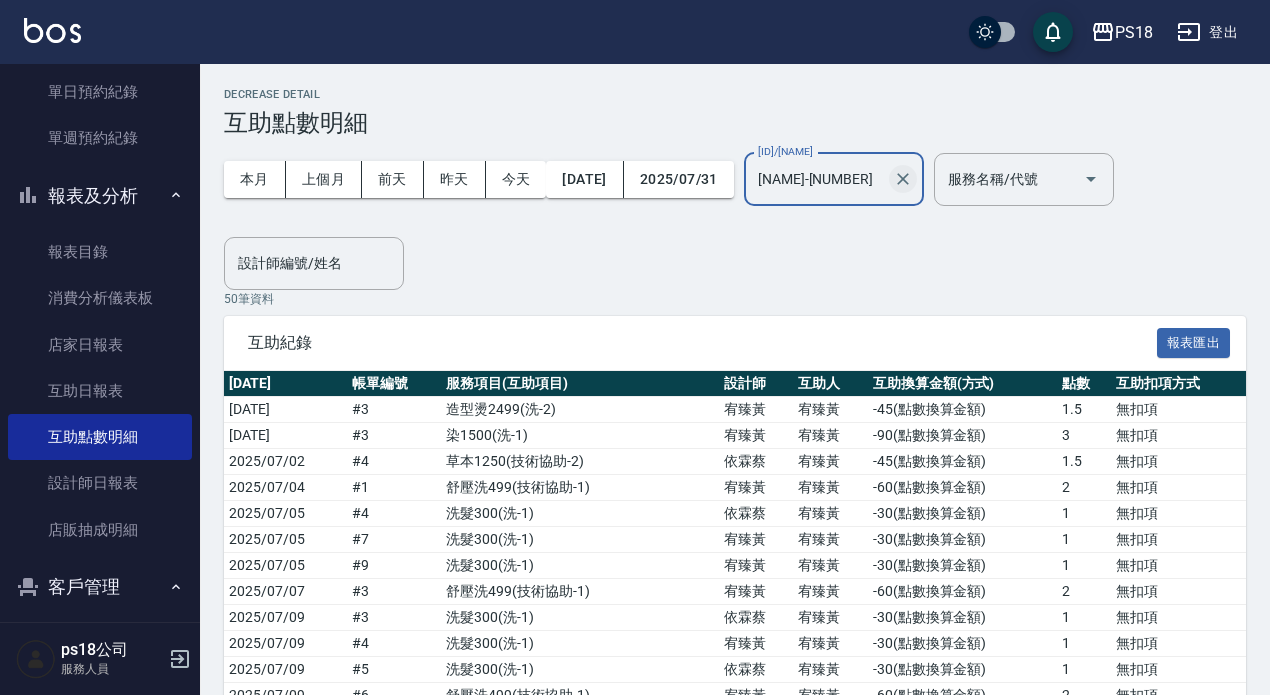 click 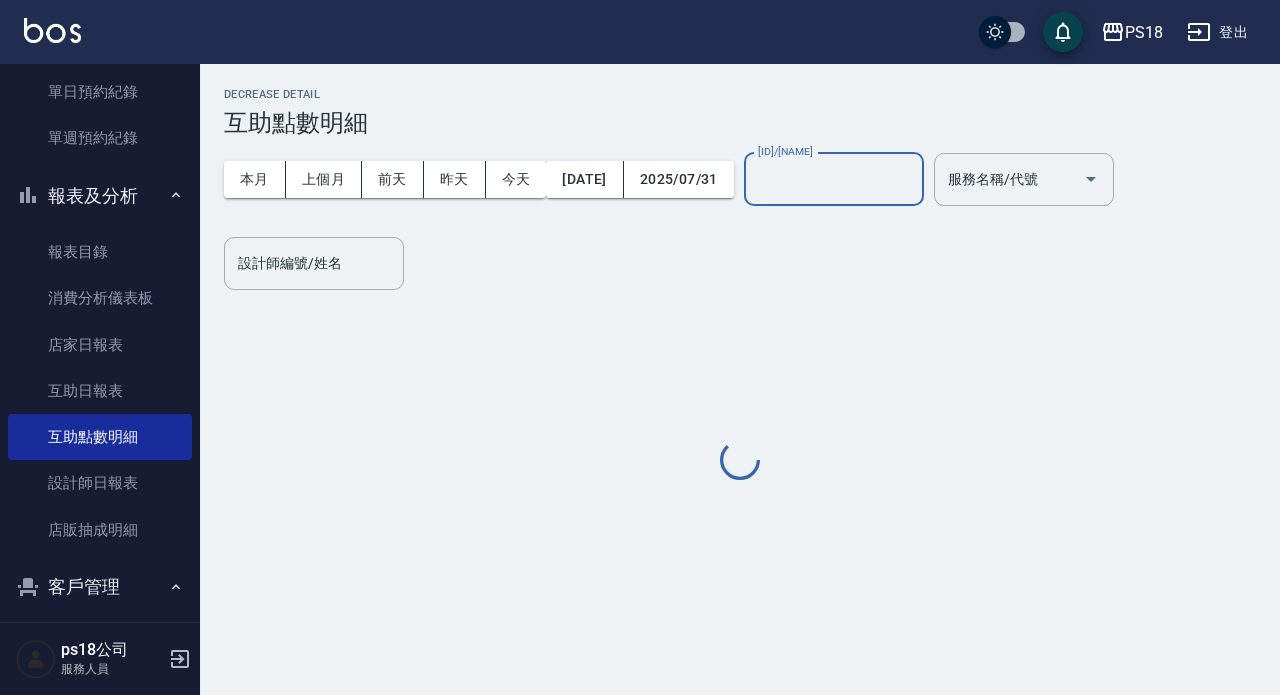click on "互助人編號/姓名" at bounding box center [834, 179] 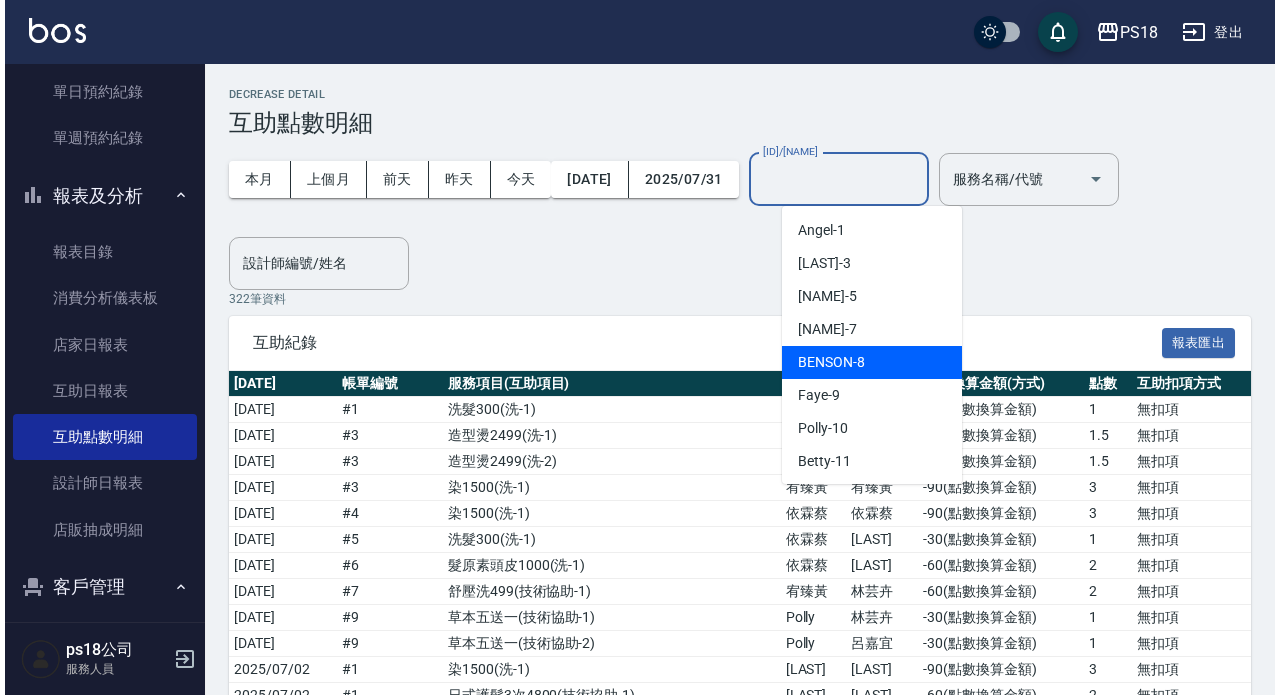 scroll, scrollTop: 100, scrollLeft: 0, axis: vertical 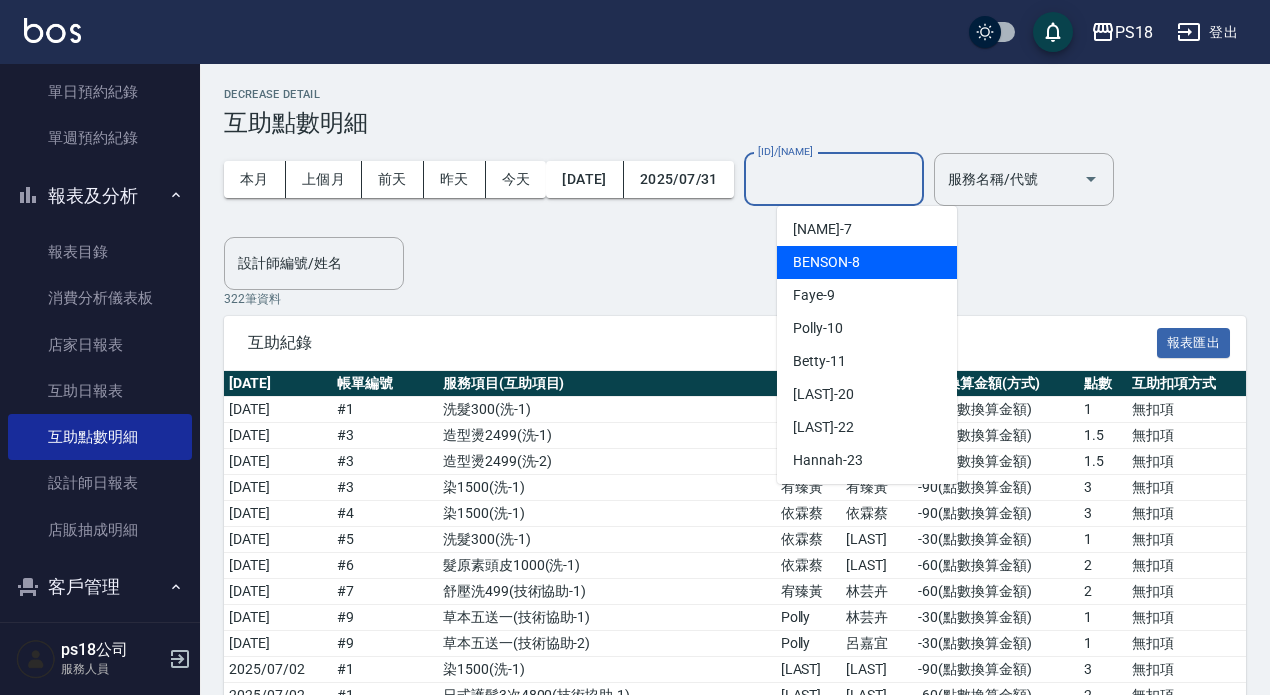 click on "BENSON -8" at bounding box center [867, 262] 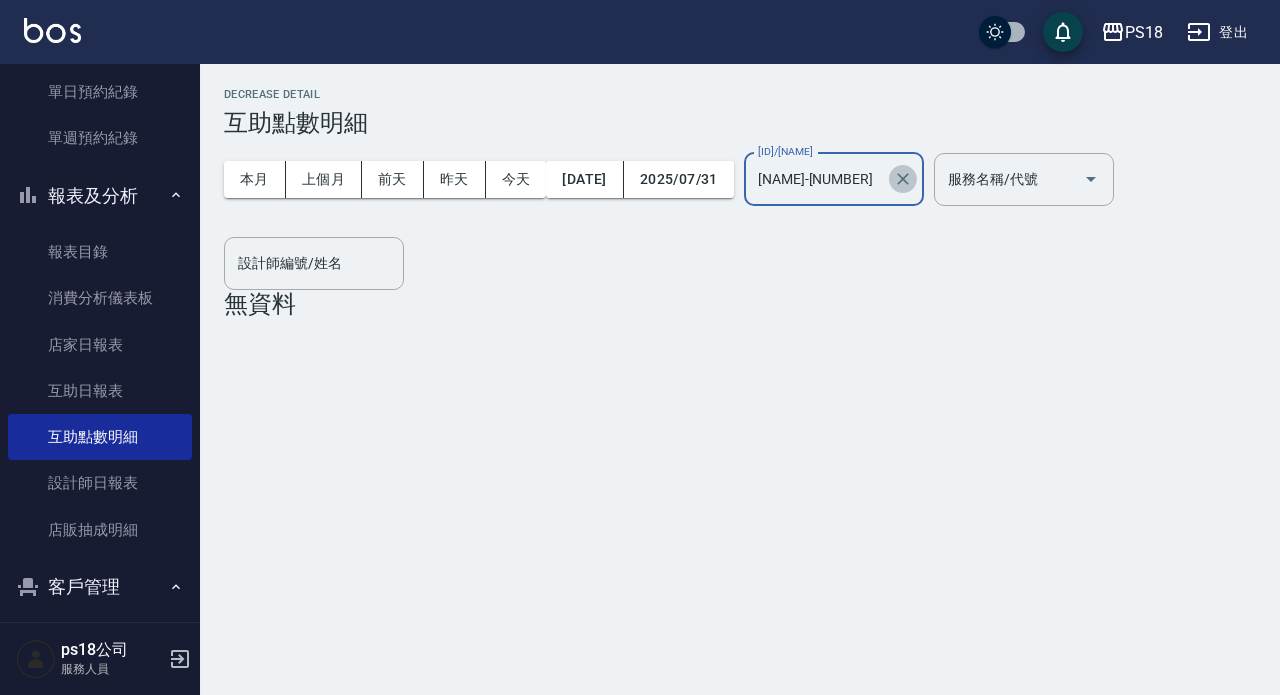click 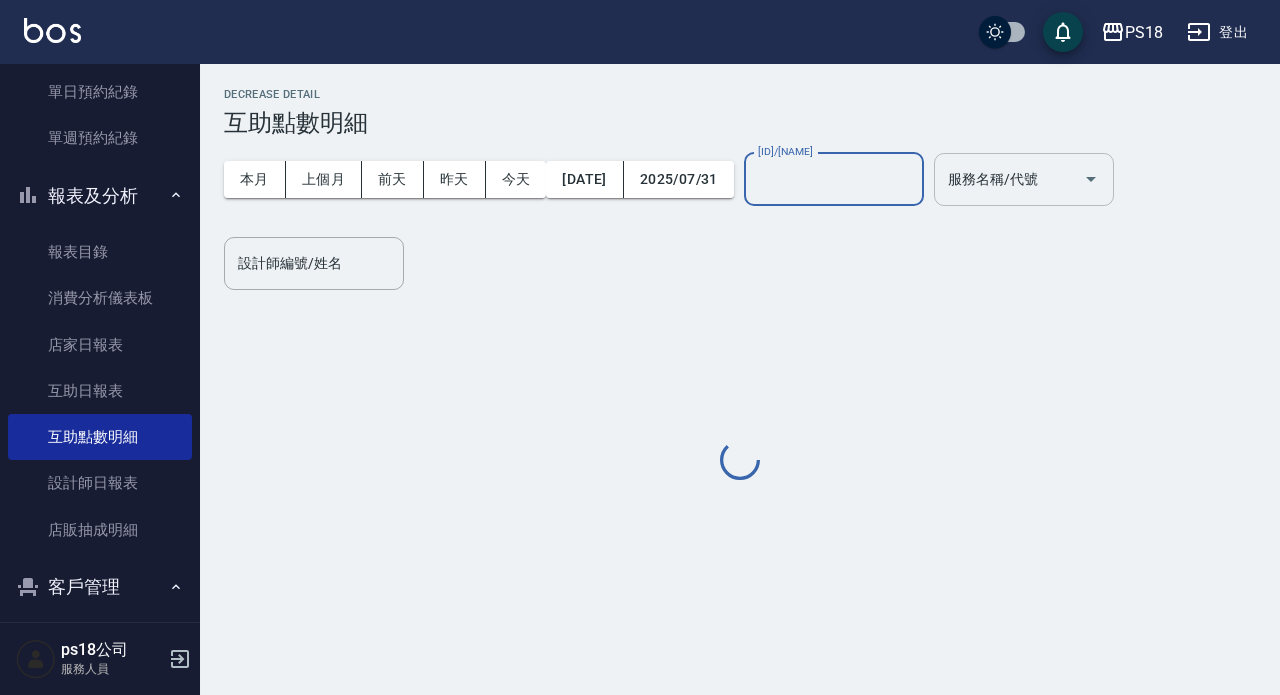 click on "互助人編號/姓名" at bounding box center [834, 179] 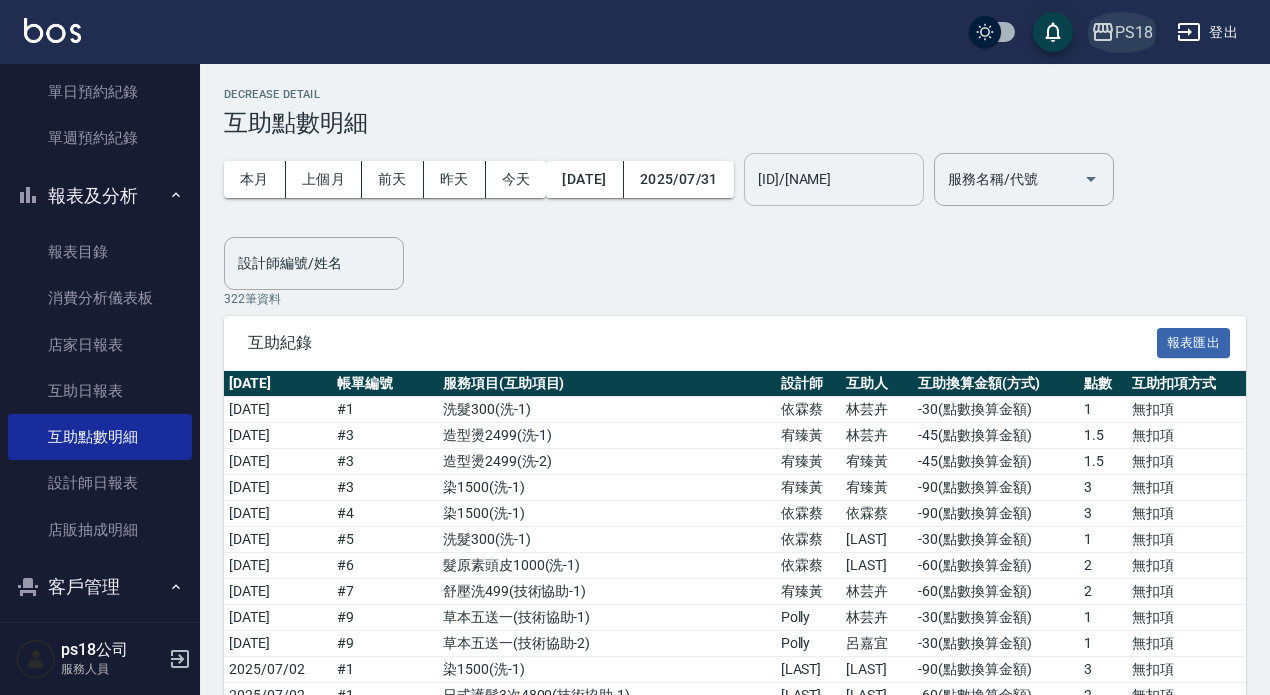 click on "PS18" at bounding box center (1134, 32) 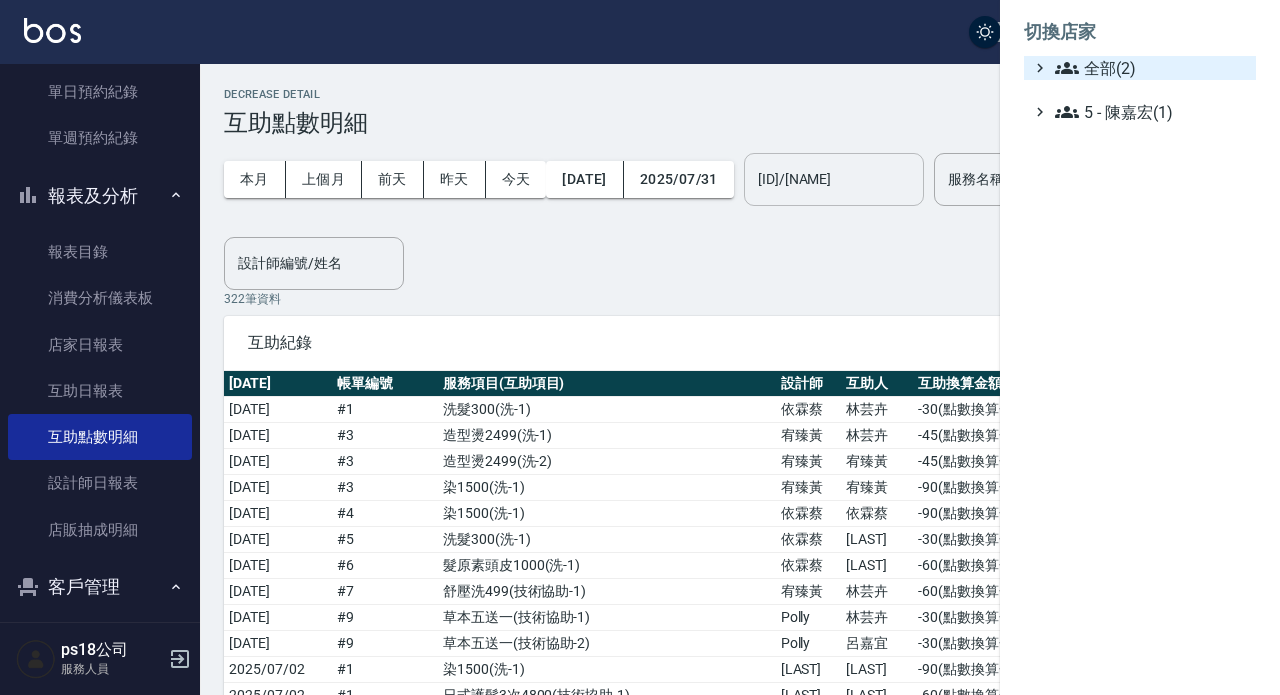 click on "全部(2)" at bounding box center (1151, 68) 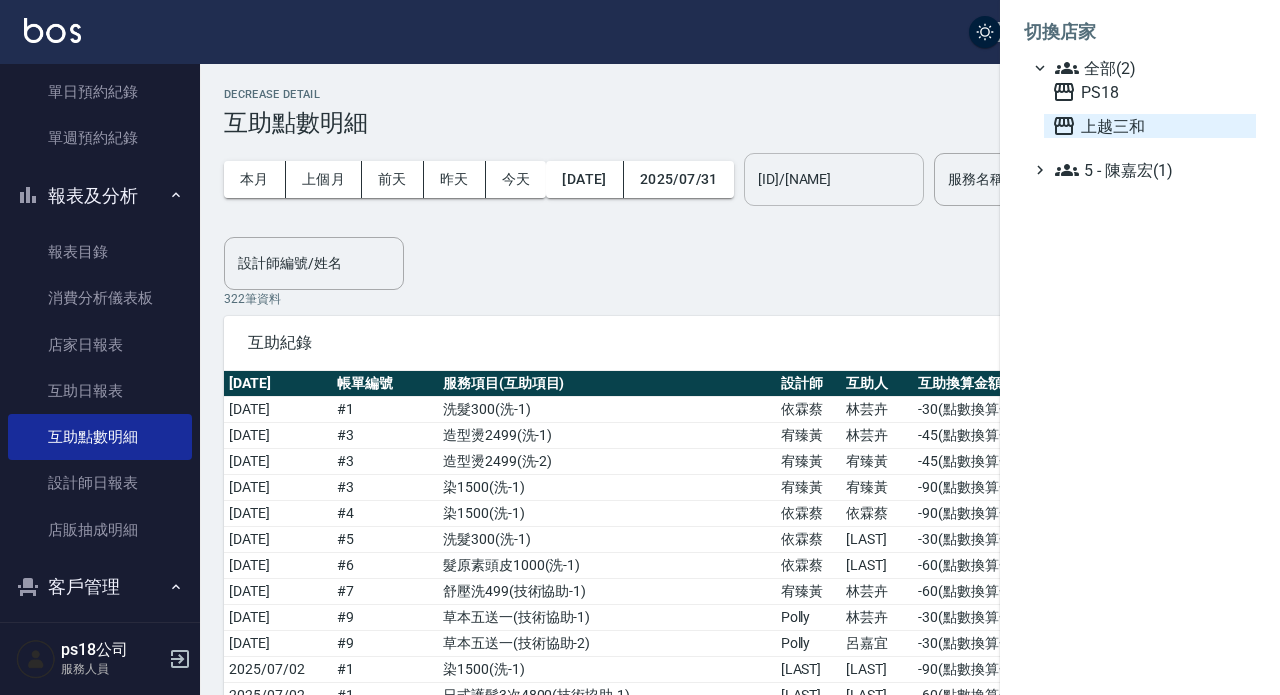 click on "上越三和" at bounding box center [1150, 126] 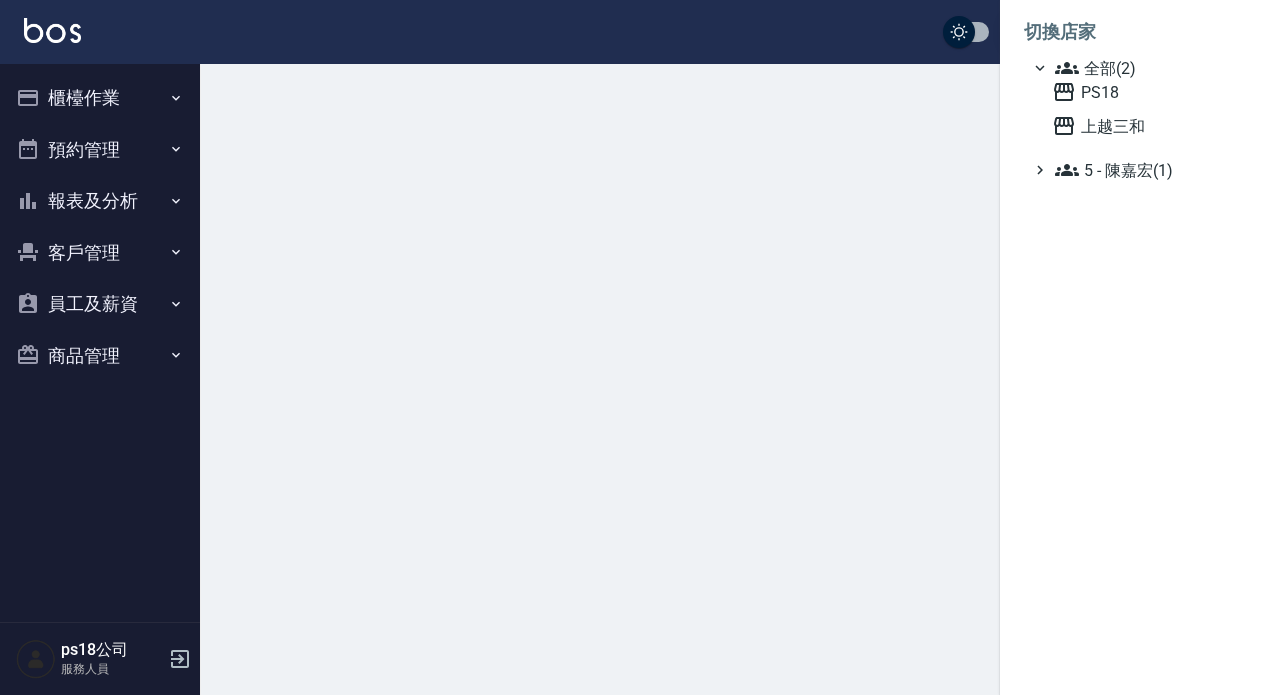 scroll, scrollTop: 0, scrollLeft: 0, axis: both 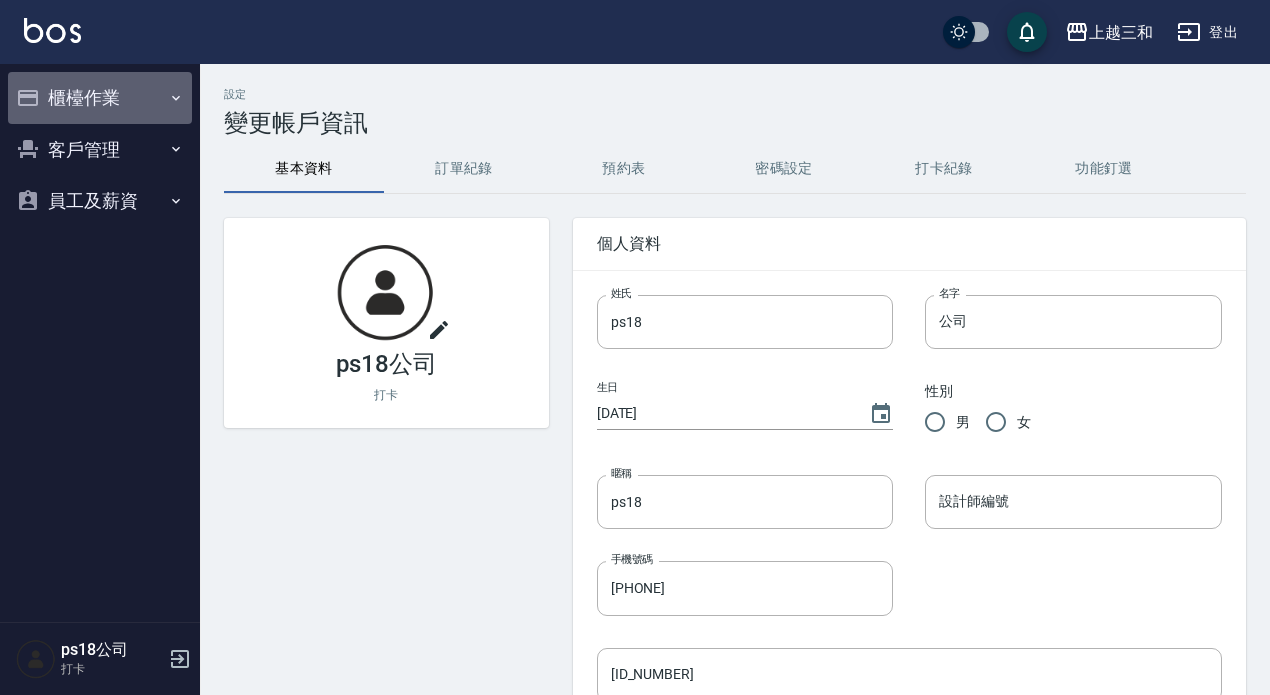 click on "櫃檯作業" at bounding box center [100, 98] 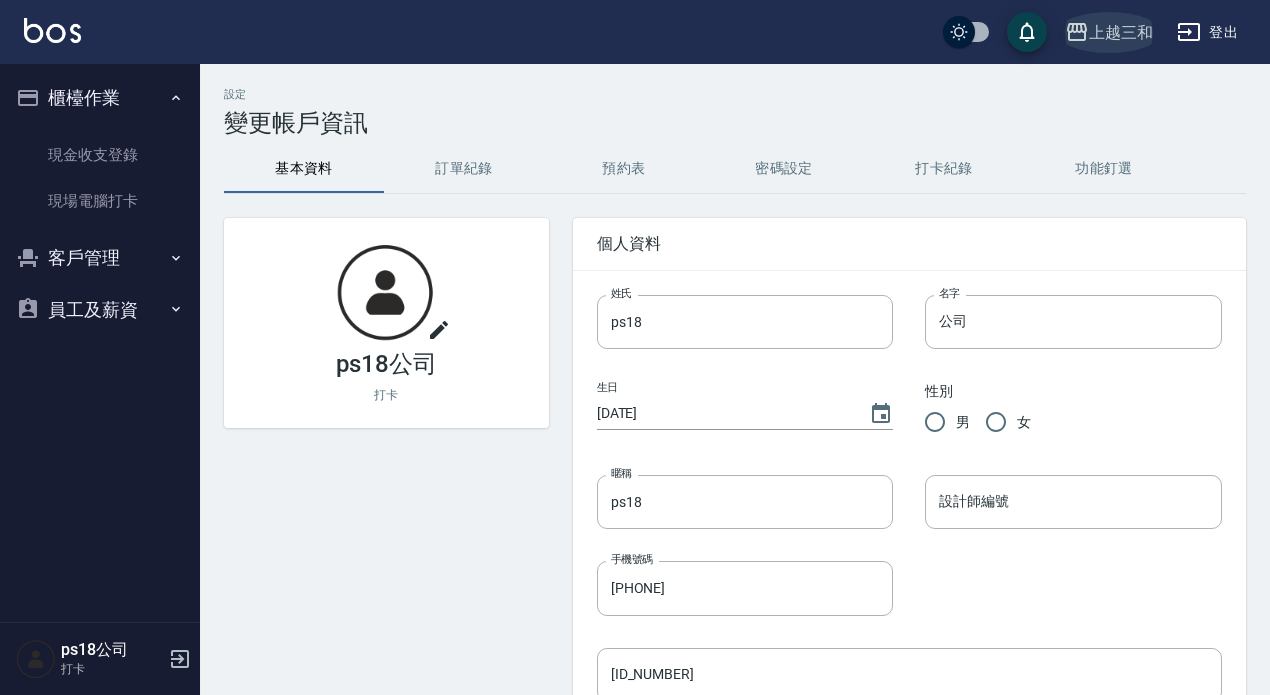 click on "上越三和" at bounding box center (1121, 32) 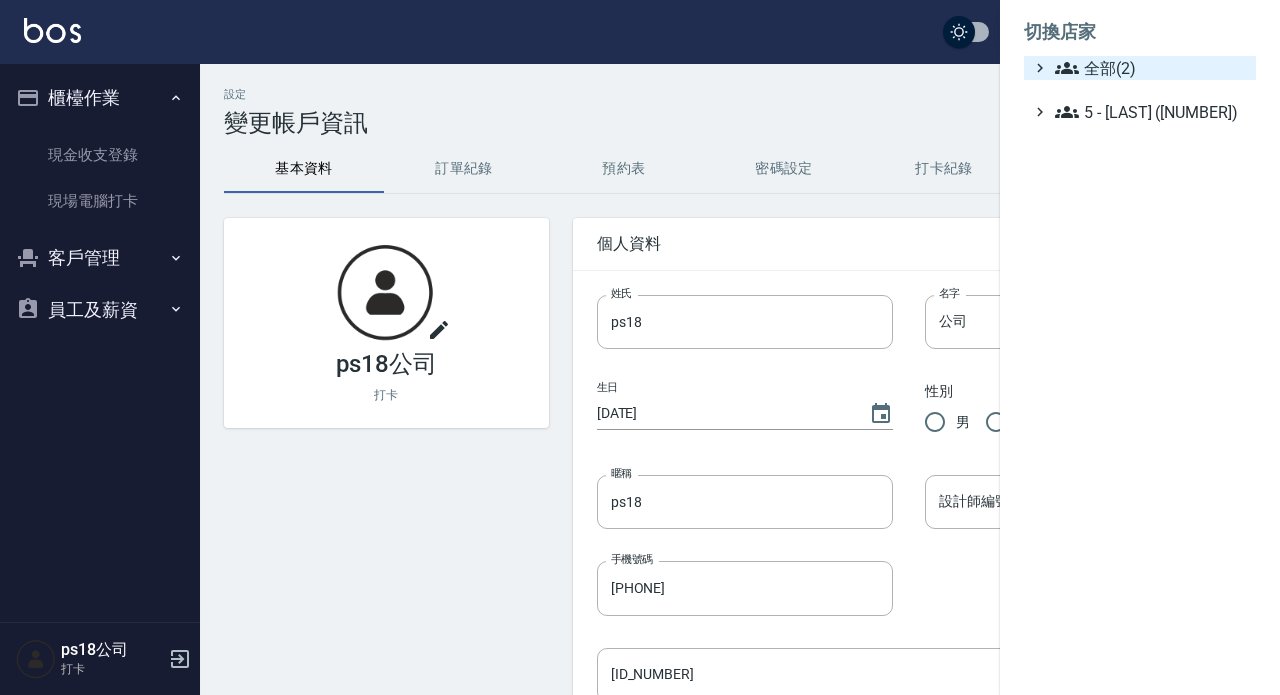 click on "全部(2)" at bounding box center [1151, 68] 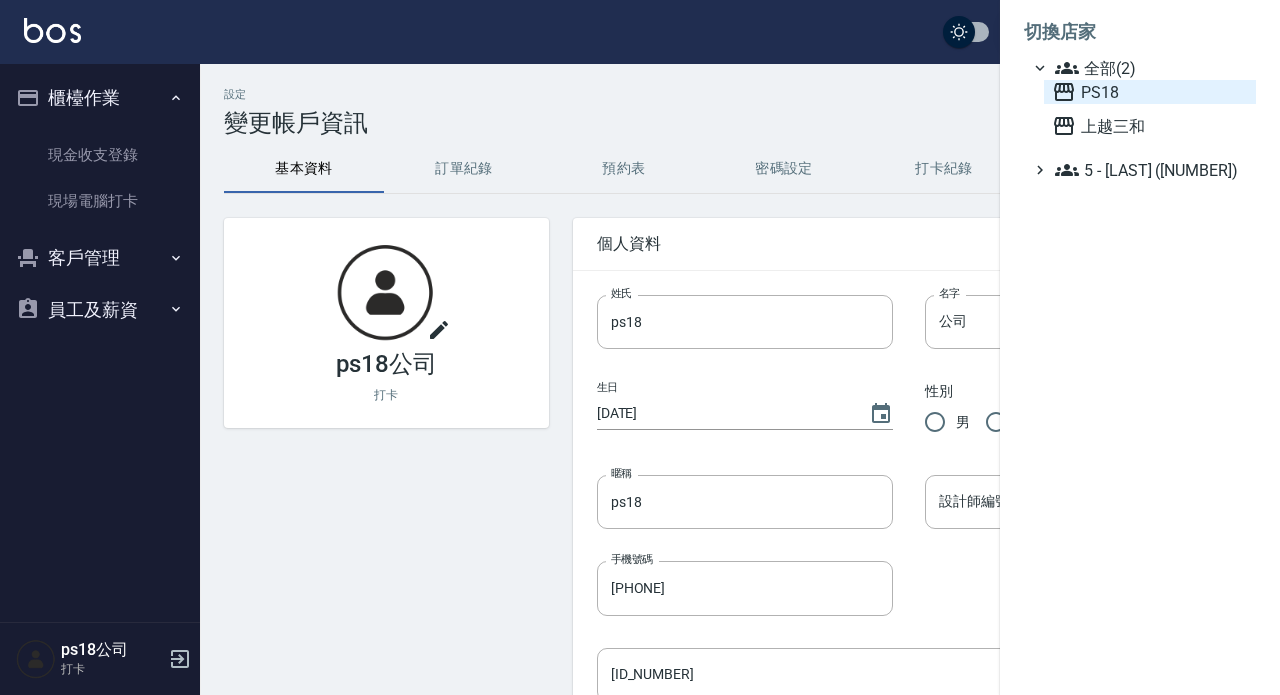 click on "PS18" at bounding box center [1150, 92] 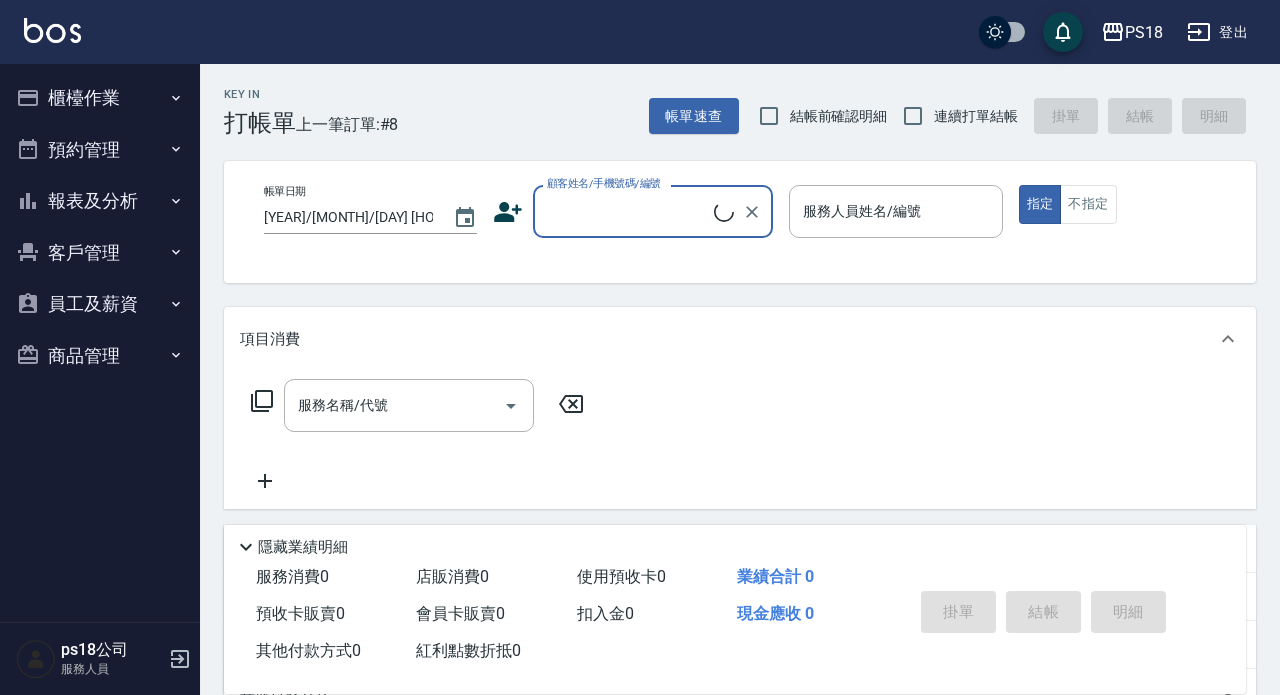 scroll, scrollTop: 0, scrollLeft: 0, axis: both 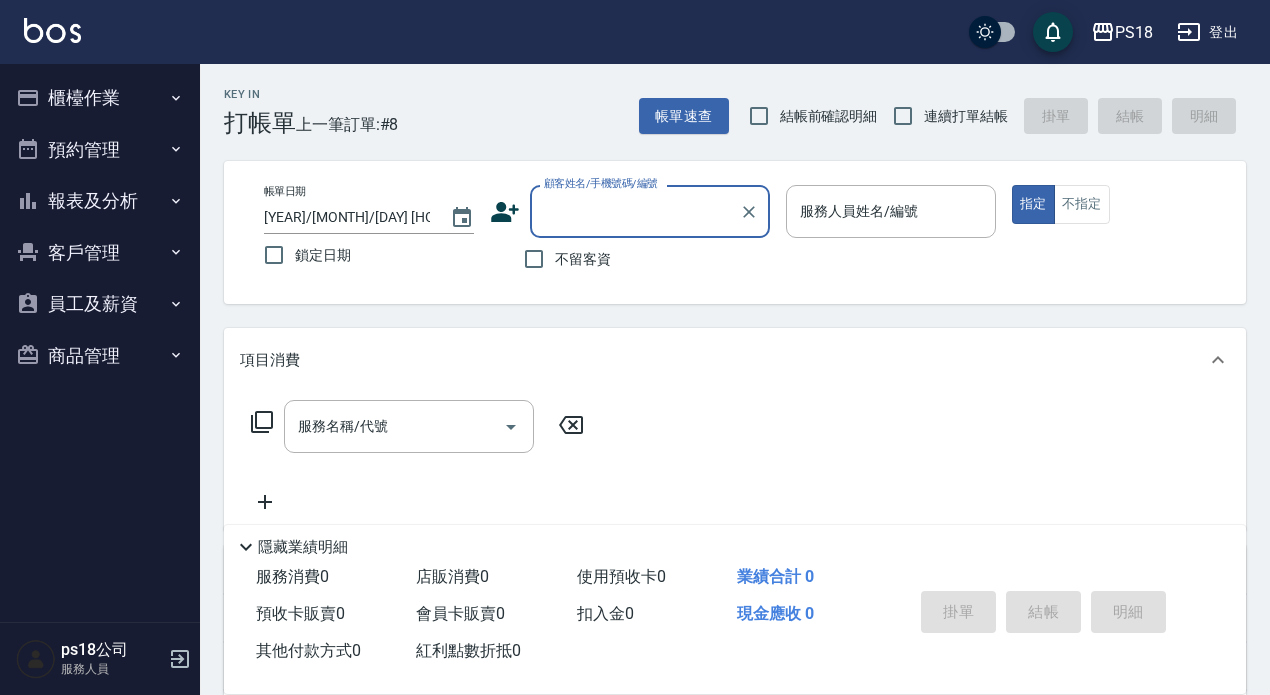 click on "登出" at bounding box center (1207, 32) 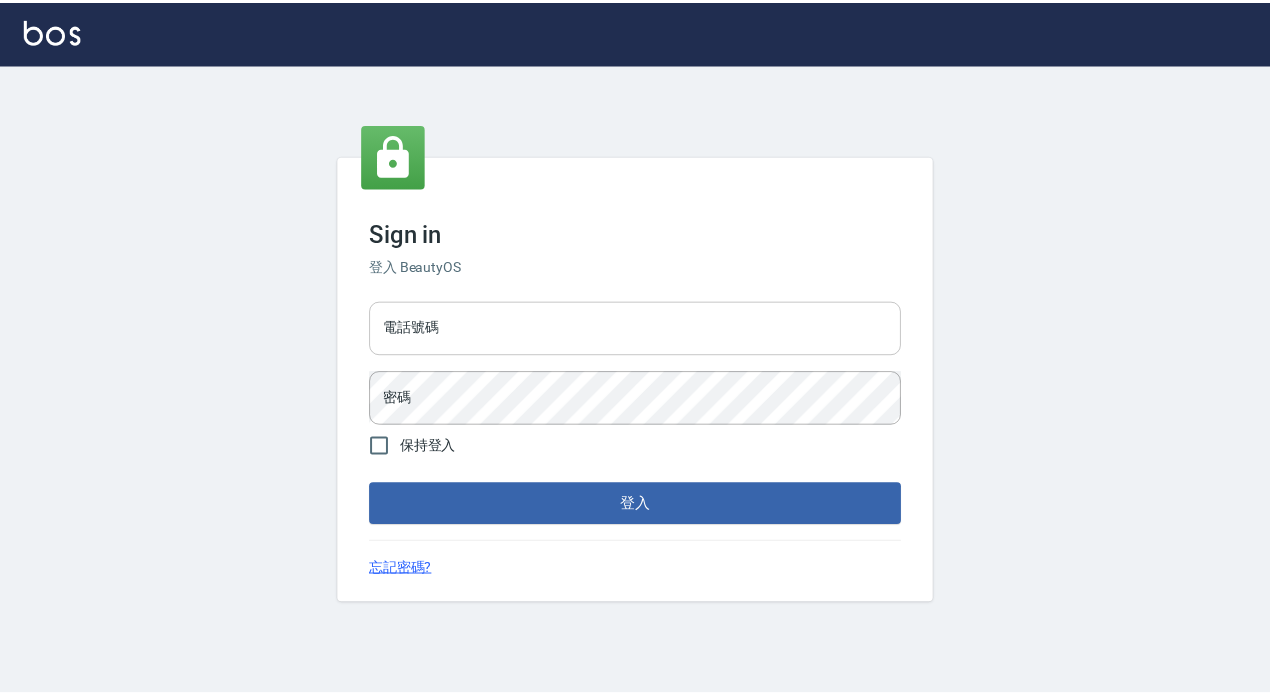 scroll, scrollTop: 0, scrollLeft: 0, axis: both 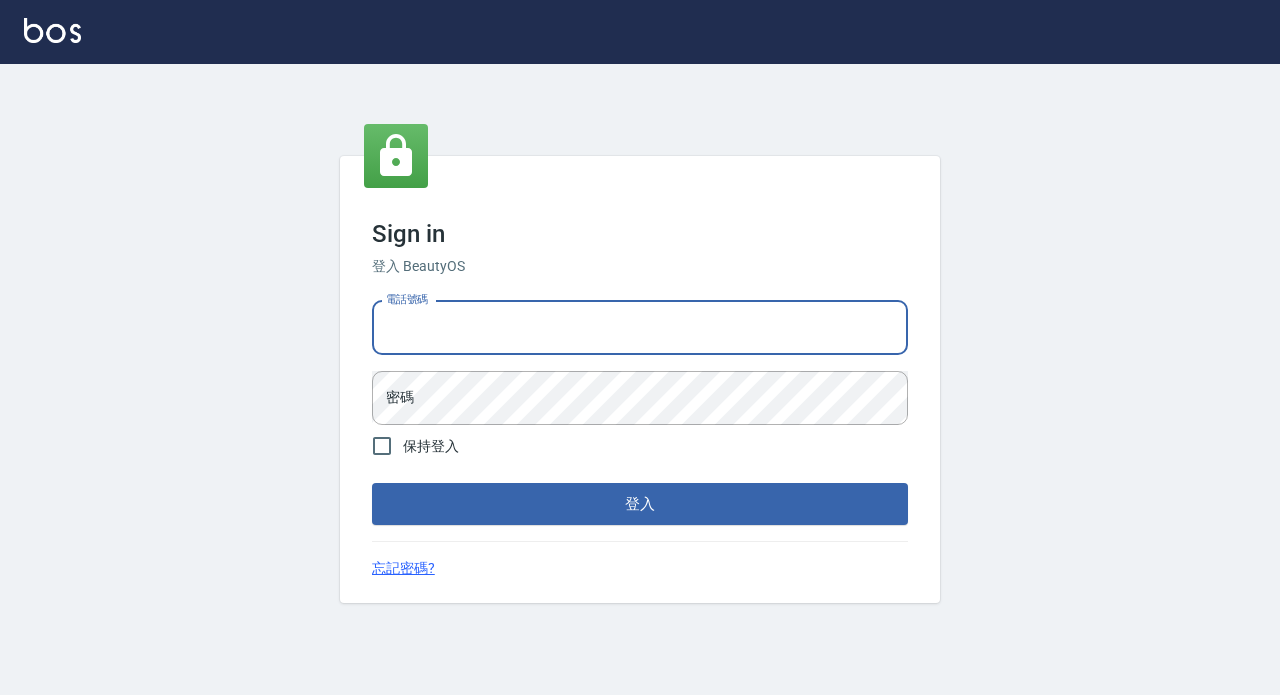 click on "電話號碼" at bounding box center (640, 328) 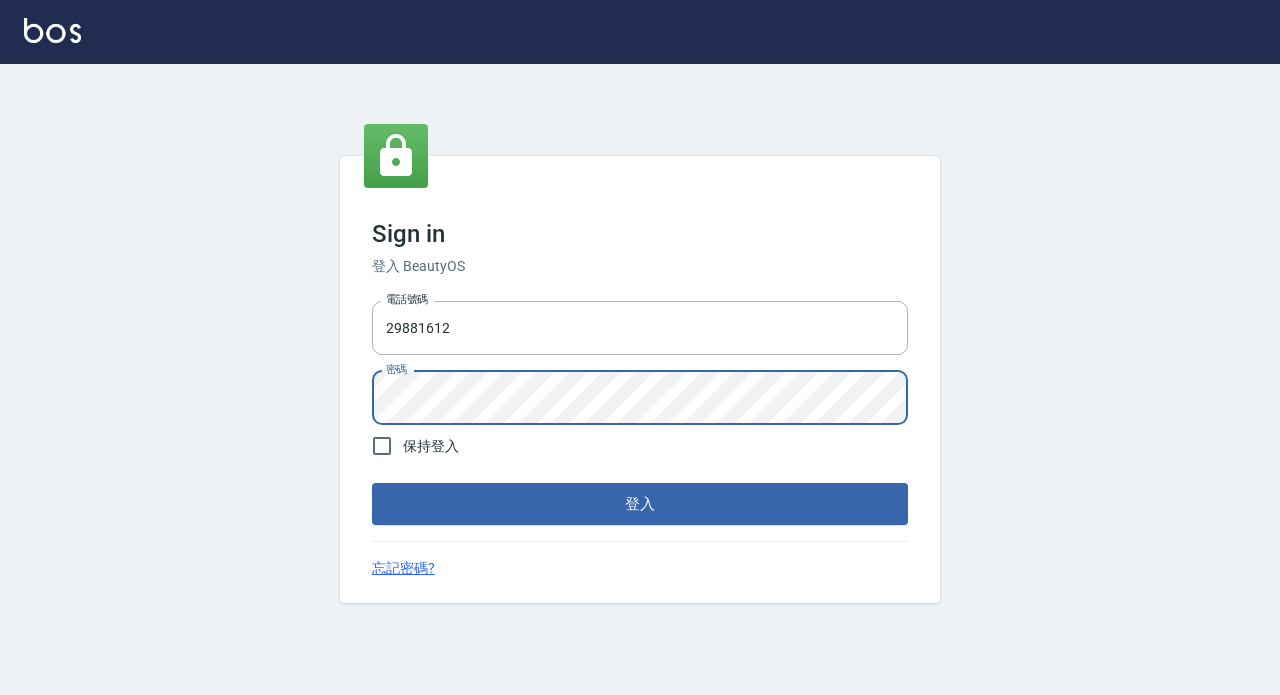 click on "登入" at bounding box center [640, 504] 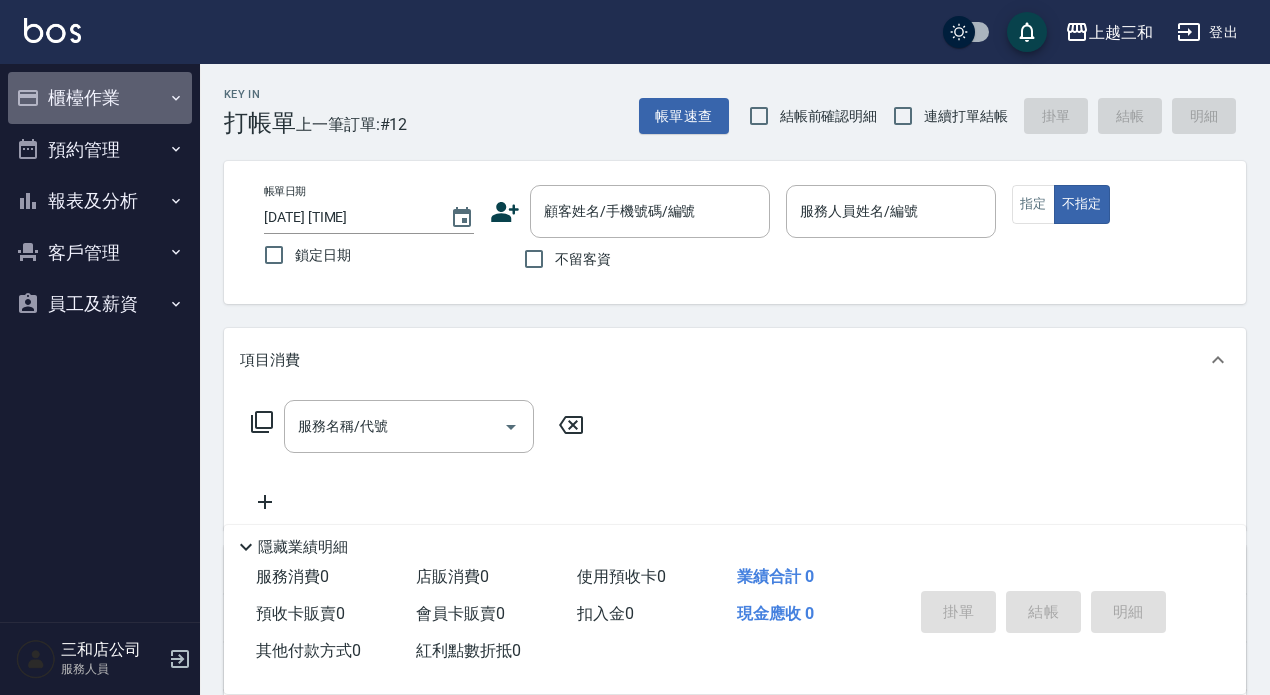 click on "櫃檯作業" at bounding box center (100, 98) 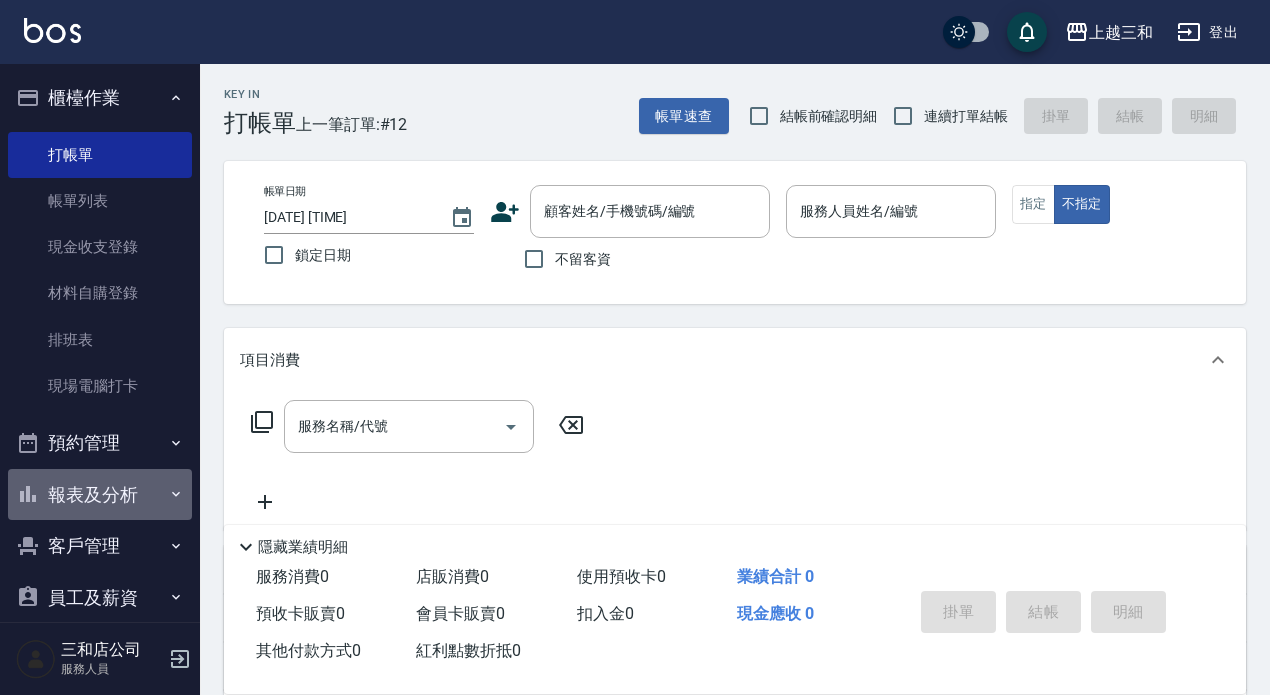 click on "報表及分析" at bounding box center [100, 495] 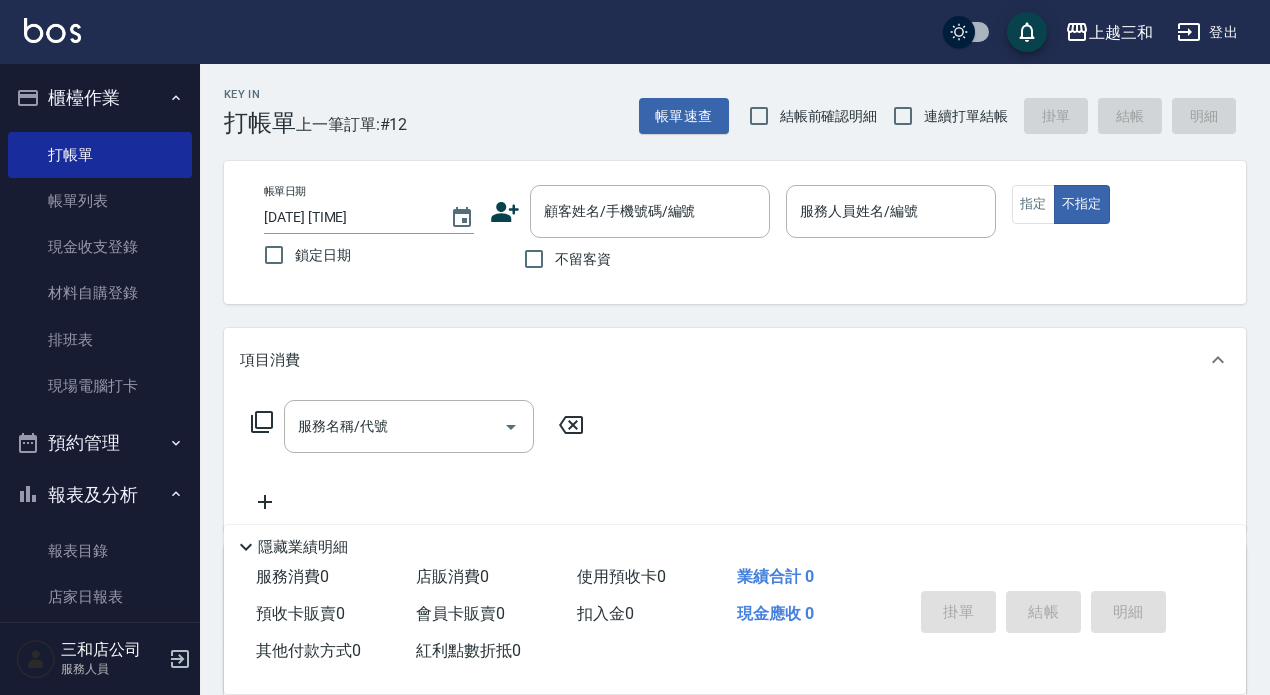 scroll, scrollTop: 400, scrollLeft: 0, axis: vertical 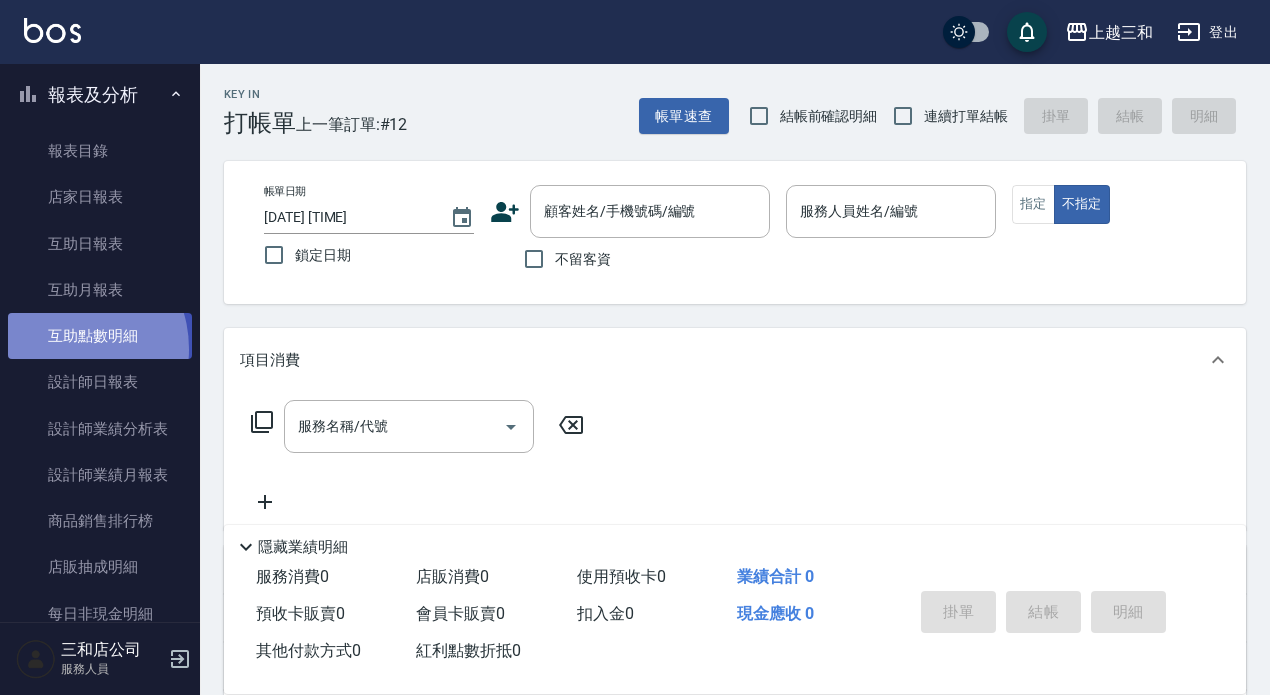 click on "互助點數明細" at bounding box center (100, 336) 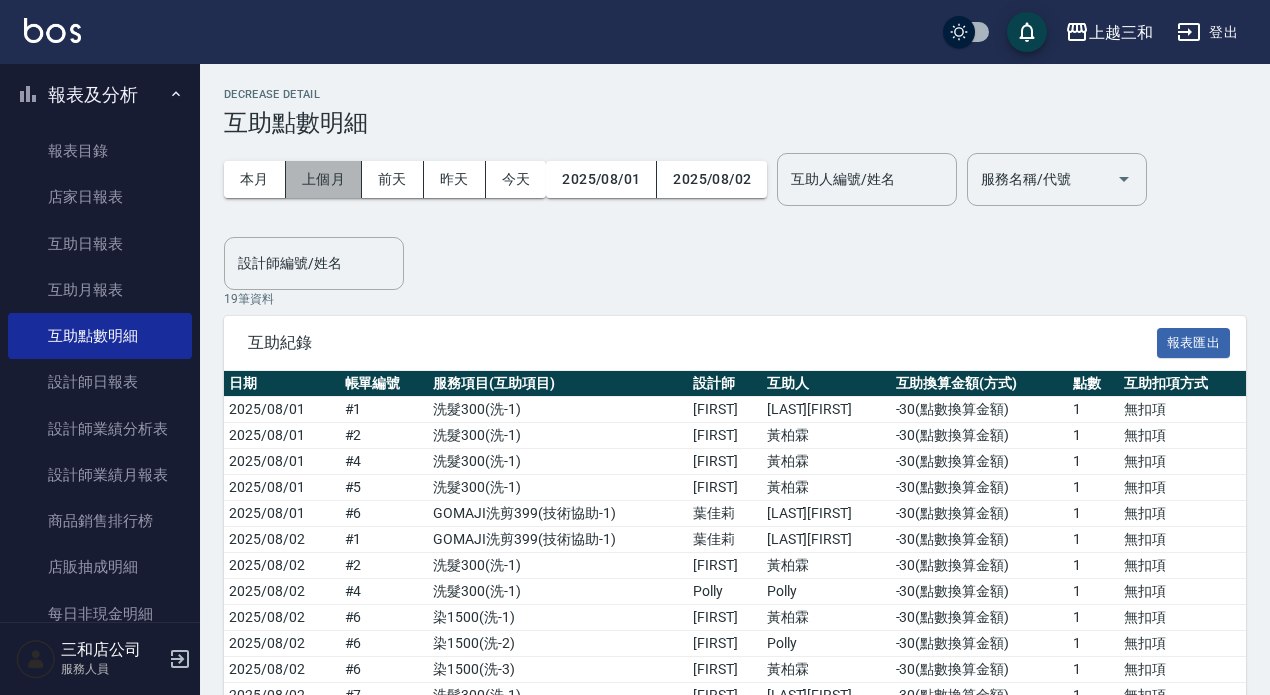 click on "上個月" at bounding box center [324, 179] 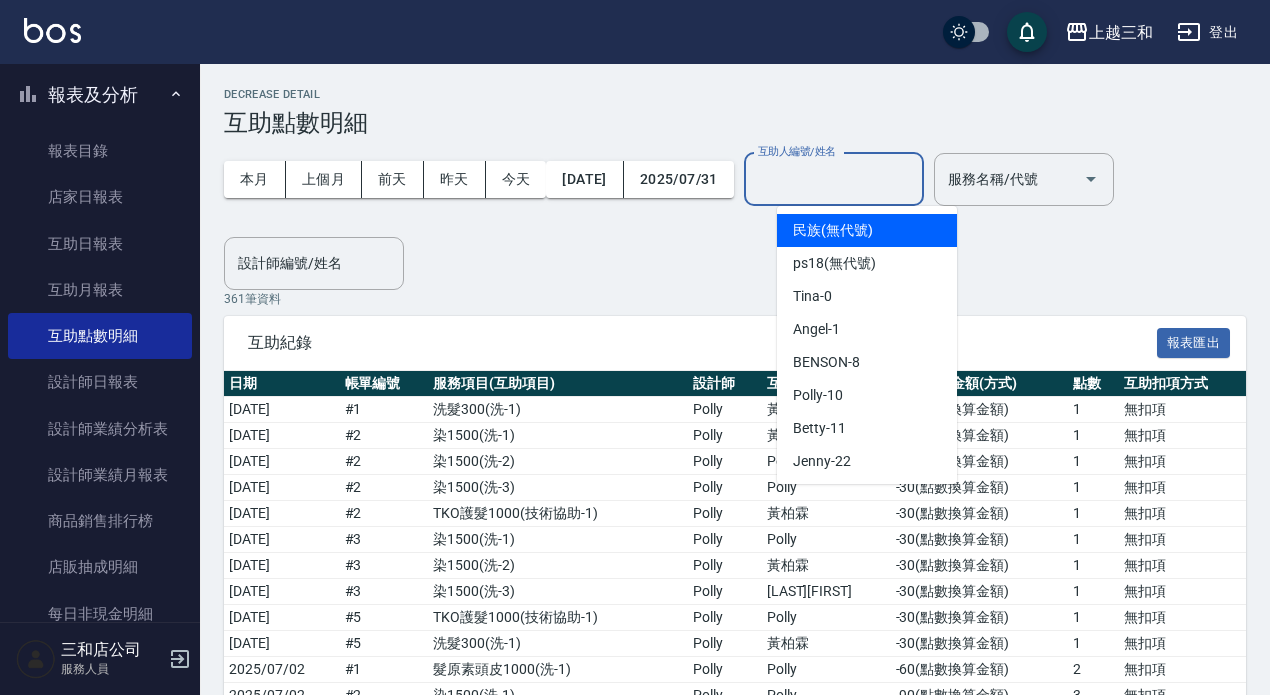 click on "互助人編號/姓名 互助人編號/姓名" at bounding box center (834, 179) 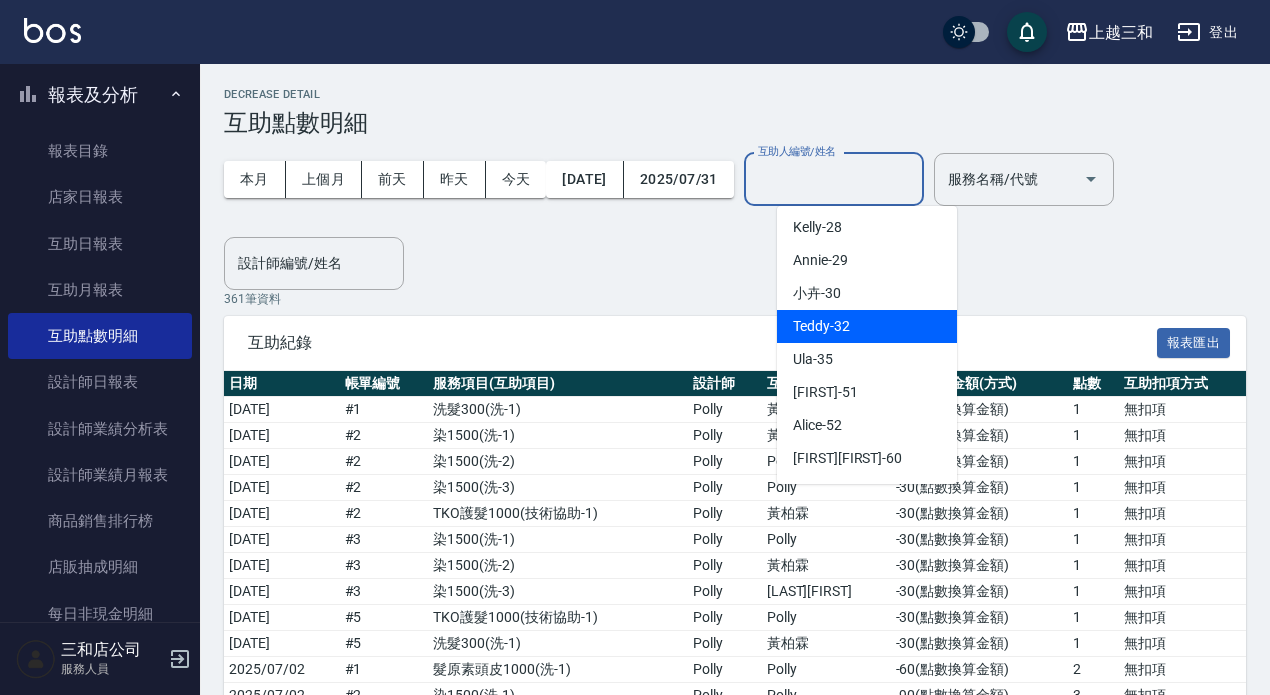 scroll, scrollTop: 365, scrollLeft: 0, axis: vertical 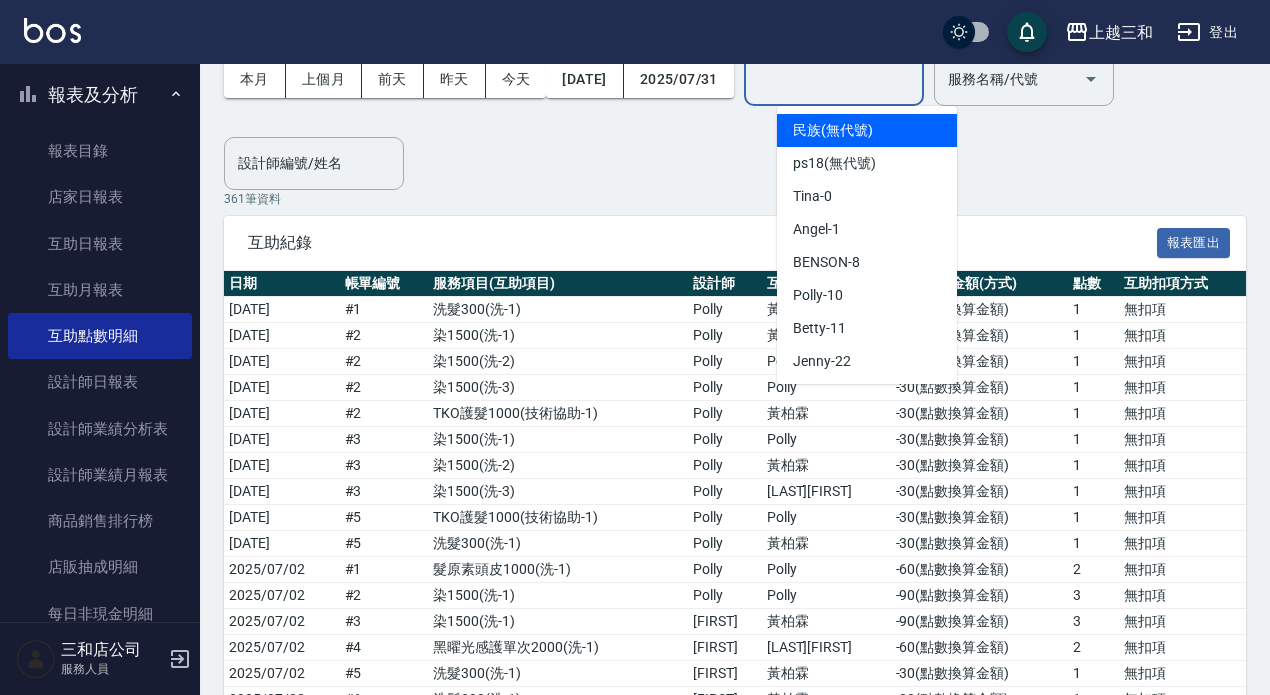 click on "互助人編號/姓名" at bounding box center [834, 79] 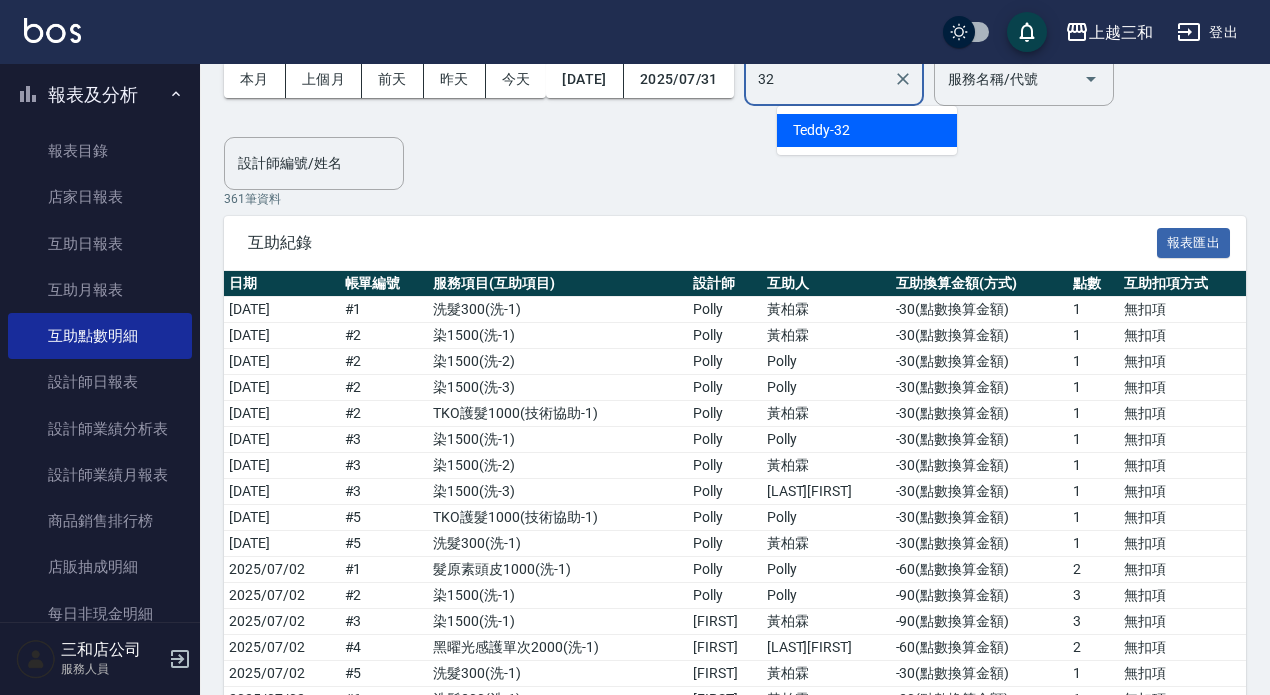 type on "Teddy-32" 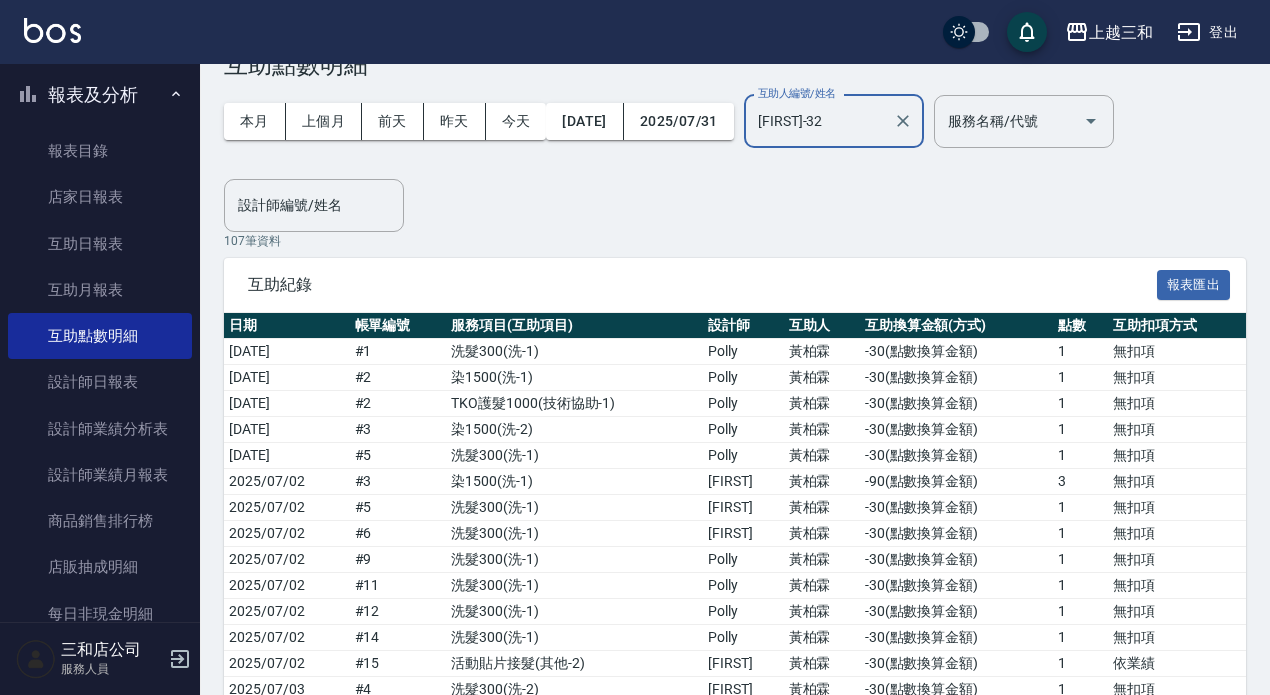 scroll, scrollTop: 0, scrollLeft: 0, axis: both 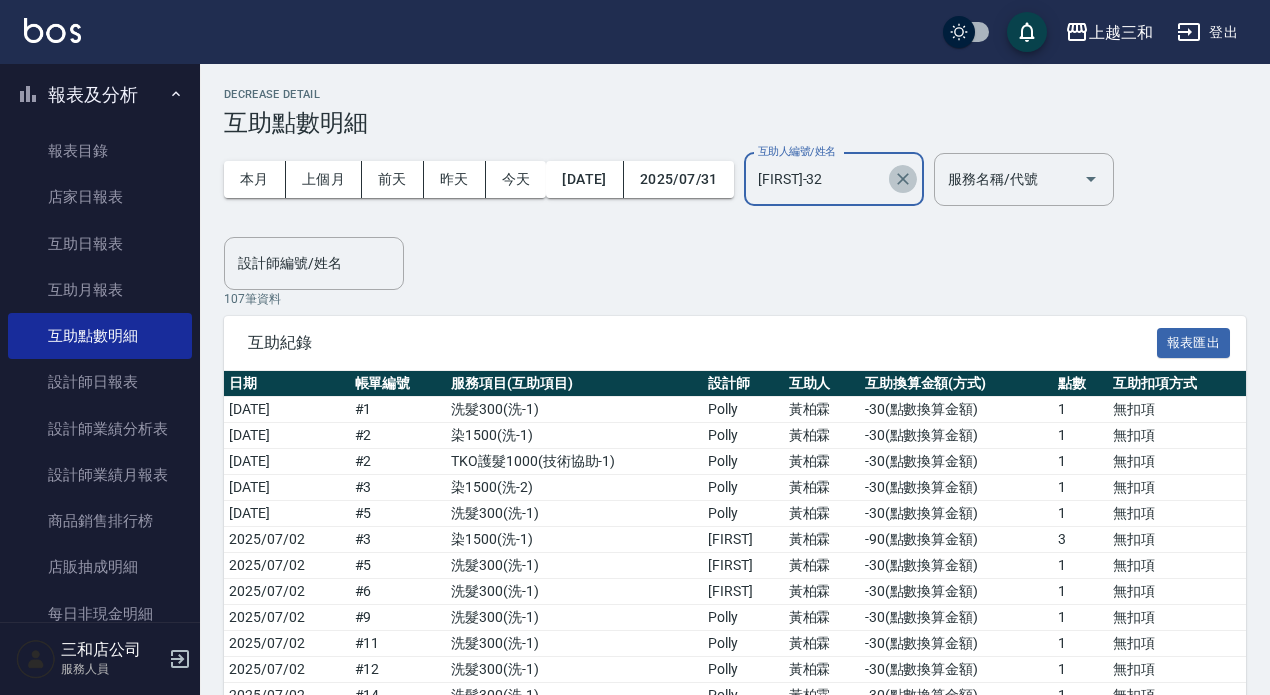 click 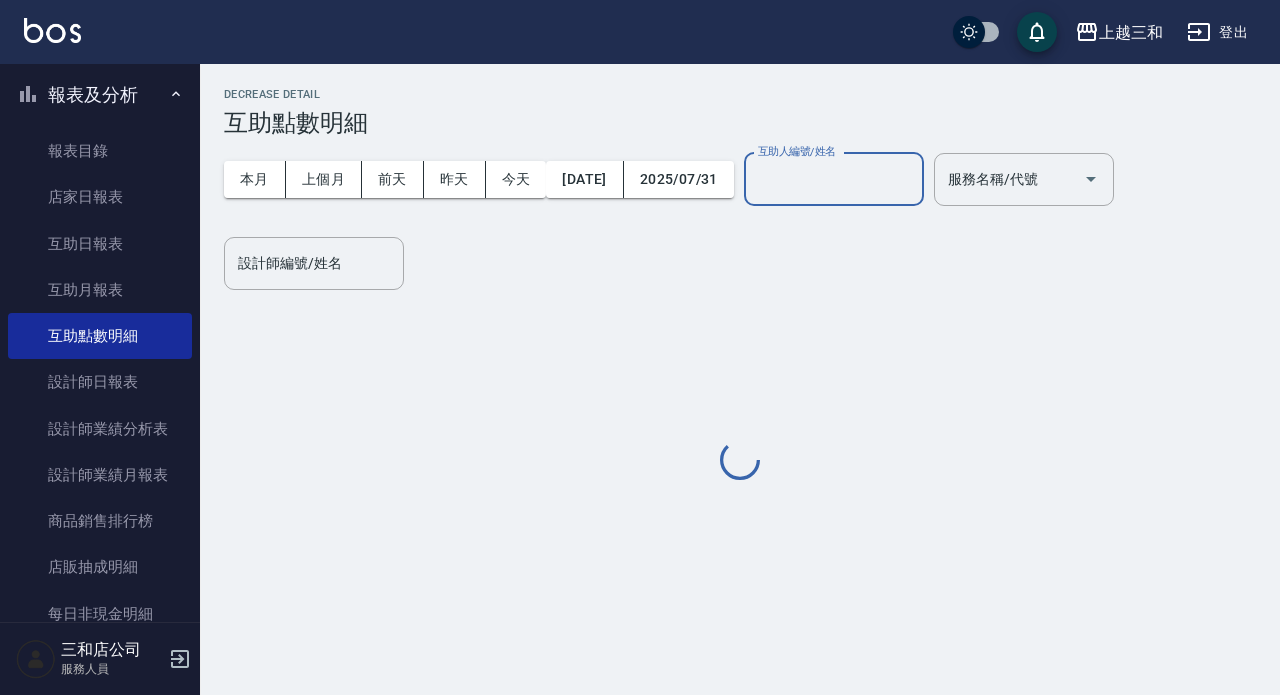 click on "互助人編號/姓名" at bounding box center (834, 179) 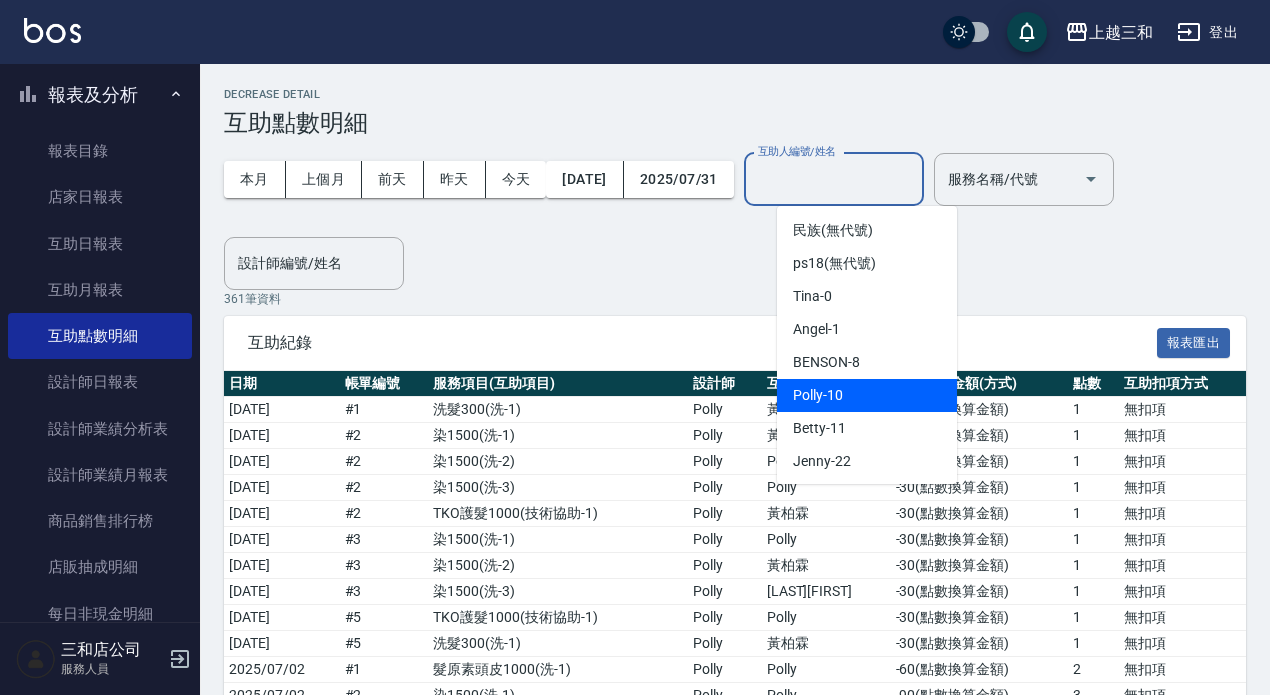click on "Polly -10" at bounding box center [867, 395] 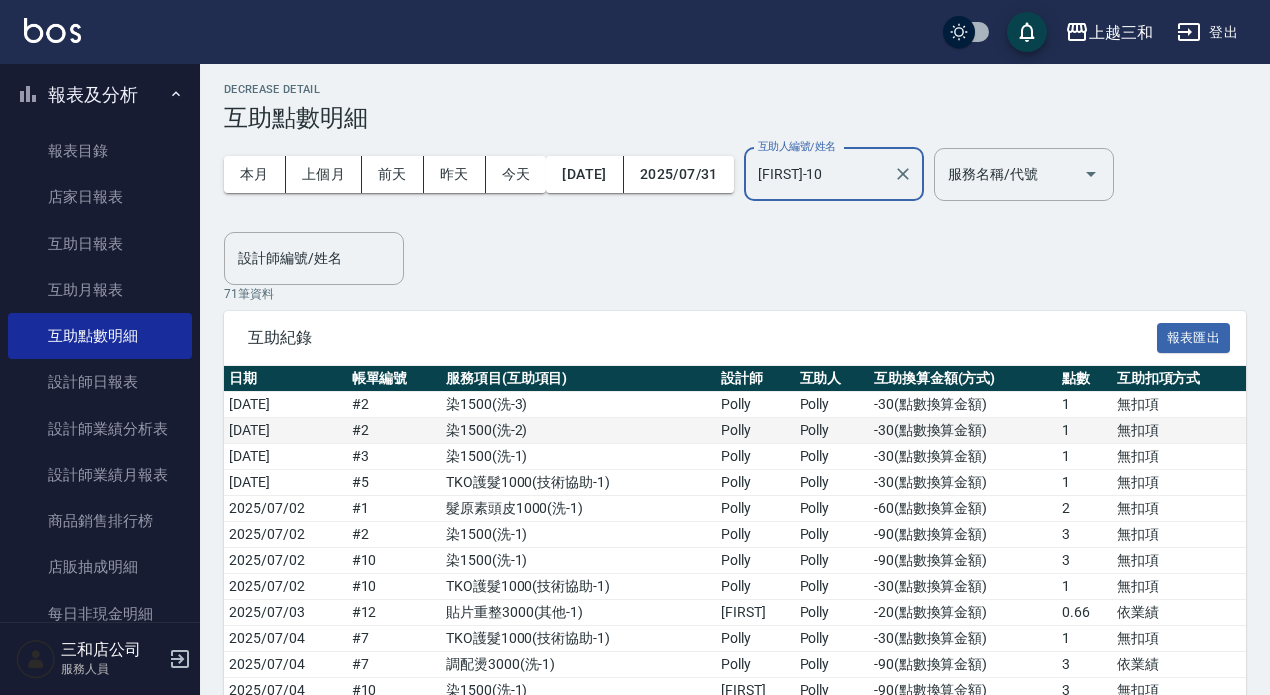 scroll, scrollTop: 0, scrollLeft: 0, axis: both 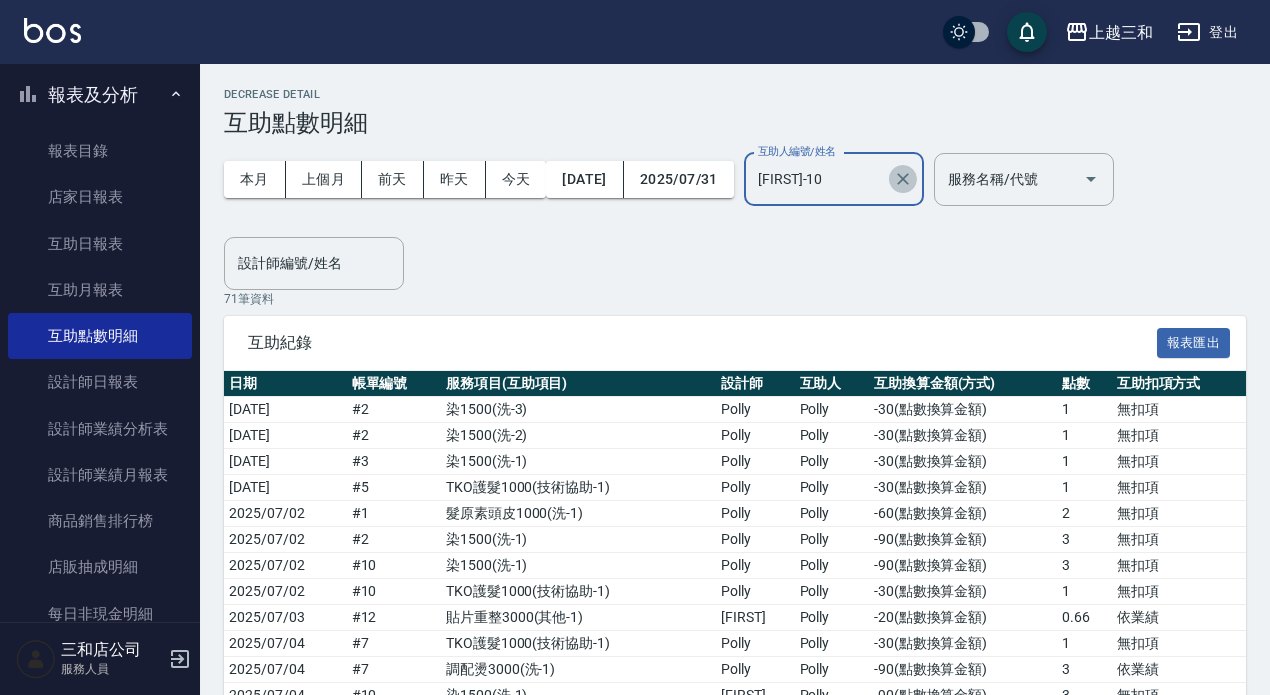 click 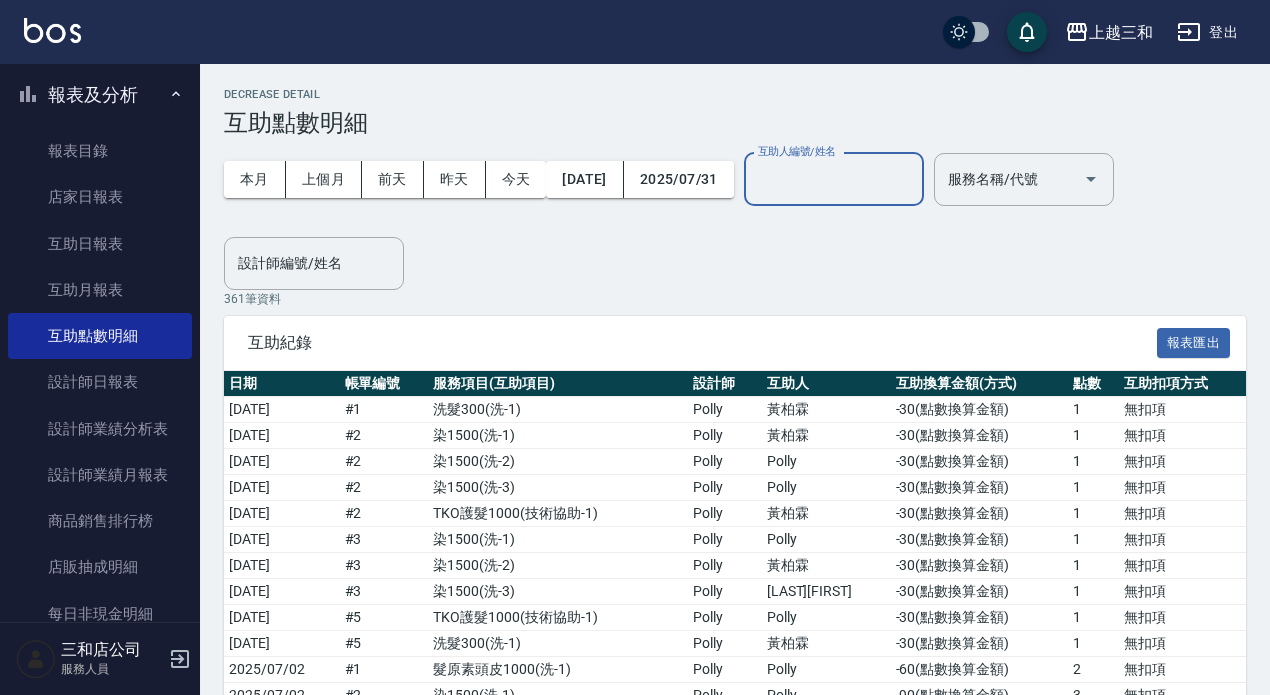 click on "互助人編號/姓名" at bounding box center [834, 179] 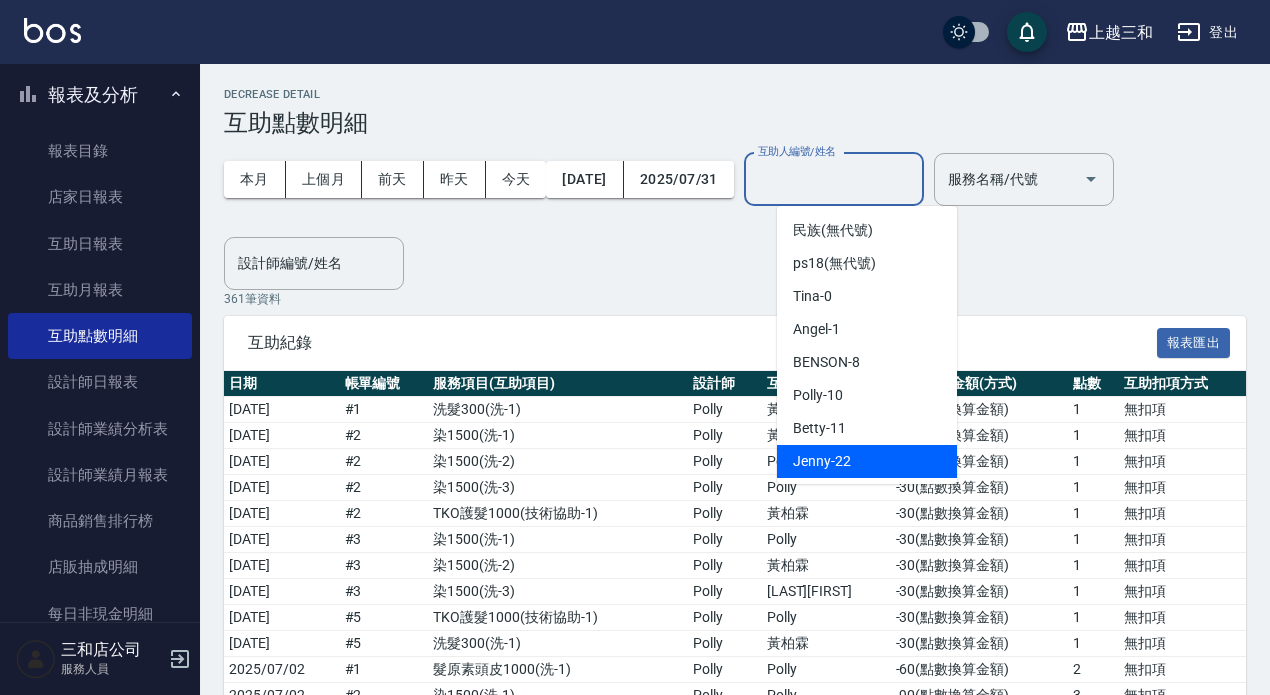 click on "Jenny -22" at bounding box center [822, 461] 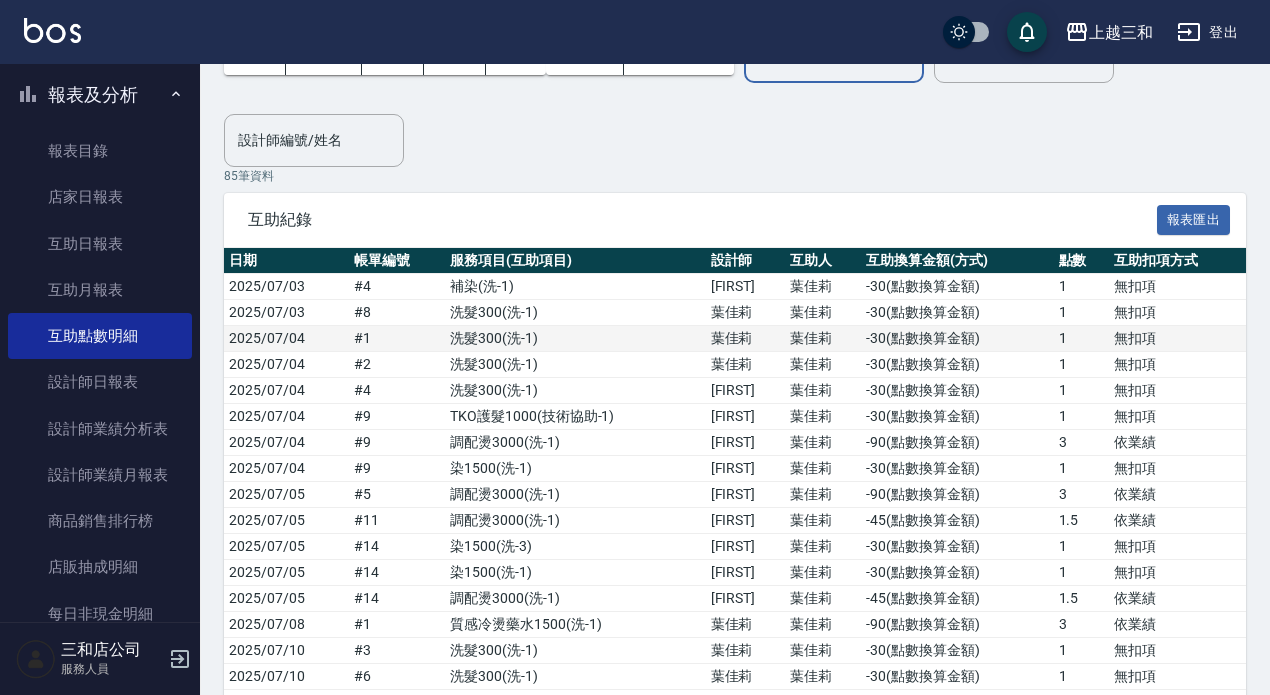 scroll, scrollTop: 0, scrollLeft: 0, axis: both 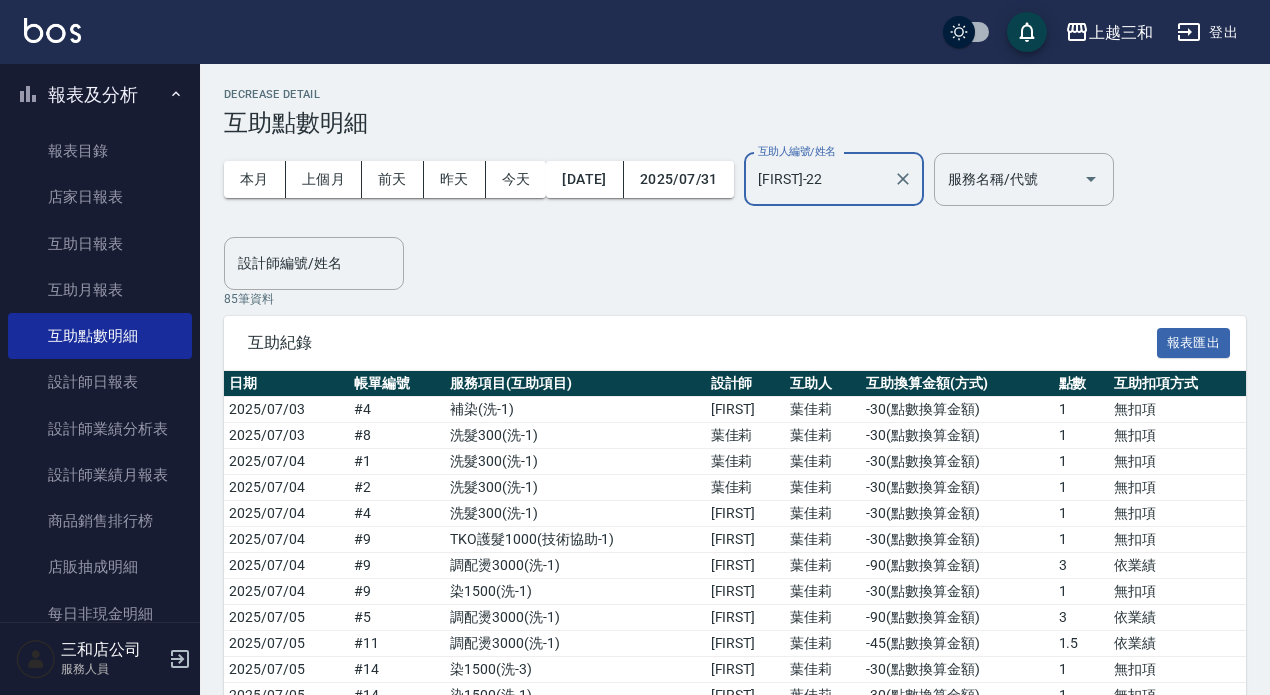 drag, startPoint x: 939, startPoint y: 179, endPoint x: 930, endPoint y: 173, distance: 10.816654 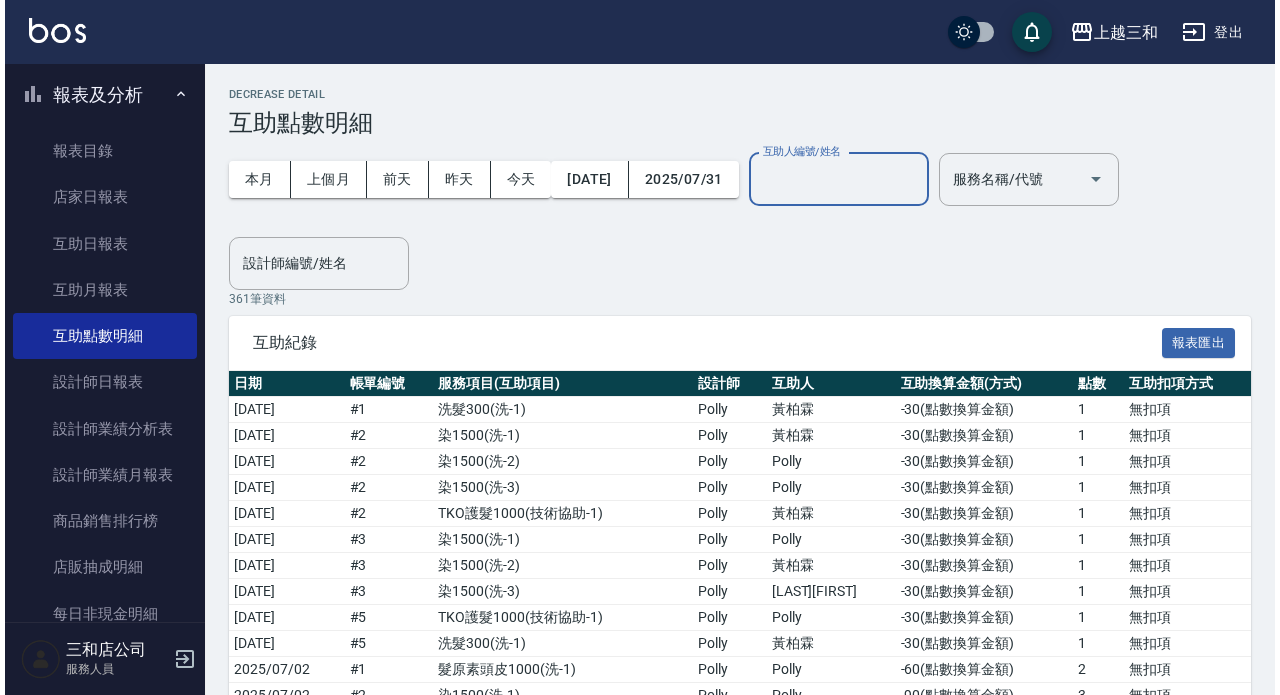 scroll, scrollTop: 0, scrollLeft: 0, axis: both 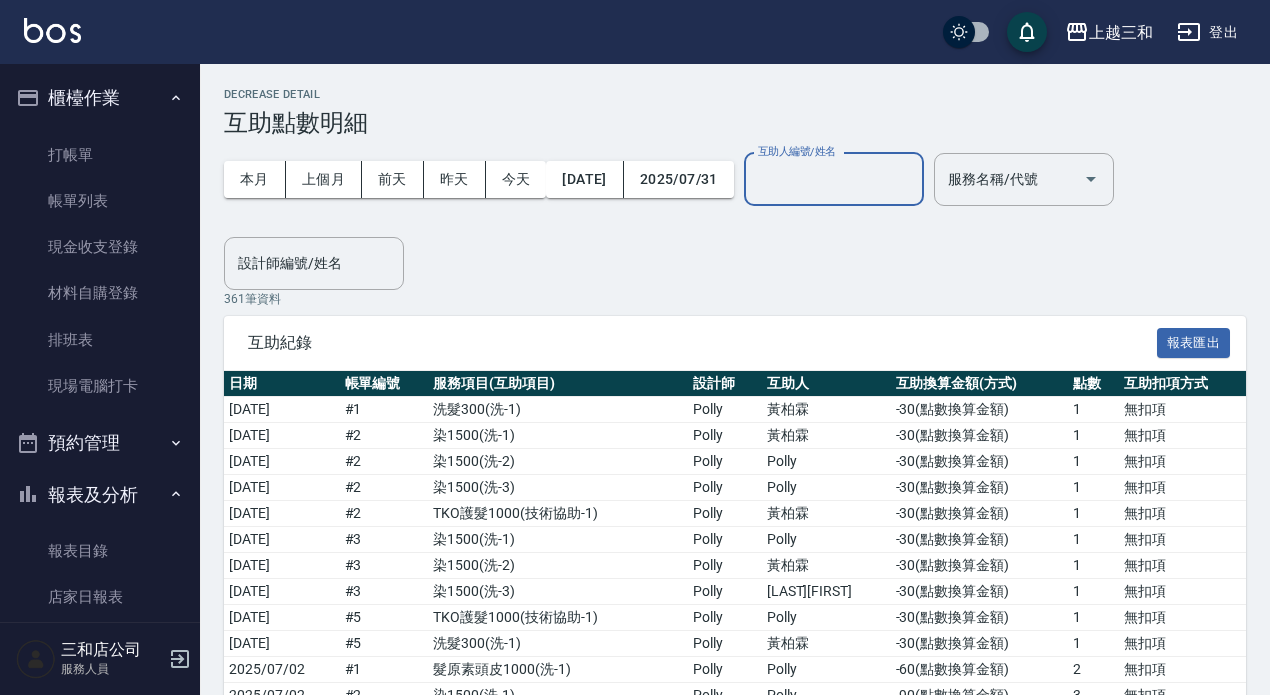 click 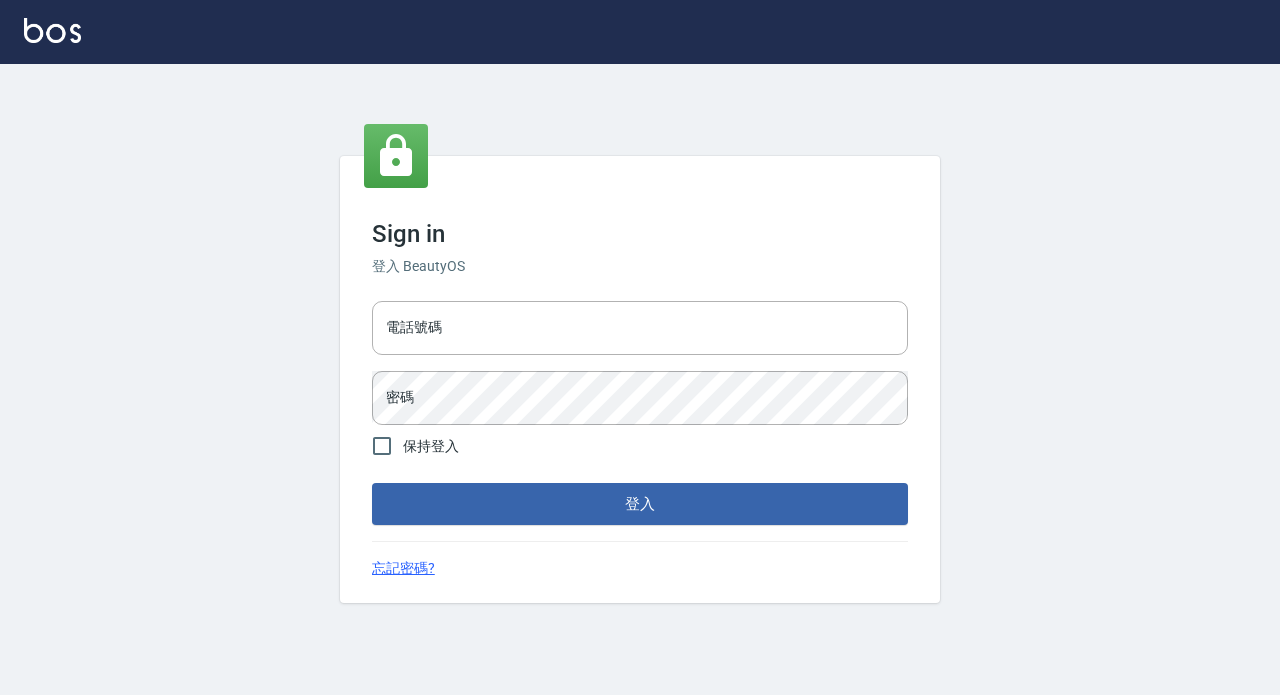 scroll, scrollTop: 0, scrollLeft: 0, axis: both 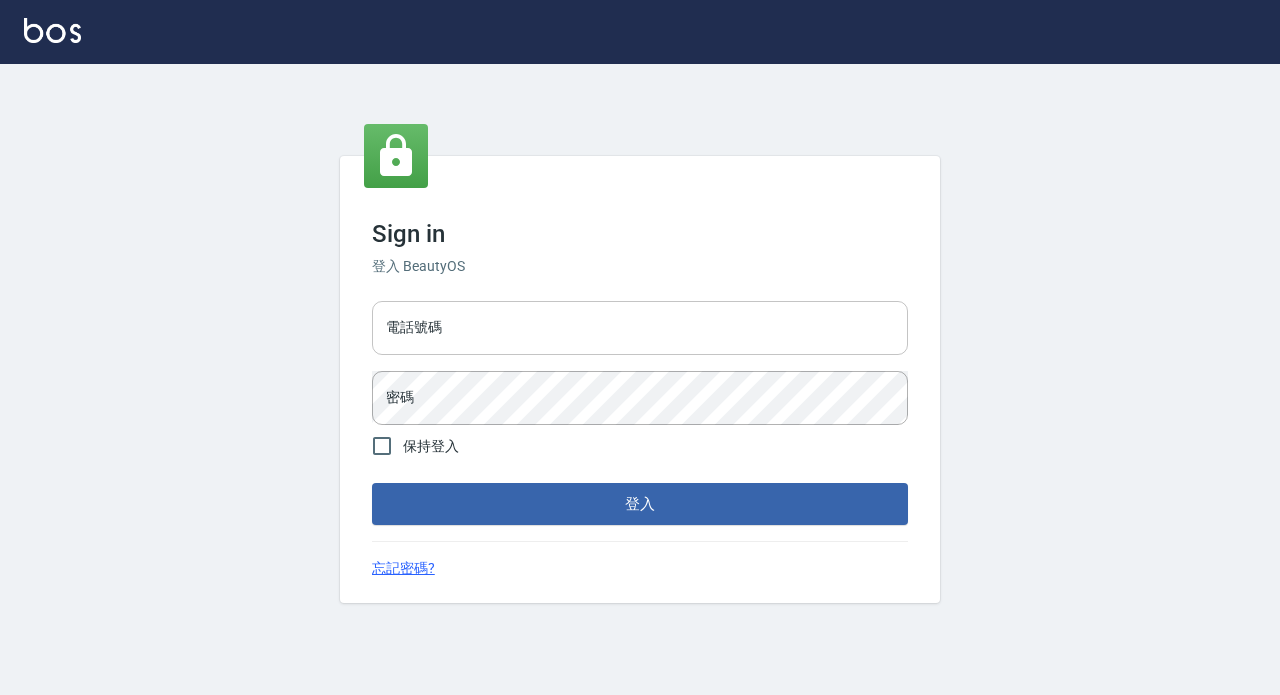 drag, startPoint x: 0, startPoint y: 0, endPoint x: 454, endPoint y: 338, distance: 566.00354 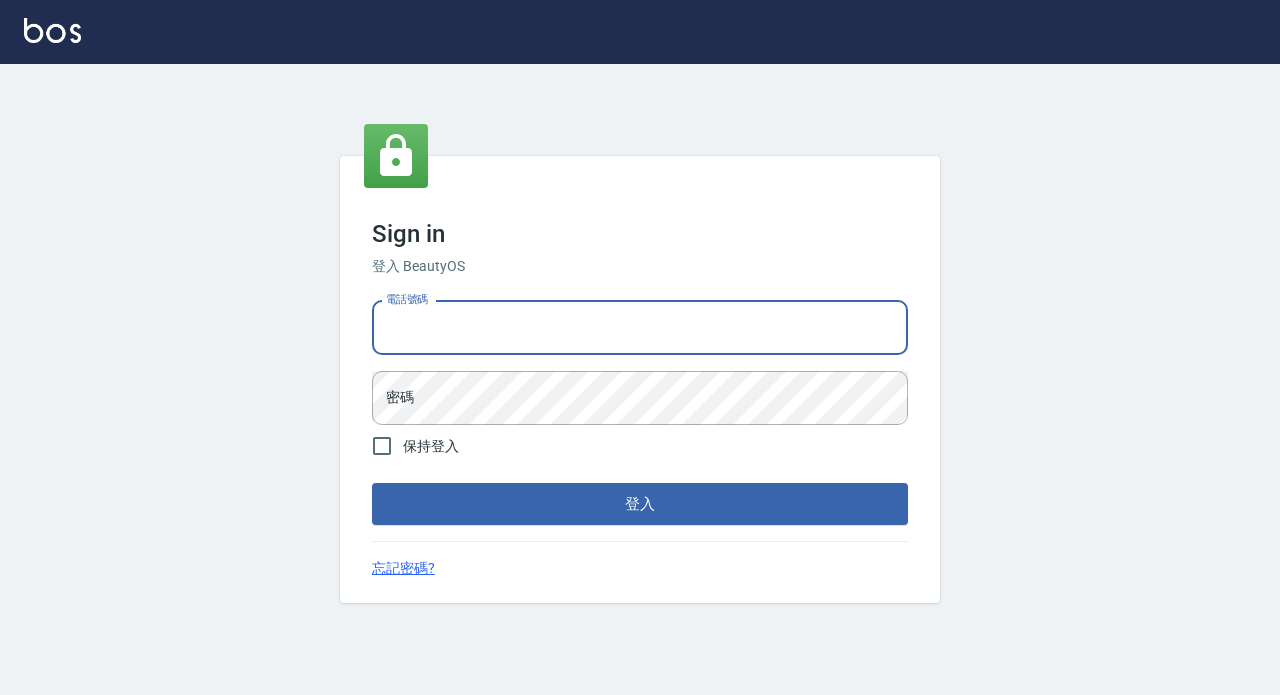 type on "89729295" 